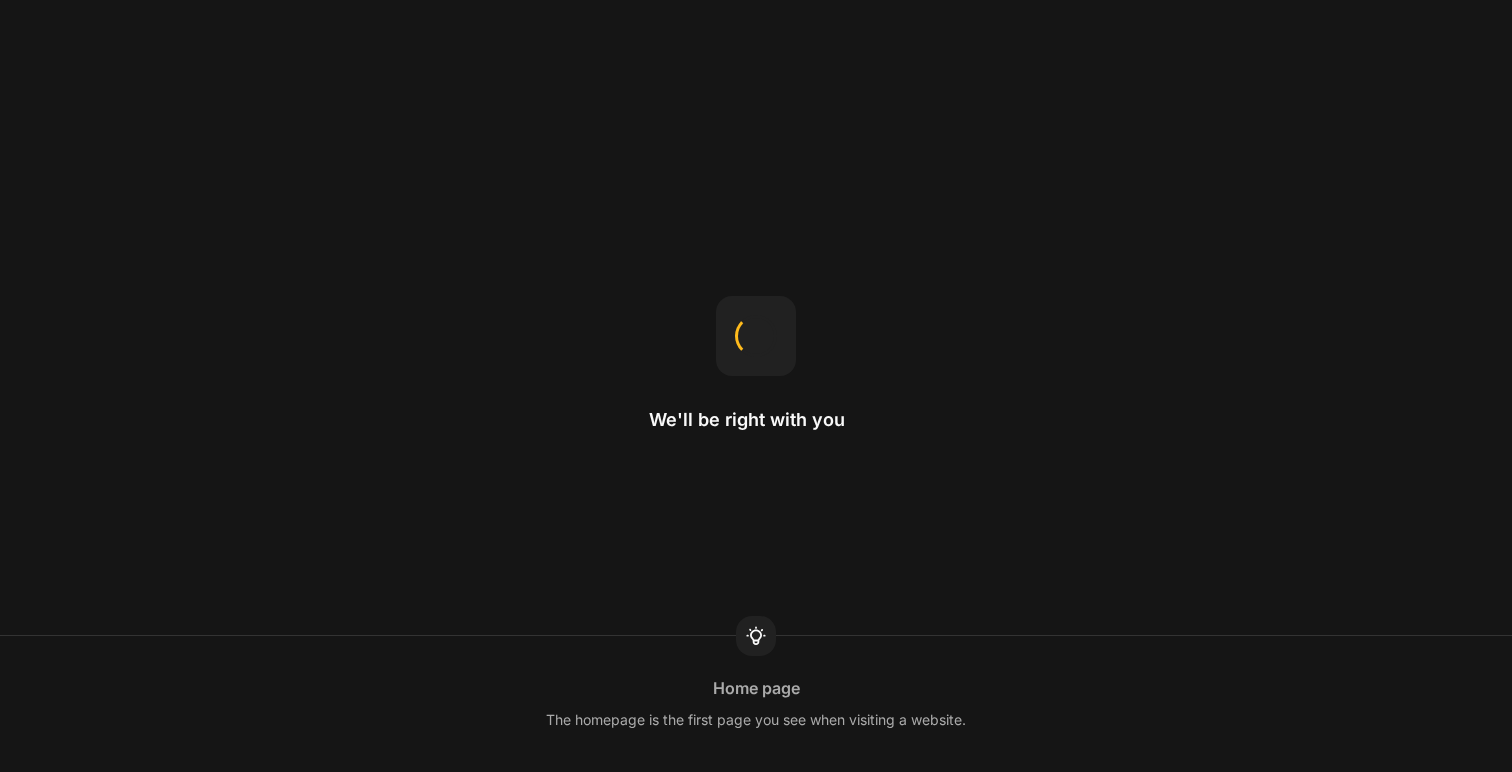 scroll, scrollTop: 0, scrollLeft: 0, axis: both 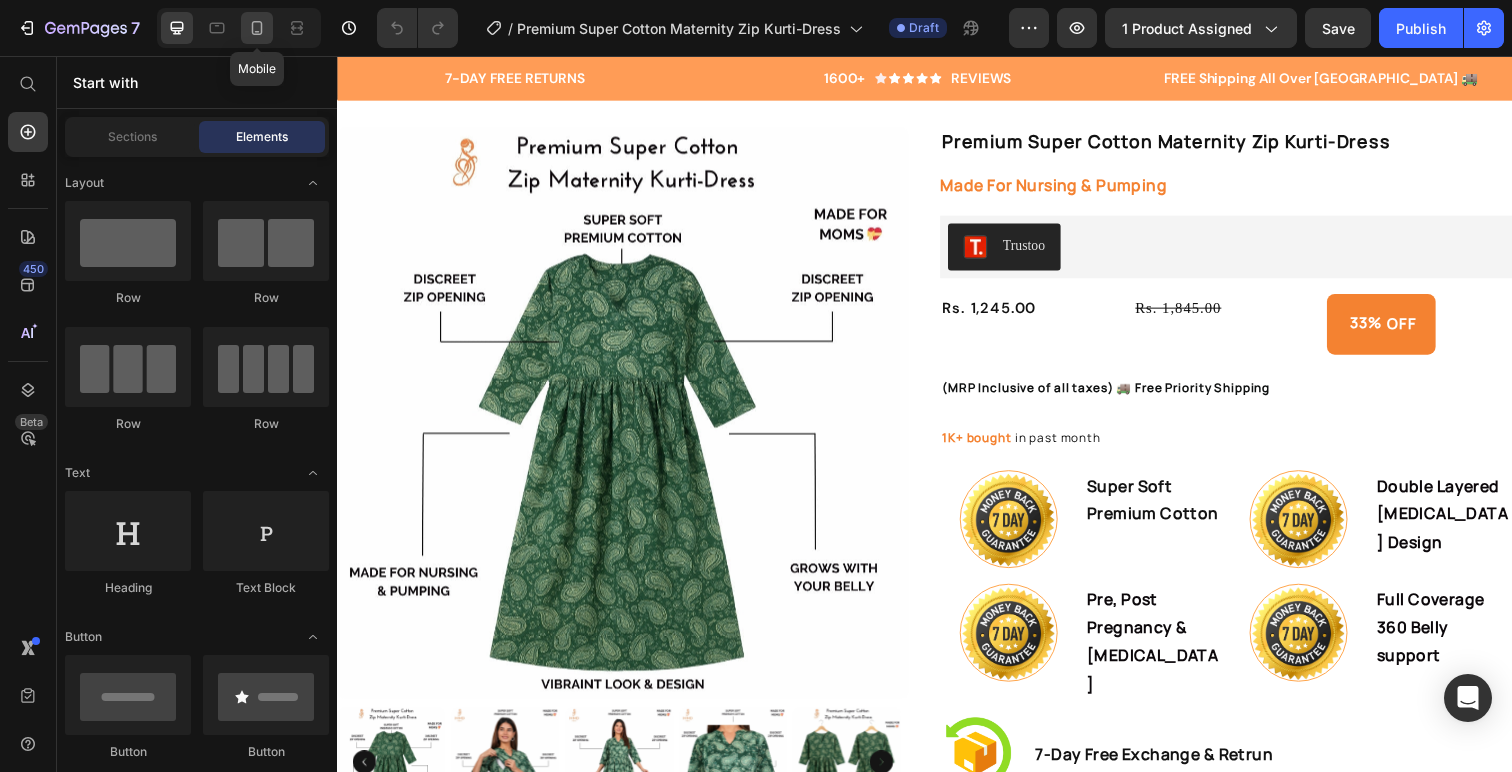 click 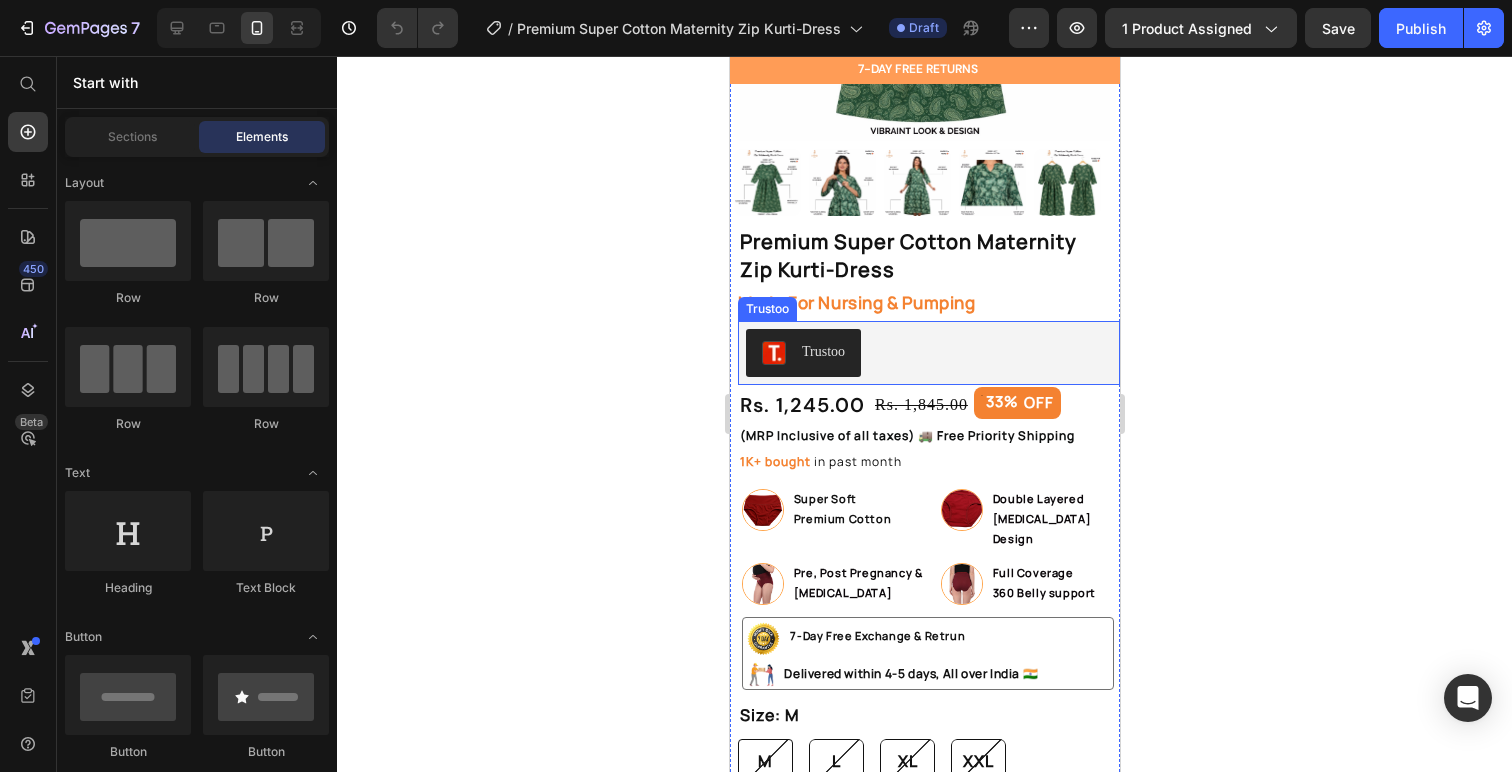 scroll, scrollTop: 350, scrollLeft: 0, axis: vertical 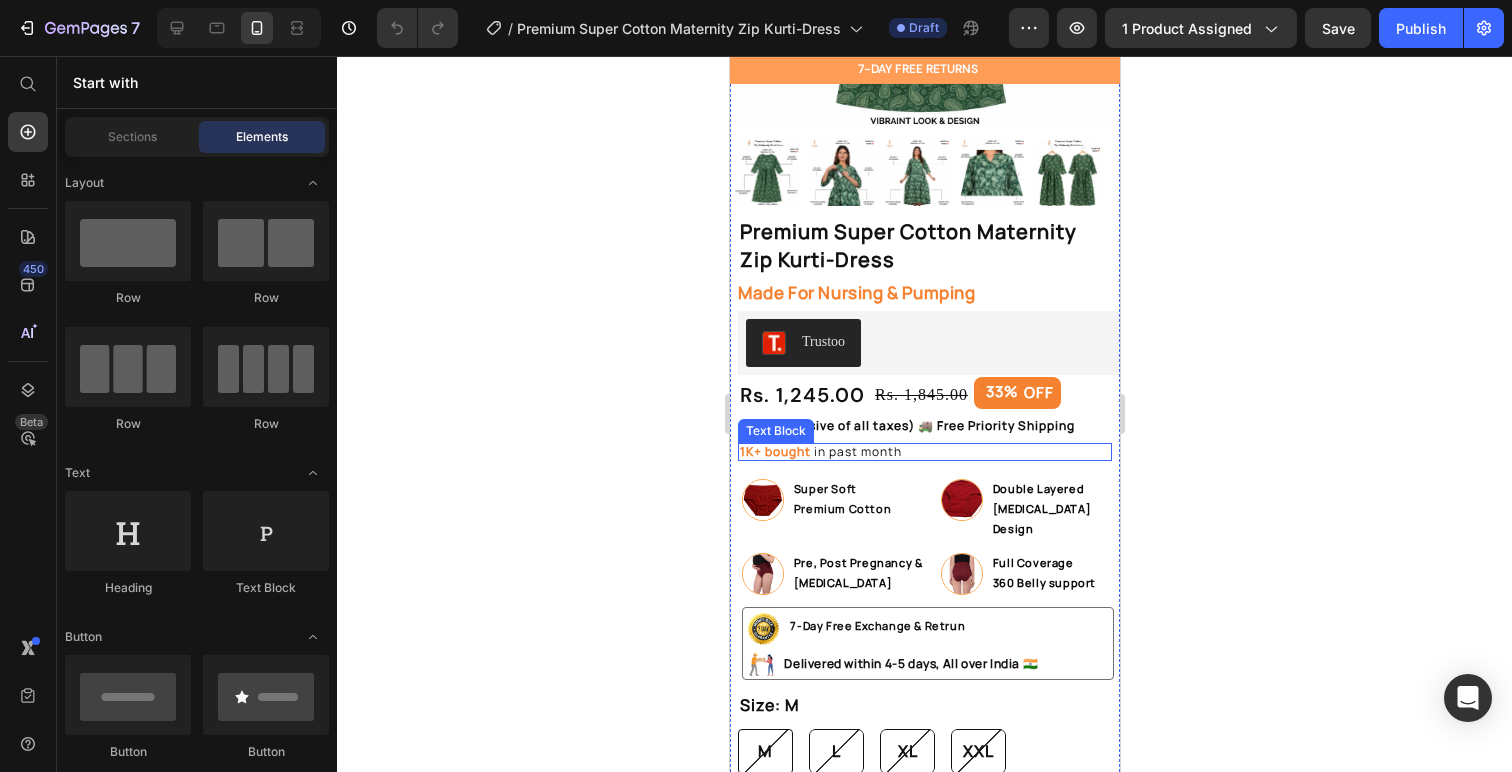 click on "1K+ bought" at bounding box center [774, 451] 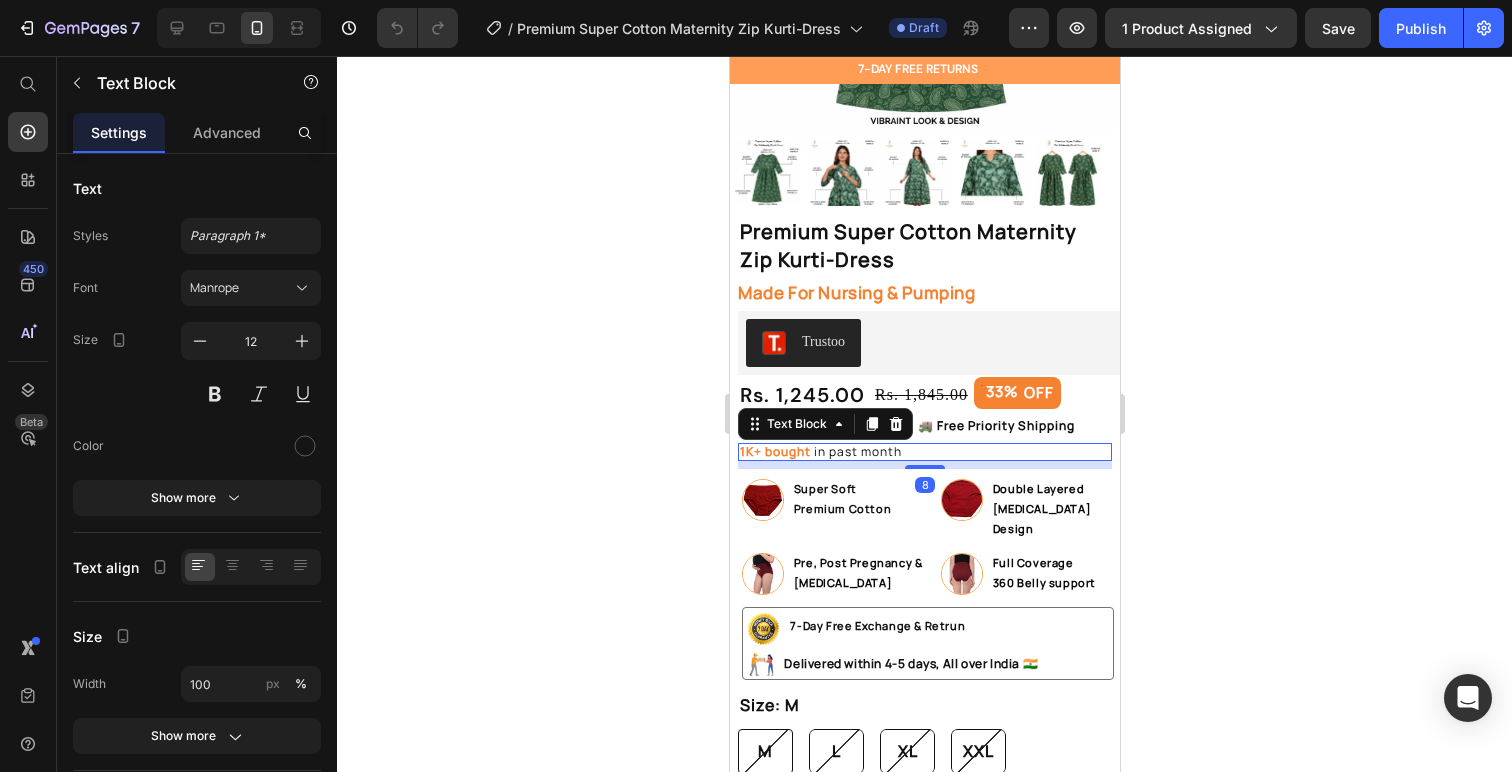 click on "1K+ bought" at bounding box center (774, 451) 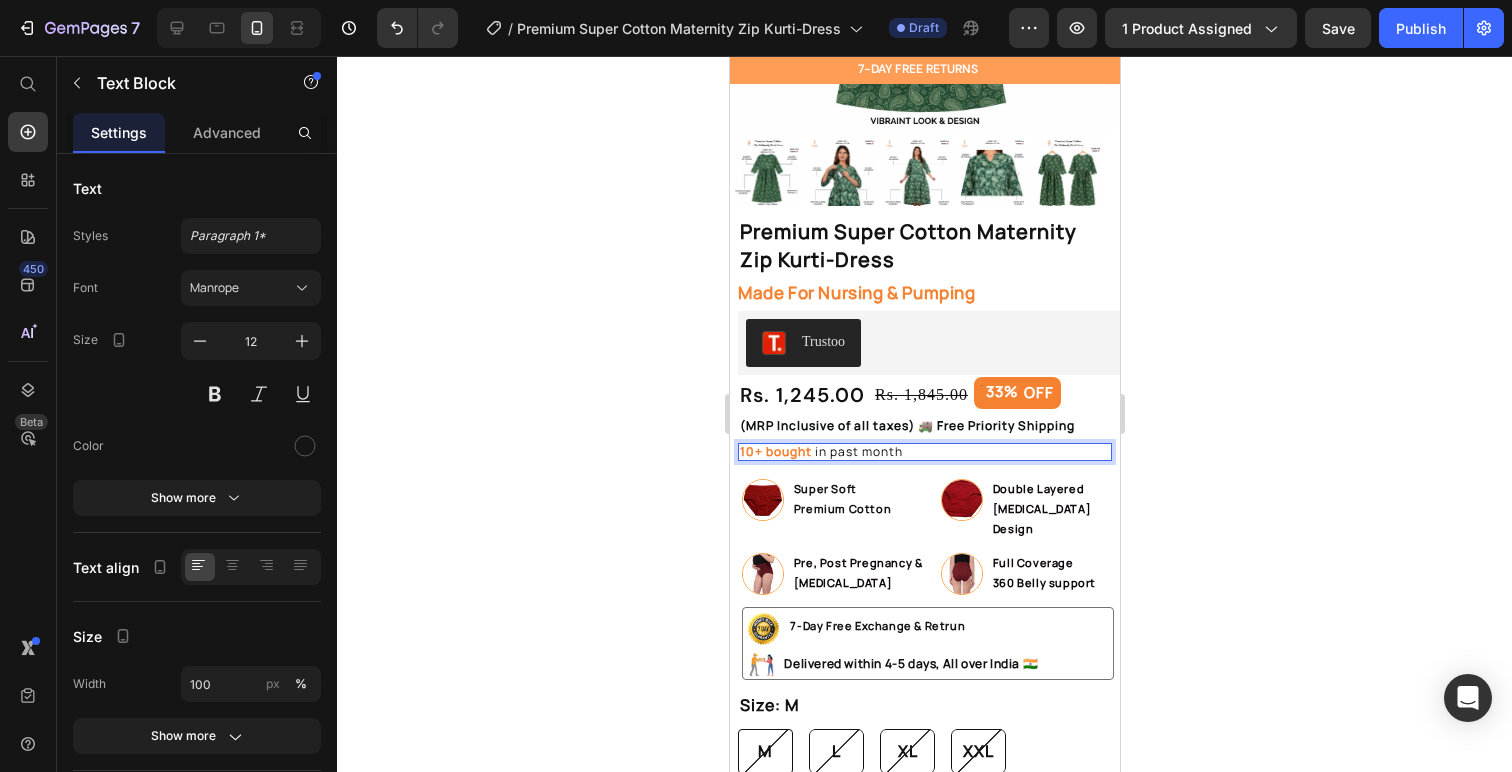 click 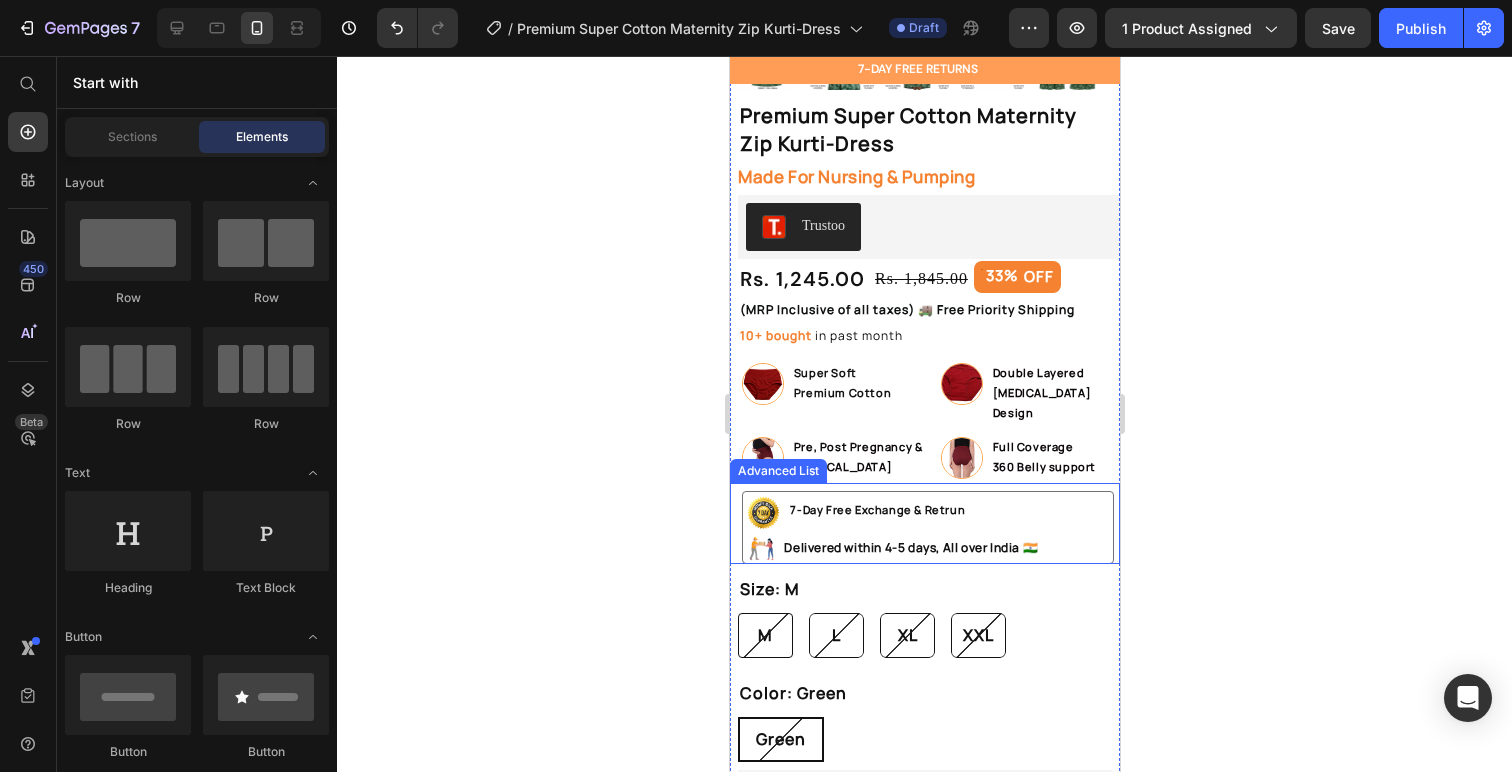 scroll, scrollTop: 478, scrollLeft: 0, axis: vertical 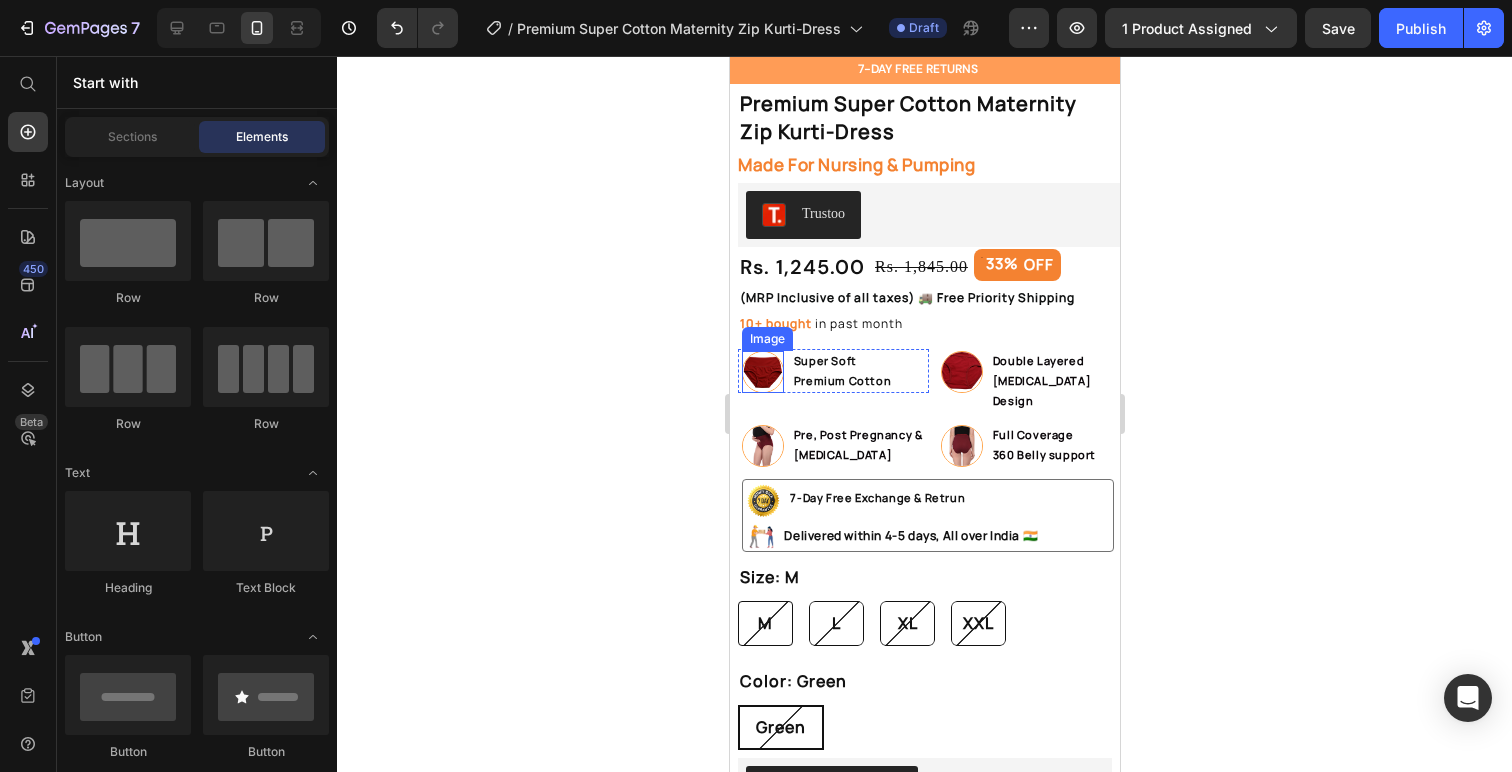 click at bounding box center (762, 372) 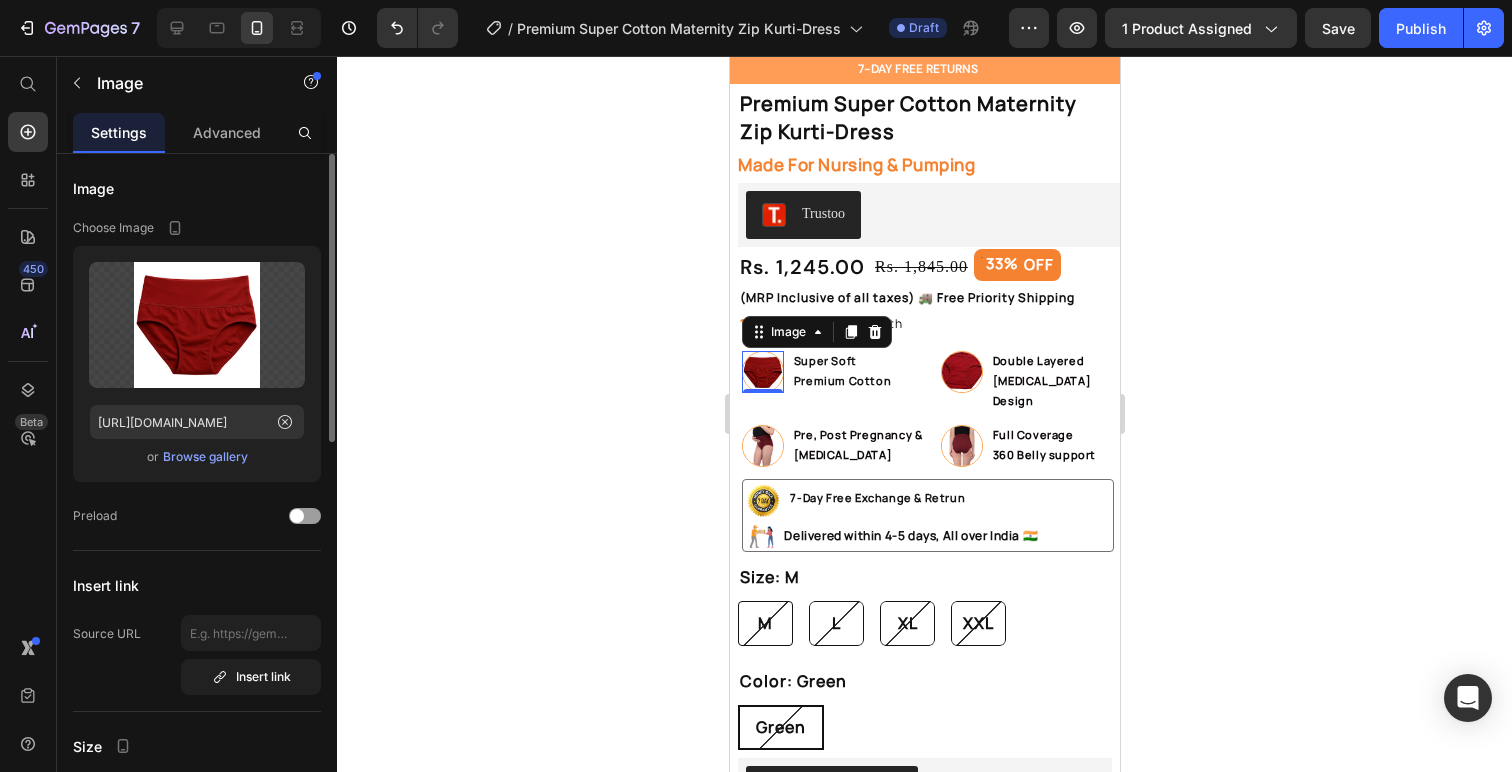 click on "Browse gallery" at bounding box center [205, 457] 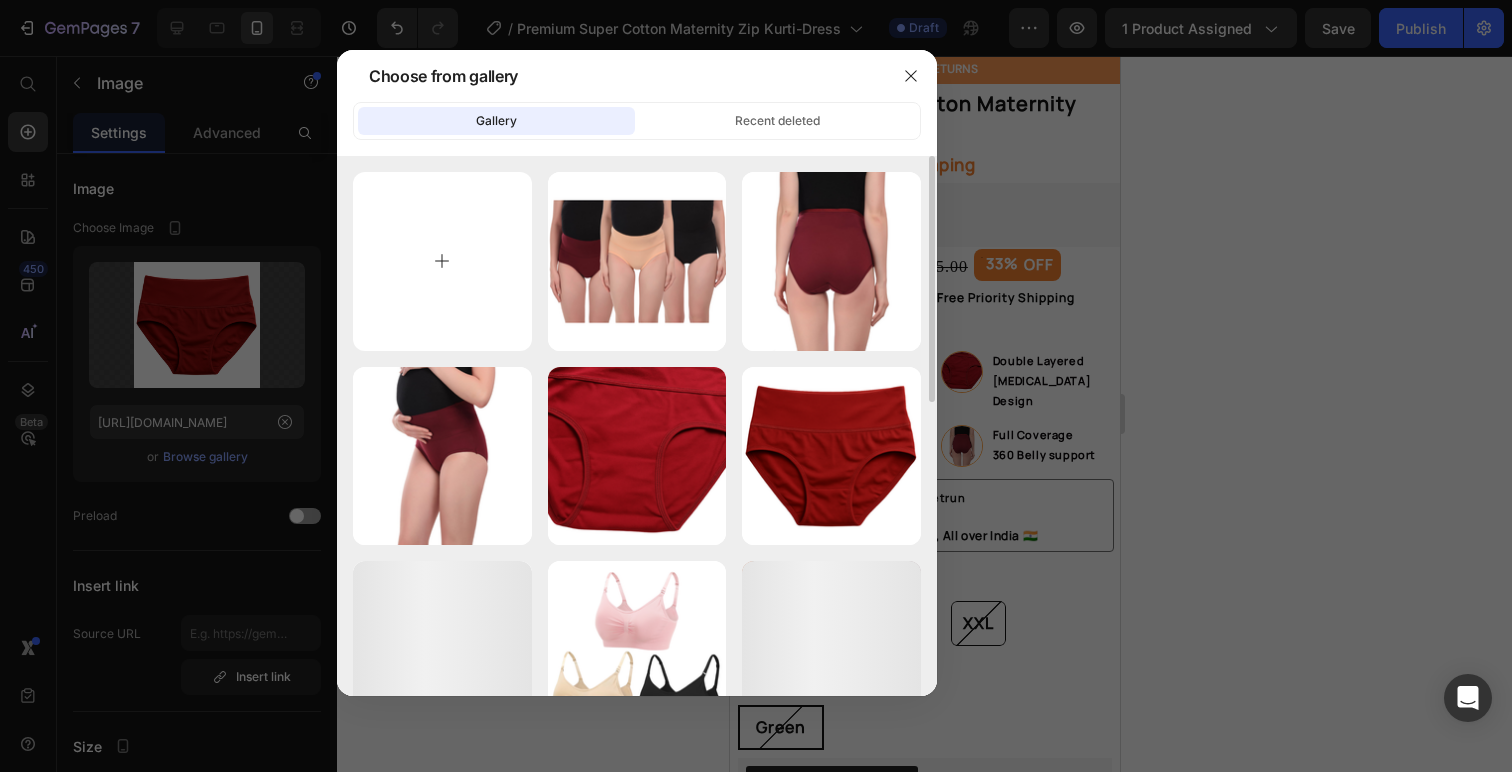click at bounding box center [442, 261] 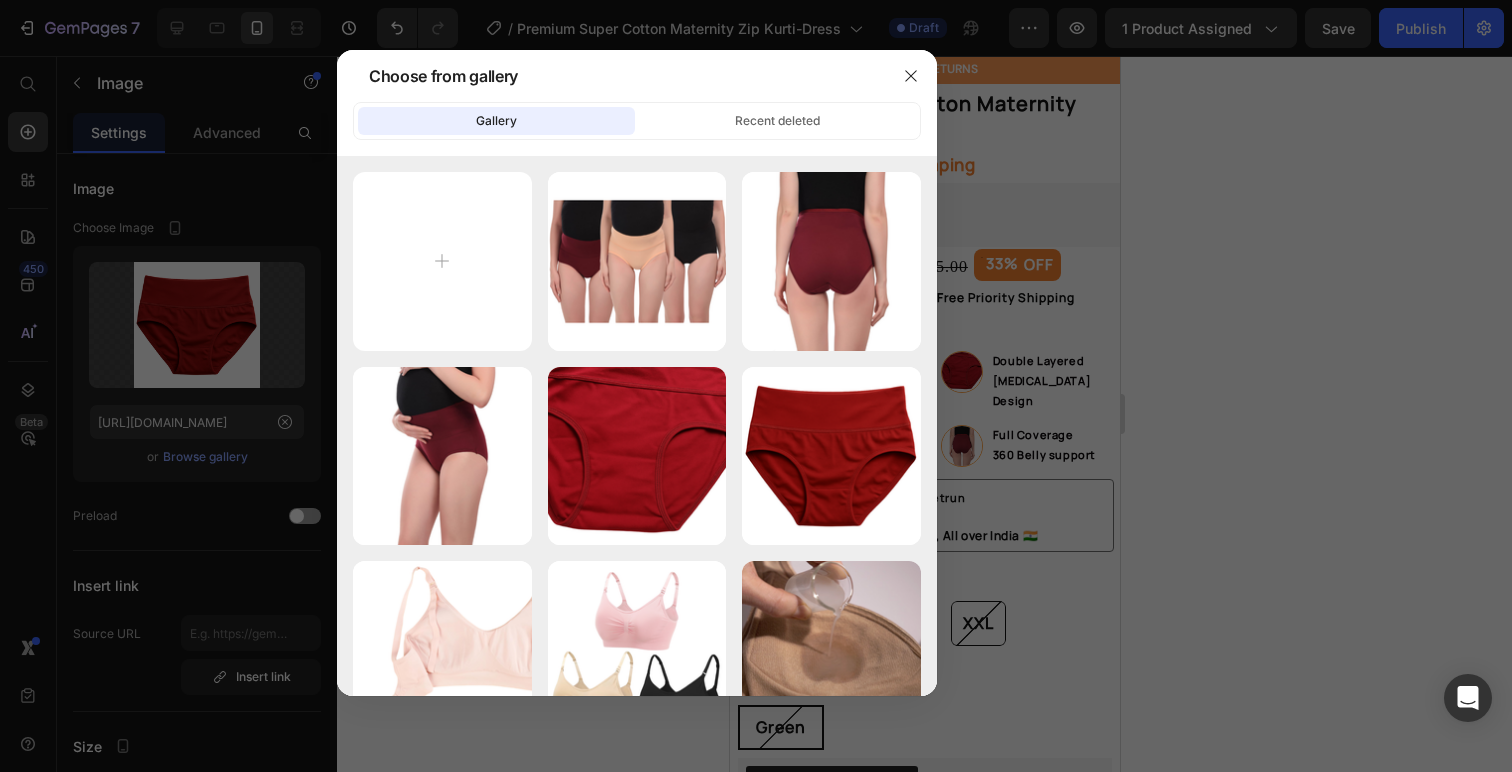 type on "C:\fakepath\A_photograph_showcases_green_paisley-patterned_fab copy.png" 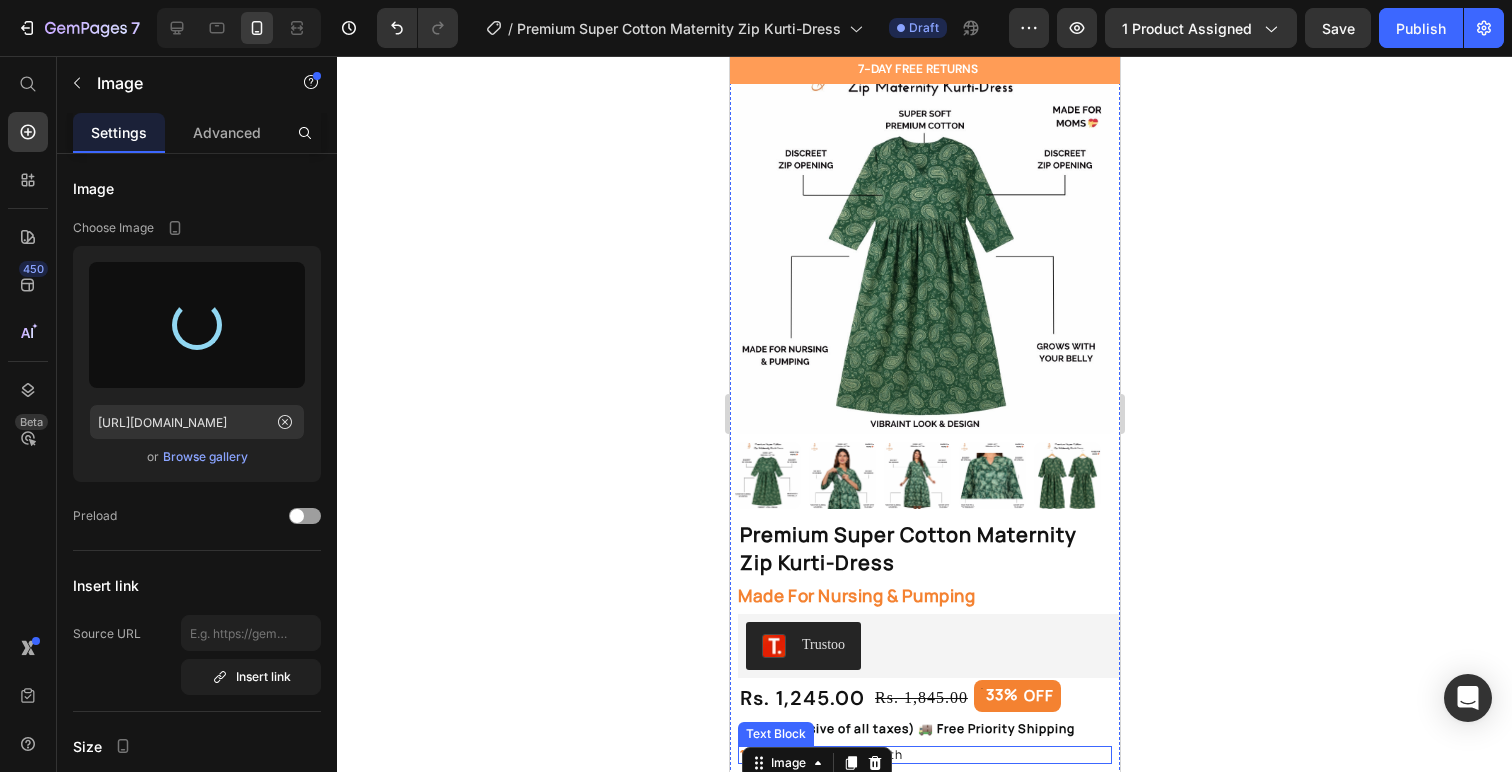 scroll, scrollTop: 24, scrollLeft: 0, axis: vertical 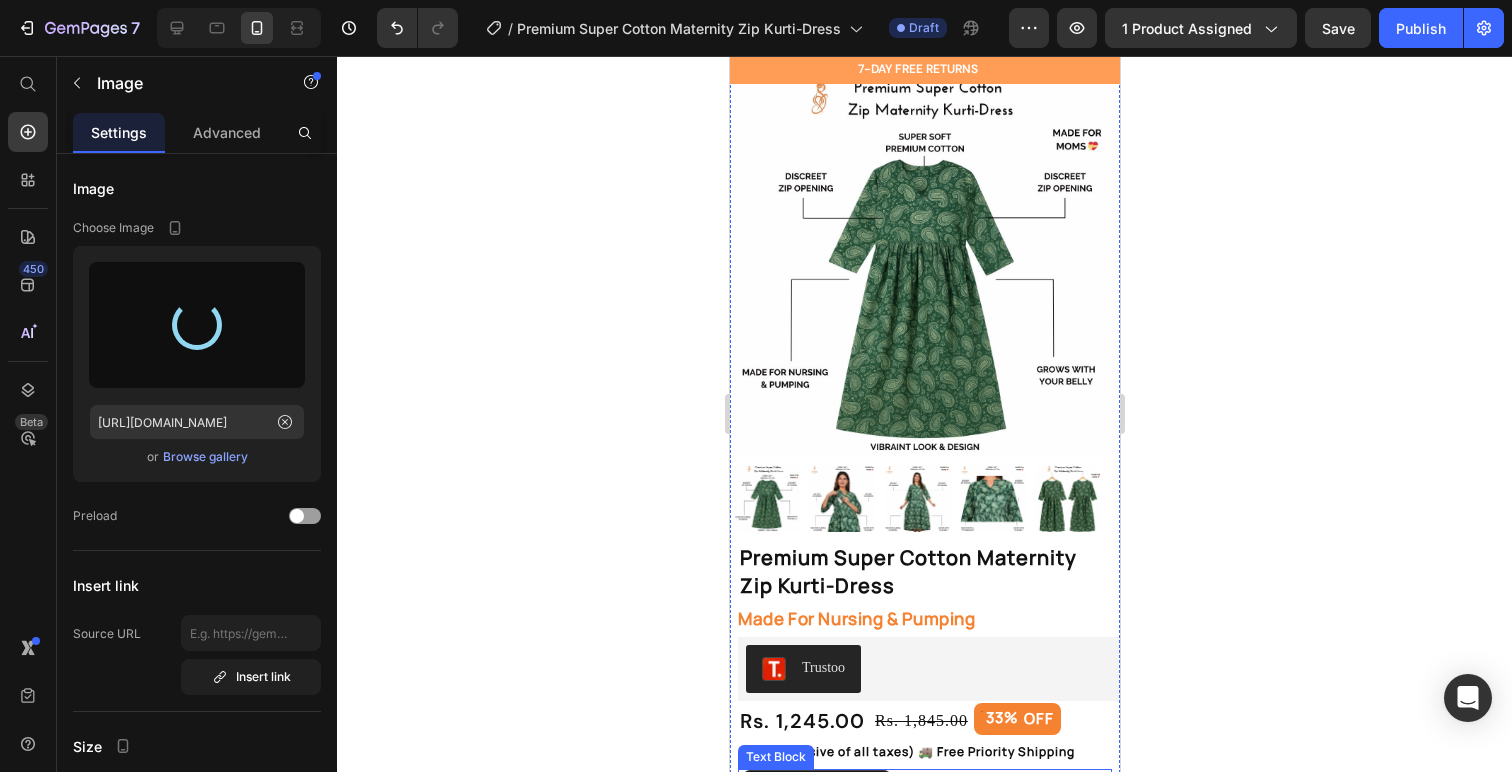 type on "https://cdn.shopify.com/s/files/1/0601/8783/6531/files/gempages_520323198131110835-3c9408b1-2f28-4bba-9a61-d916e2bf0a59.png" 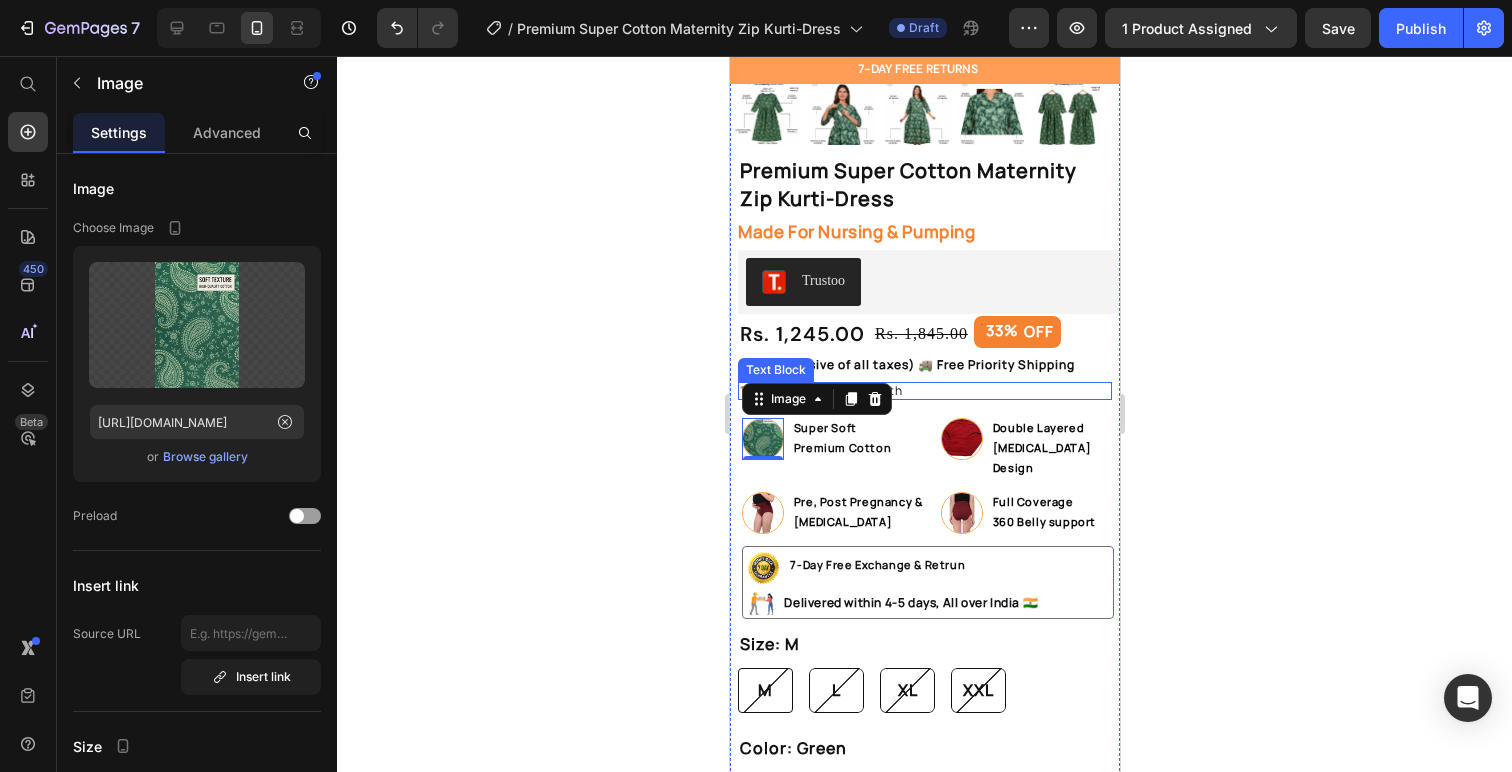 scroll, scrollTop: 412, scrollLeft: 0, axis: vertical 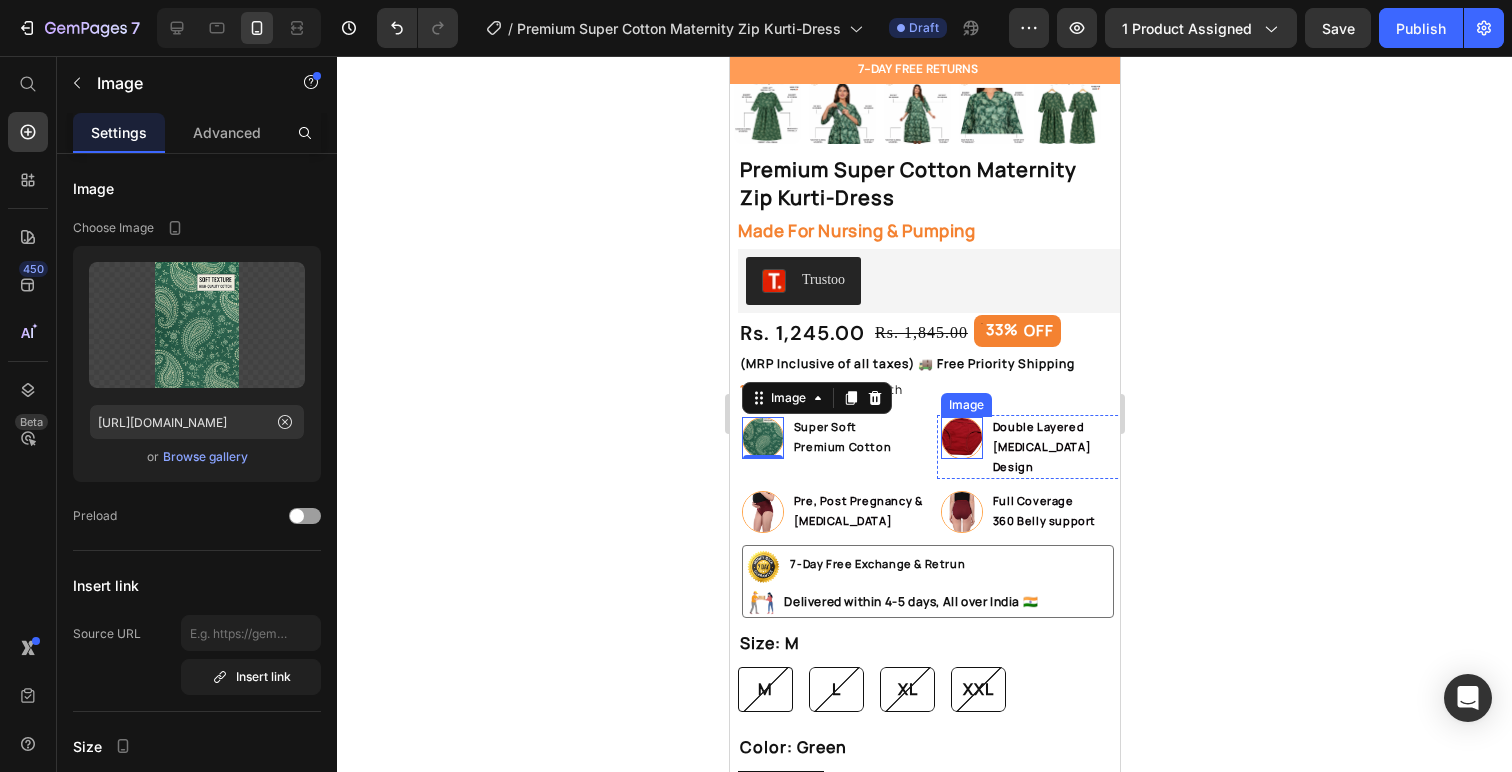 click at bounding box center (961, 438) 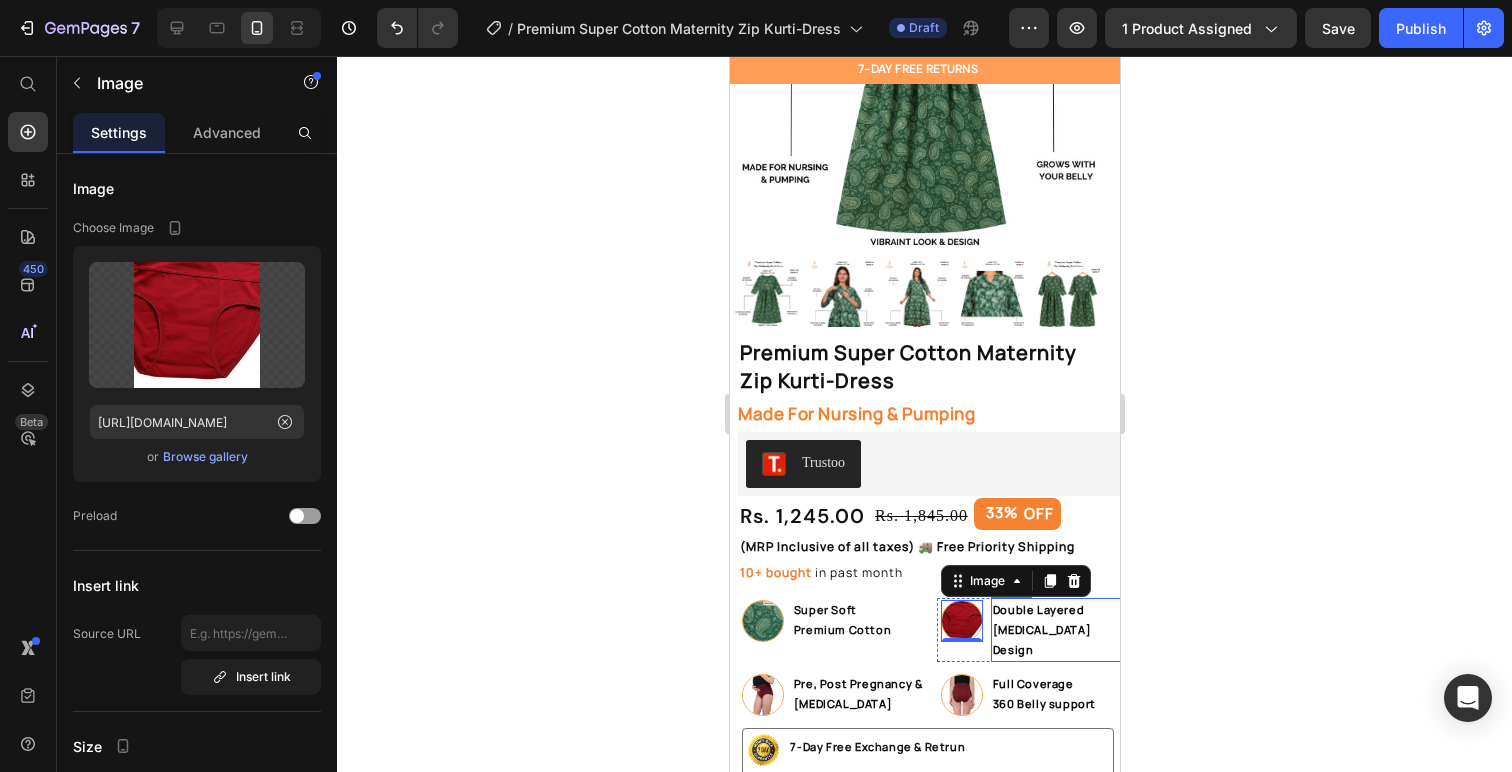 scroll, scrollTop: 320, scrollLeft: 0, axis: vertical 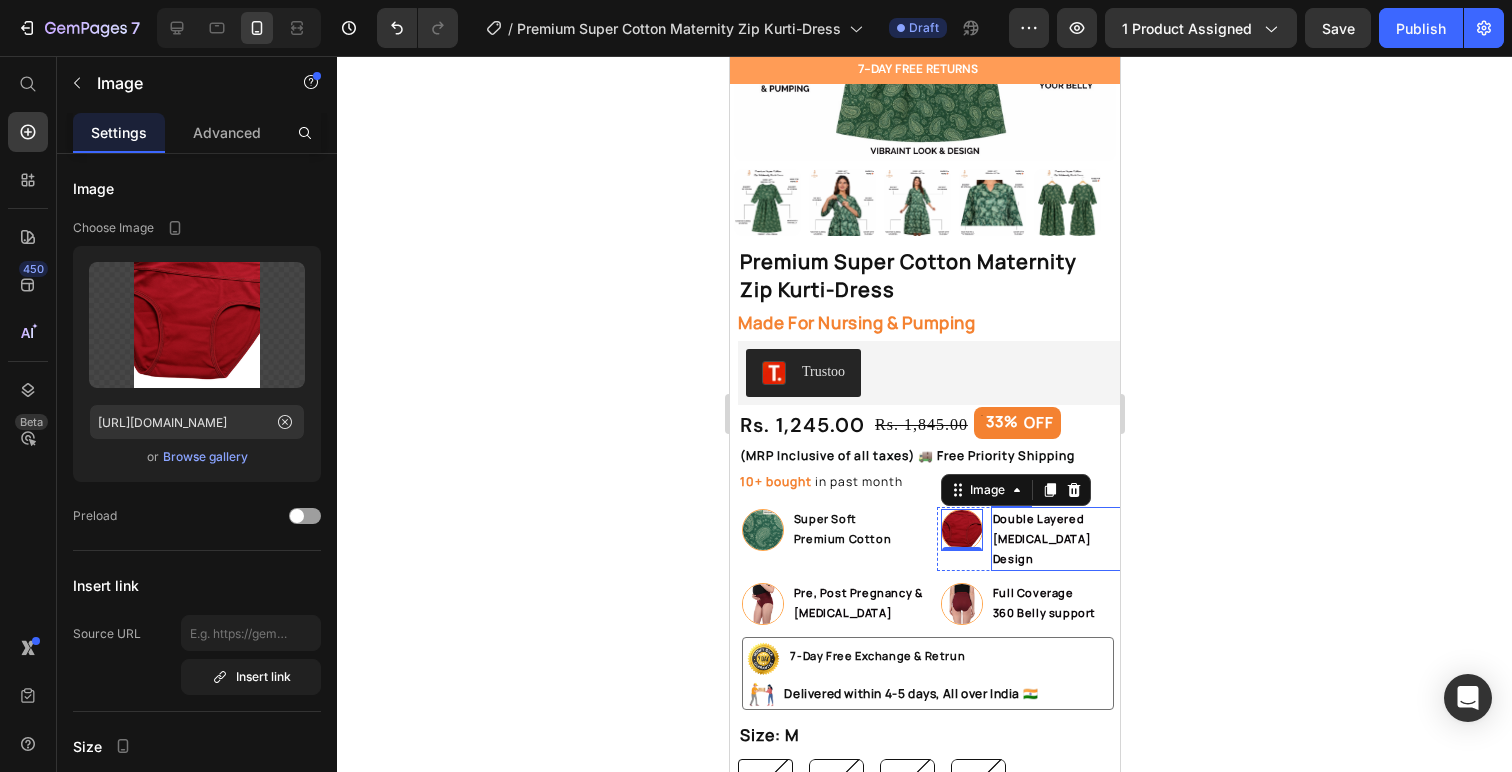 click on "Crotch Design" at bounding box center [1041, 548] 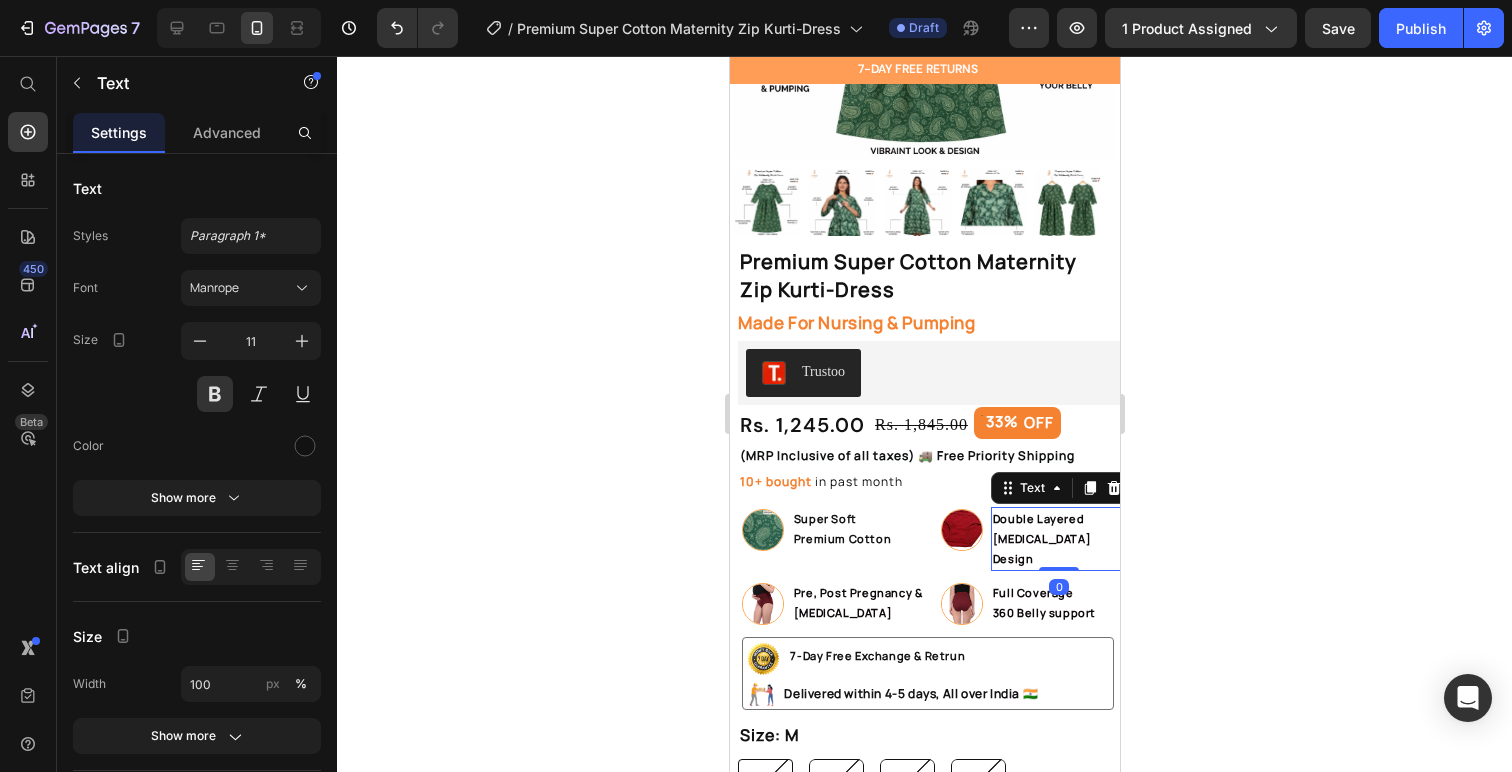 click on "Crotch Design" at bounding box center (1041, 548) 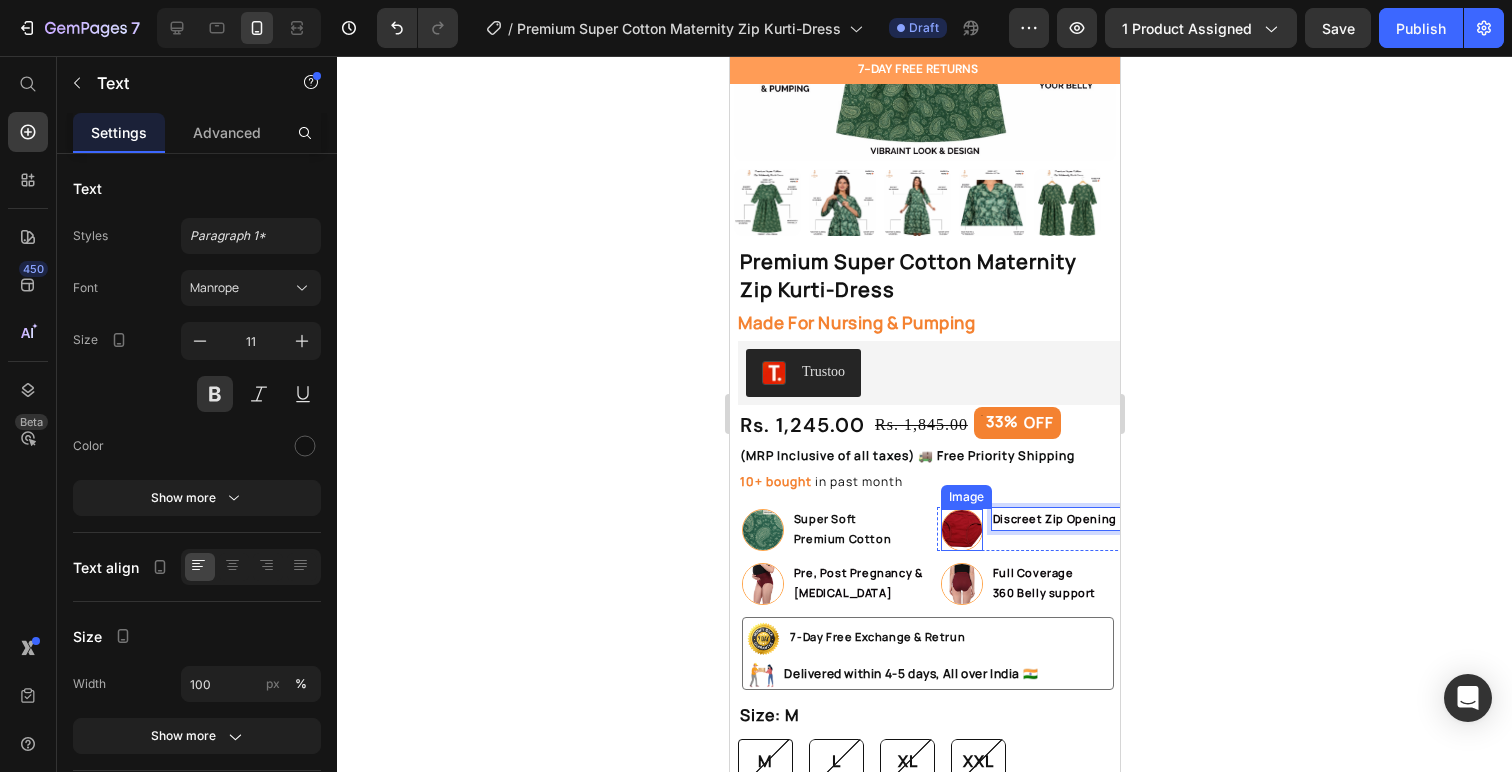 click at bounding box center [961, 530] 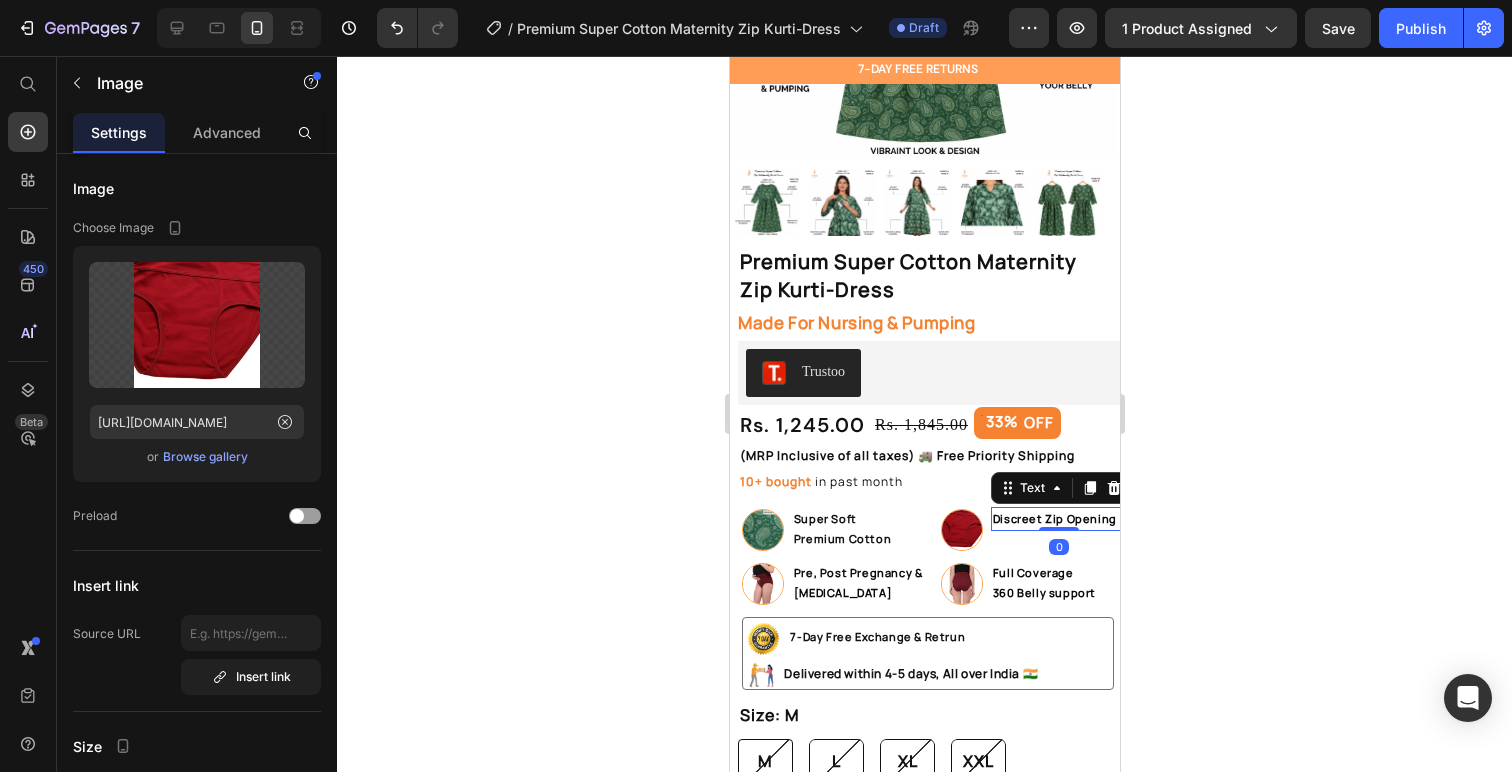 click on "Discreet Zip Opening" at bounding box center [1054, 518] 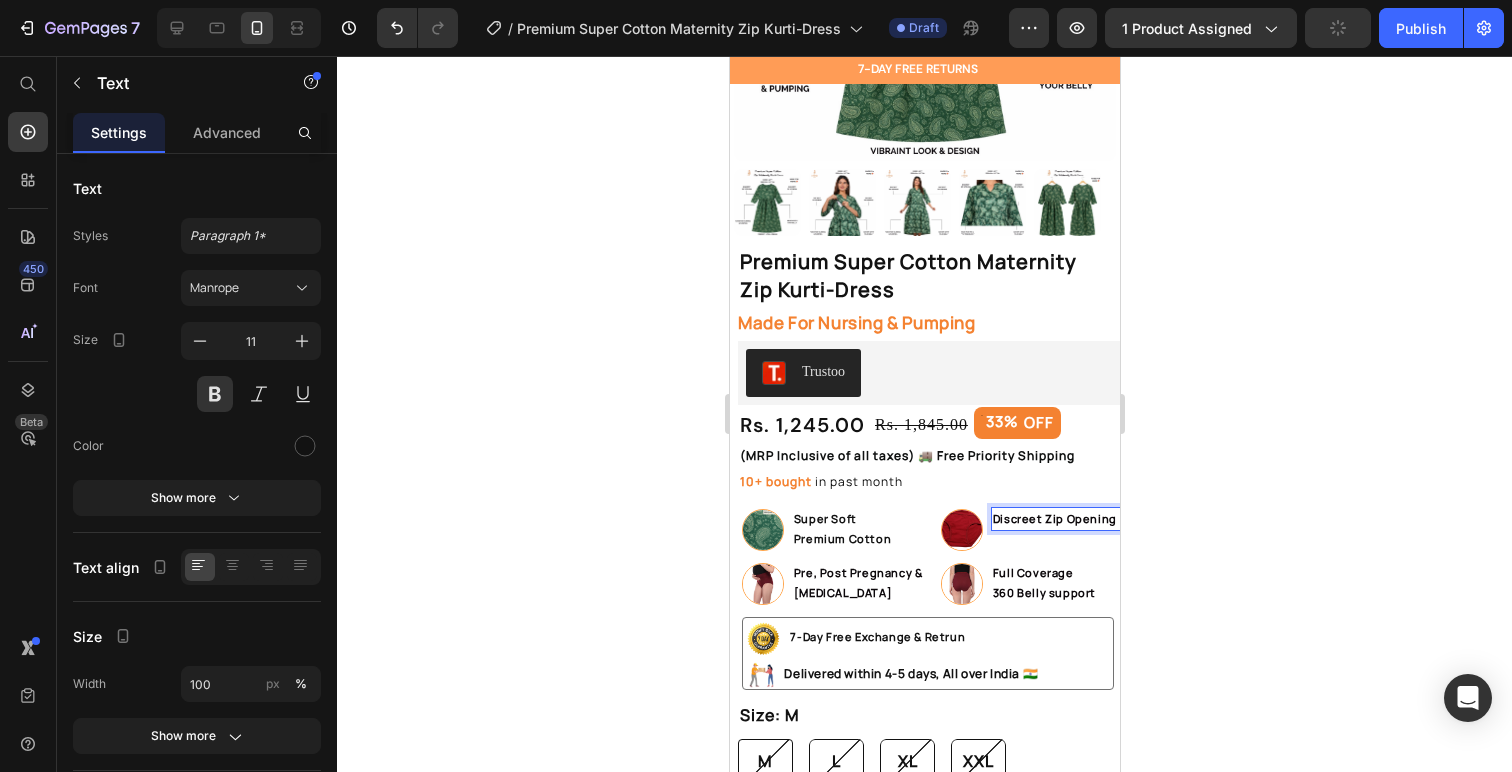 click on "Discreet Zip Opening" at bounding box center [1054, 518] 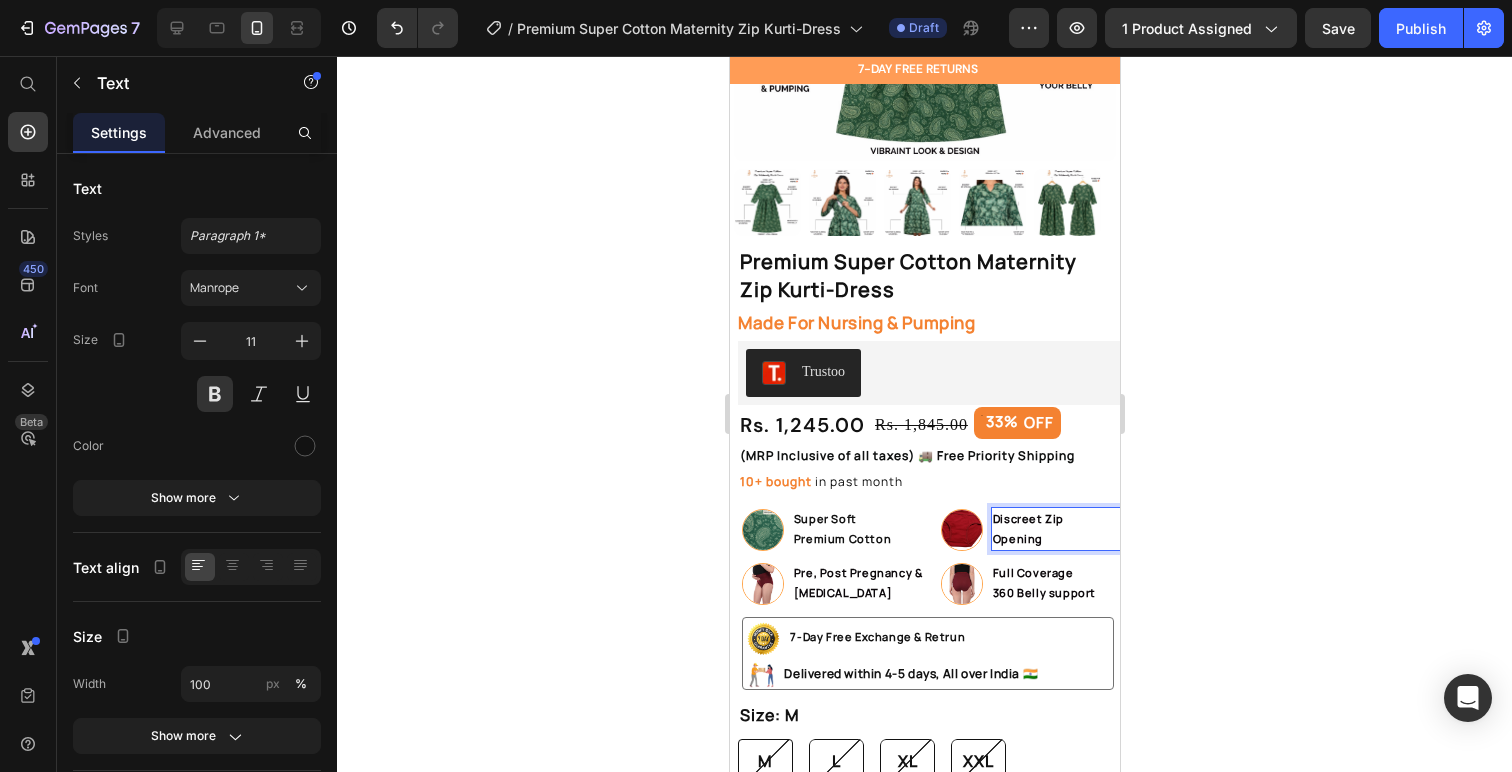 click 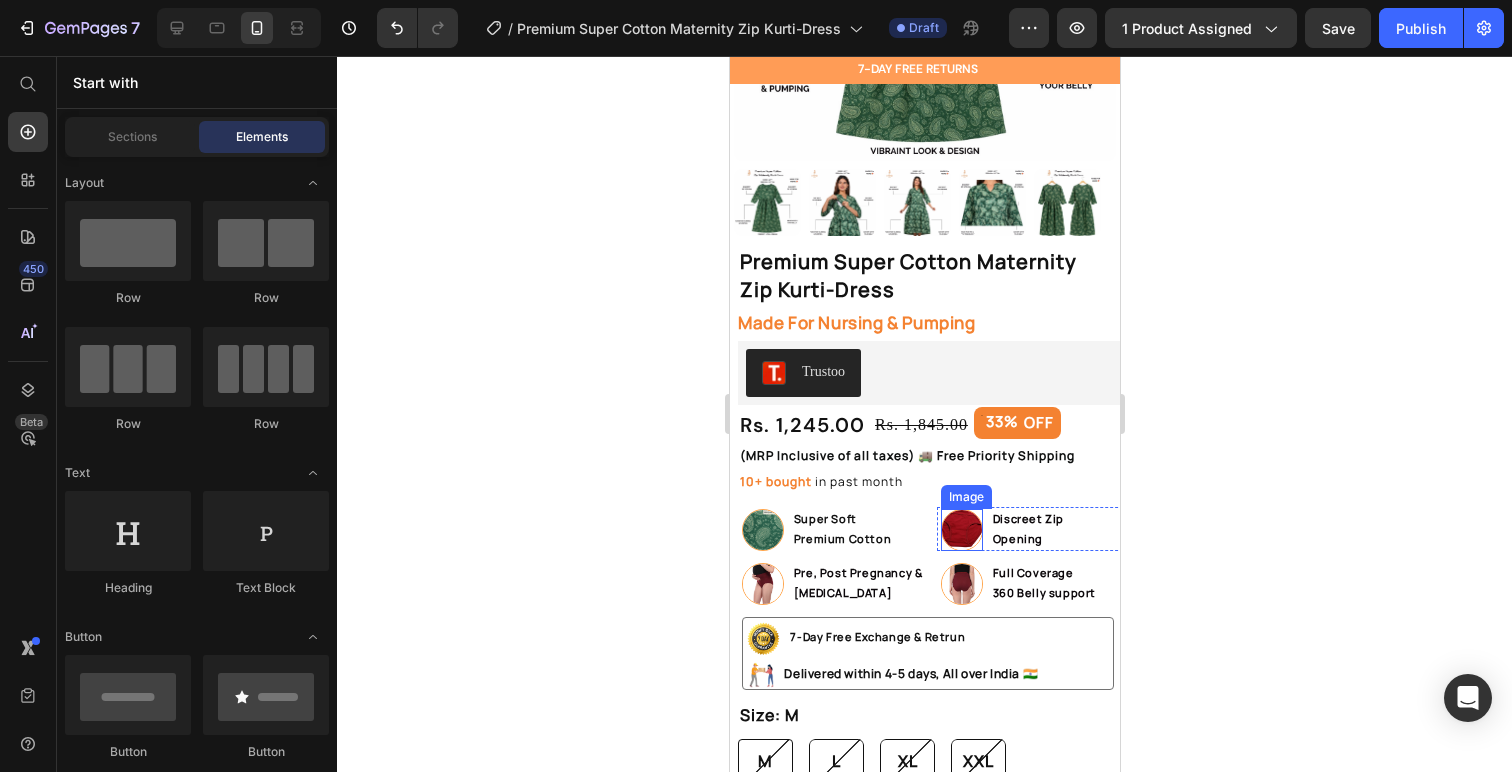 click at bounding box center [961, 530] 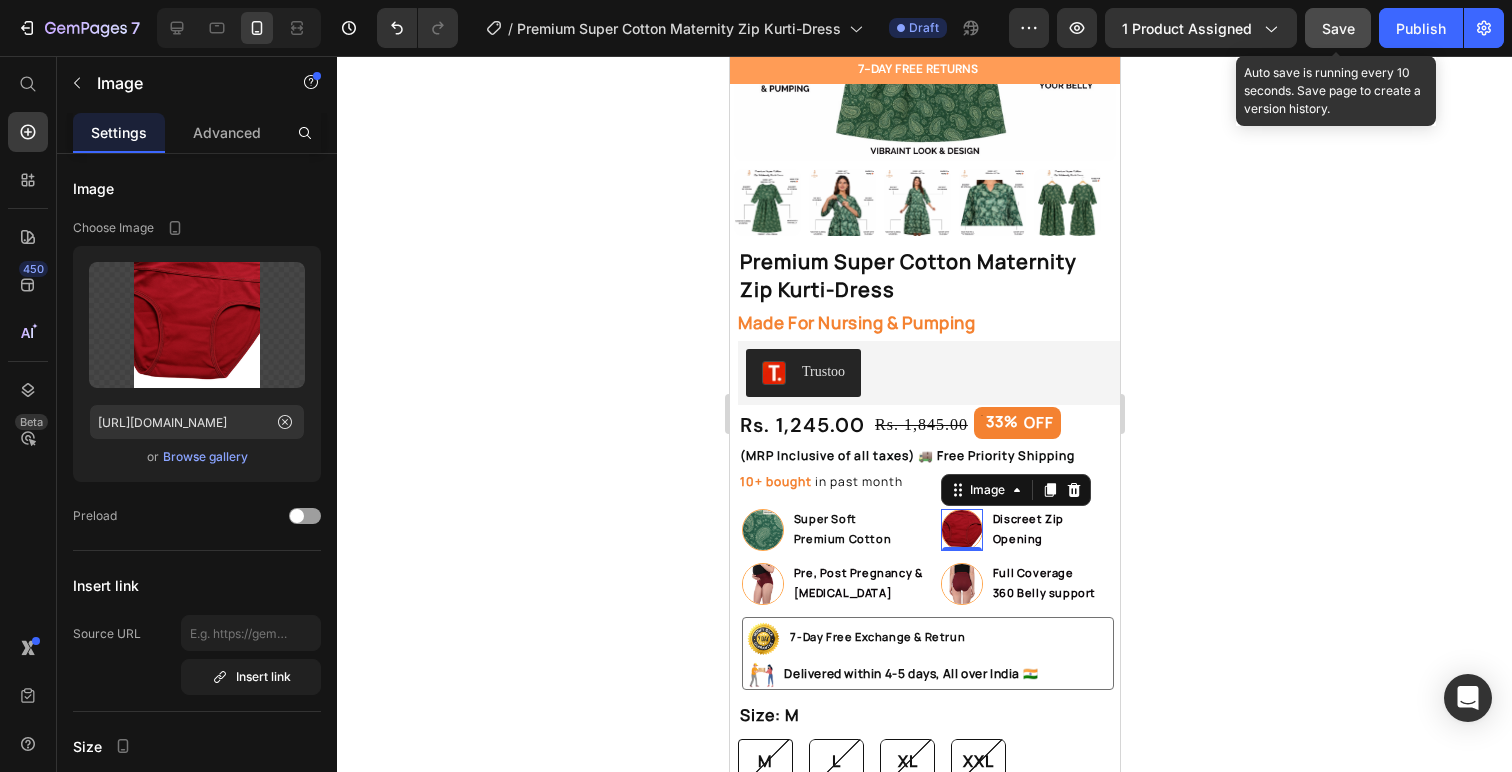 click on "Save" at bounding box center (1338, 28) 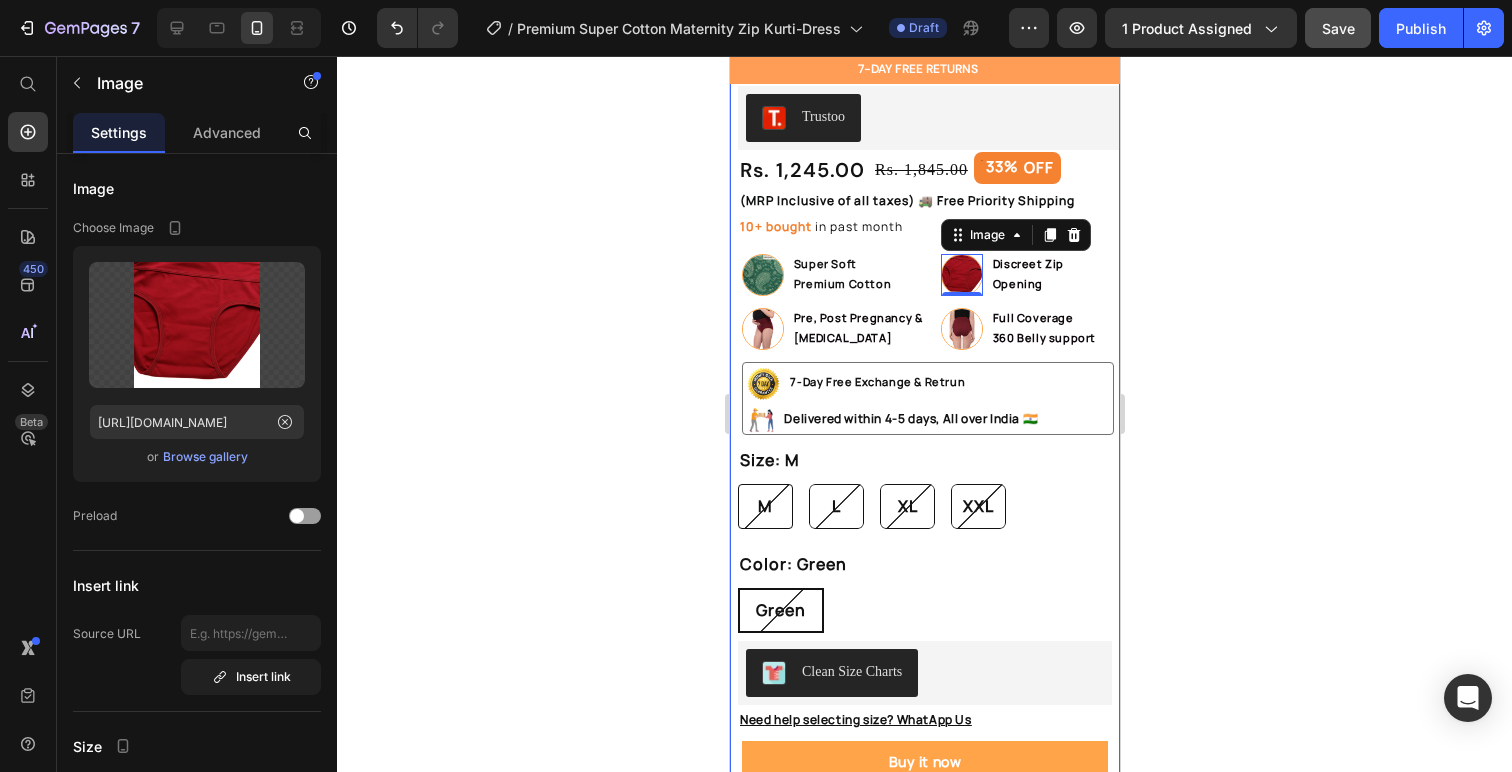 scroll, scrollTop: 720, scrollLeft: 0, axis: vertical 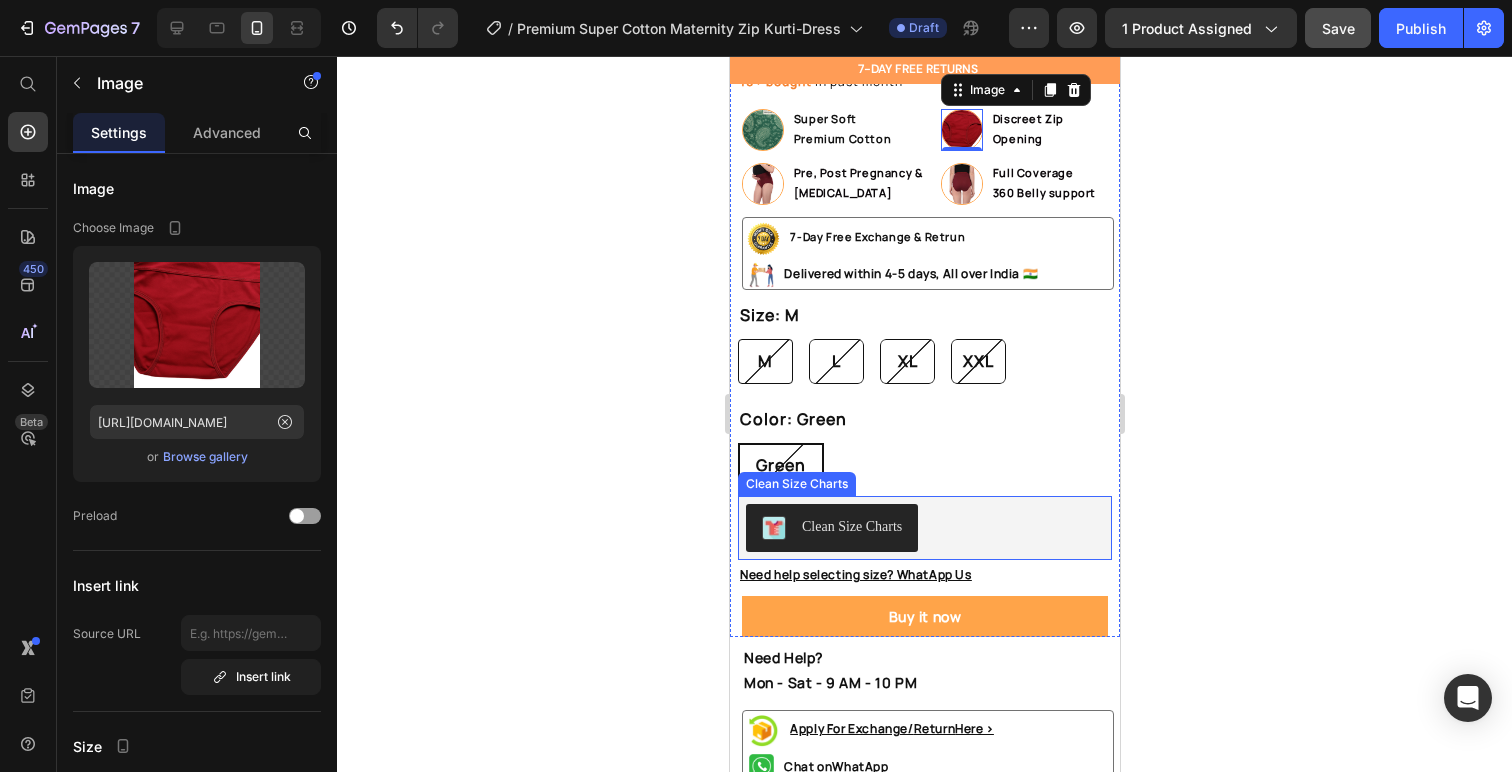 click on "Clean Size Charts" at bounding box center [924, 528] 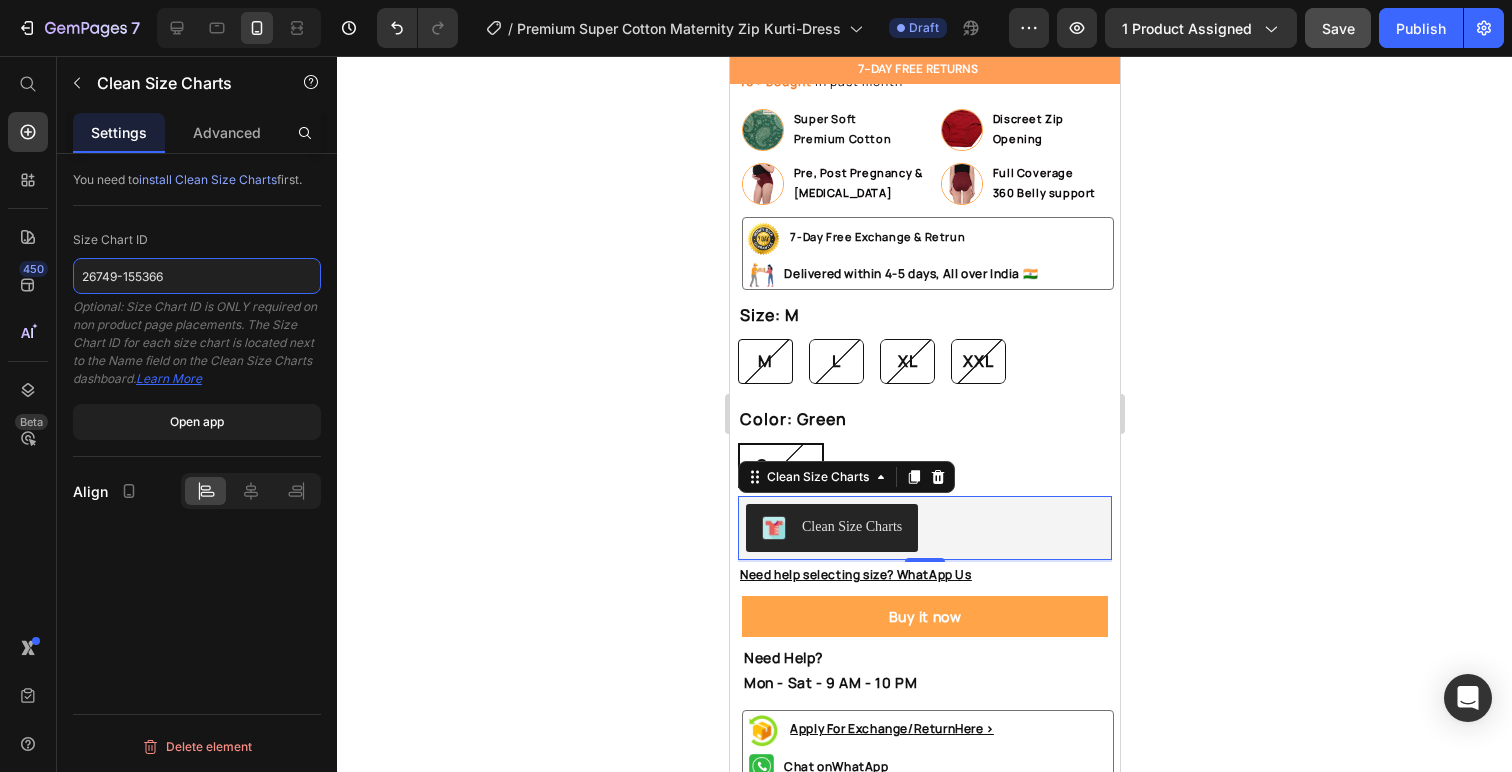 drag, startPoint x: 213, startPoint y: 290, endPoint x: 208, endPoint y: 278, distance: 13 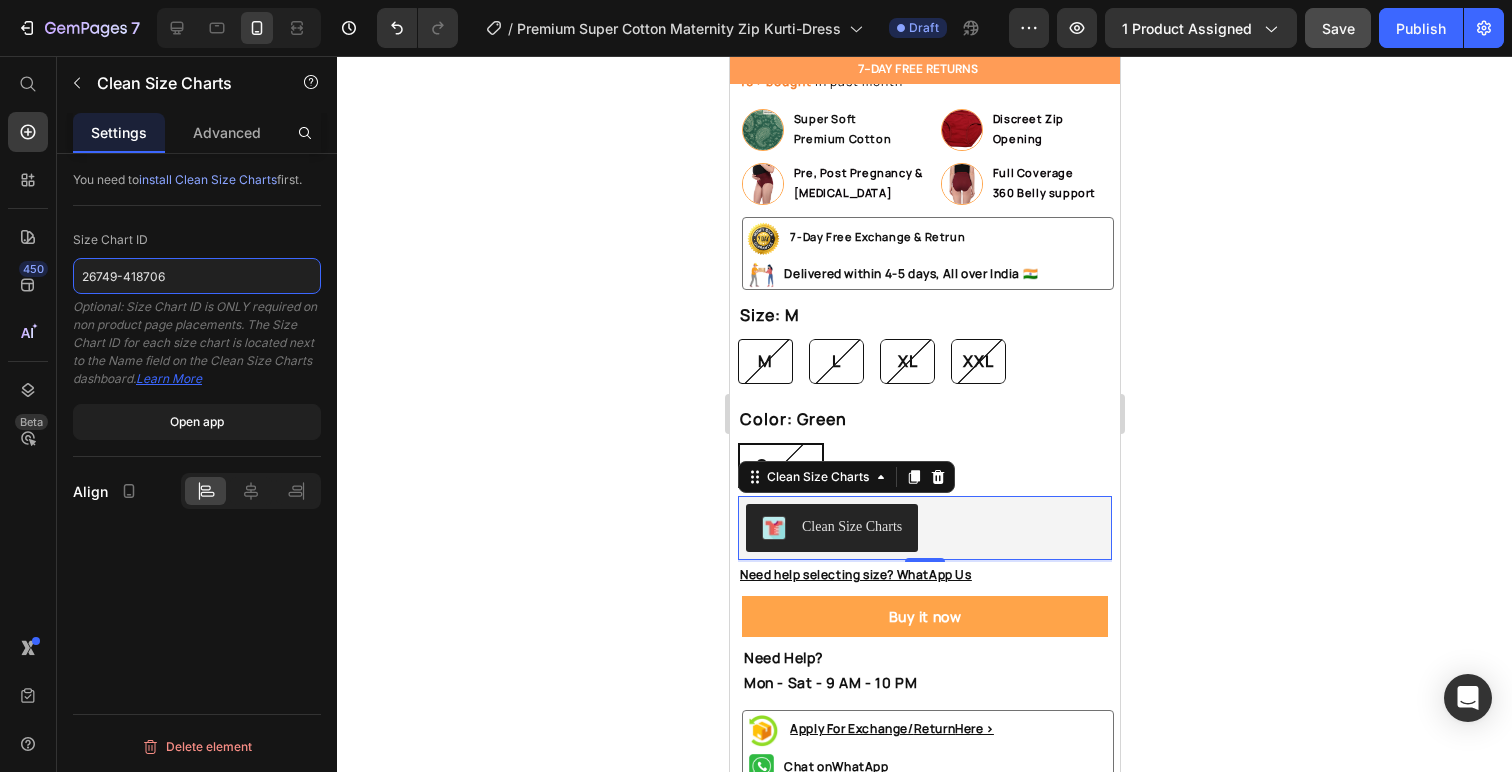 type on "26749-418706" 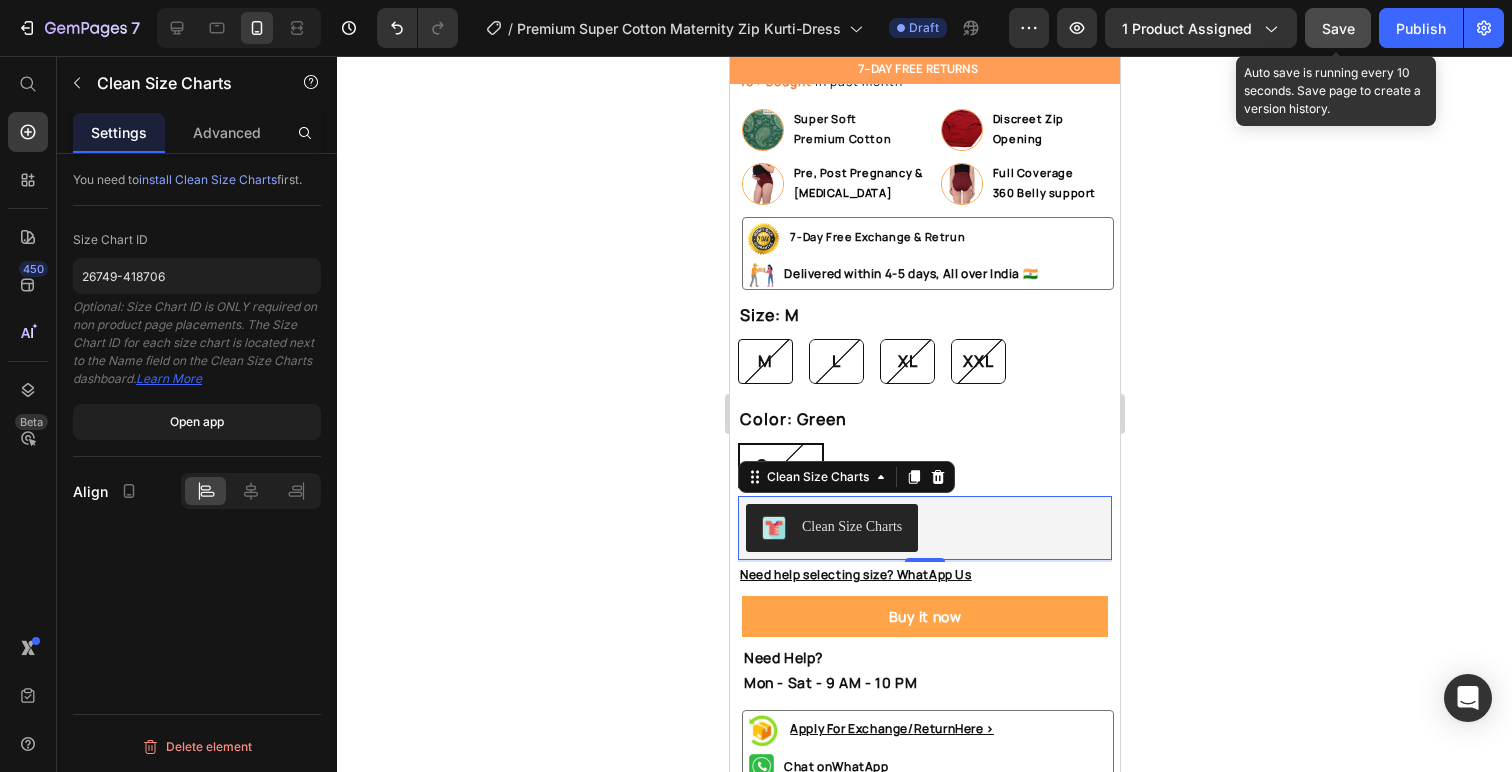 click on "Save" at bounding box center [1338, 28] 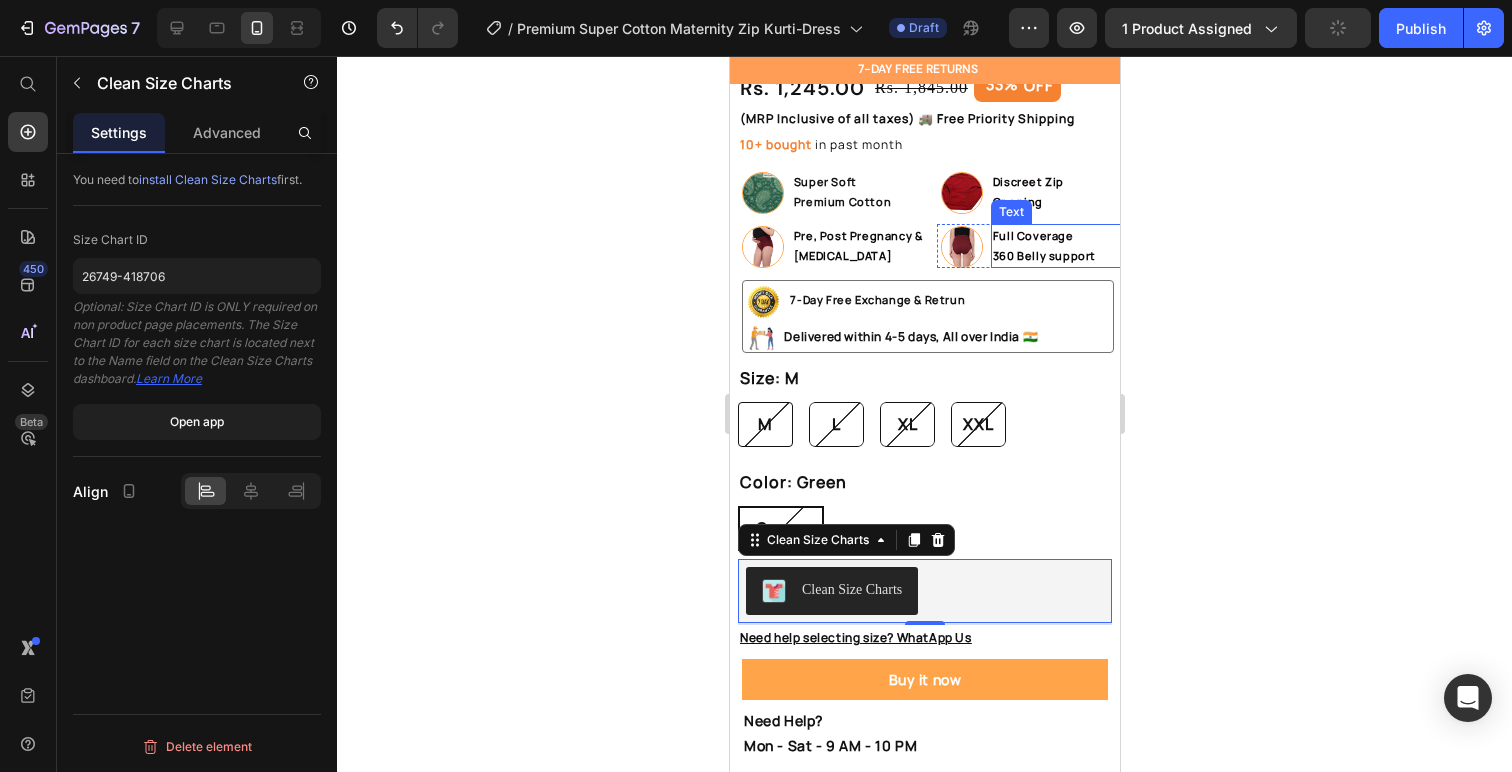 scroll, scrollTop: 632, scrollLeft: 0, axis: vertical 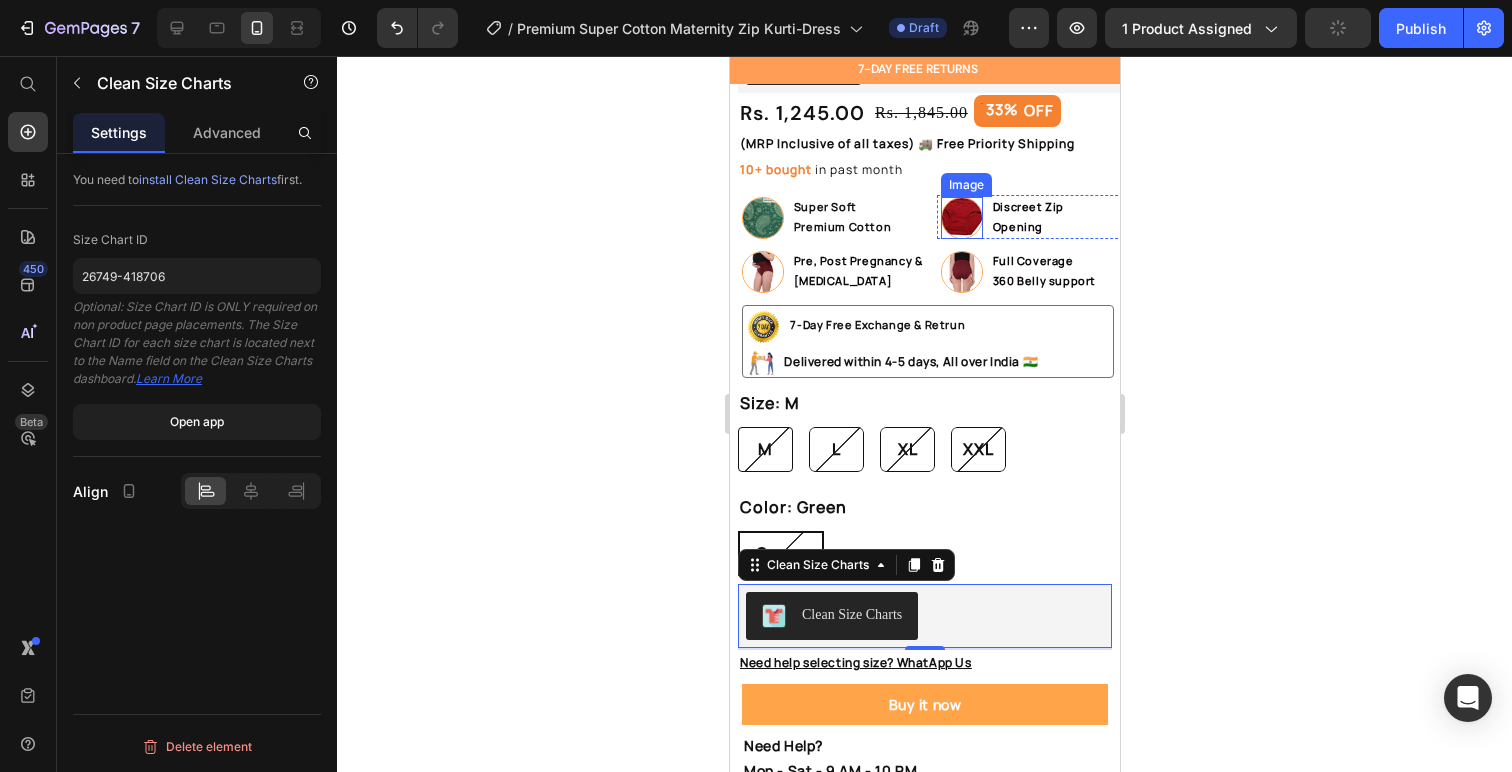 click at bounding box center (961, 218) 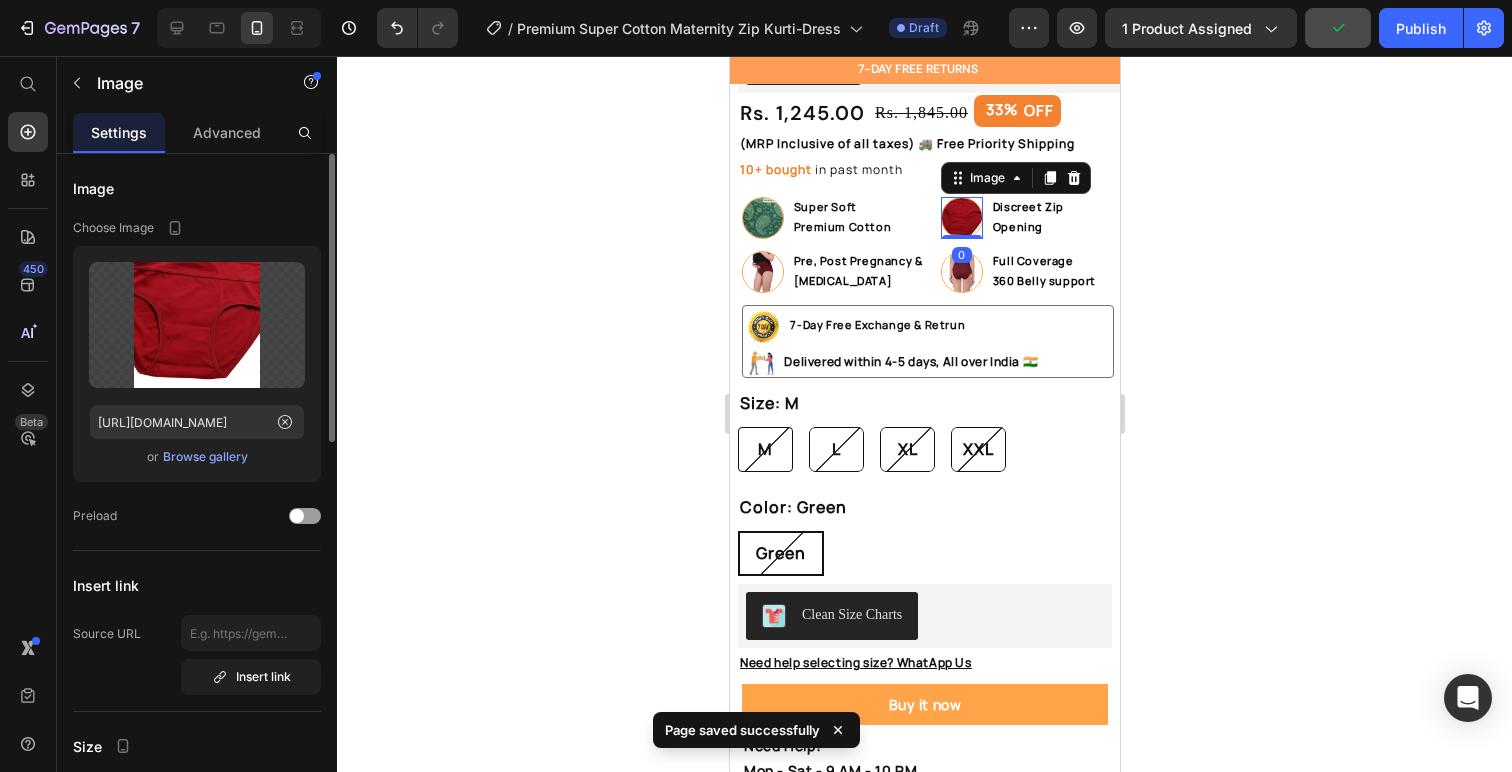 click on "Browse gallery" at bounding box center [205, 457] 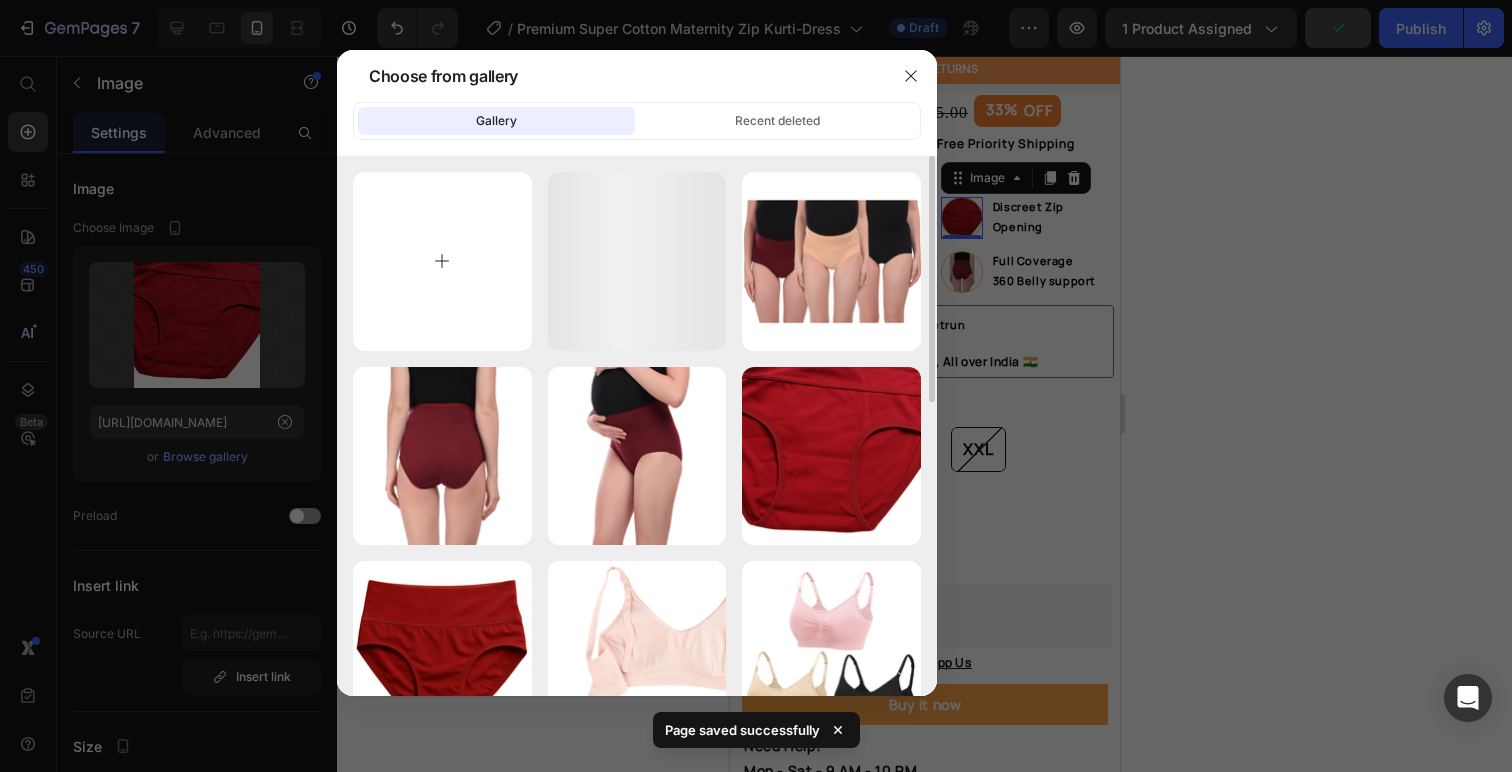 click at bounding box center [442, 261] 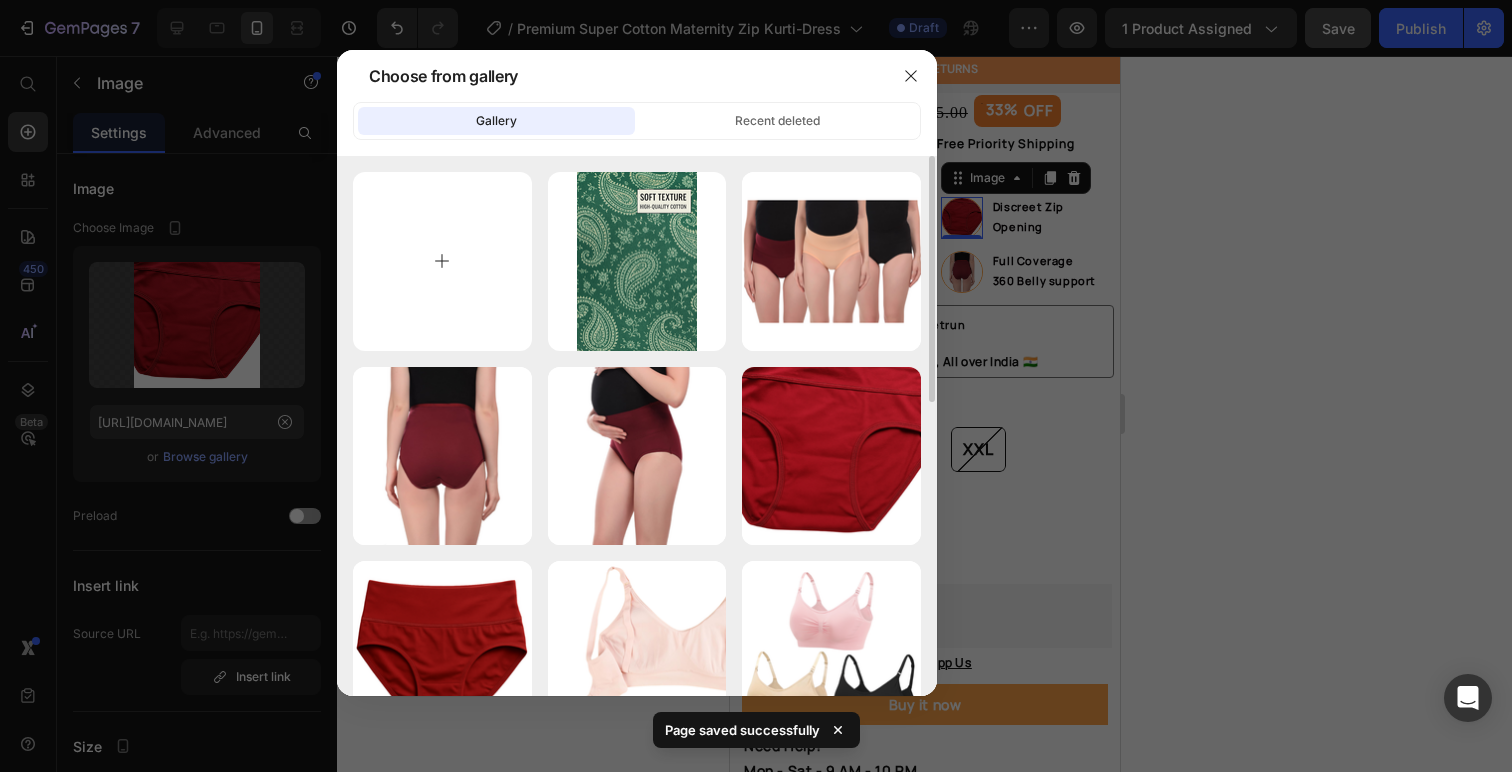 type on "C:\fakepath\WhatsApp Image 2025-06-04 at 14.56.46 (1) copy.jpeg" 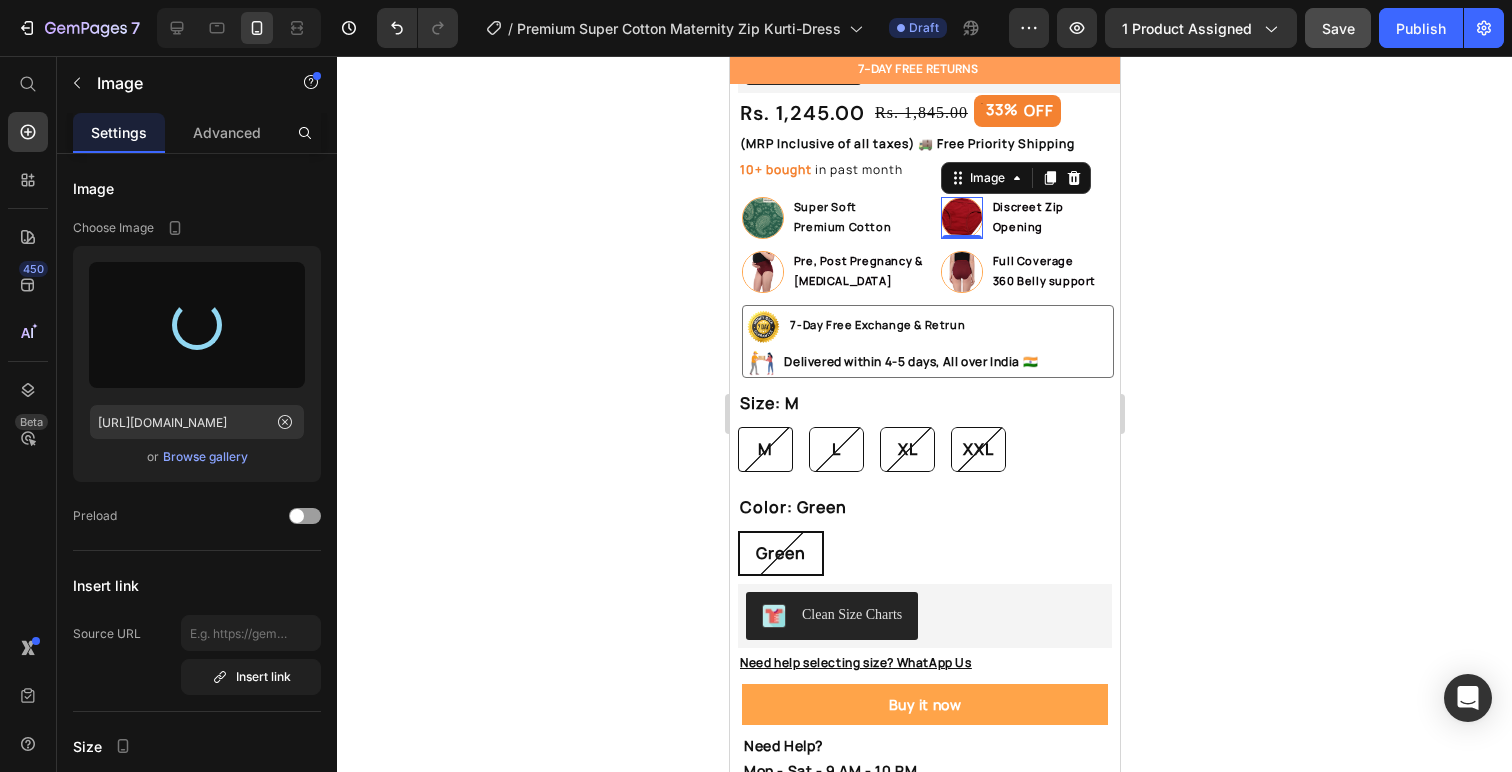 type on "https://cdn.shopify.com/s/files/1/0601/8783/6531/files/gempages_520323198131110835-fdf81c2c-1c26-4c28-a01e-3382d2981e0b.jpg" 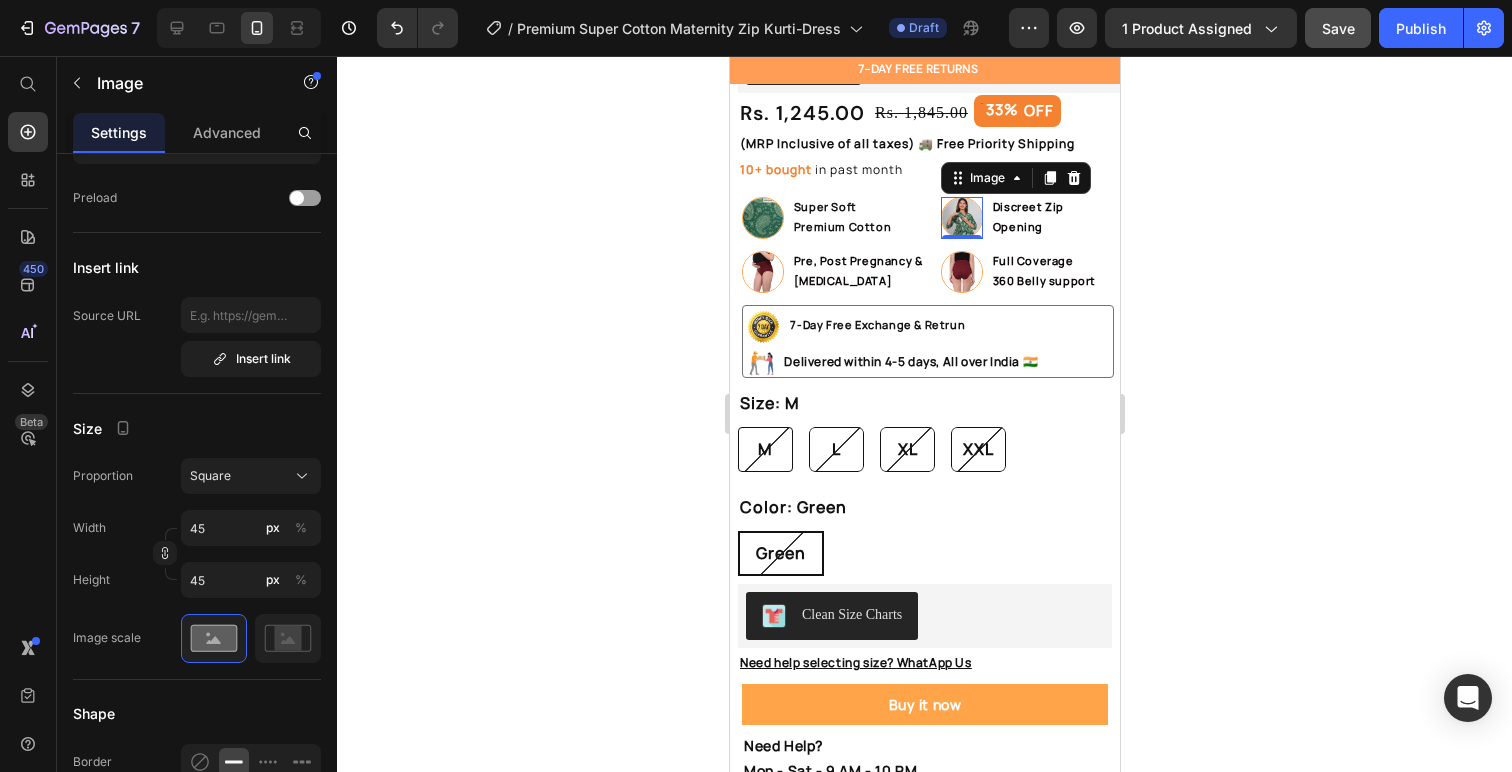 scroll, scrollTop: 0, scrollLeft: 0, axis: both 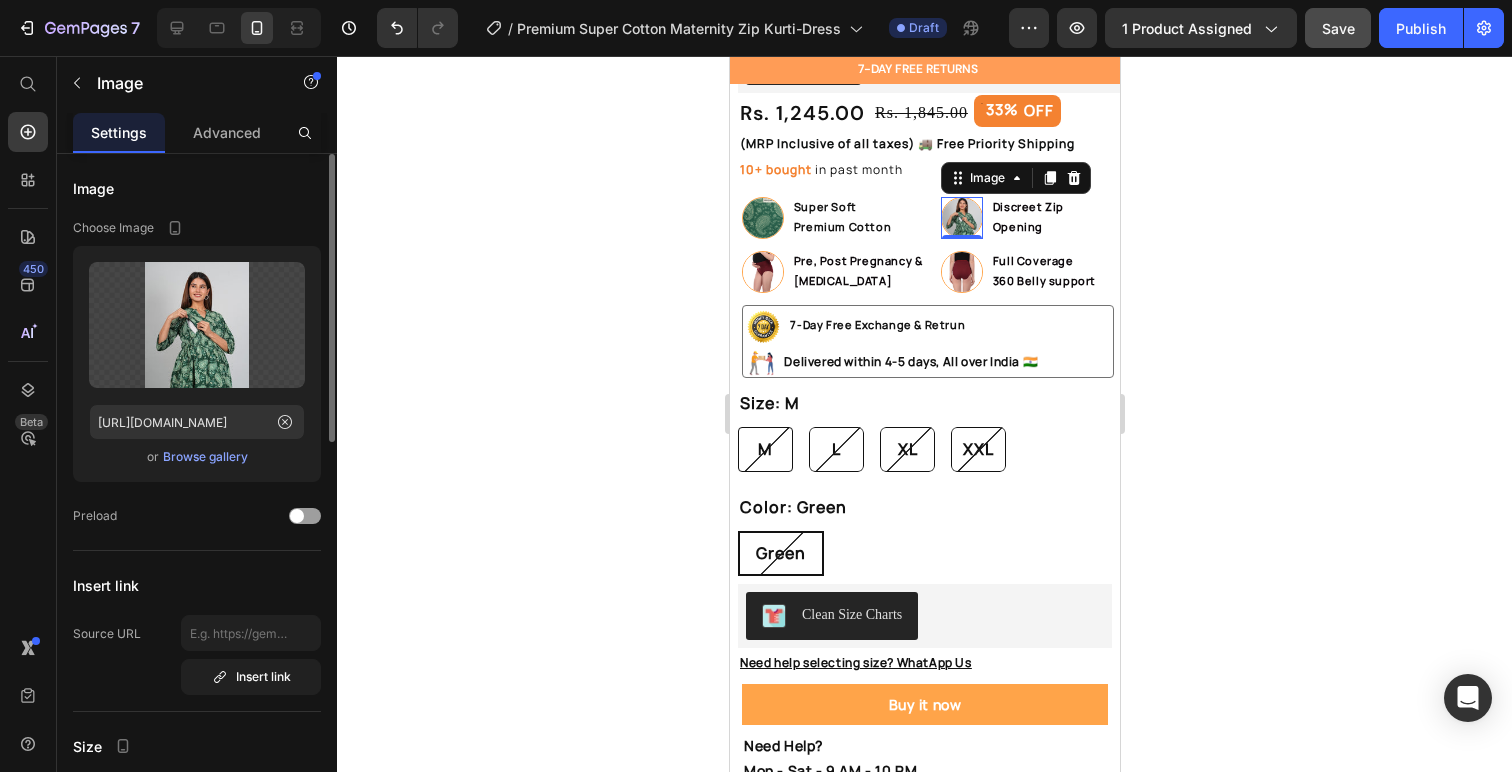 click 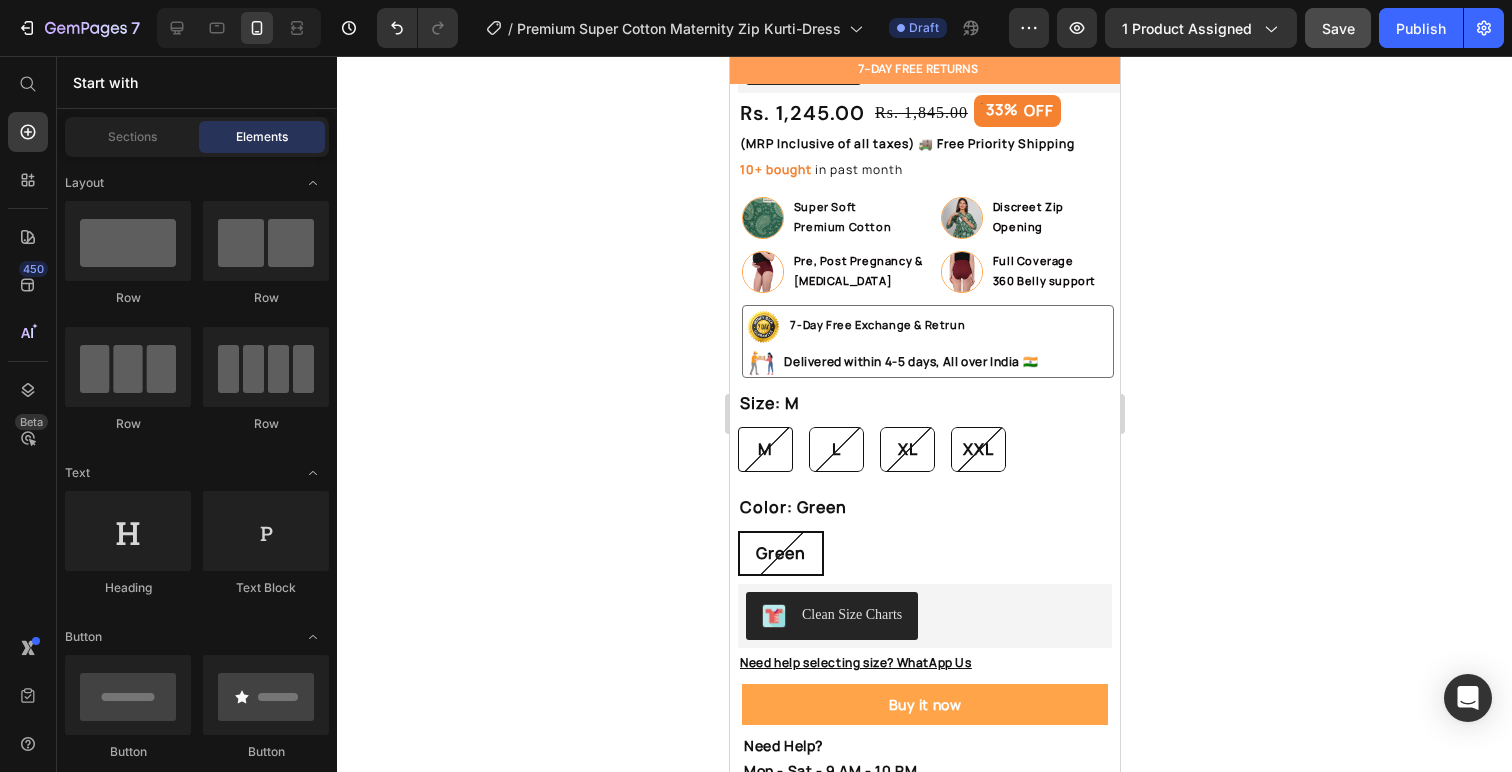 click 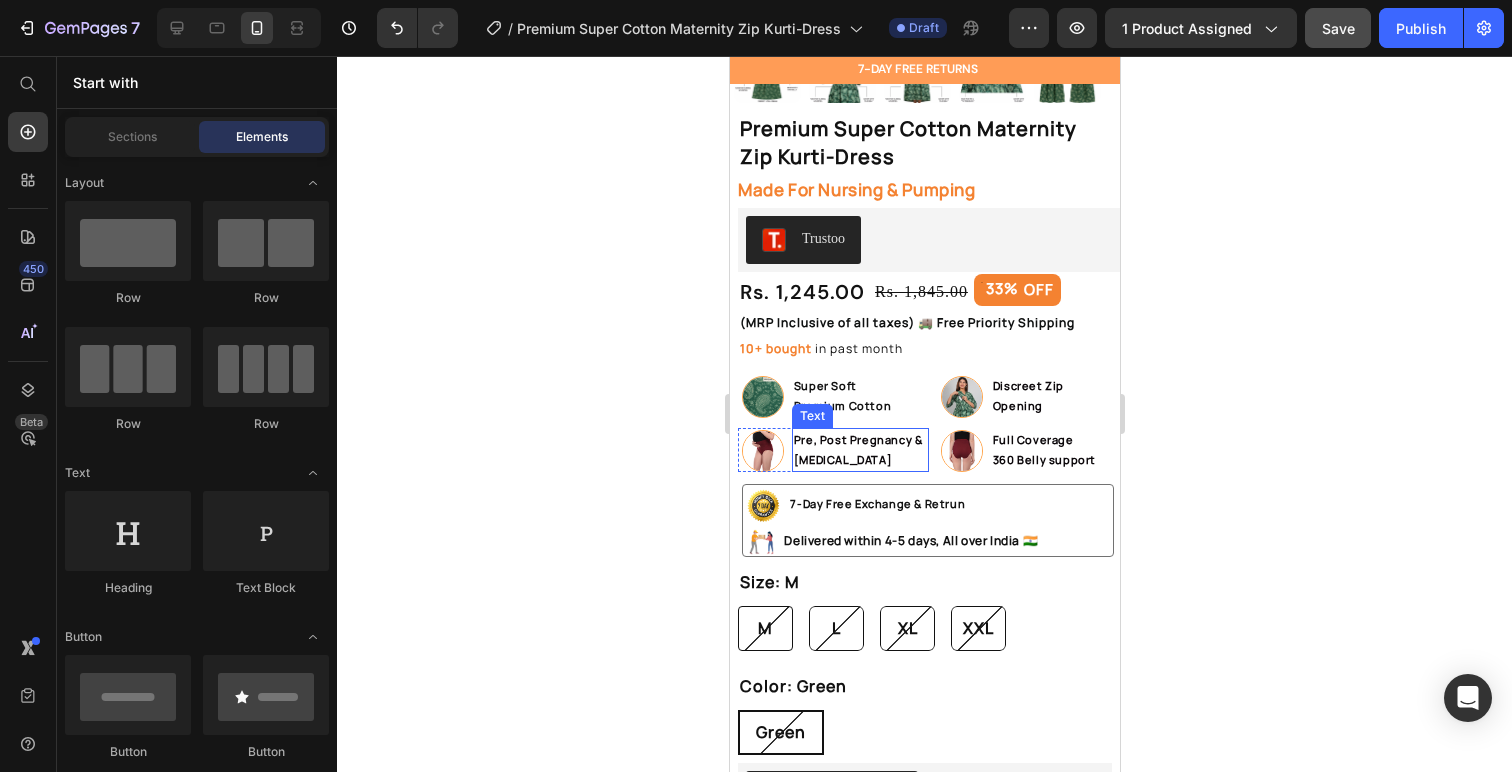 scroll, scrollTop: 458, scrollLeft: 0, axis: vertical 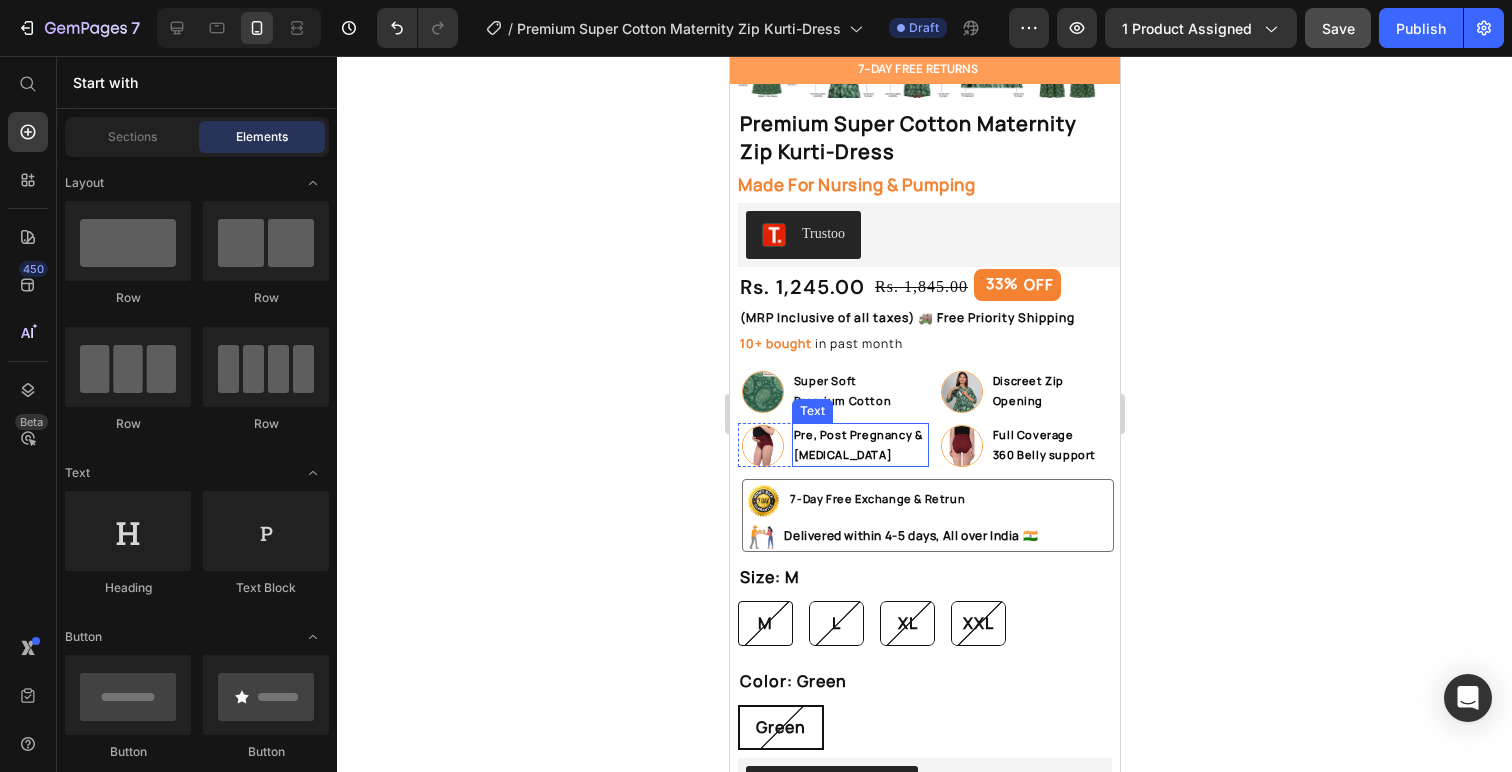 click on "Pre, Post Pregnancy & C-Section" at bounding box center [857, 444] 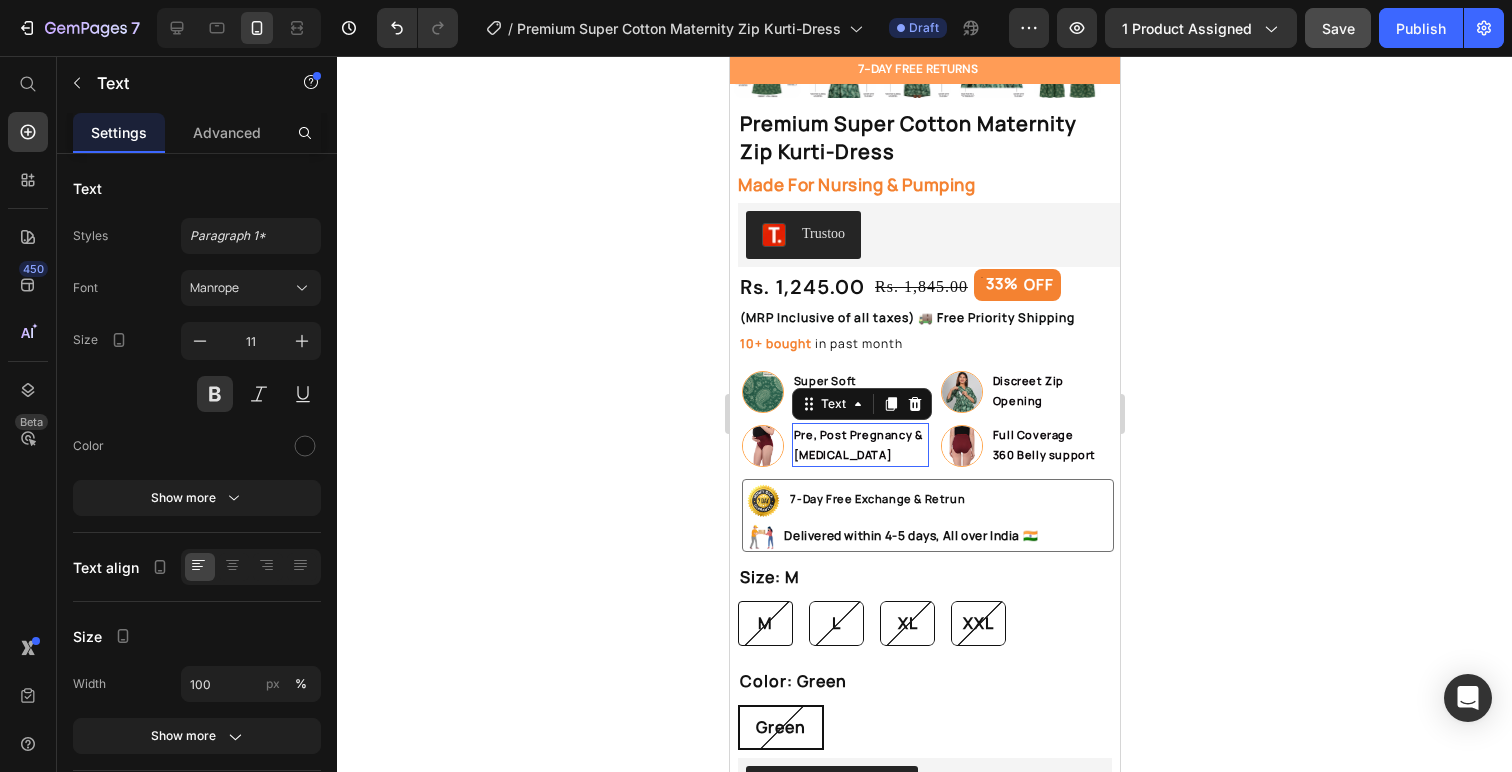click on "Pre, Post Pregnancy & C-Section" at bounding box center [857, 444] 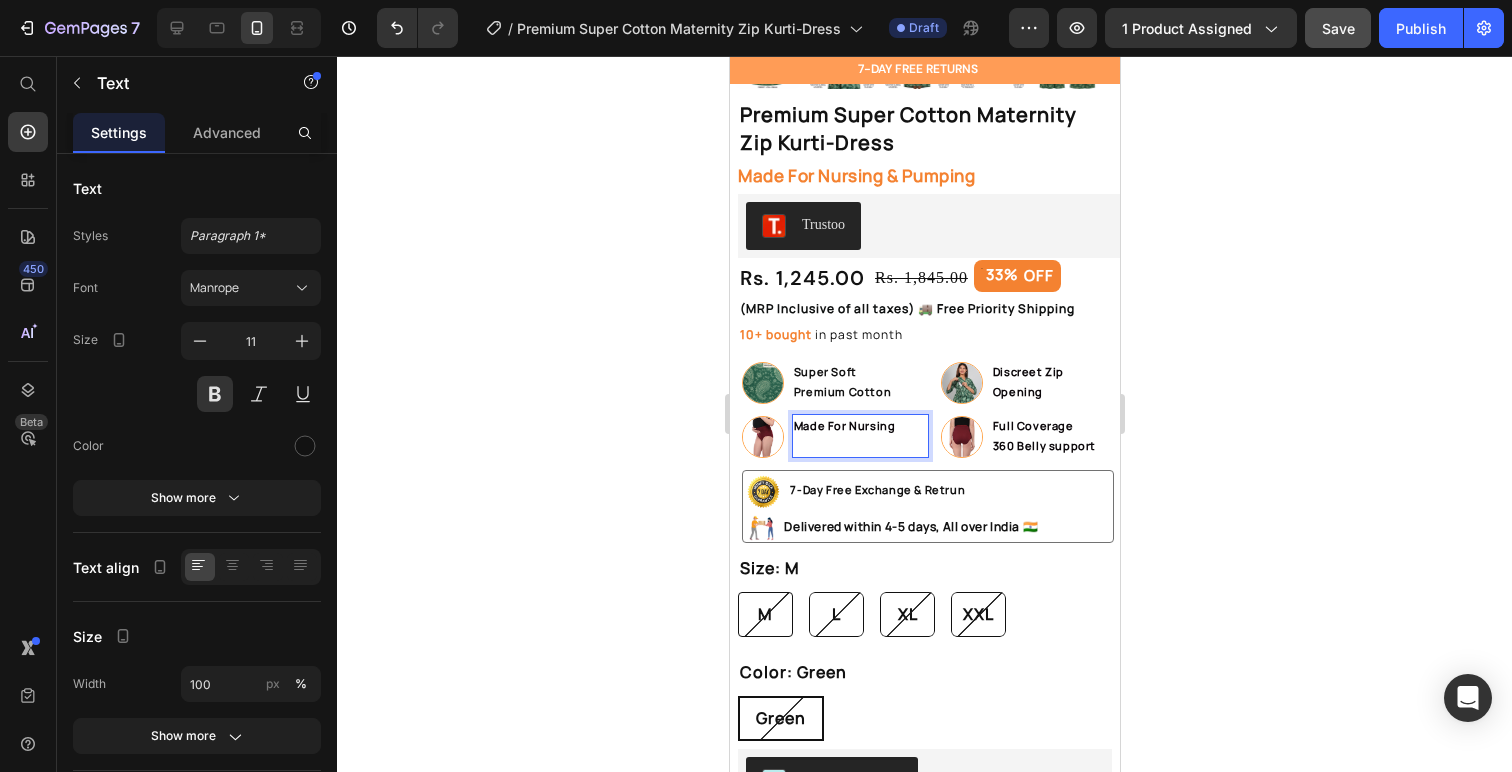scroll, scrollTop: 458, scrollLeft: 0, axis: vertical 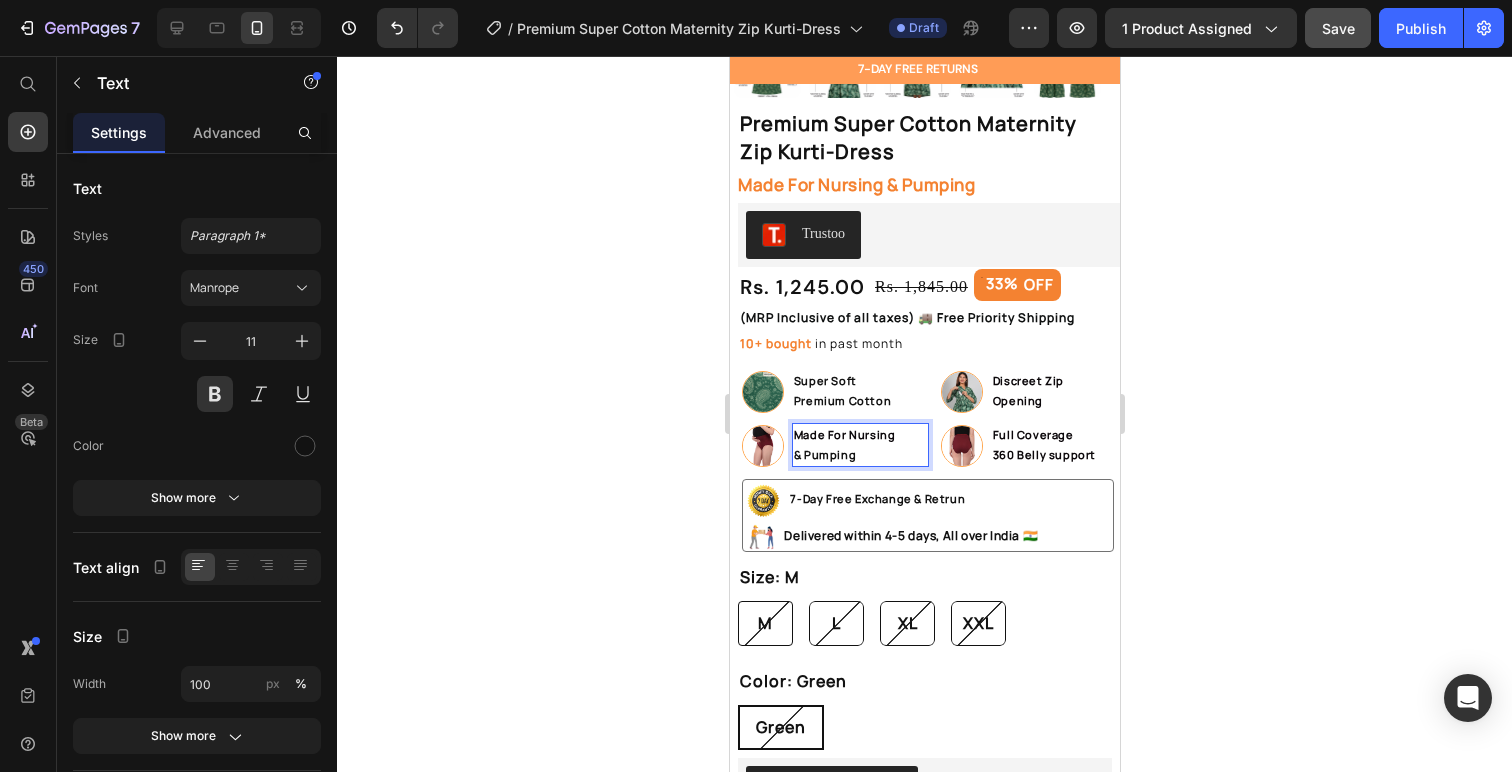 click 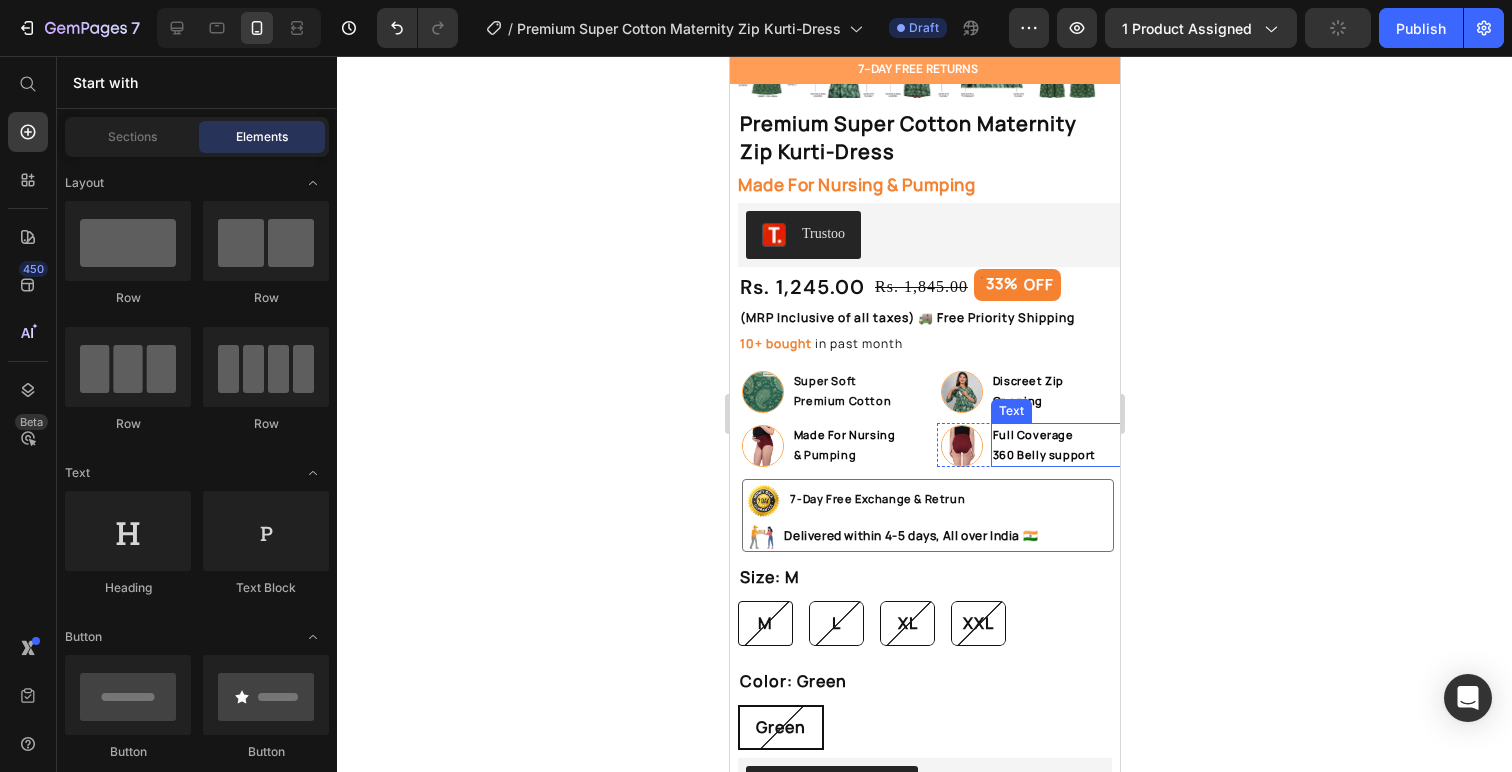 click on "360 Belly support" at bounding box center (1043, 454) 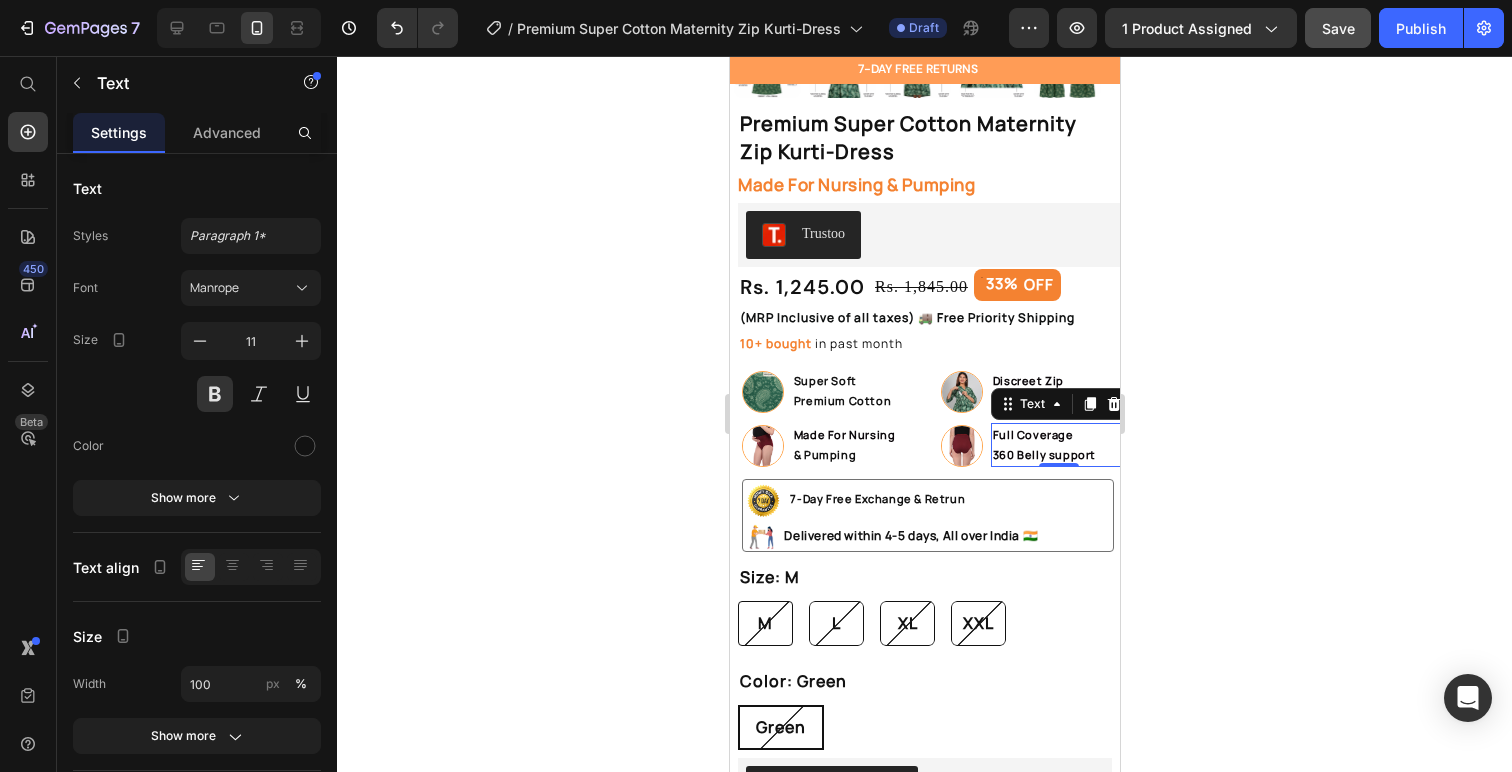 click 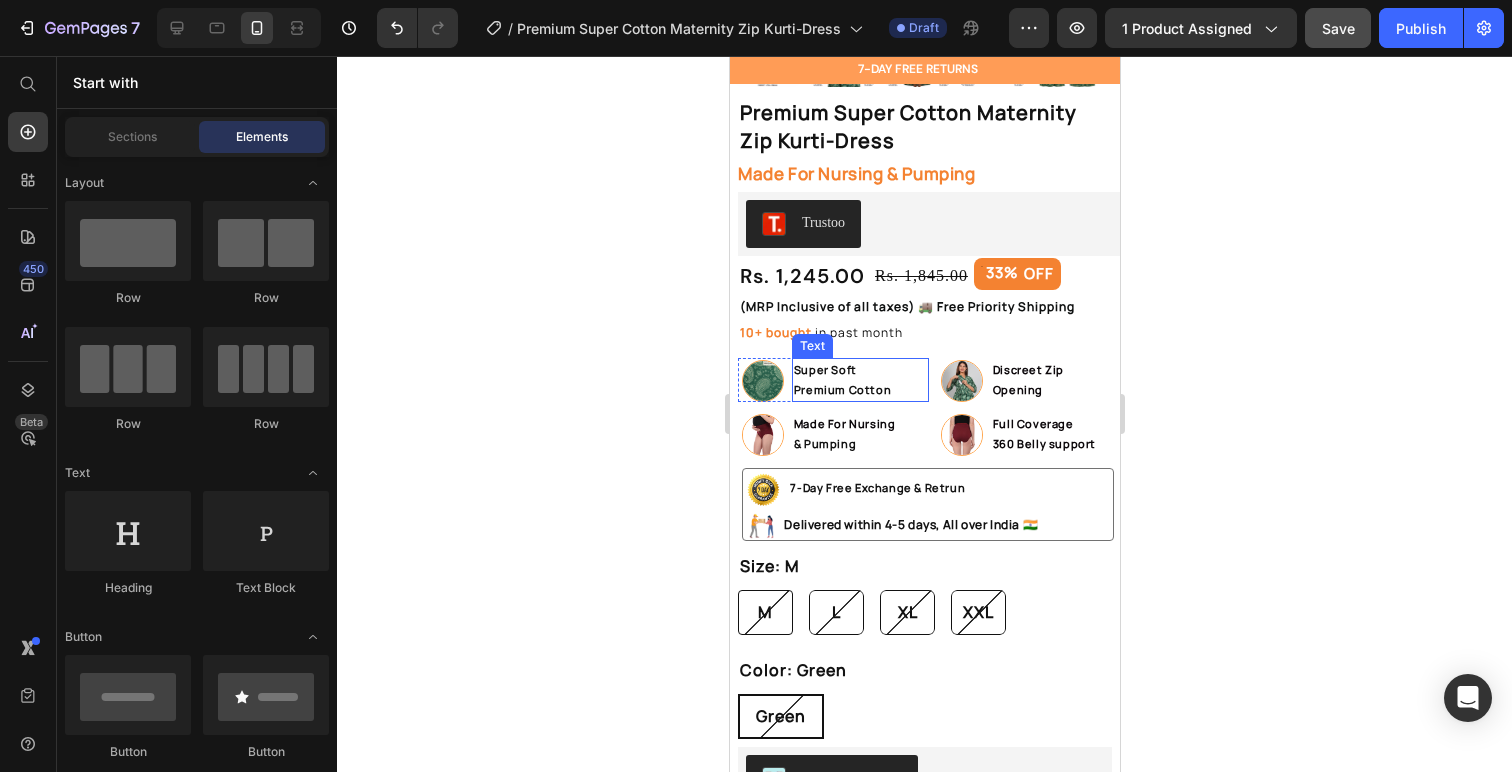 scroll, scrollTop: 487, scrollLeft: 0, axis: vertical 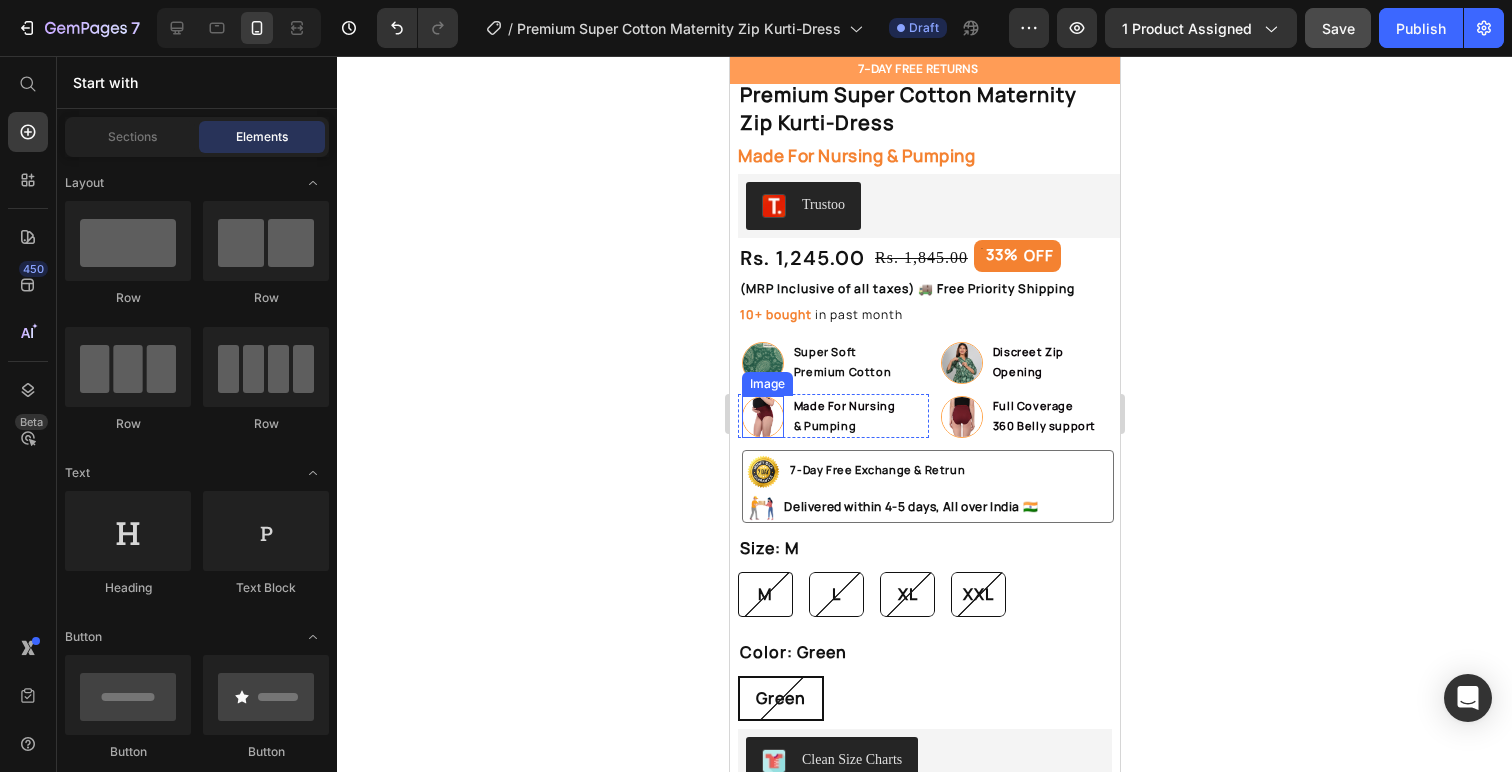 click at bounding box center [762, 417] 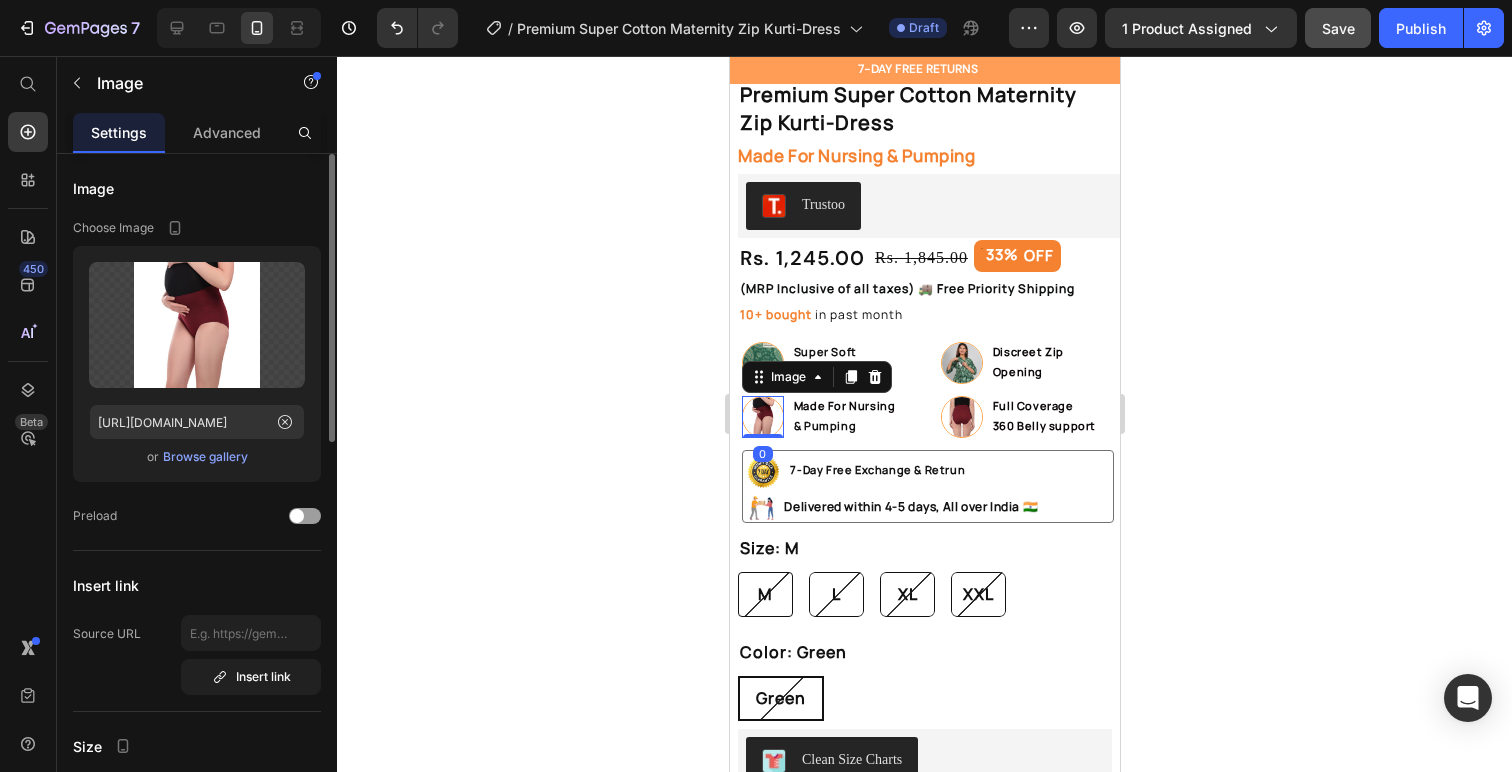 click on "Browse gallery" at bounding box center (205, 457) 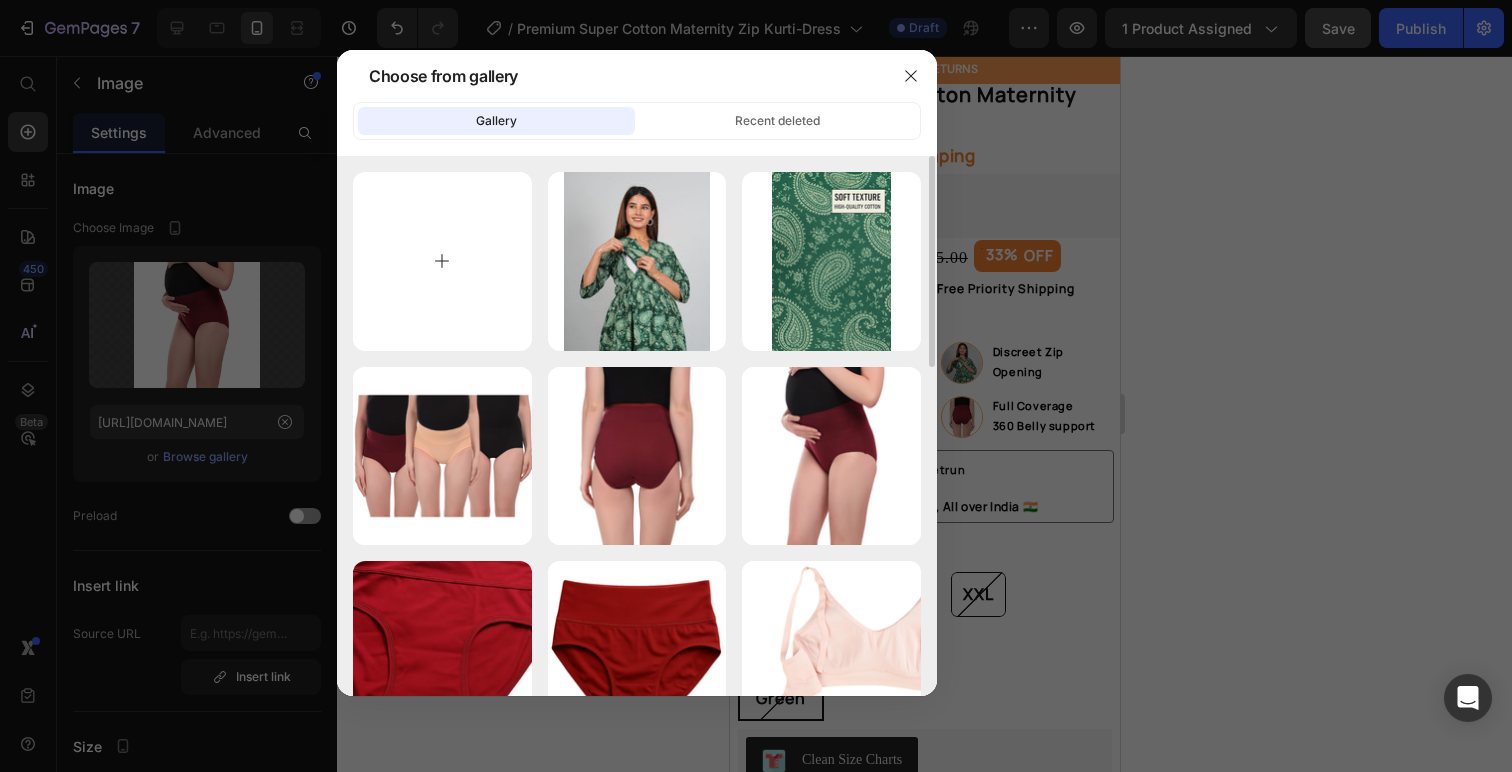 click at bounding box center (442, 261) 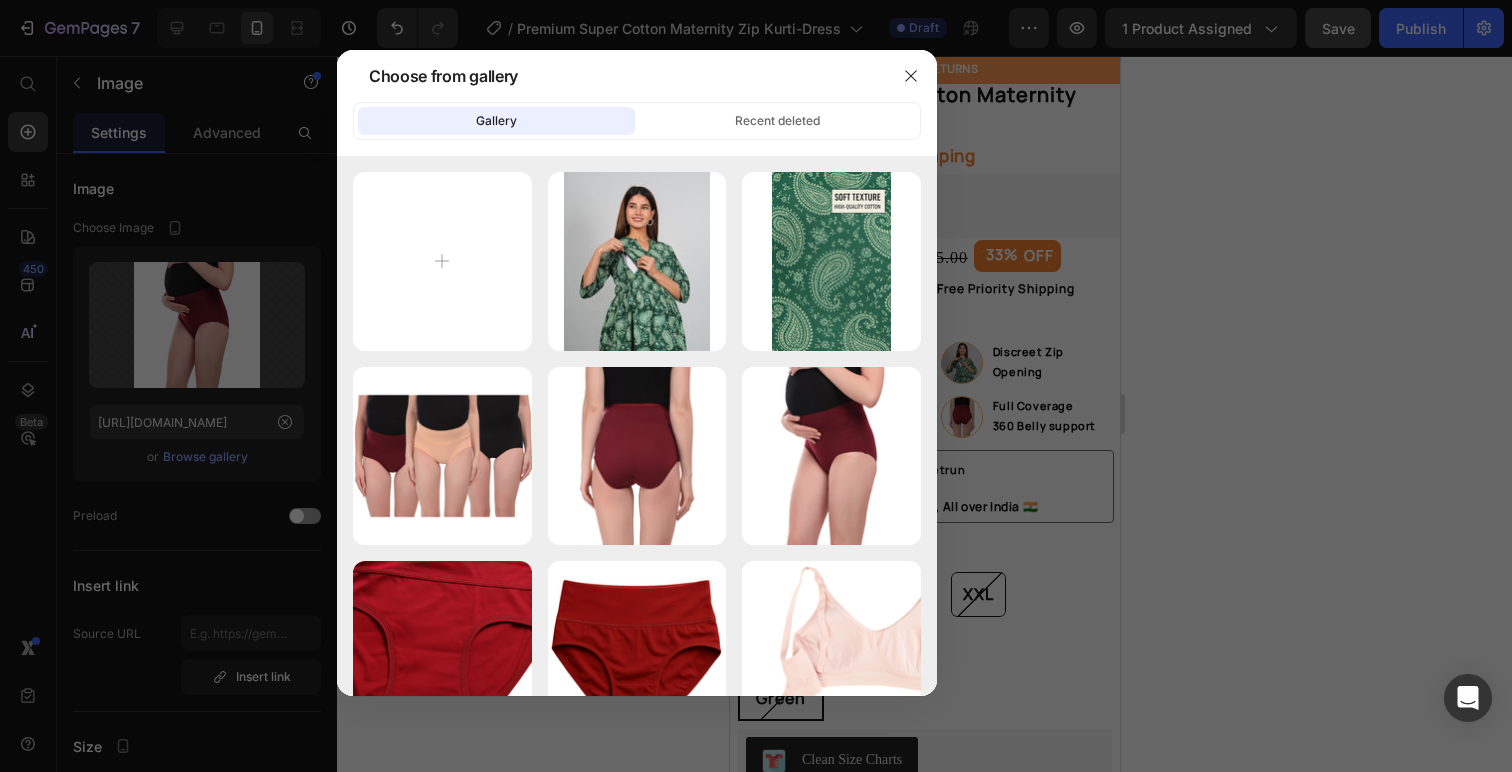 type on "C:\fakepath\WhatsApp Image 2025-06-04 at 14.56.45.jpeg" 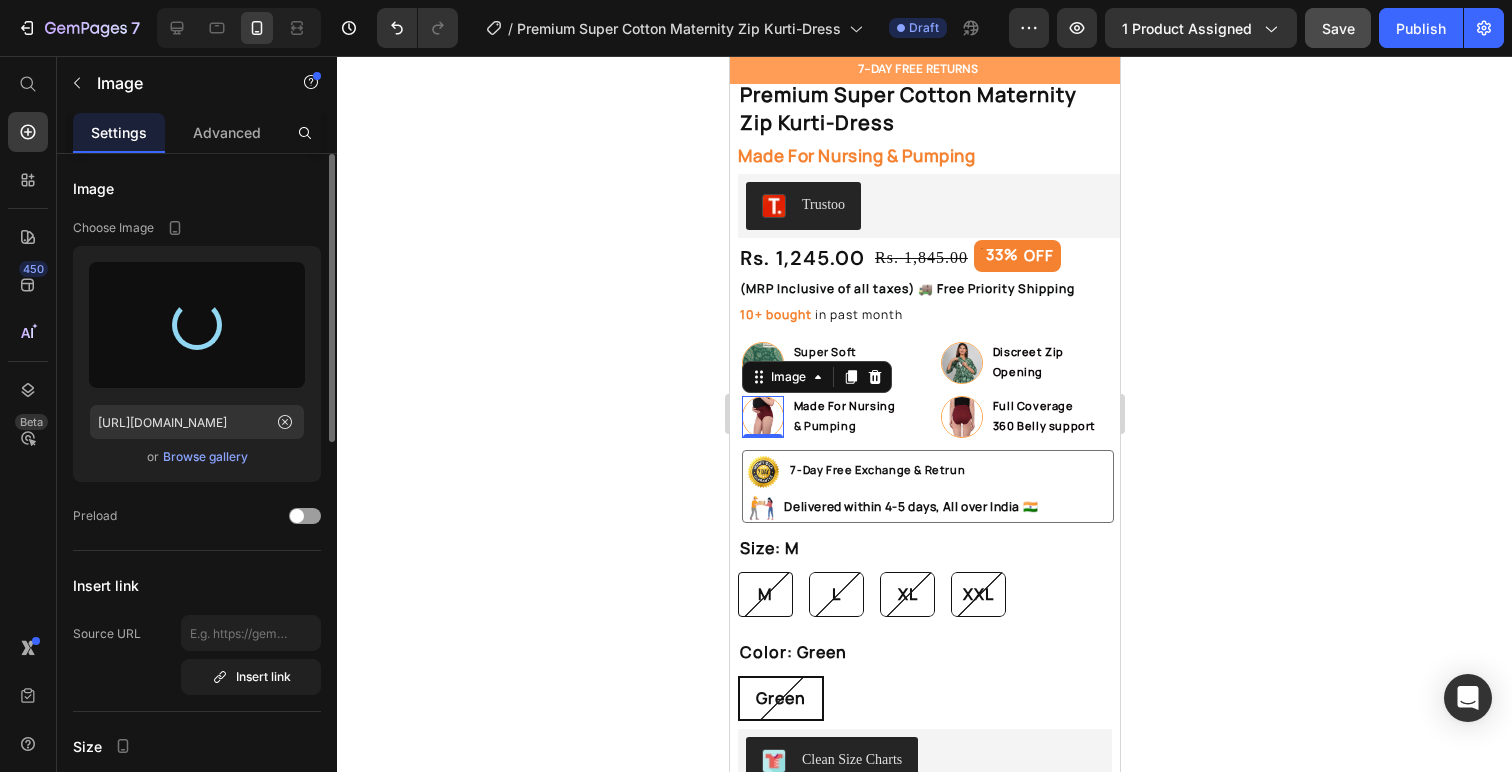 type on "https://cdn.shopify.com/s/files/1/0601/8783/6531/files/gempages_520323198131110835-40bf78d1-2b67-4449-847d-78343b32e339.jpg" 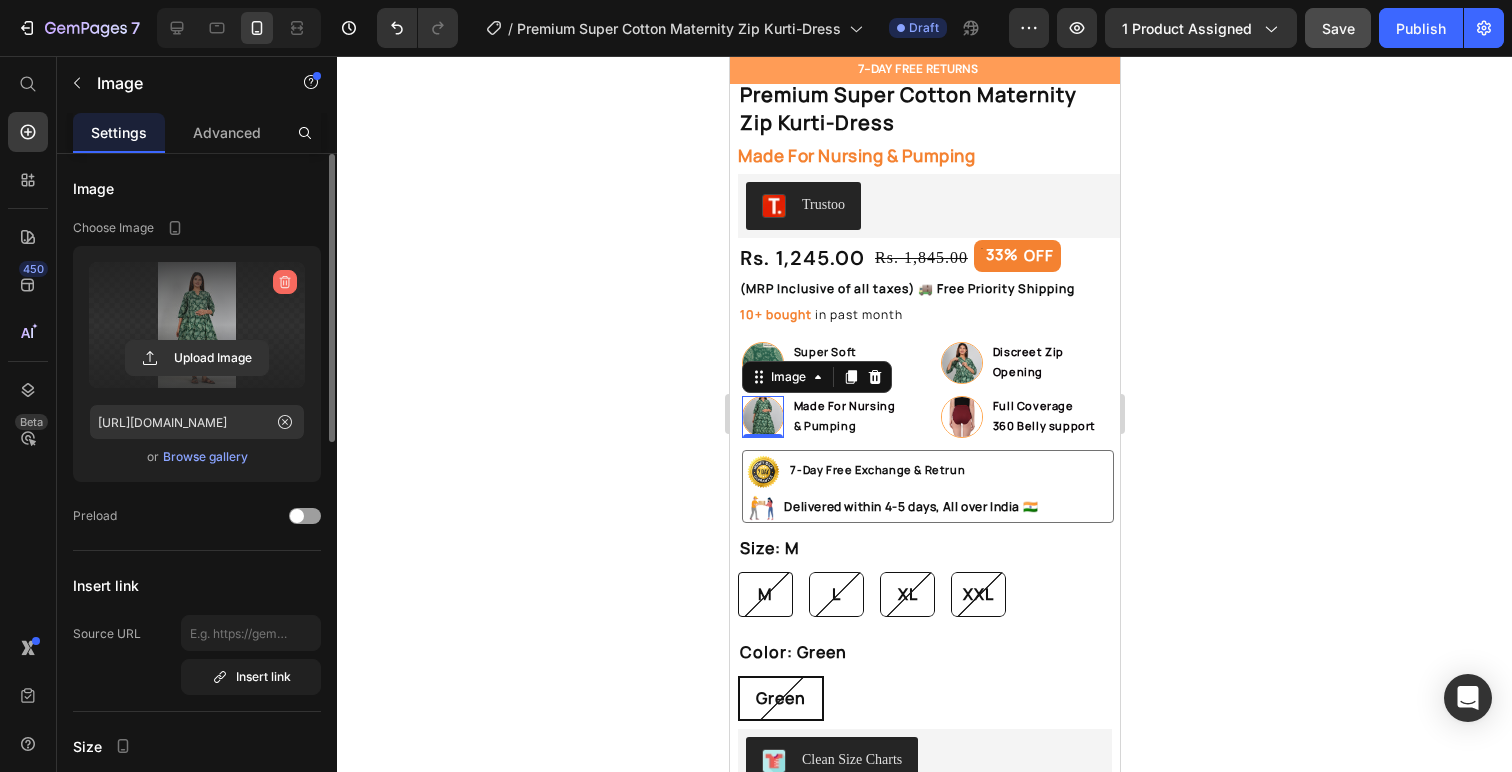 click 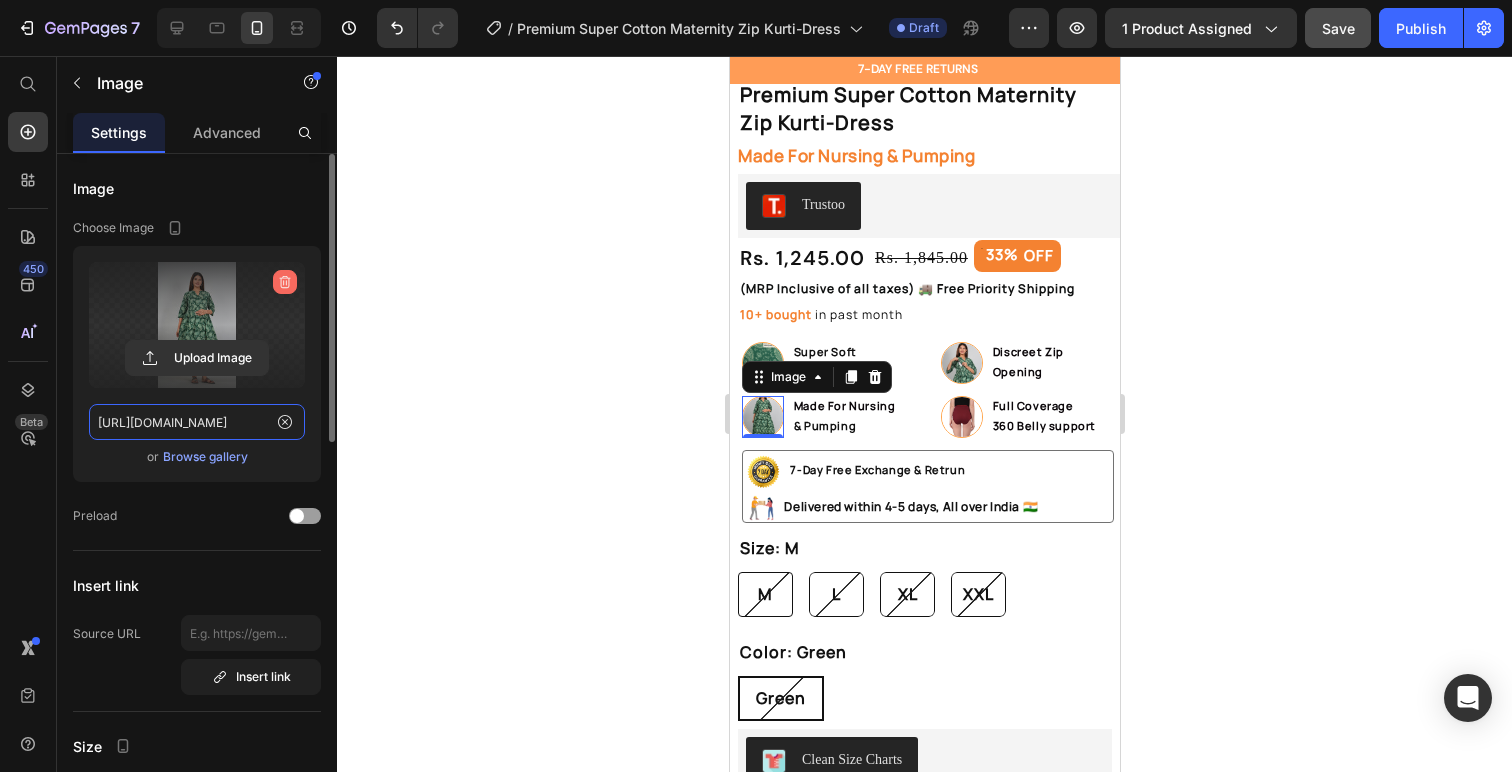 type 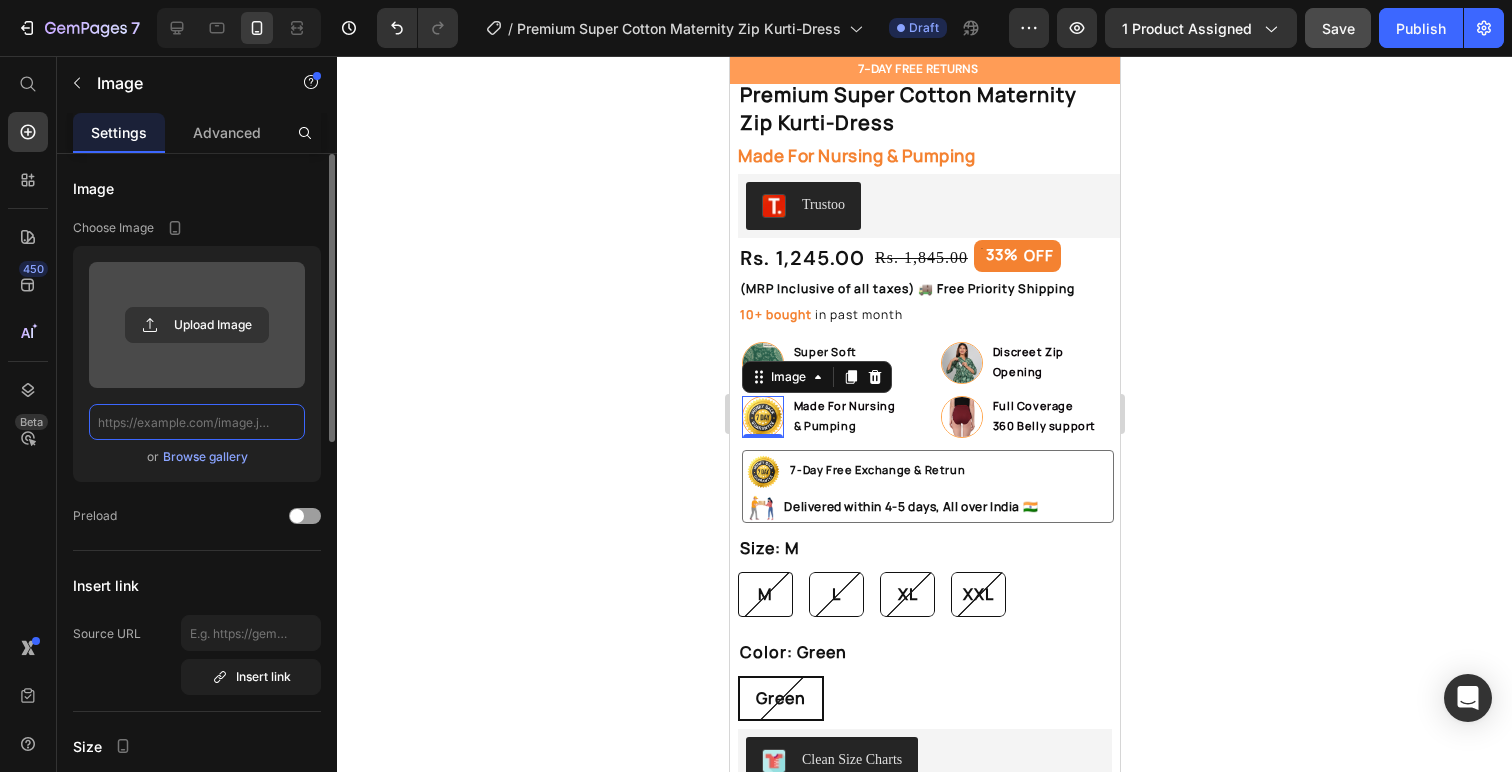 scroll, scrollTop: 0, scrollLeft: 0, axis: both 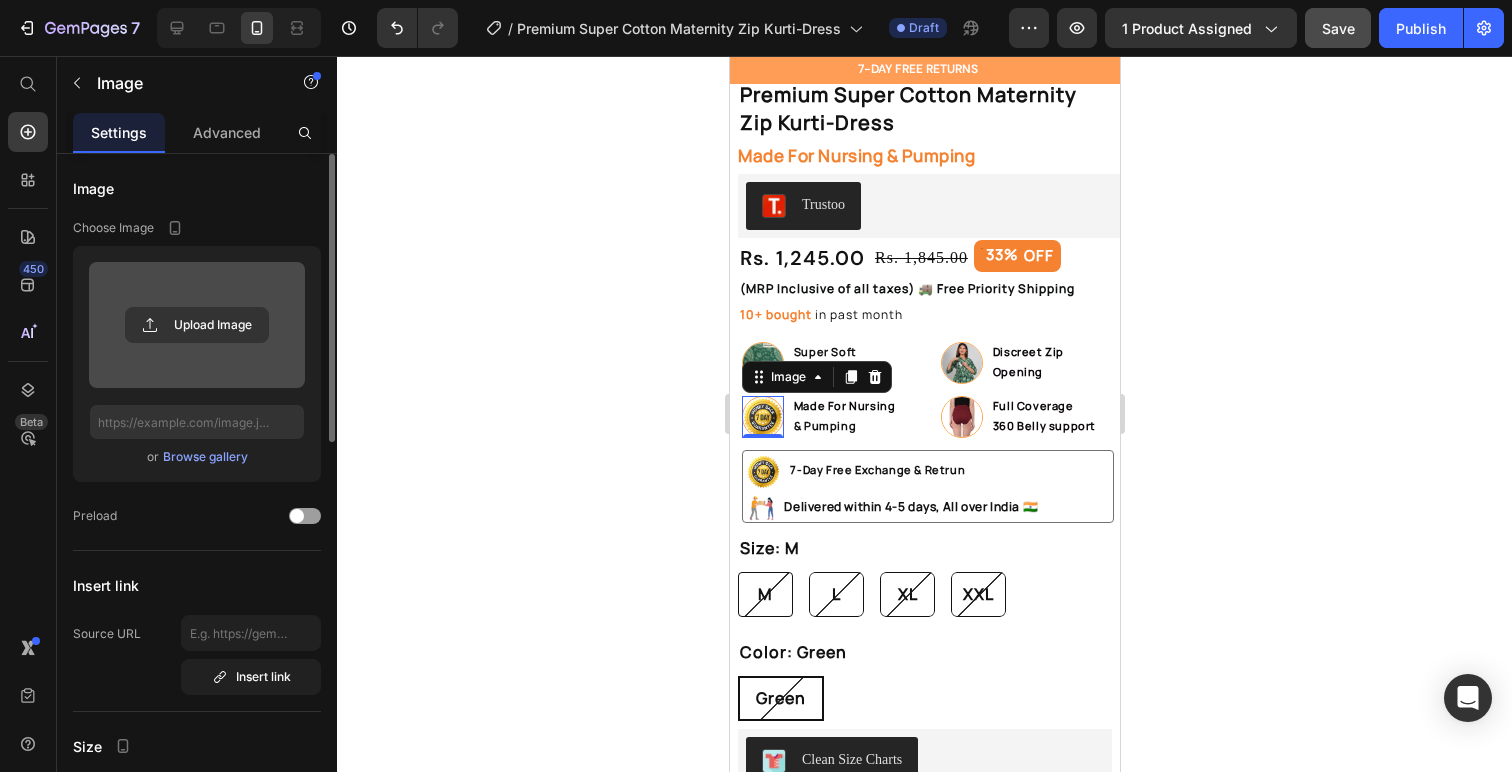click 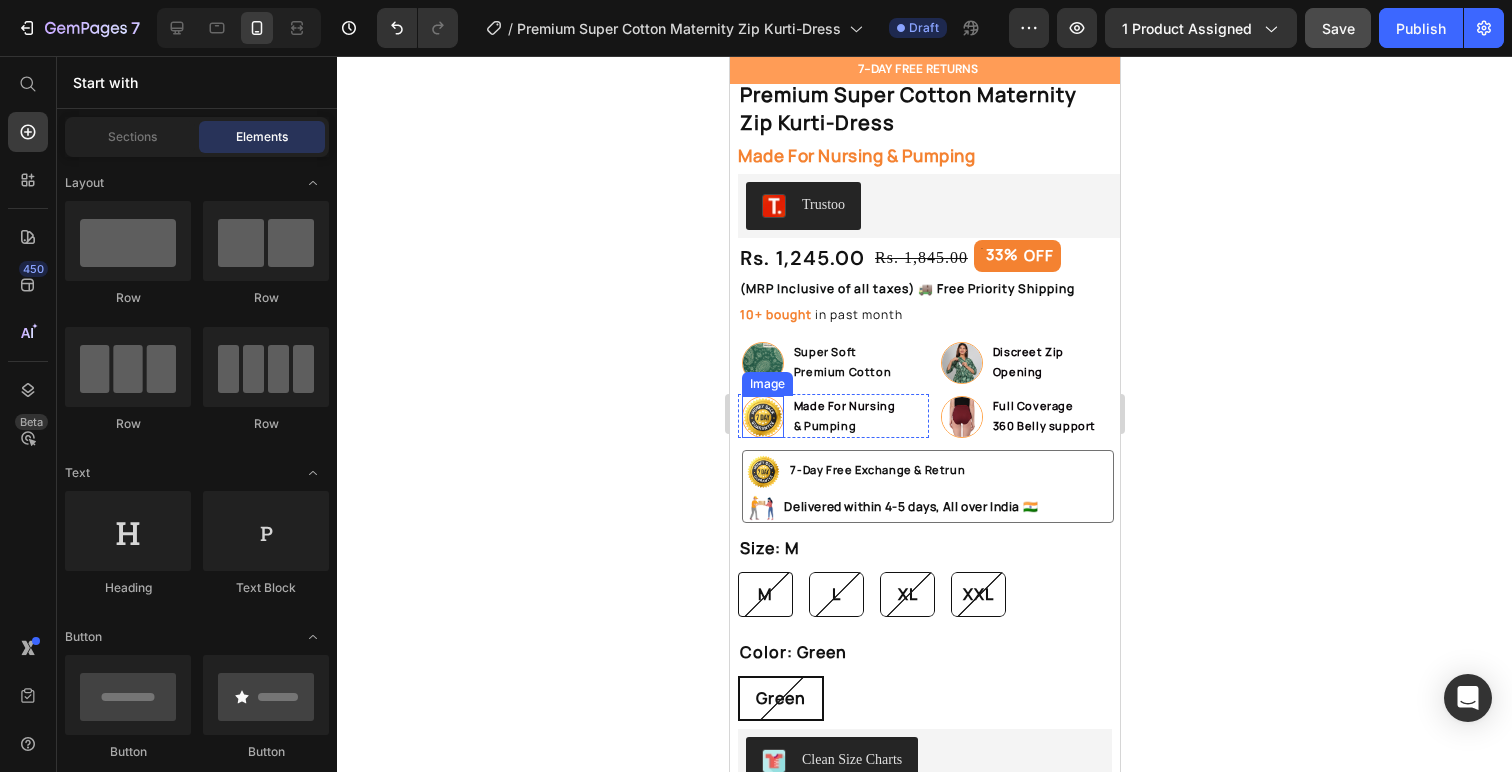 click at bounding box center [762, 417] 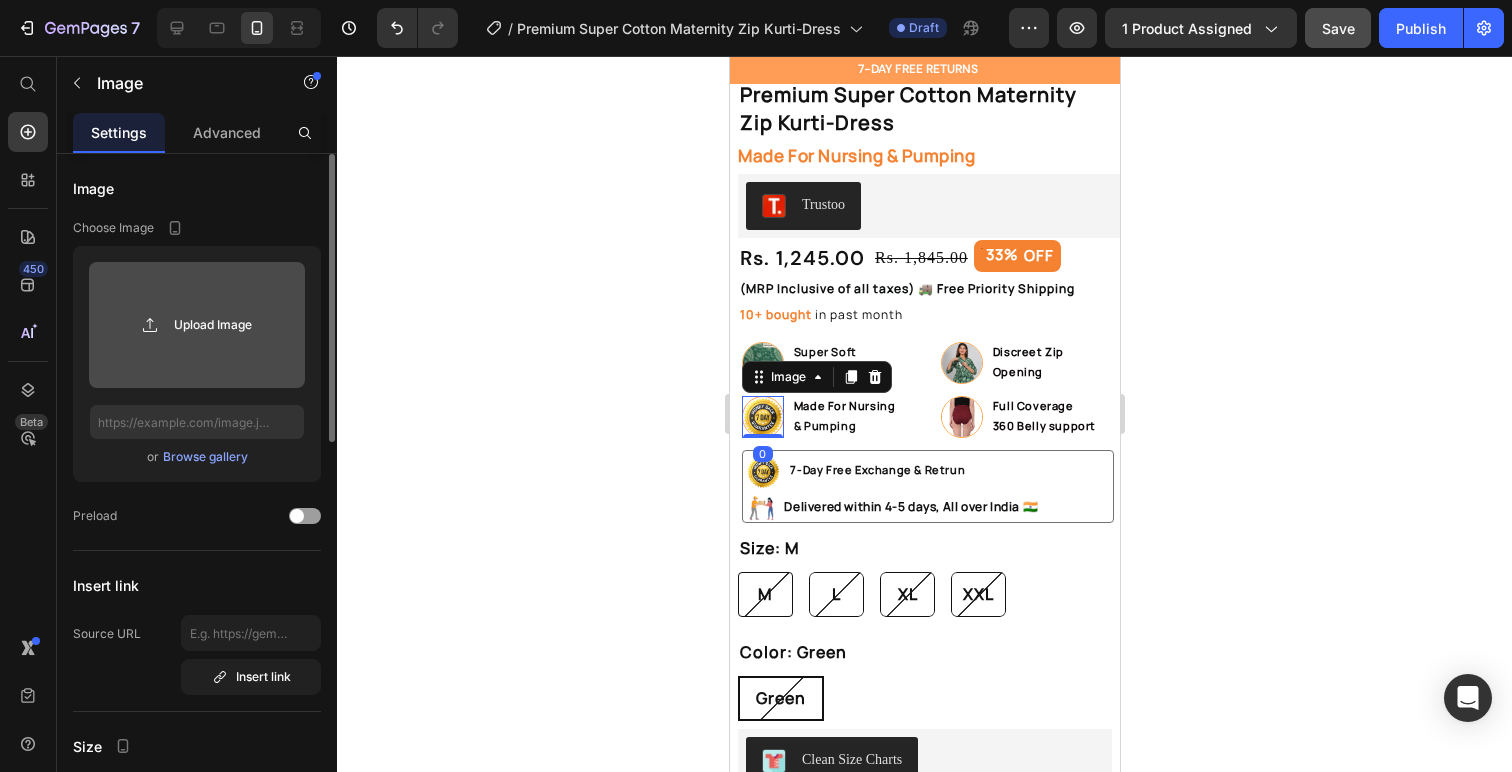 click 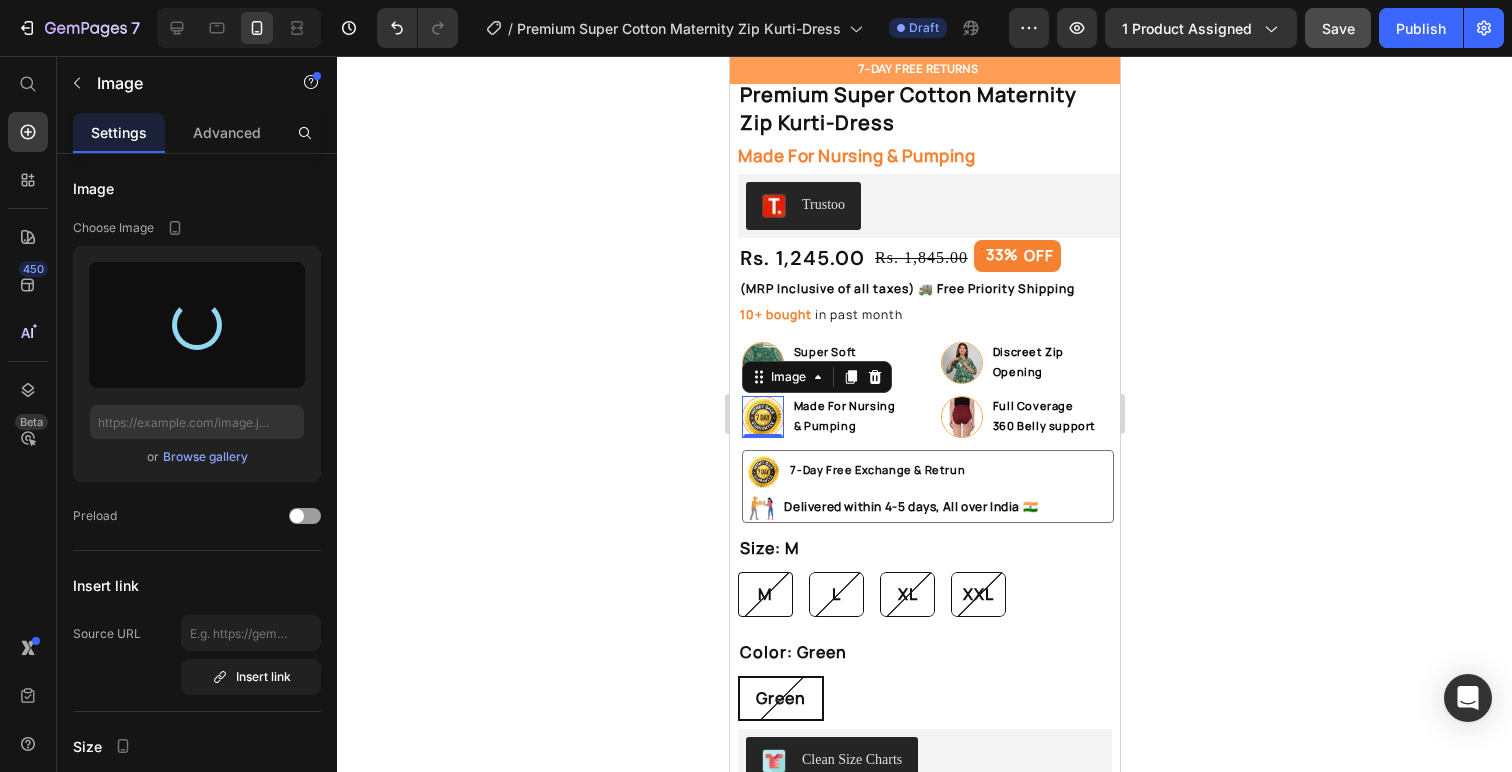 type on "https://cdn.shopify.com/s/files/1/0601/8783/6531/files/gempages_520323198131110835-bd45d47b-a232-46ed-b87f-4acbe8f98d26.jpg" 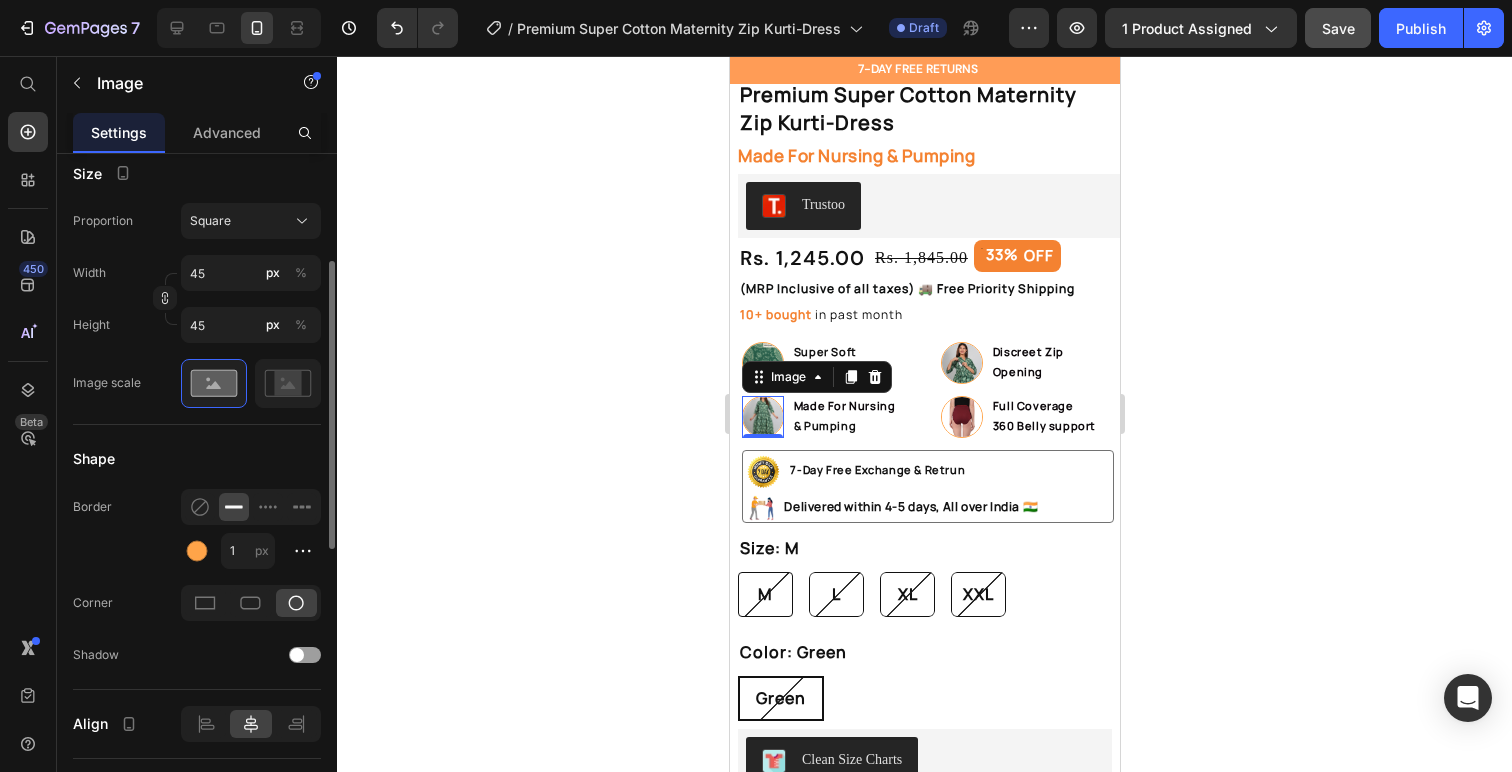 scroll, scrollTop: 578, scrollLeft: 0, axis: vertical 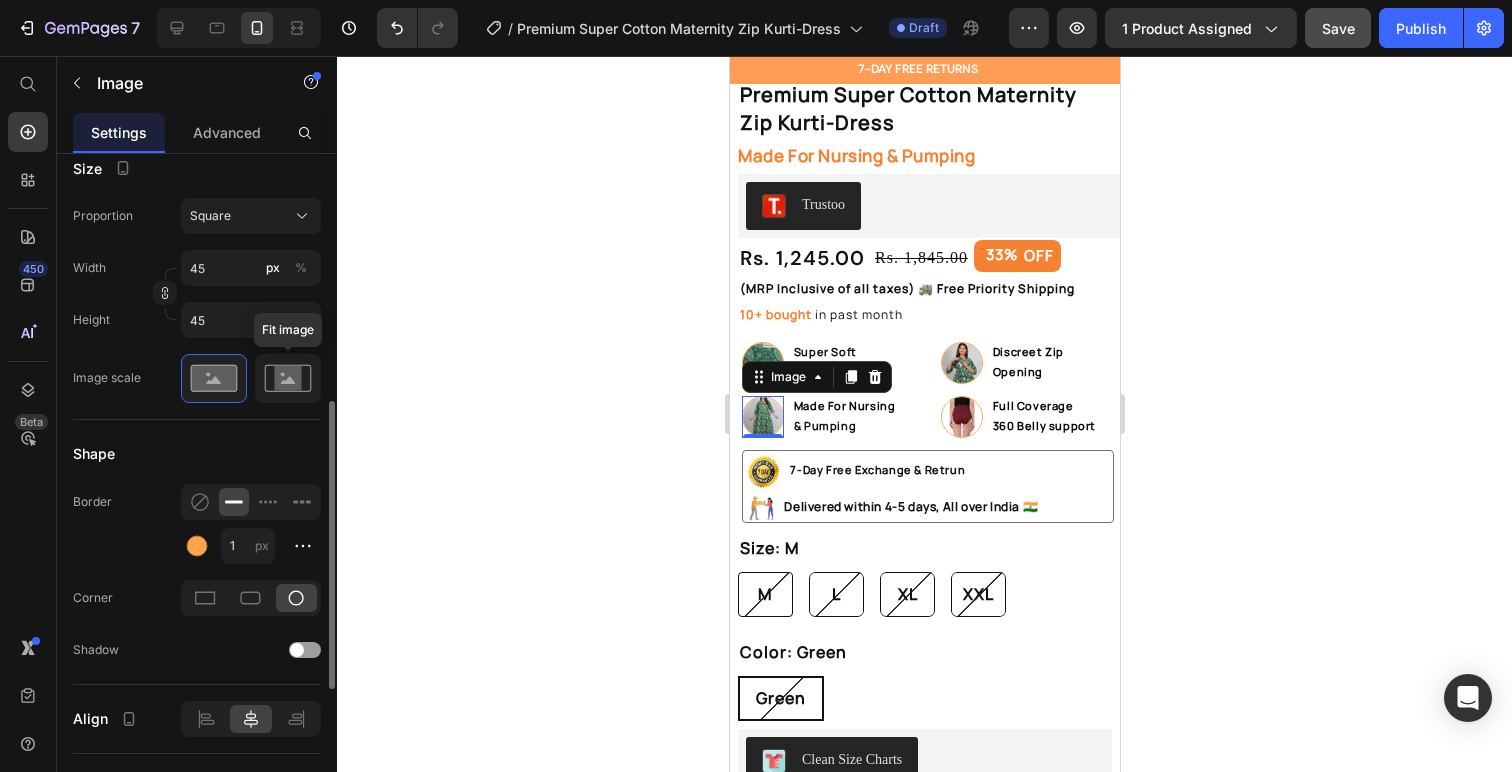 click 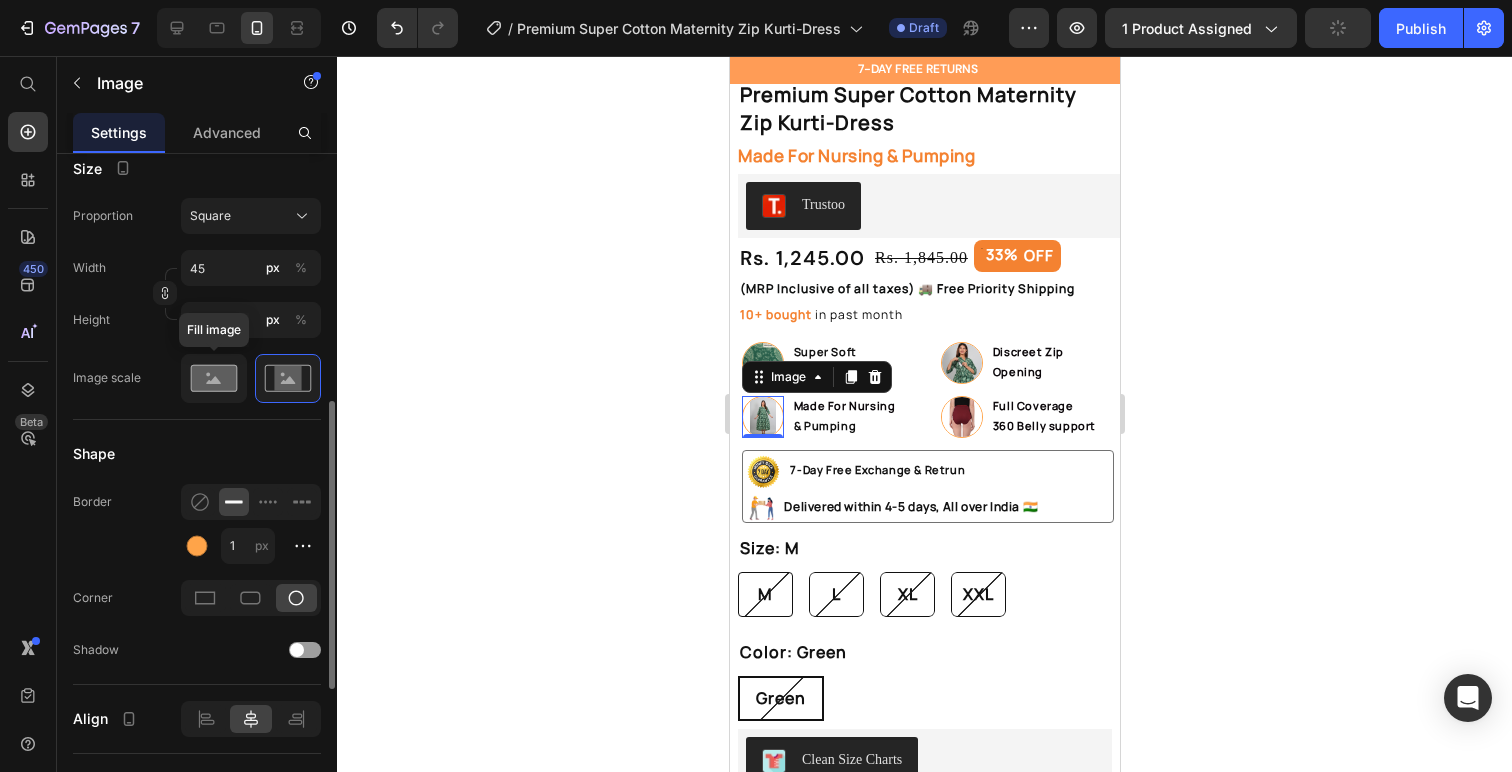 click 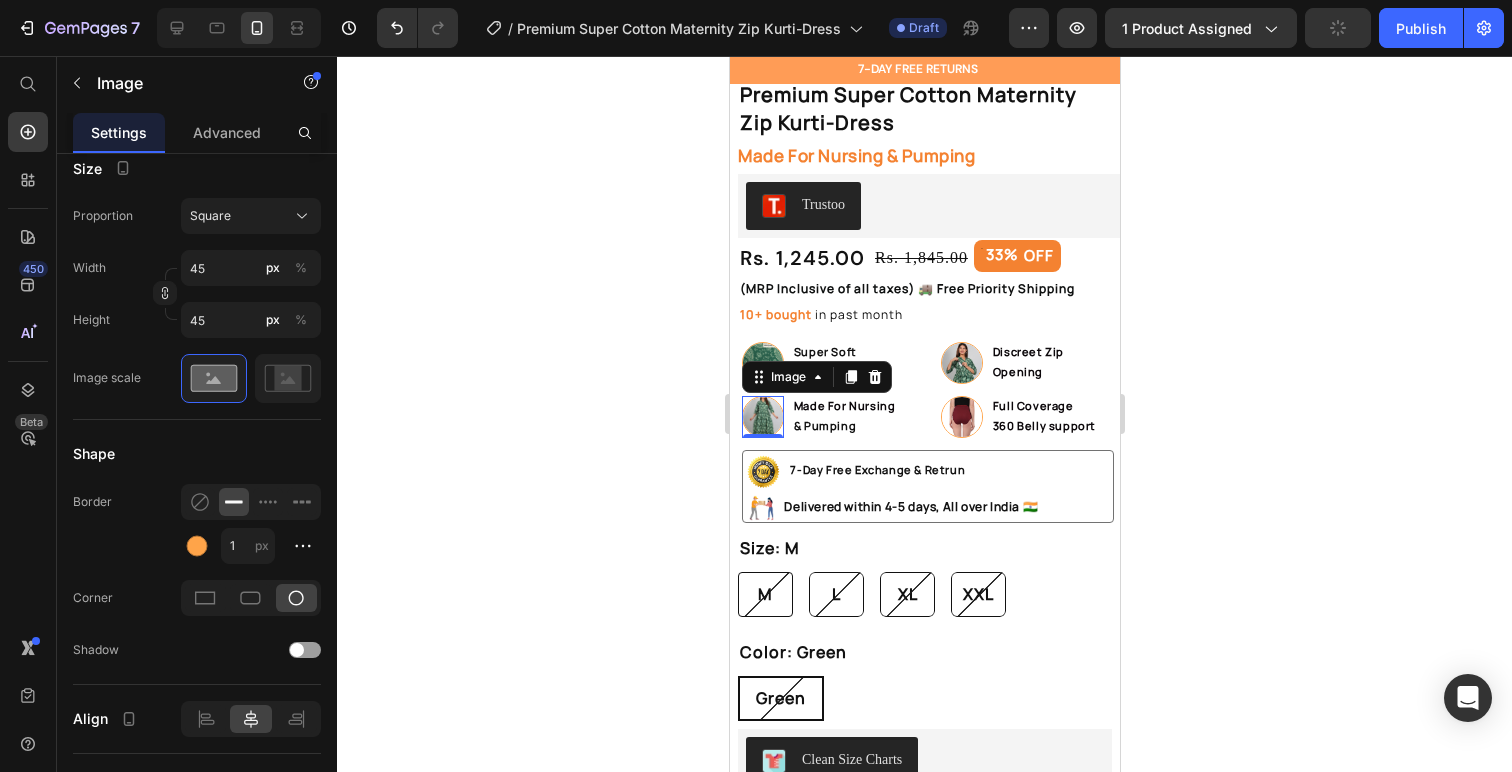 click 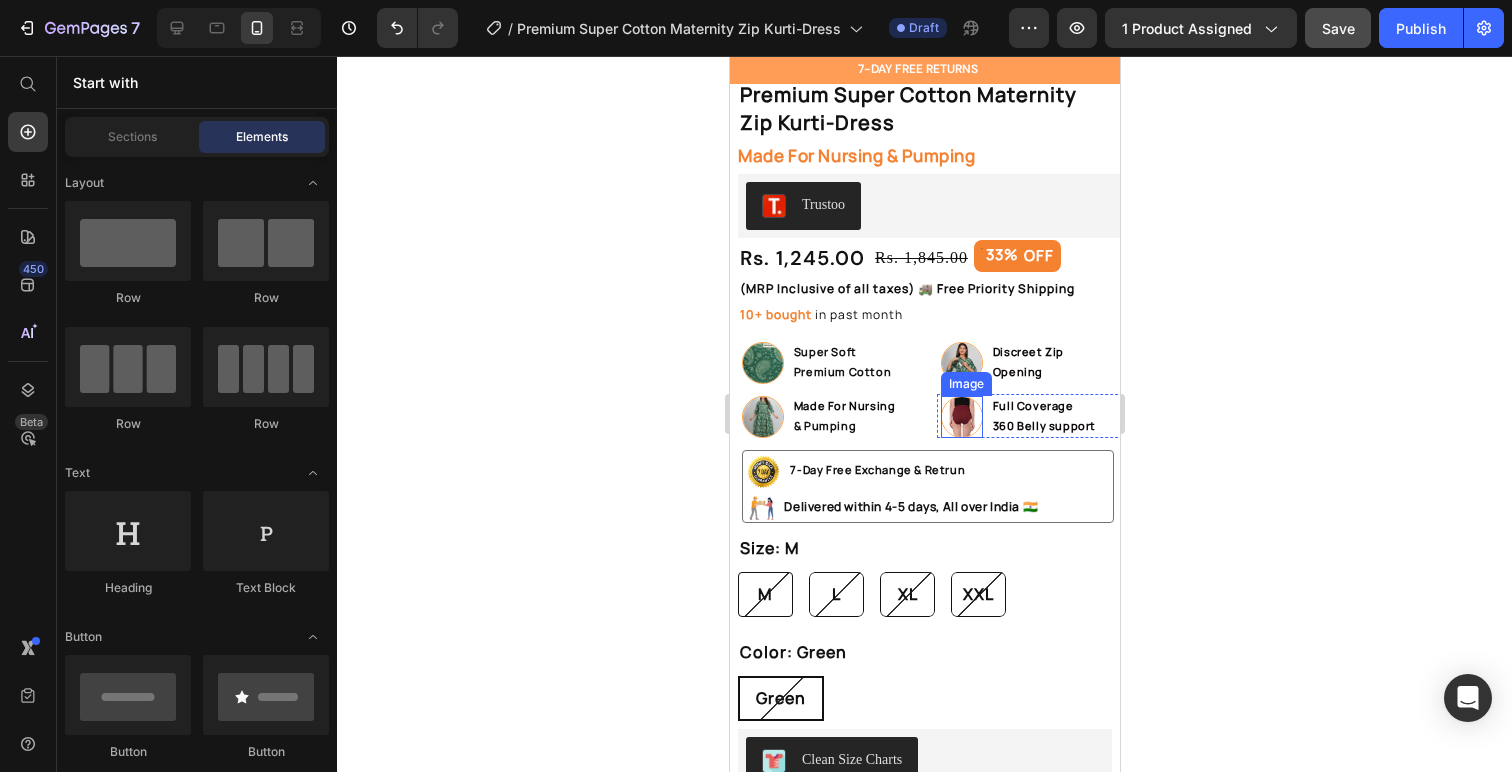 click at bounding box center (961, 417) 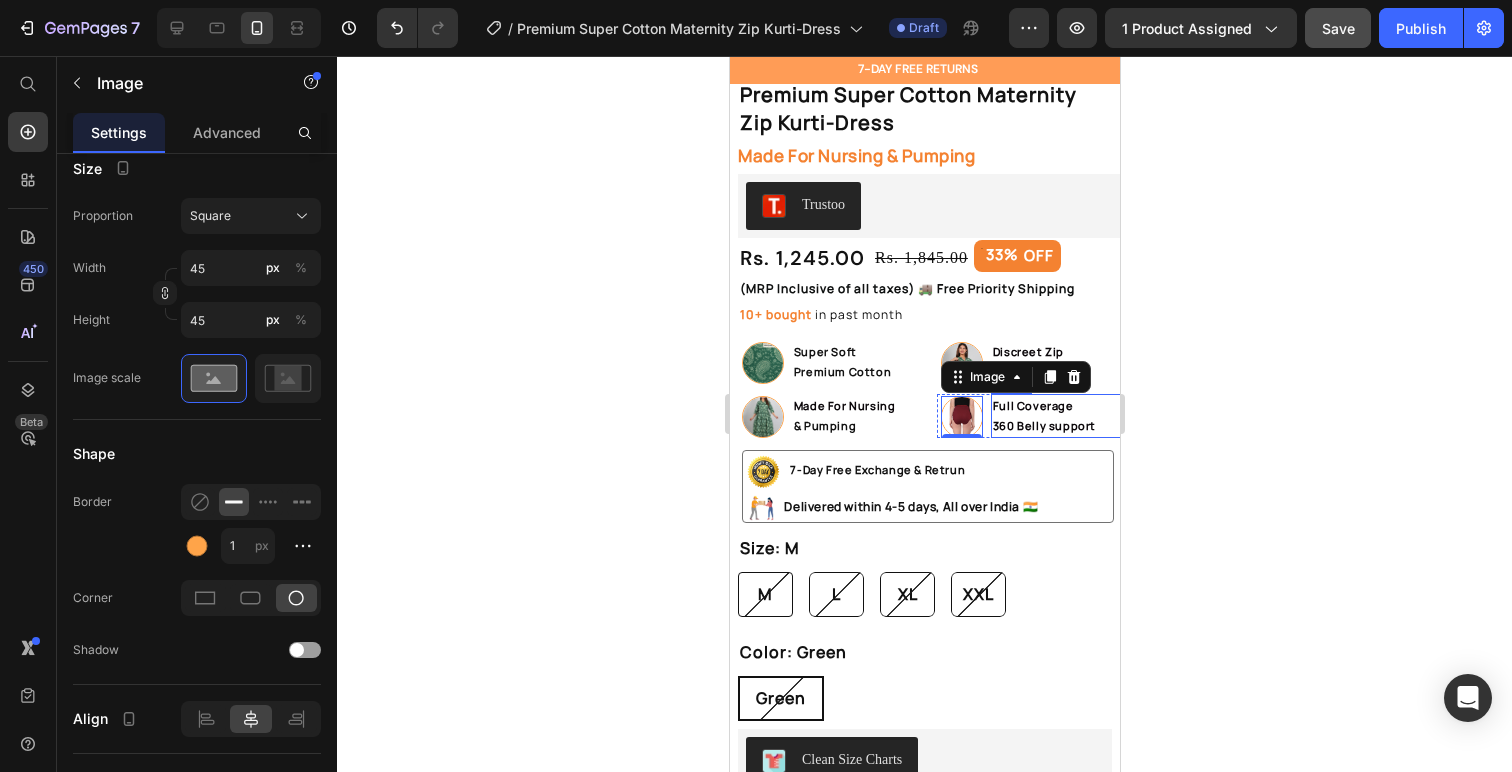 click on "360 Belly support" at bounding box center (1058, 426) 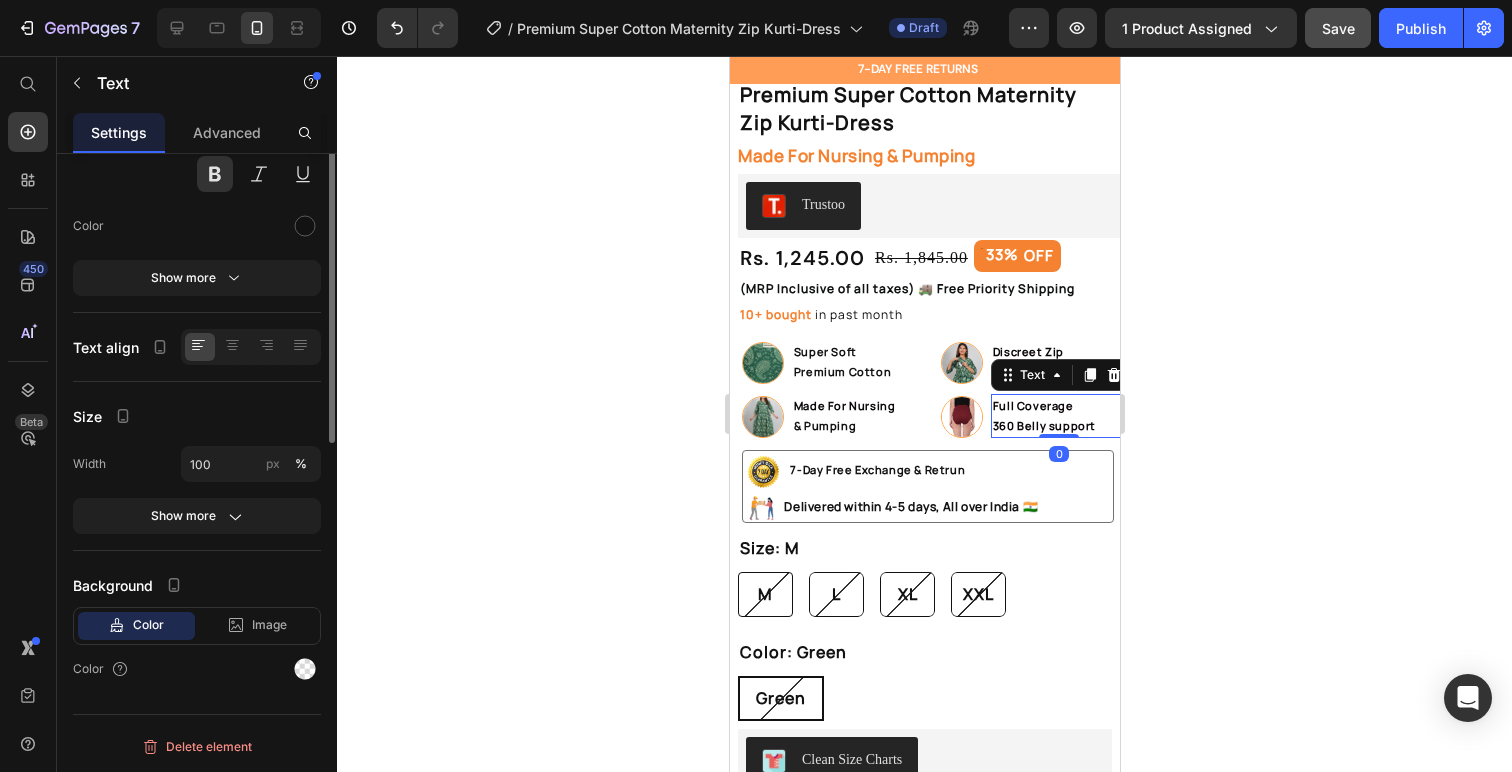 scroll, scrollTop: 0, scrollLeft: 0, axis: both 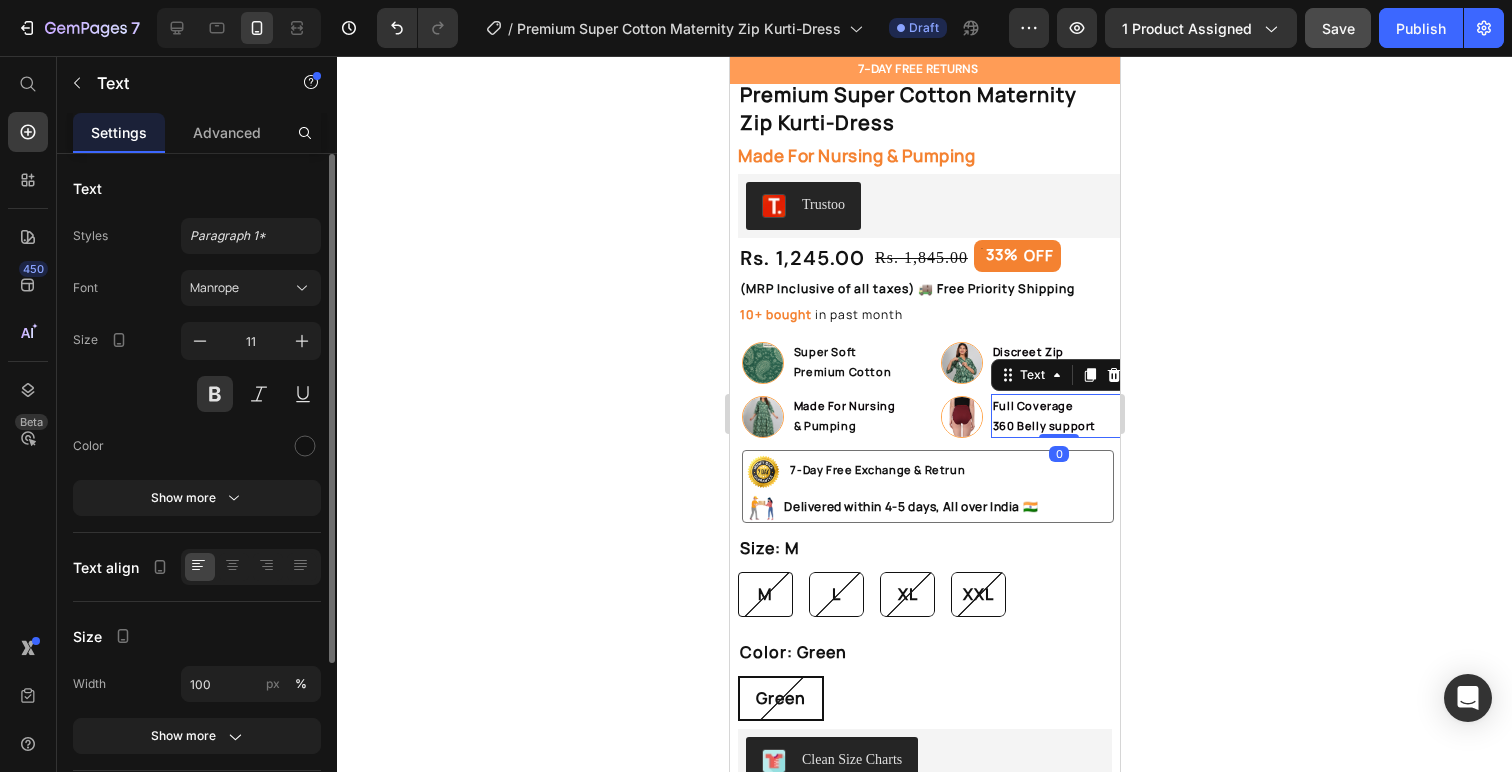click on "360 Belly support" at bounding box center (1058, 426) 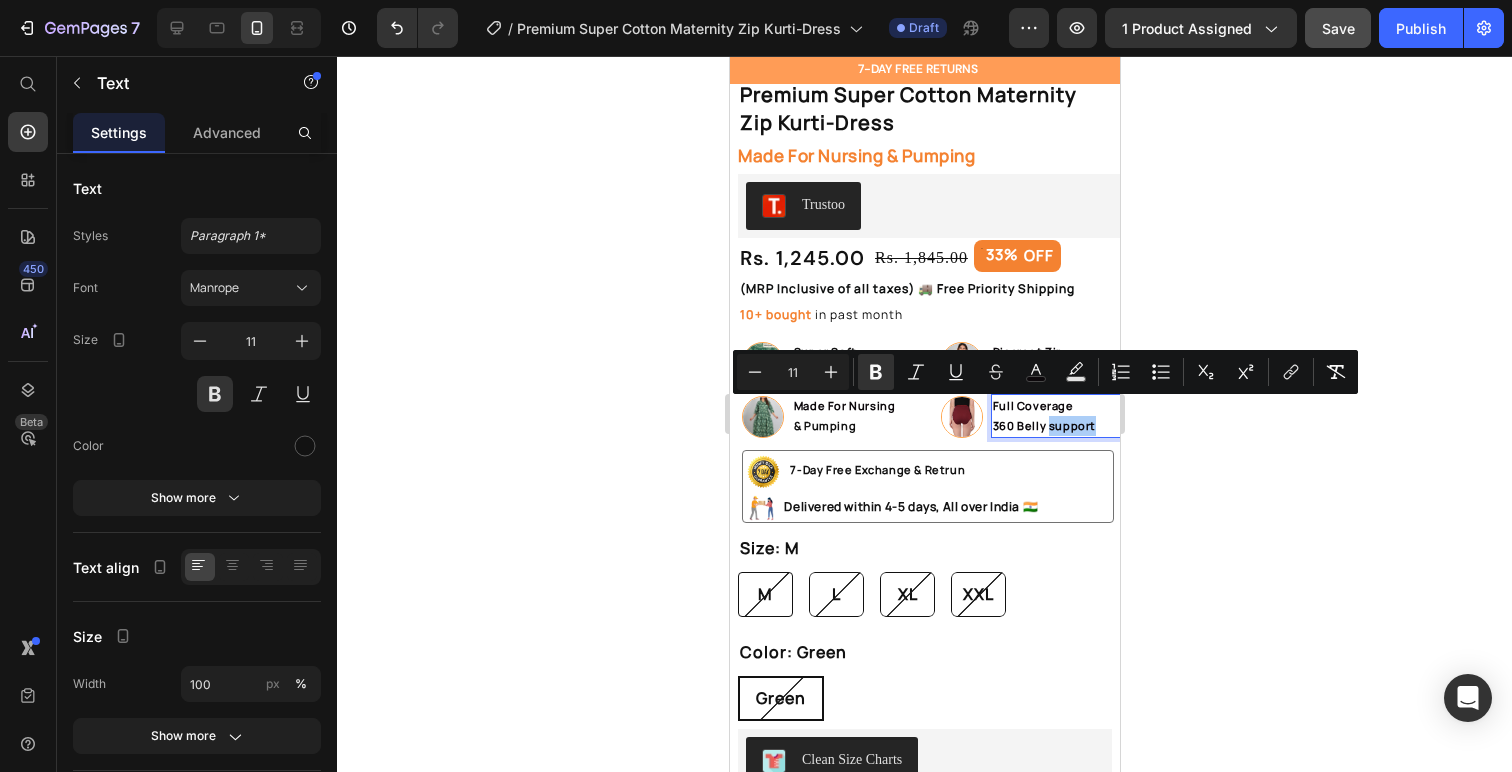 click 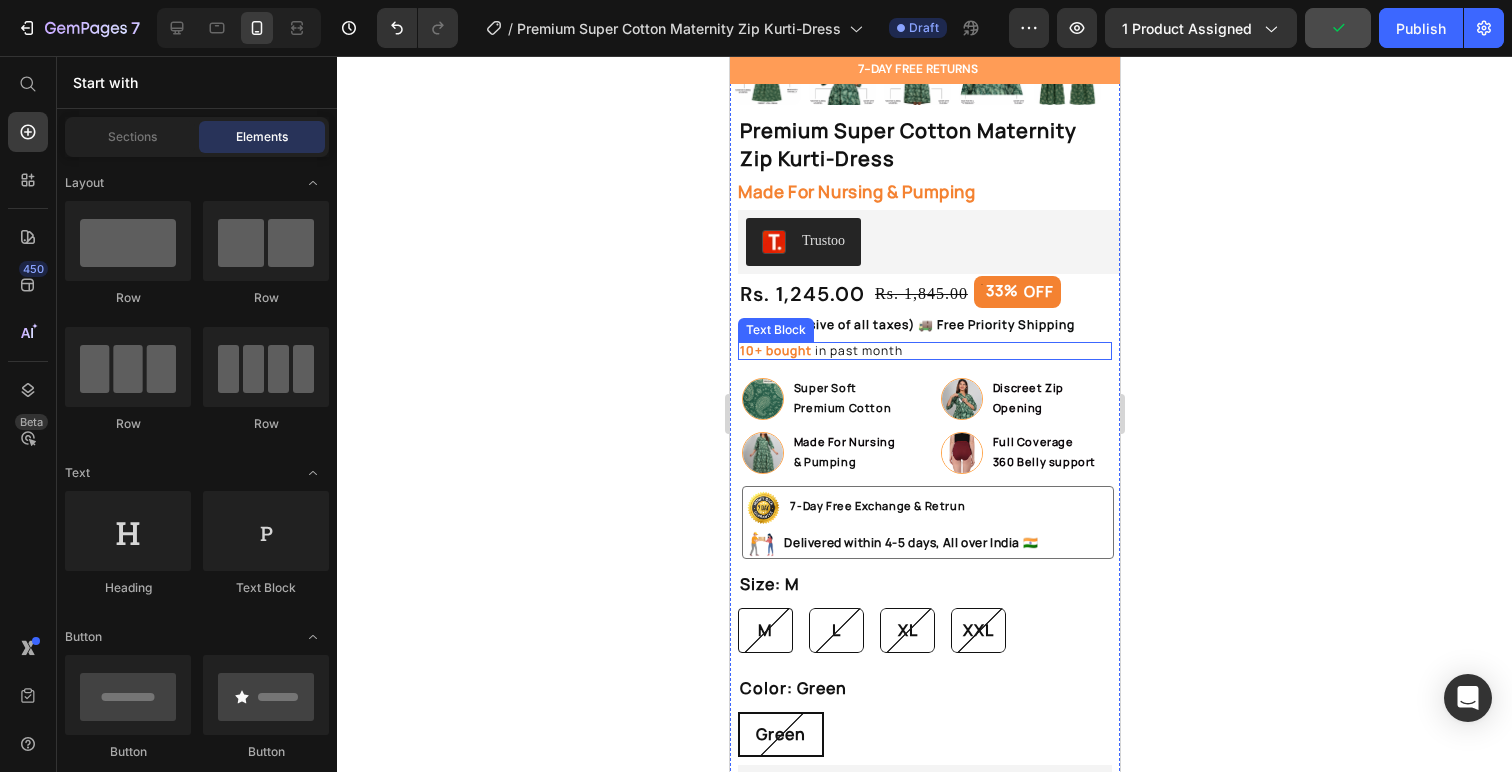 scroll, scrollTop: 484, scrollLeft: 0, axis: vertical 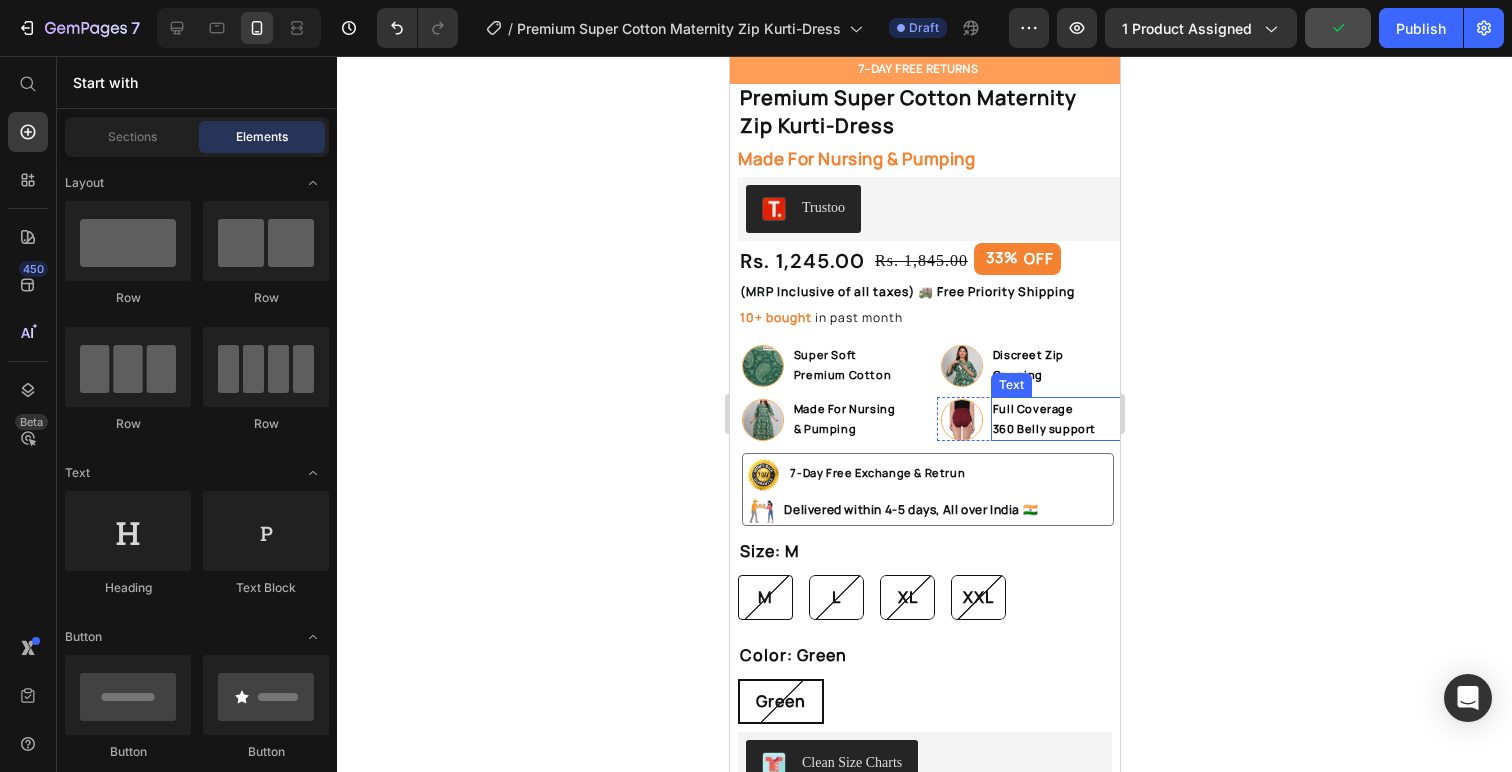 click on "Full Coverage" at bounding box center [1058, 409] 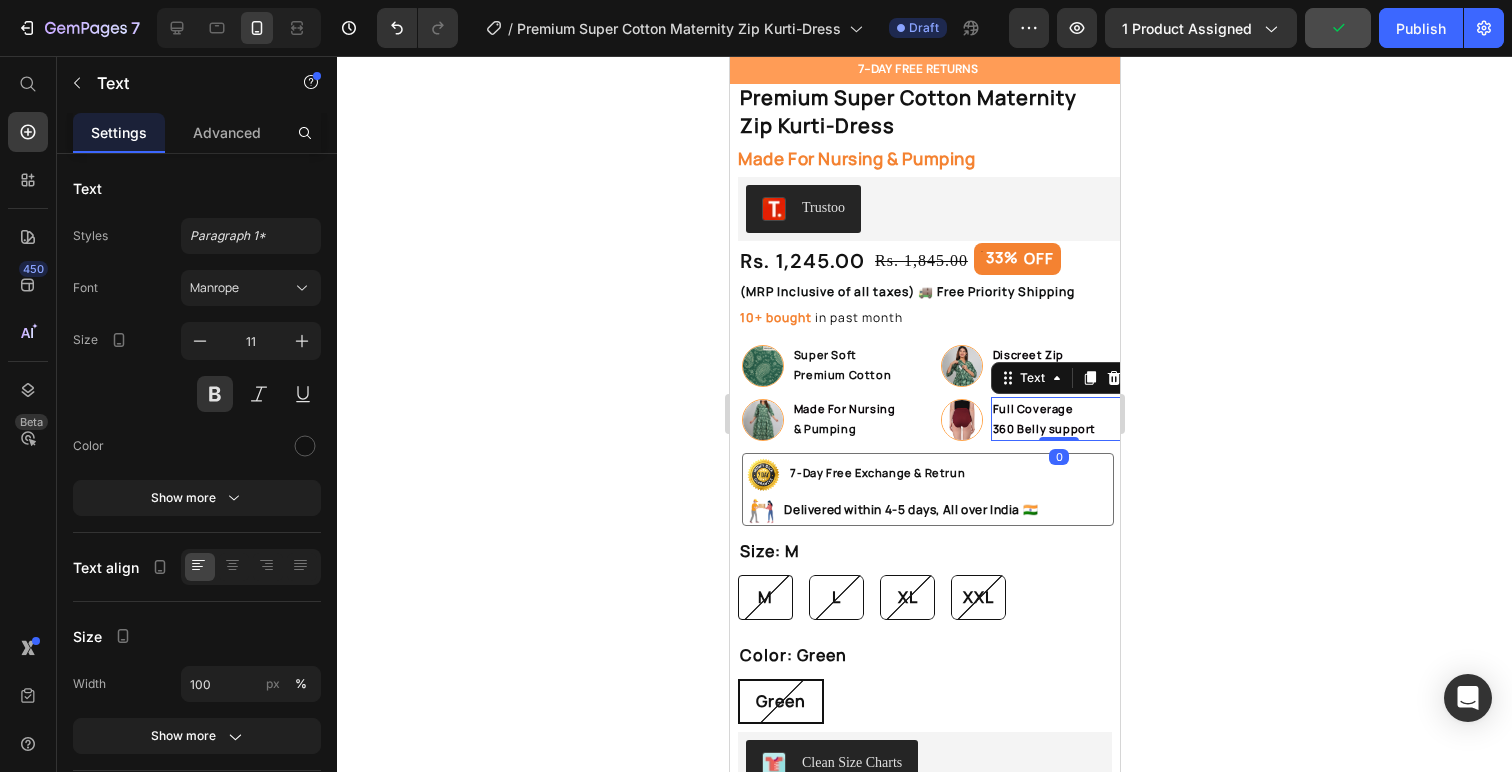 click on "Full Coverage" at bounding box center [1058, 409] 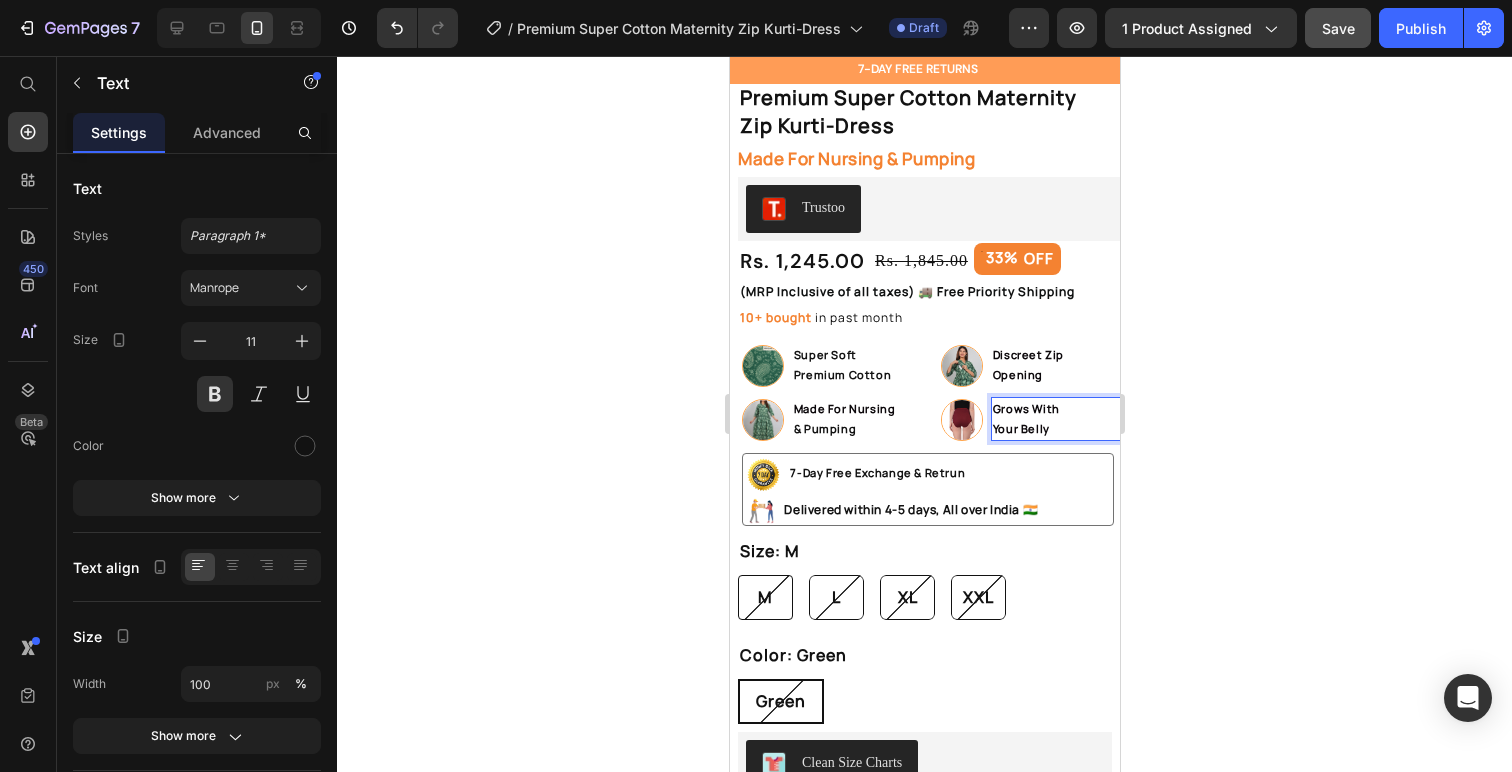 click 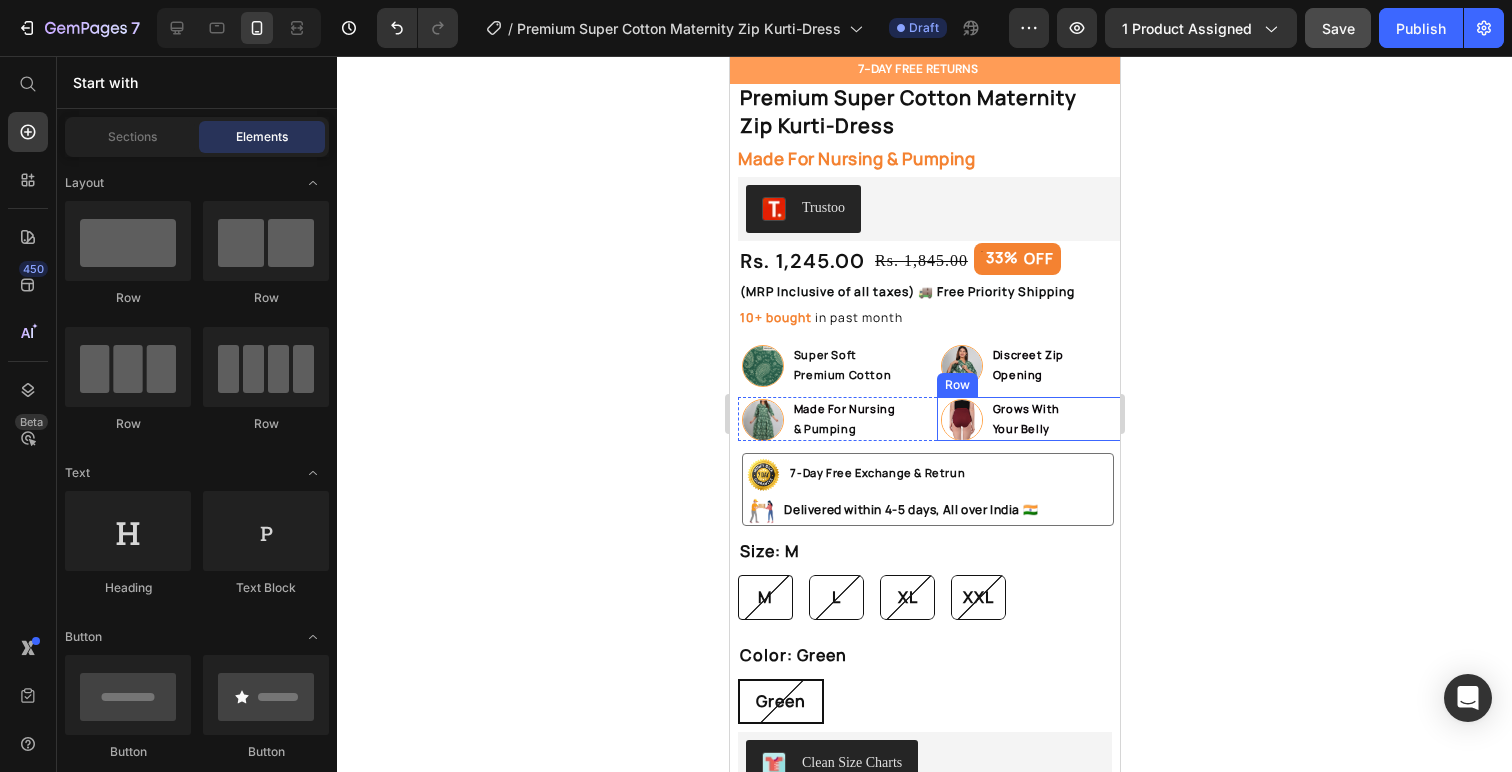 click at bounding box center (961, 420) 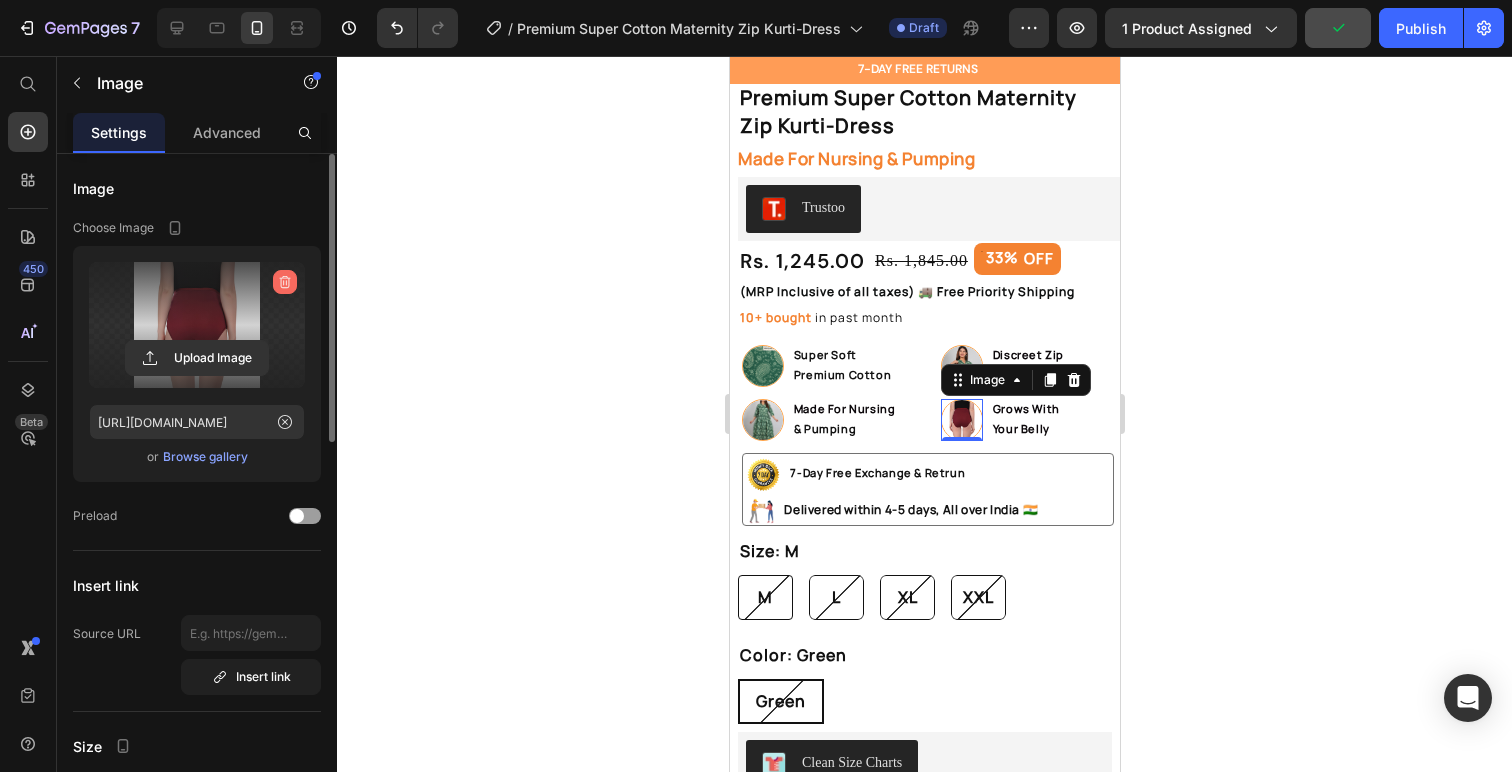 click 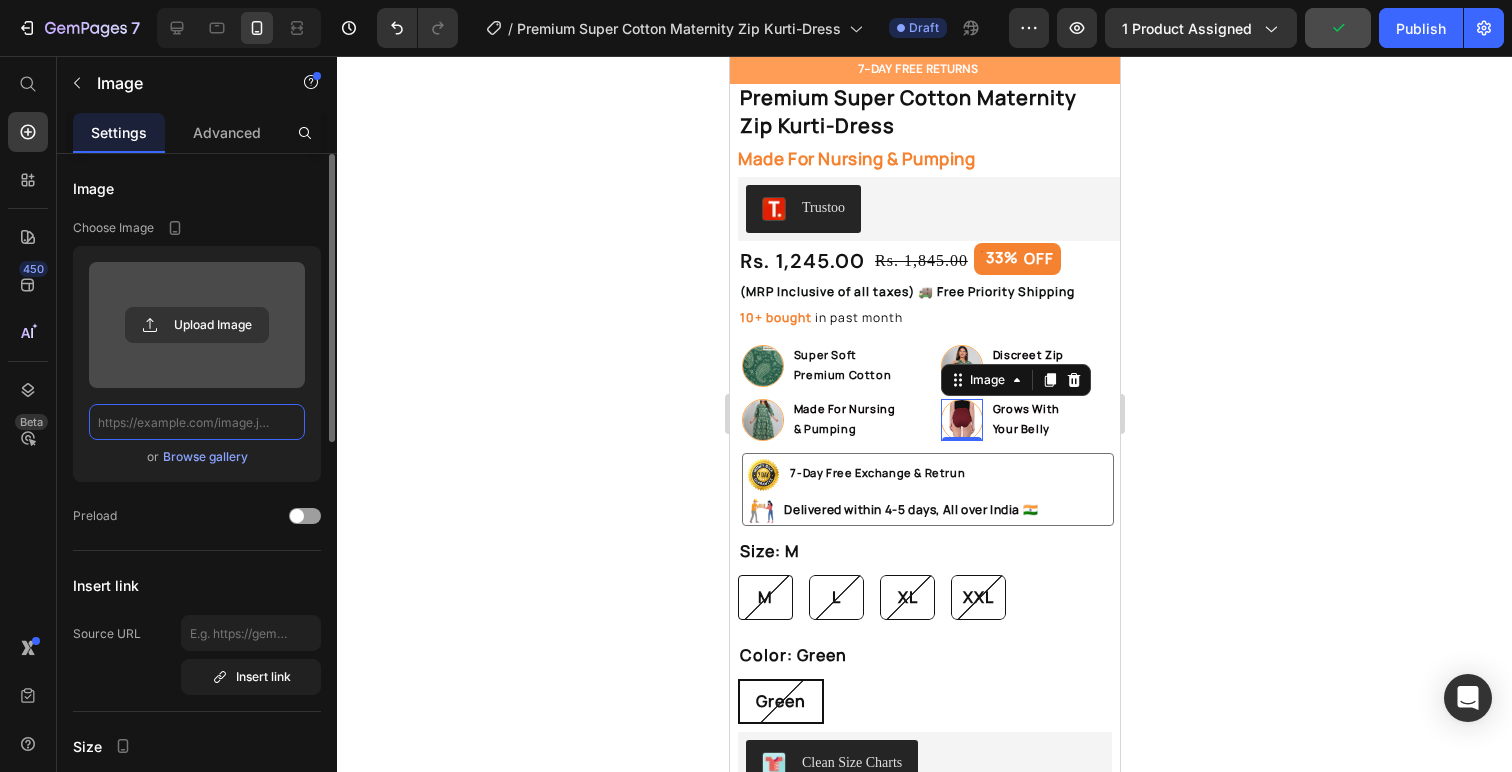 scroll, scrollTop: 0, scrollLeft: 0, axis: both 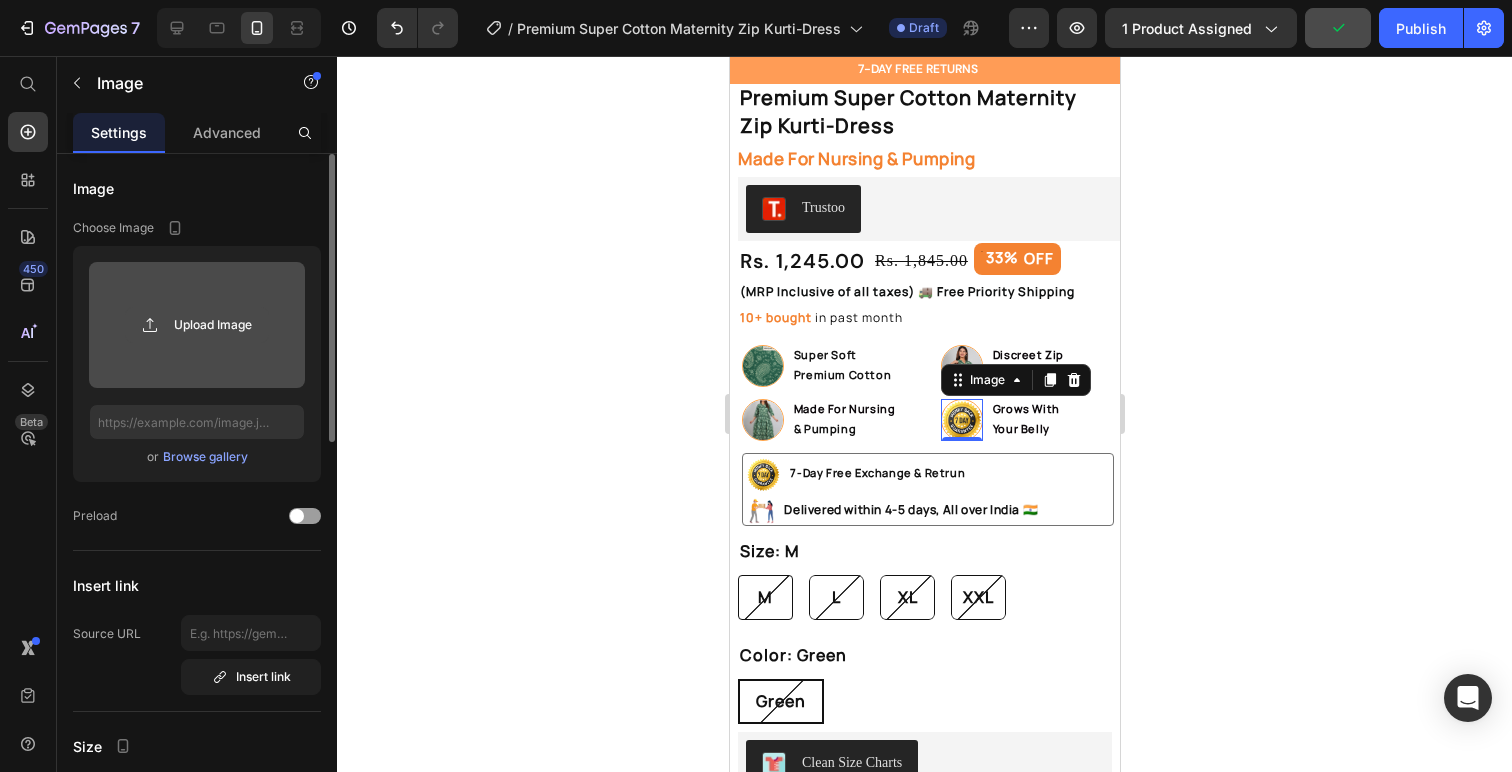 click 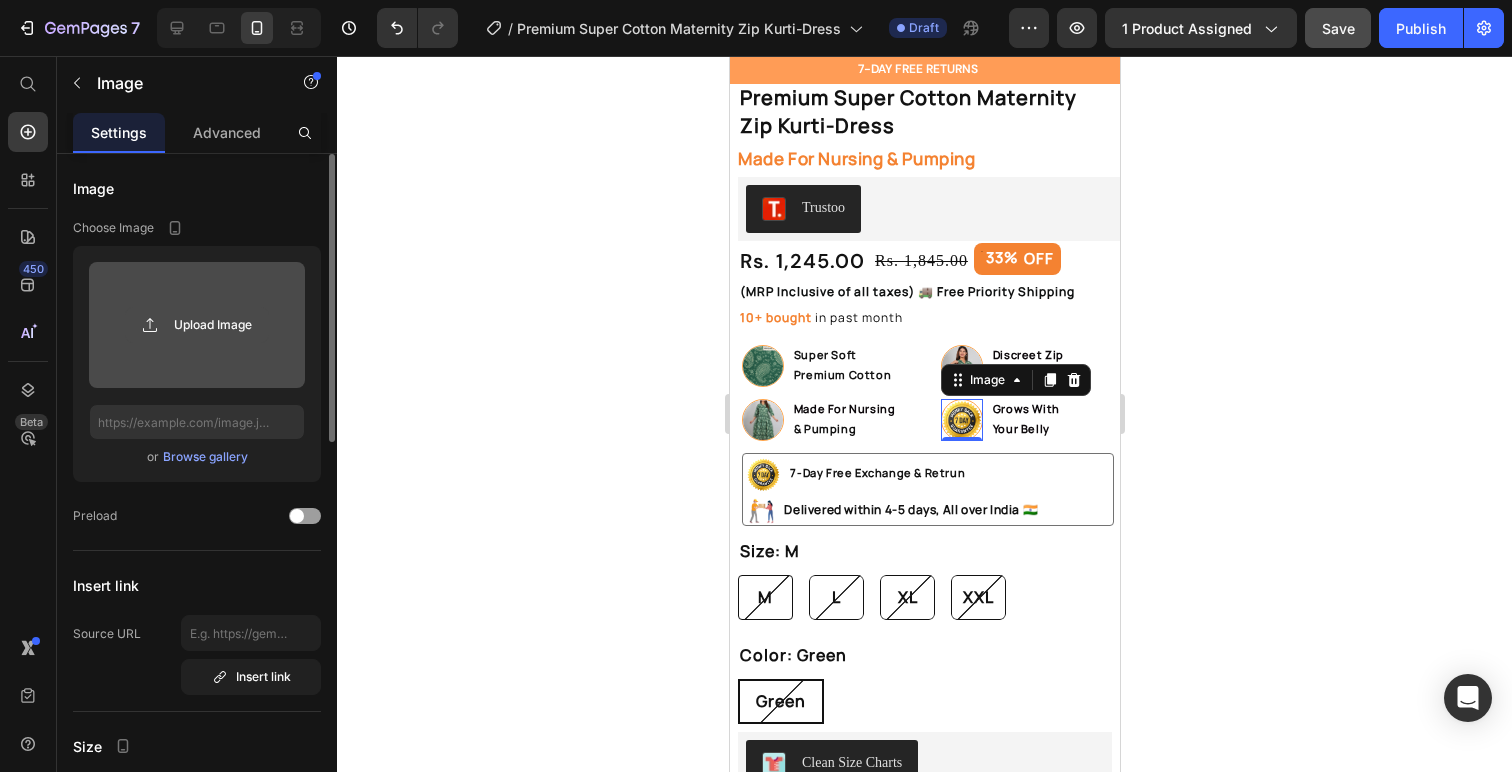 click 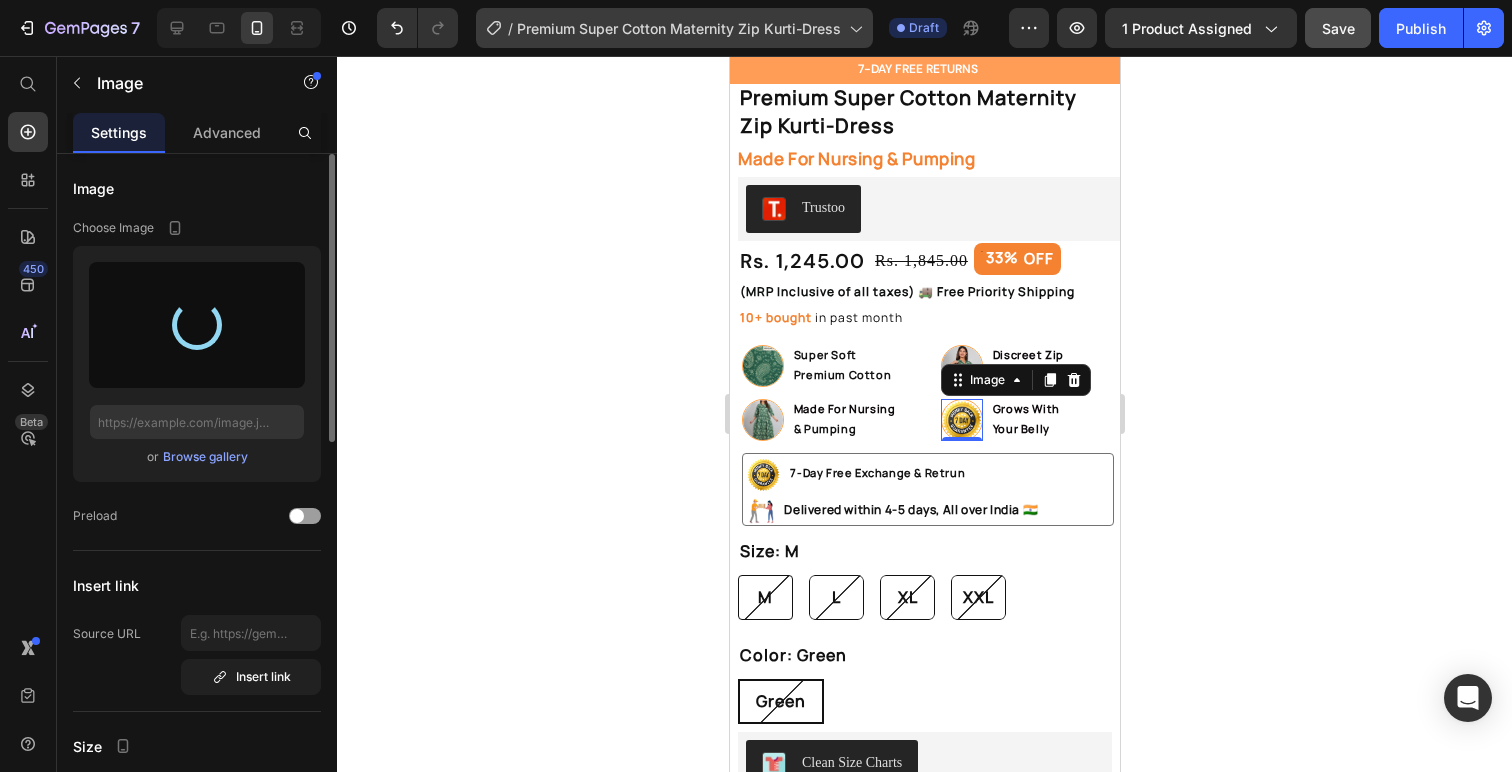type on "https://cdn.shopify.com/s/files/1/0601/8783/6531/files/gempages_520323198131110835-be6c2ee6-85fc-46ef-9002-116e5e7c2a41.jpg" 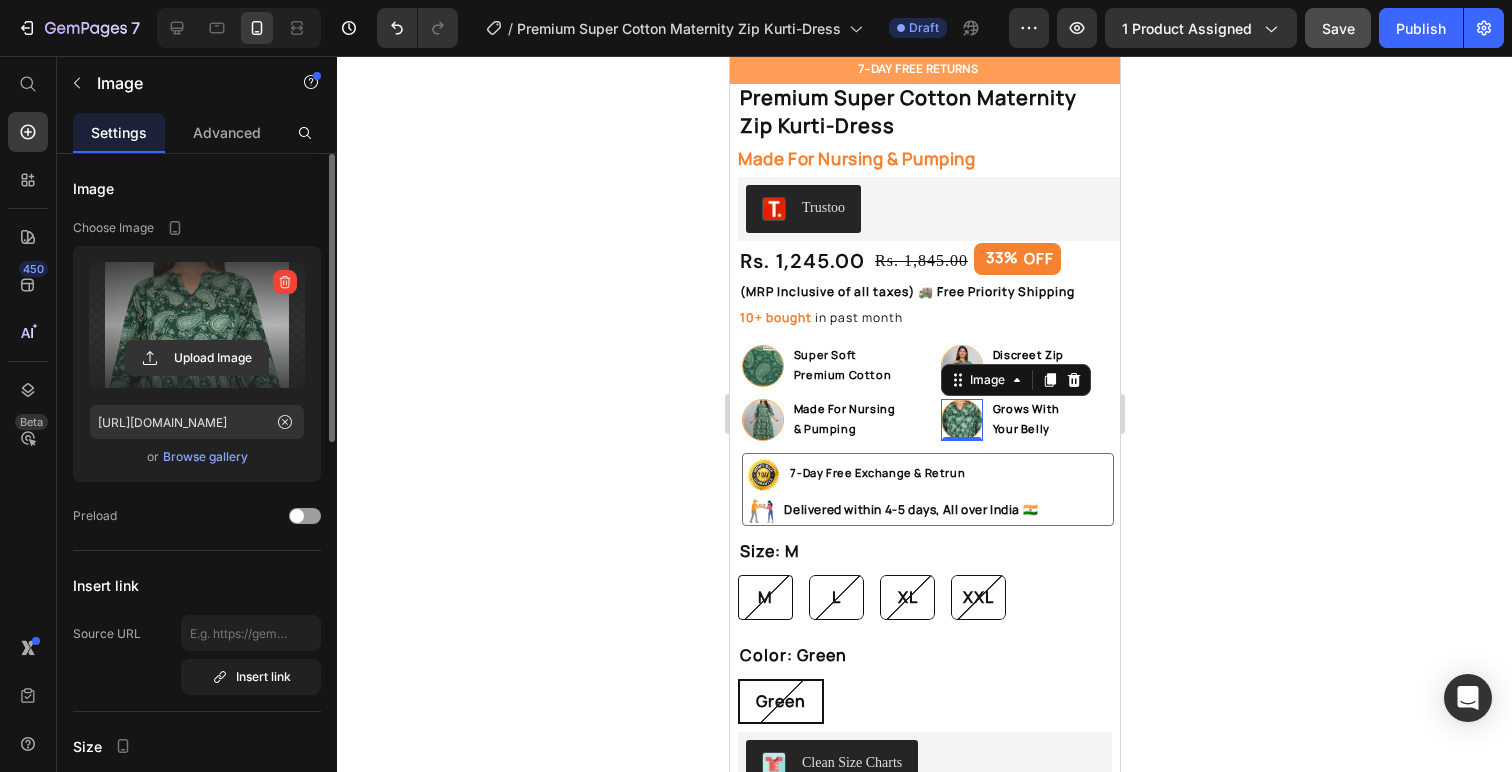 click 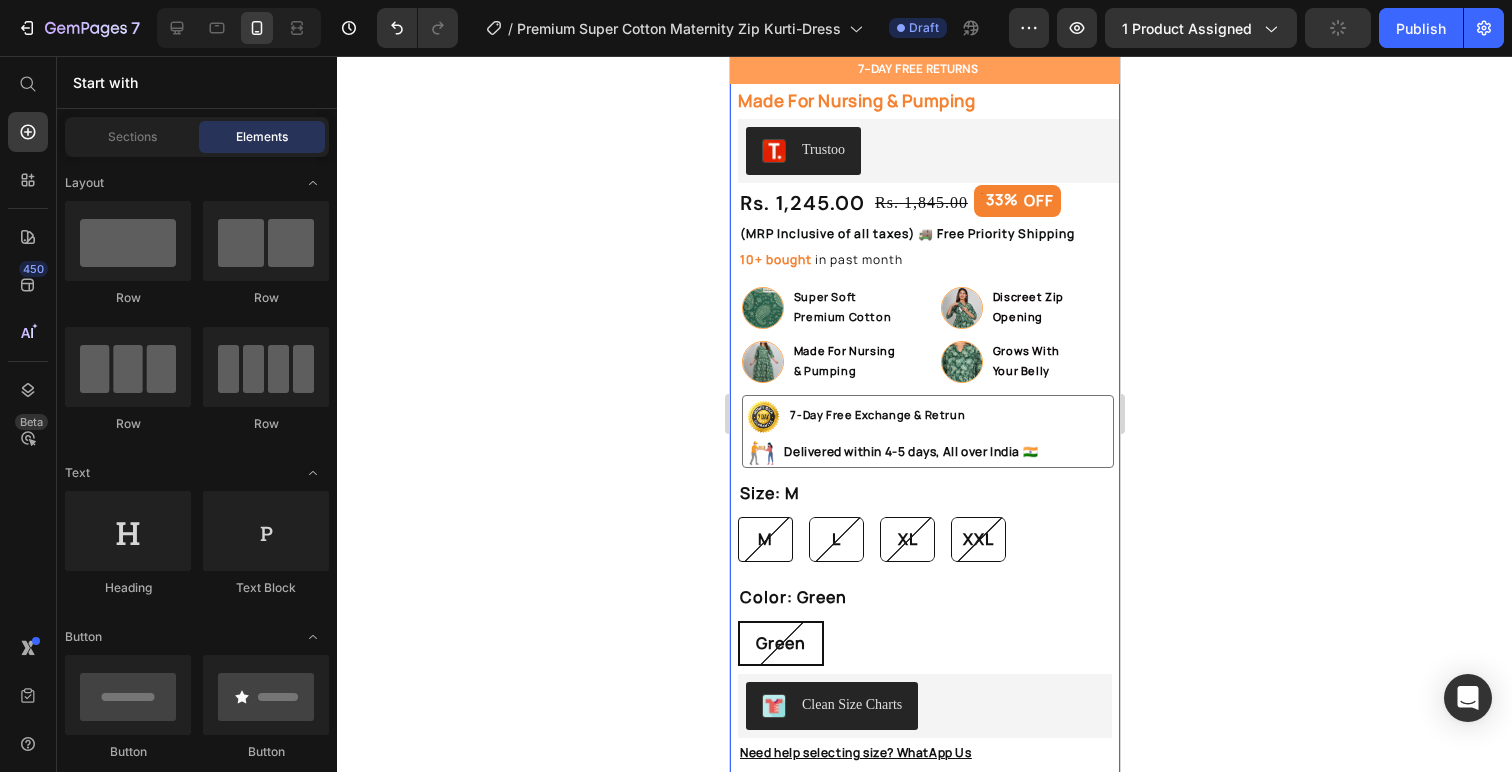 scroll, scrollTop: 544, scrollLeft: 0, axis: vertical 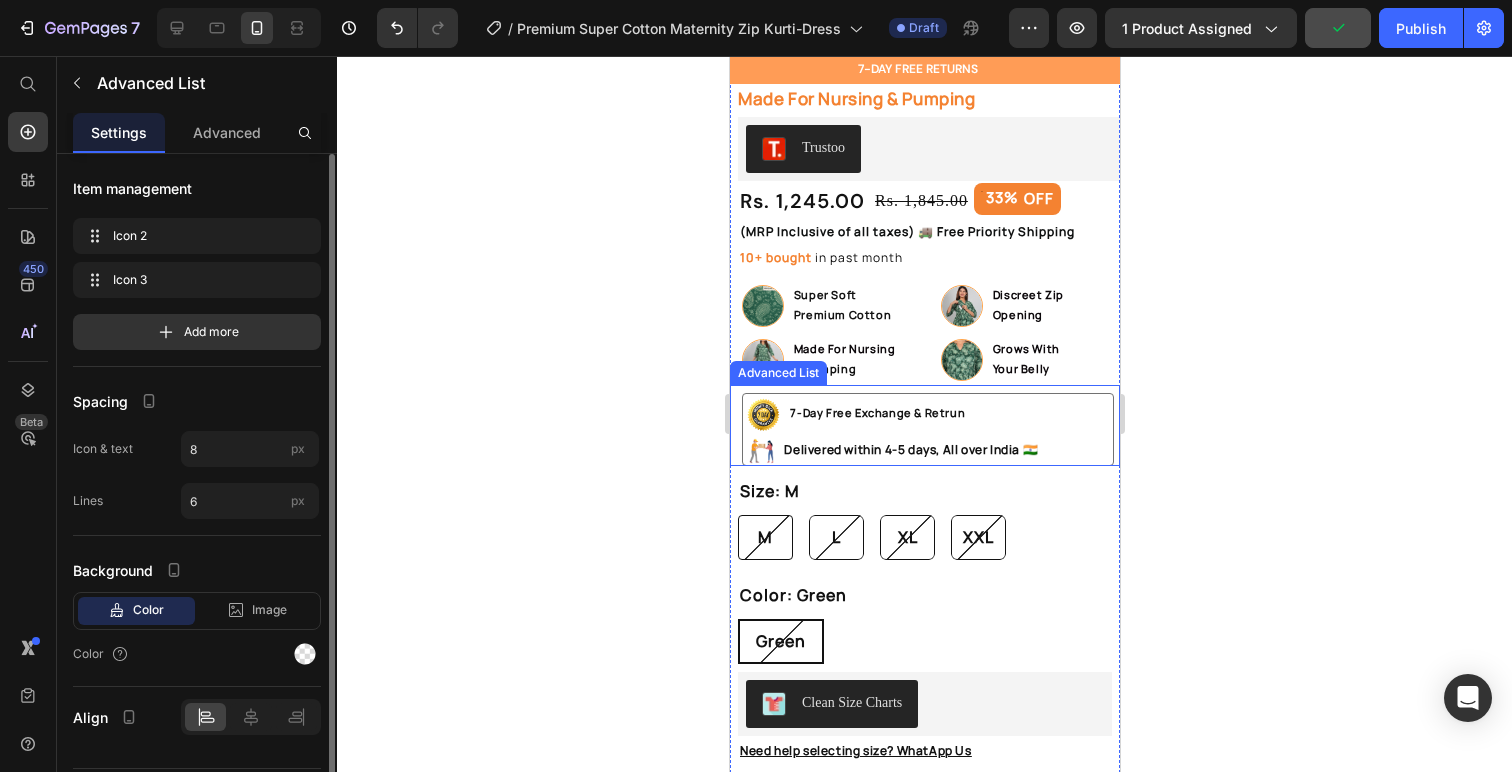click on "Image 7-Day Free Exchange & Retrun Text Image Delivered within 4-5 days, All over India 🇮🇳 Text" at bounding box center (927, 429) 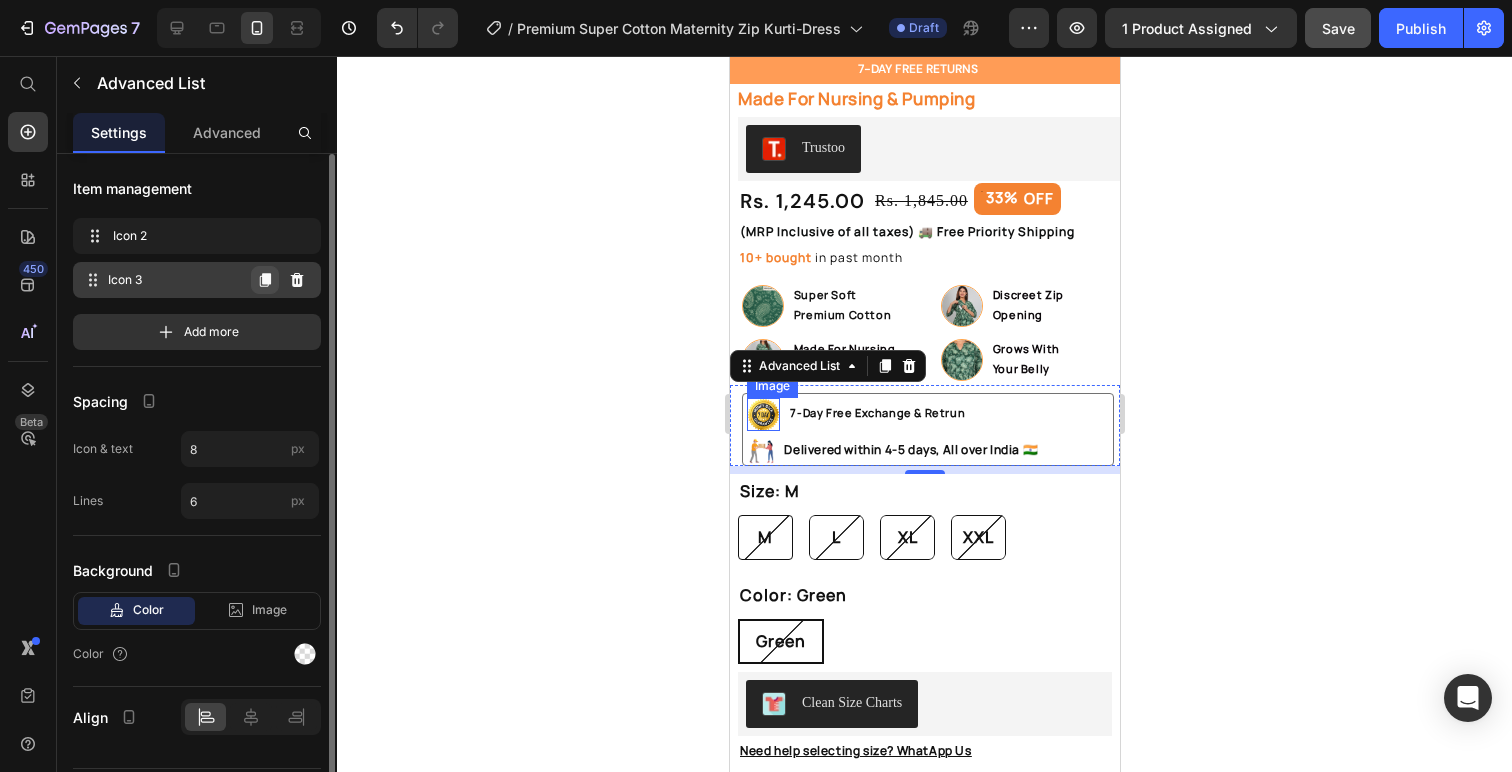 click 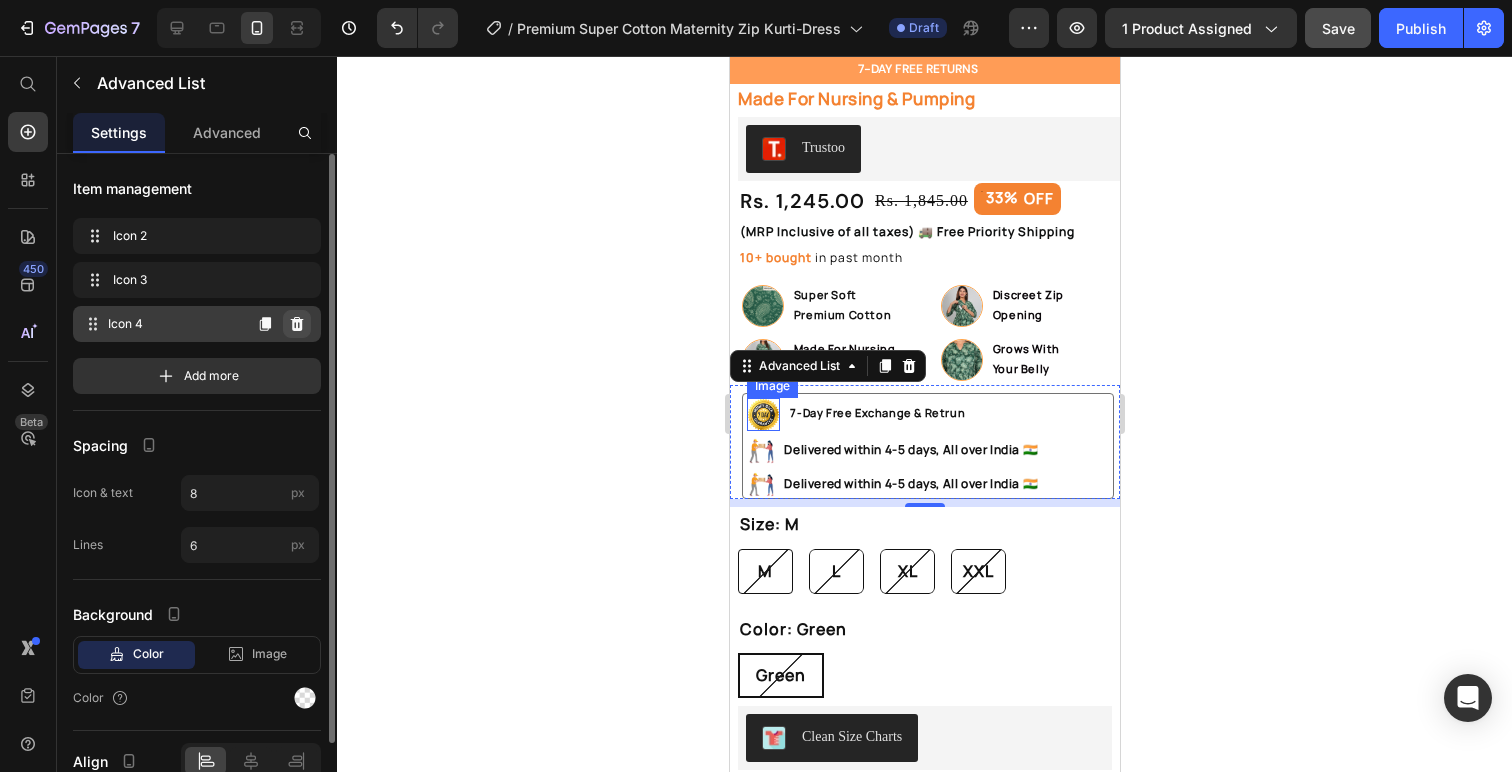 click 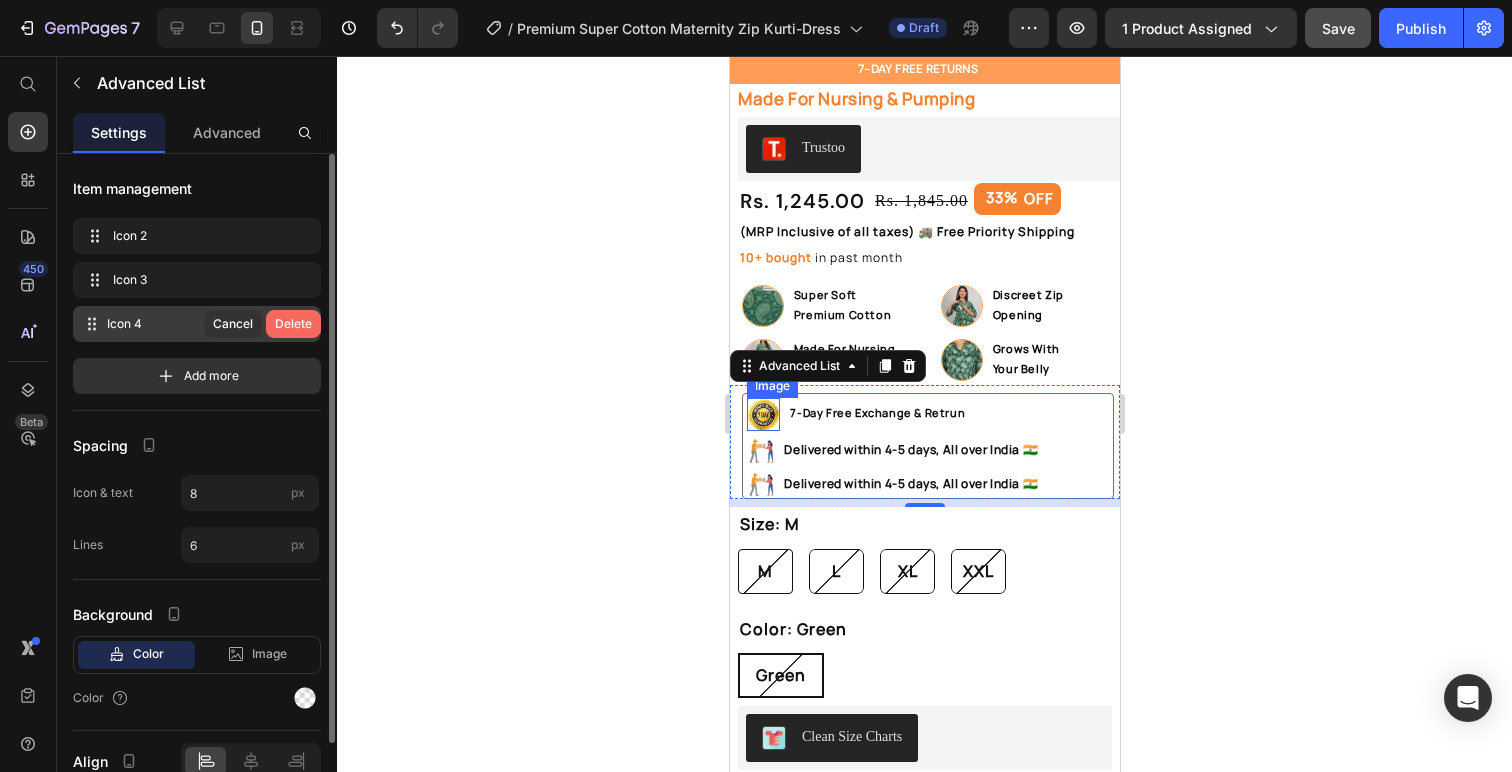 click on "Delete" at bounding box center (293, 324) 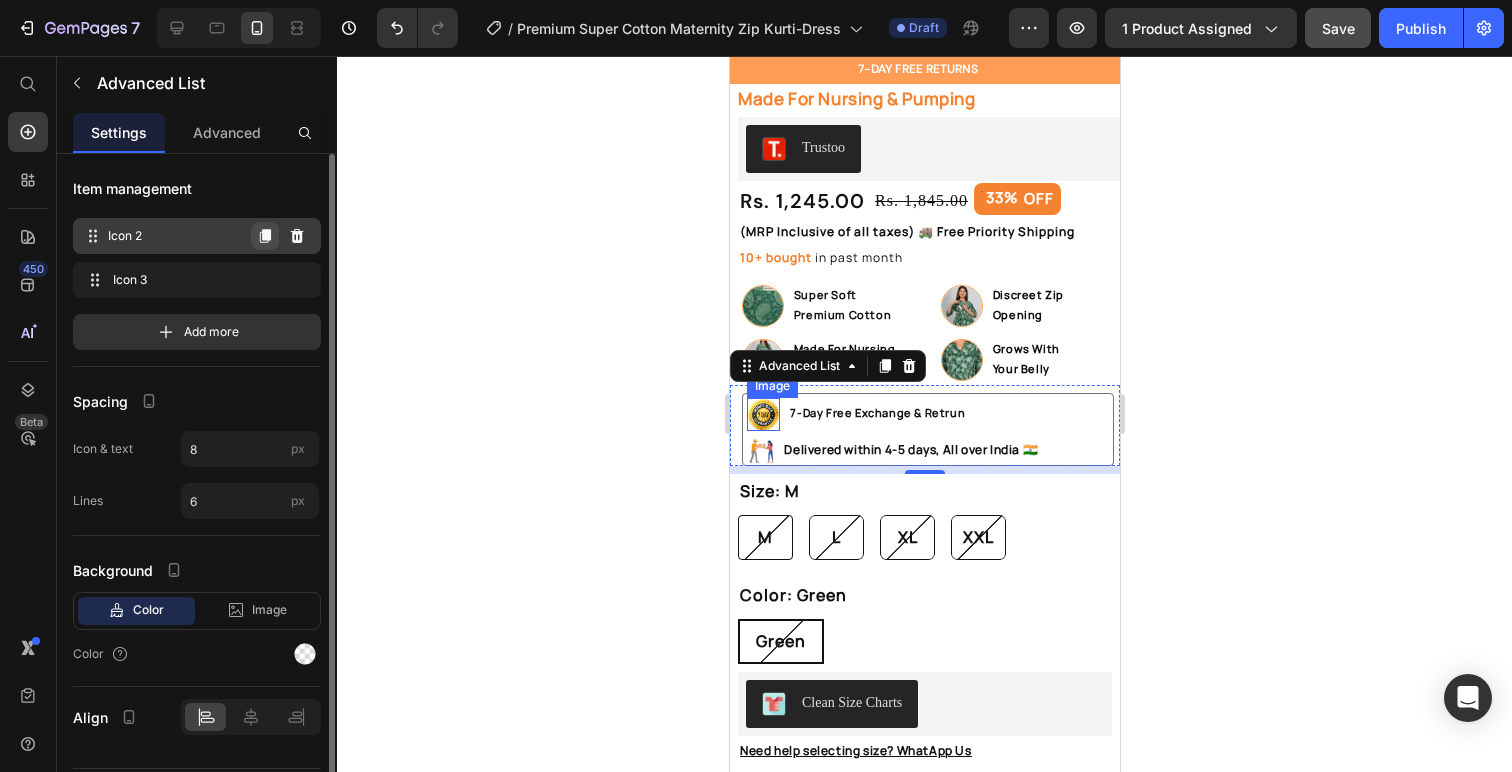 click 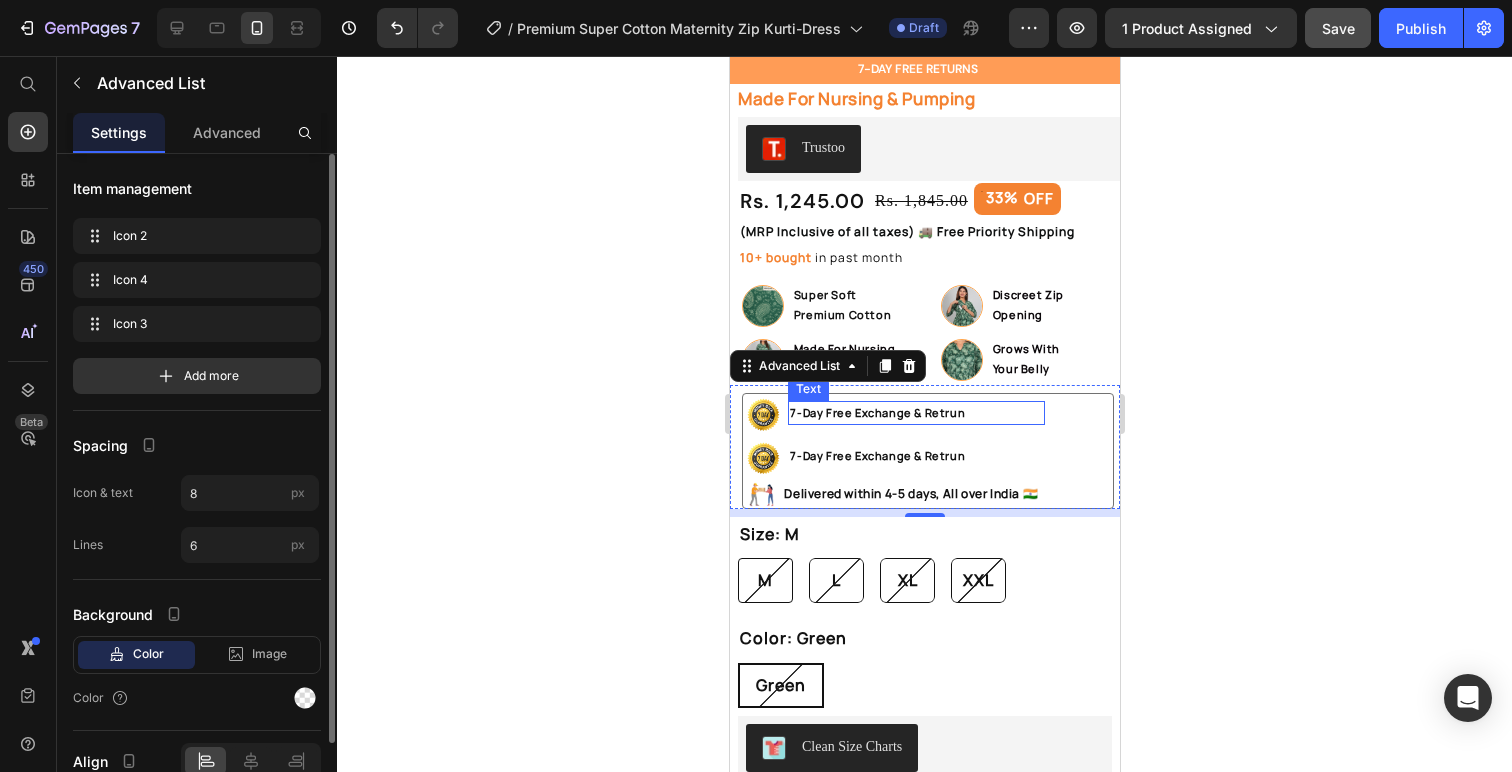 click on "7-Day Free Exchange & Retrun" at bounding box center [915, 413] 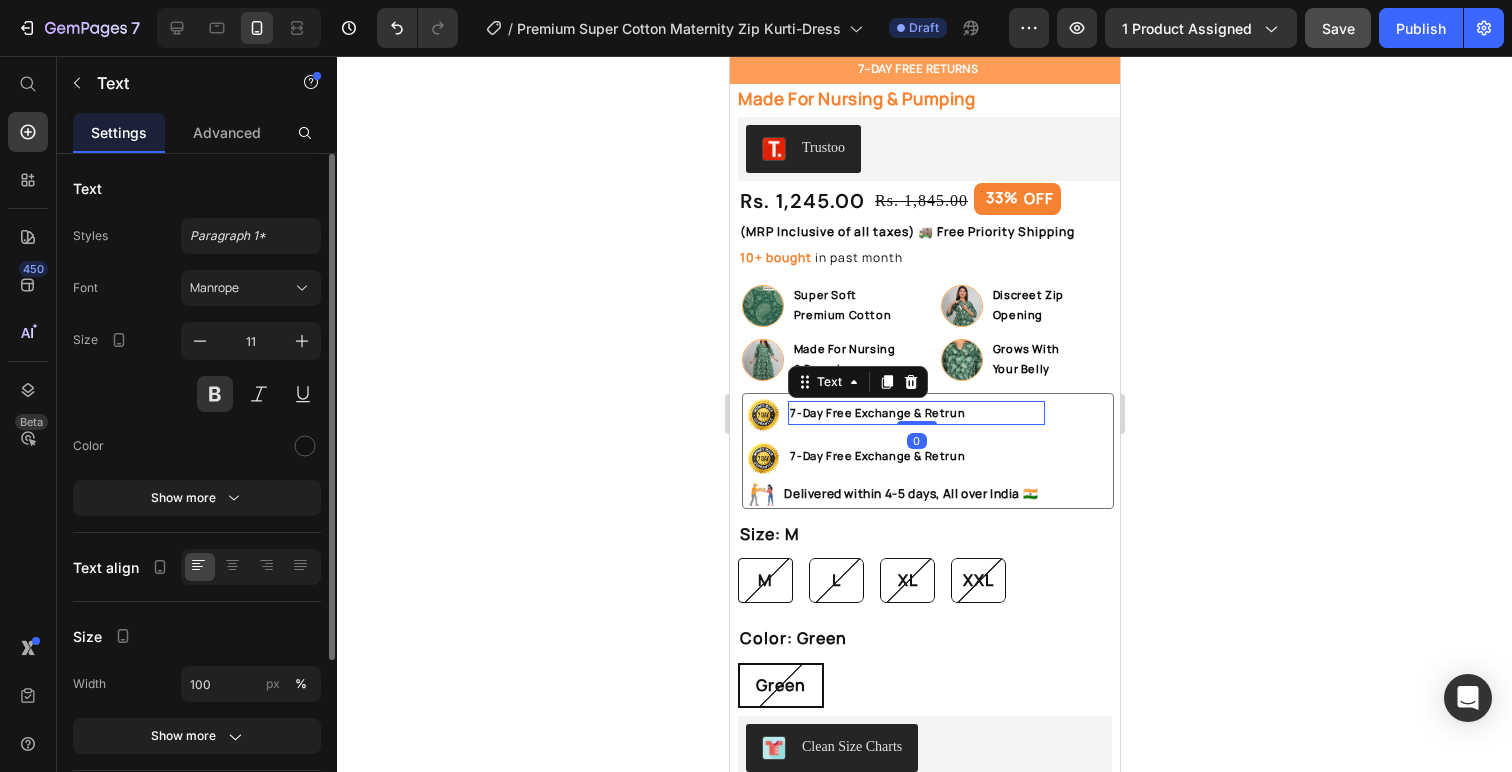 click on "7-Day Free Exchange & Retrun" at bounding box center [915, 413] 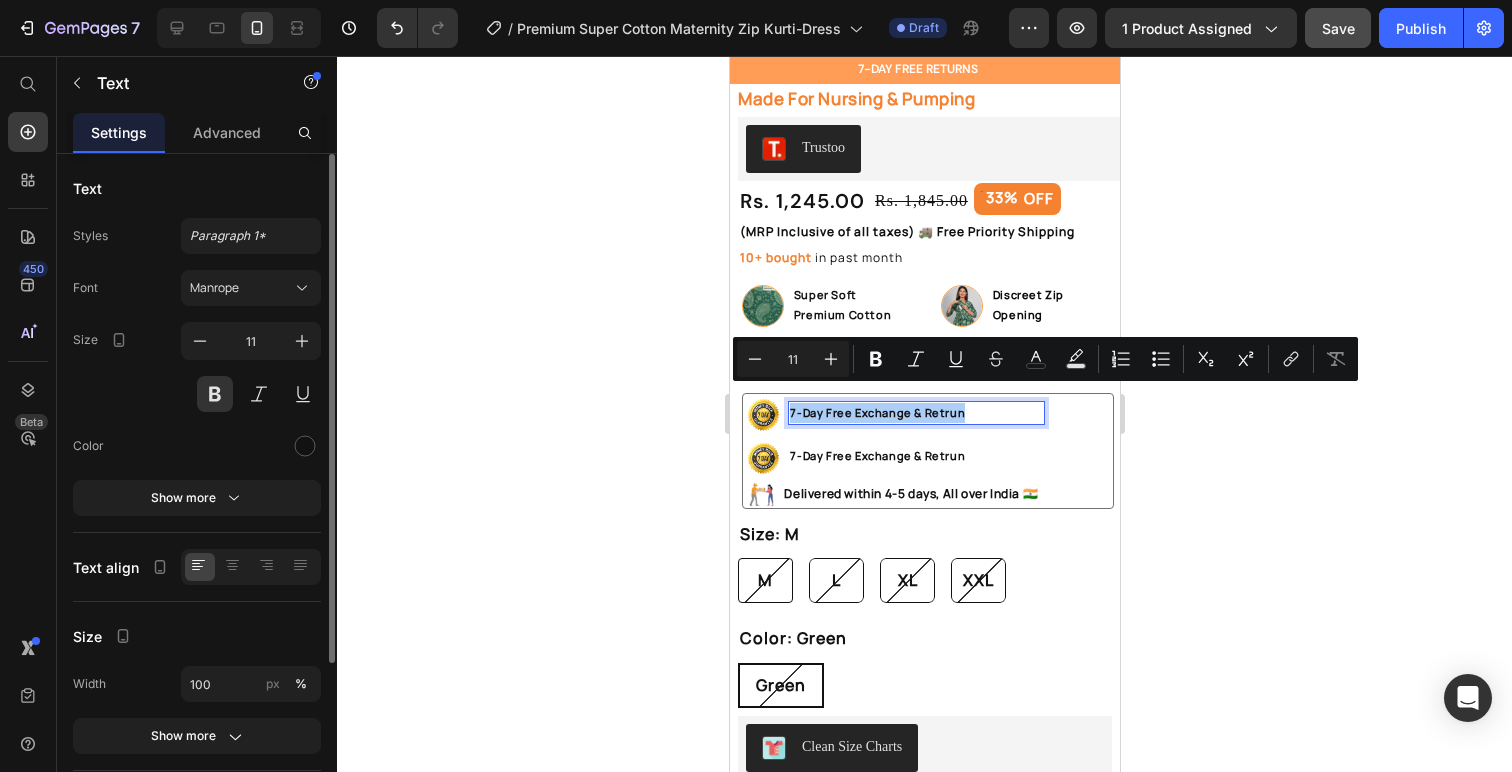 click 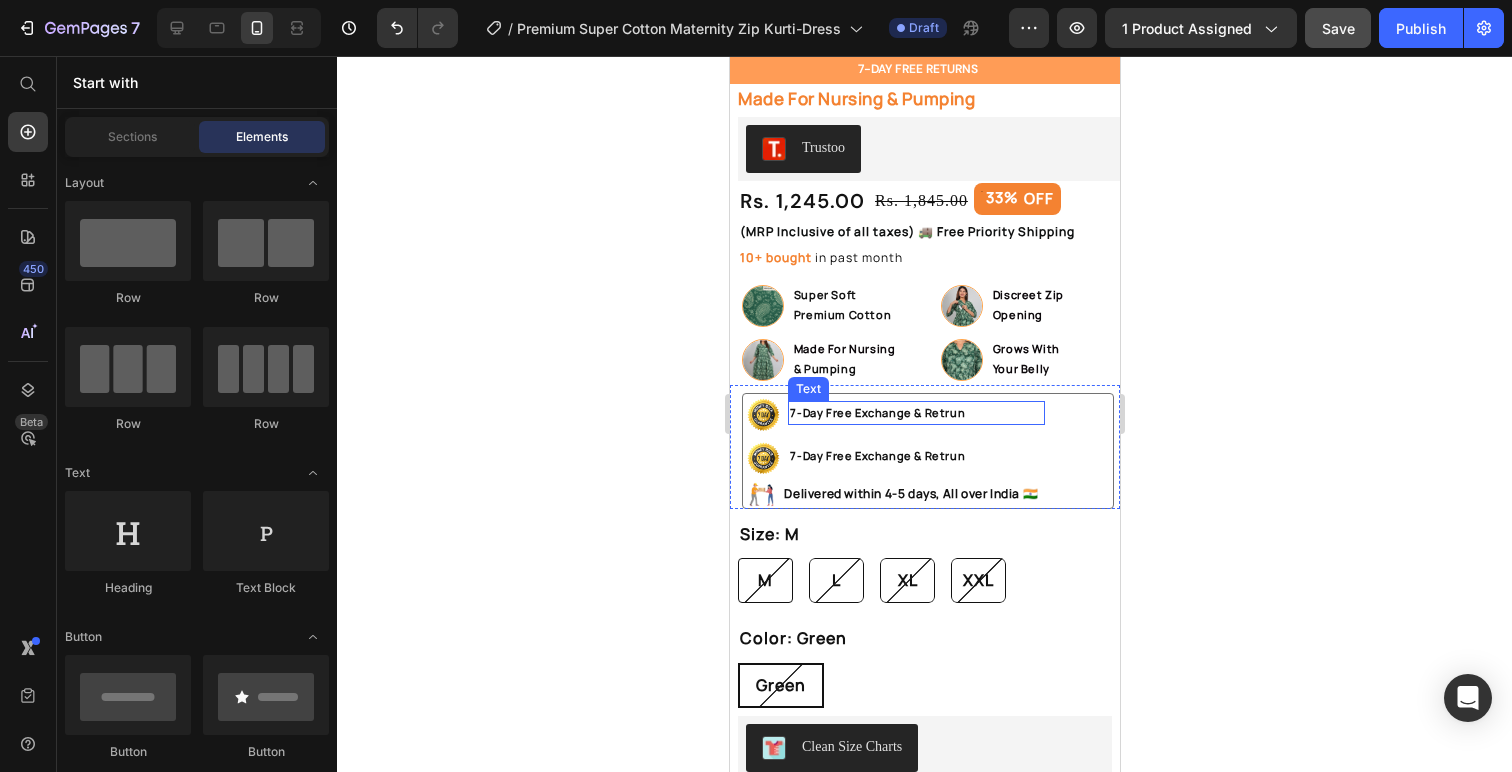 click on "7-Day Free Exchange & Retrun" at bounding box center [915, 413] 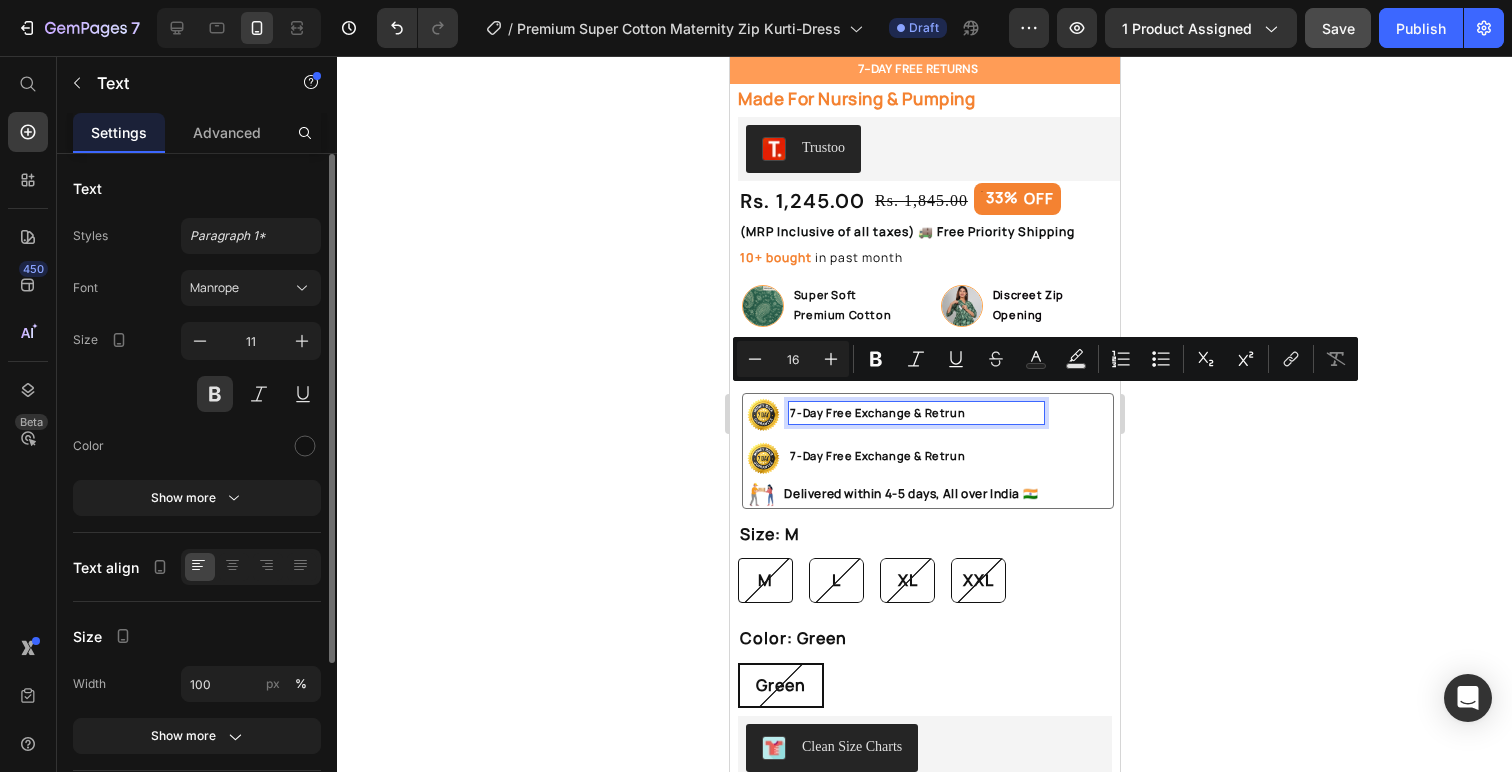 scroll, scrollTop: 543, scrollLeft: 0, axis: vertical 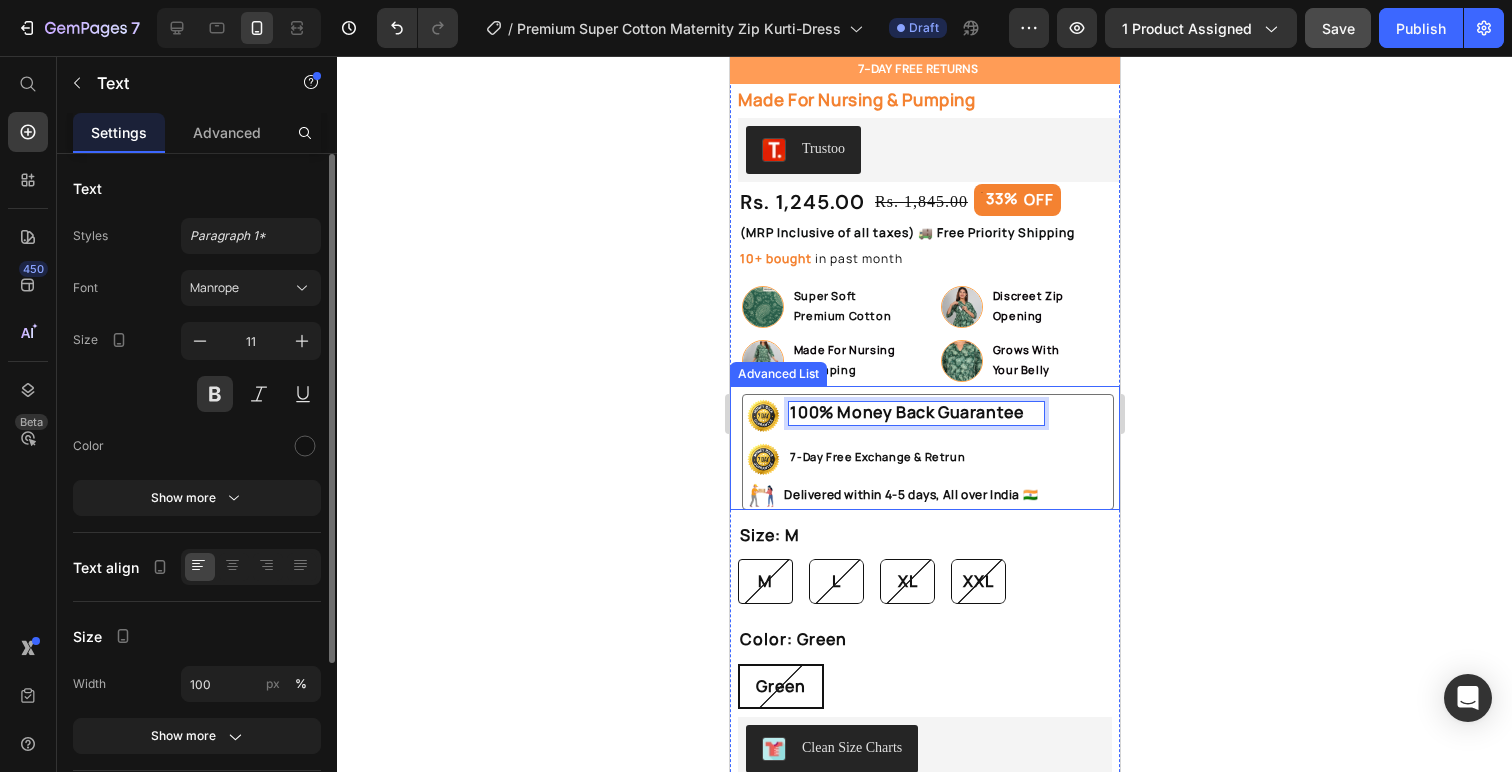 click 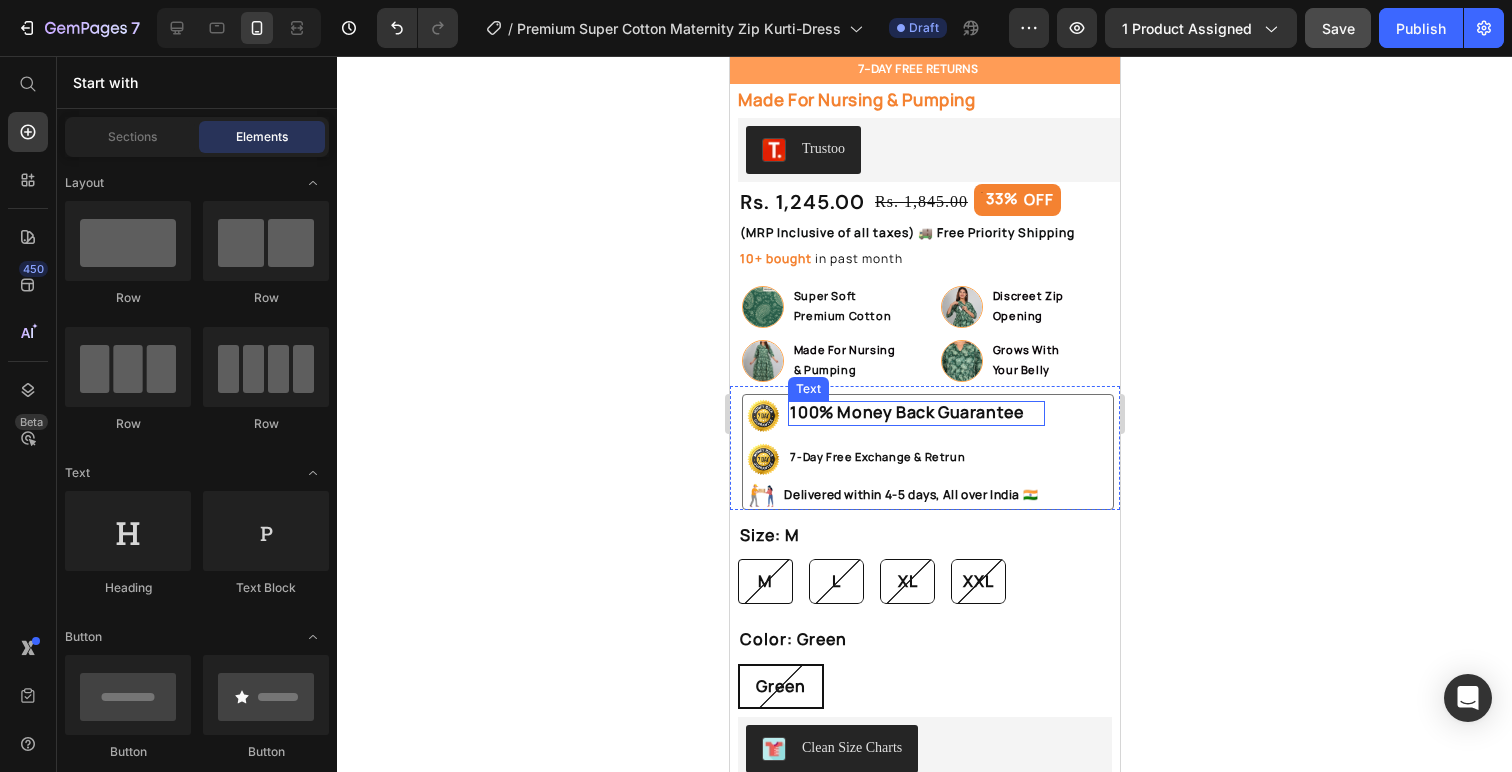 click on "100% Money Back Guarantee" at bounding box center (905, 412) 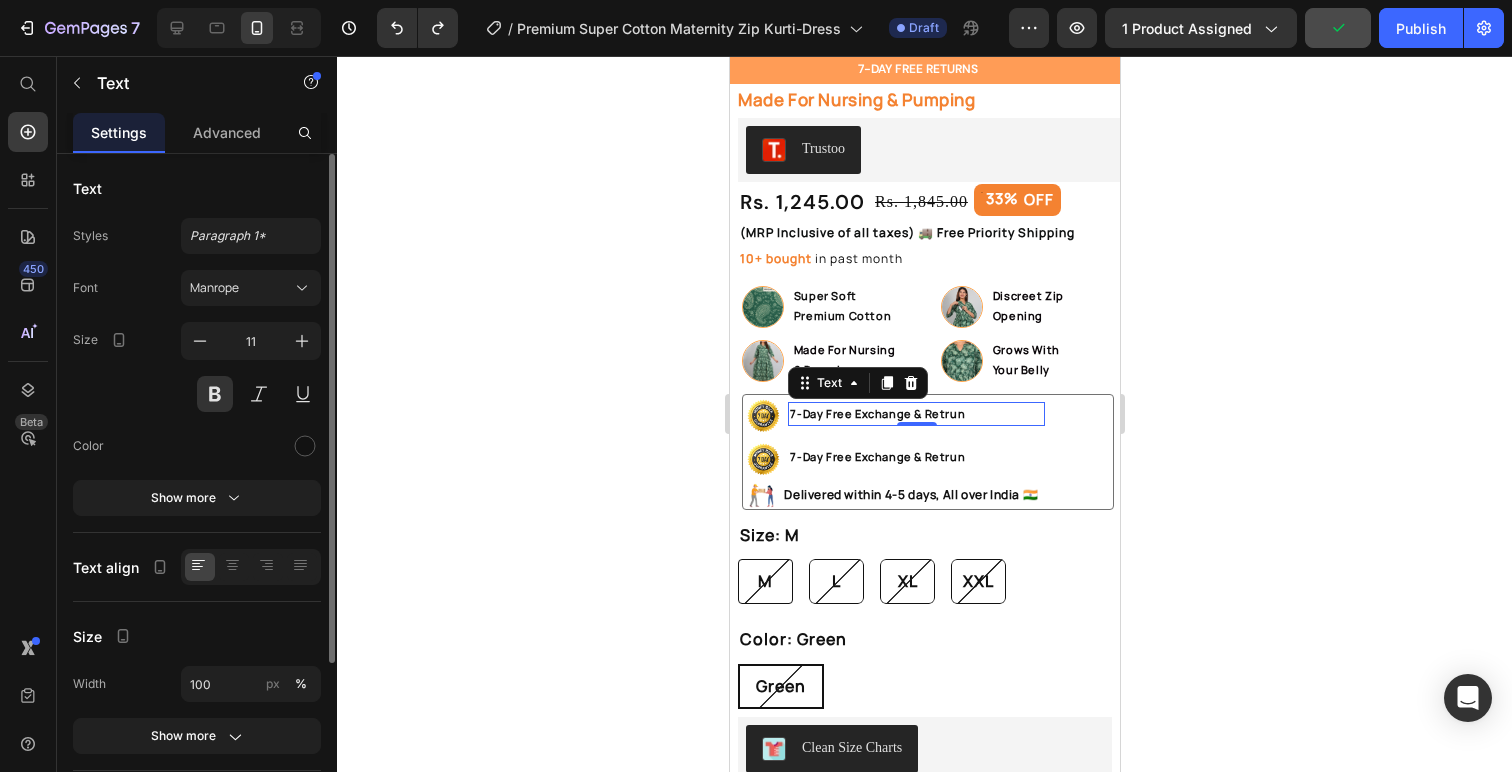 click 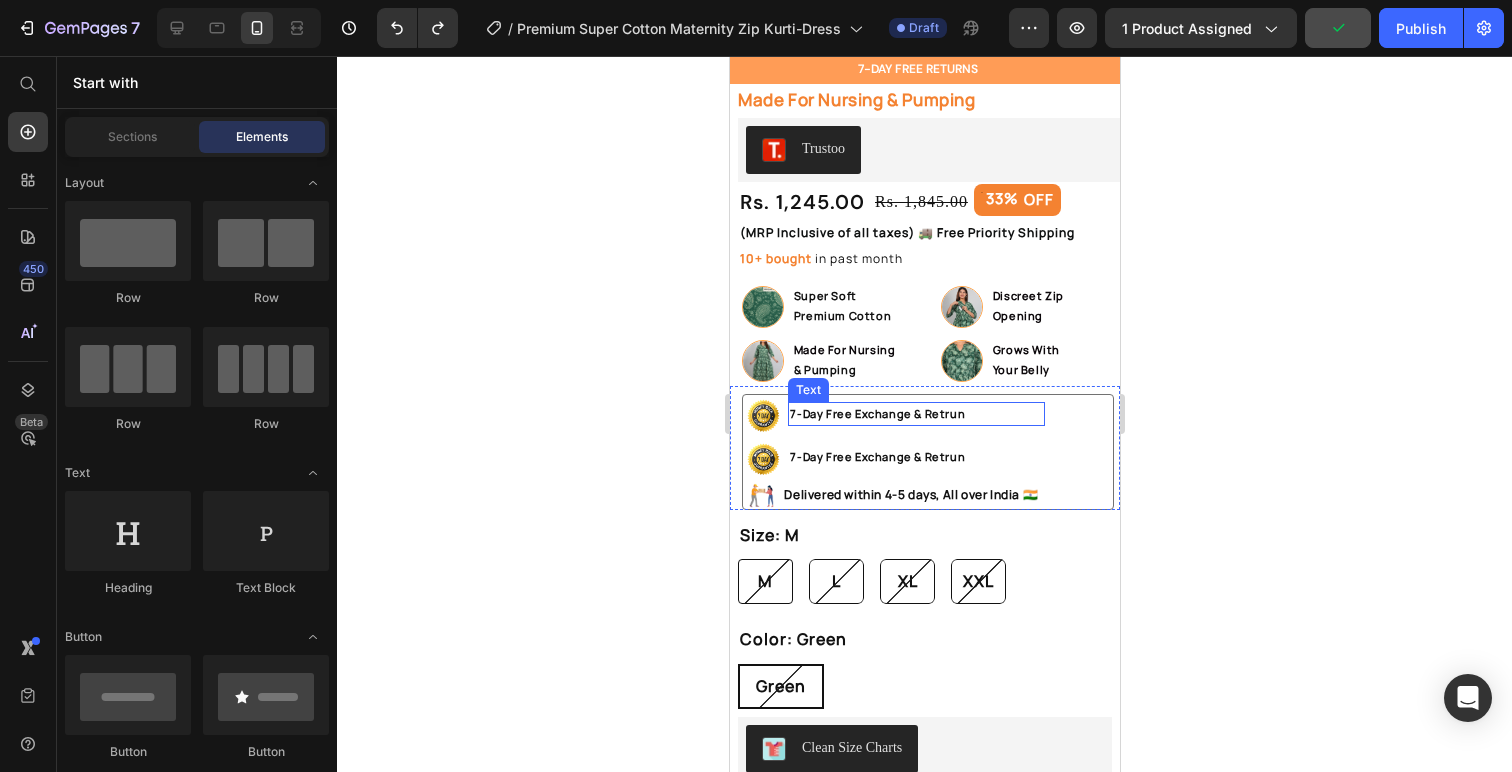 click on "7-Day Free Exchange & Retrun" at bounding box center [915, 414] 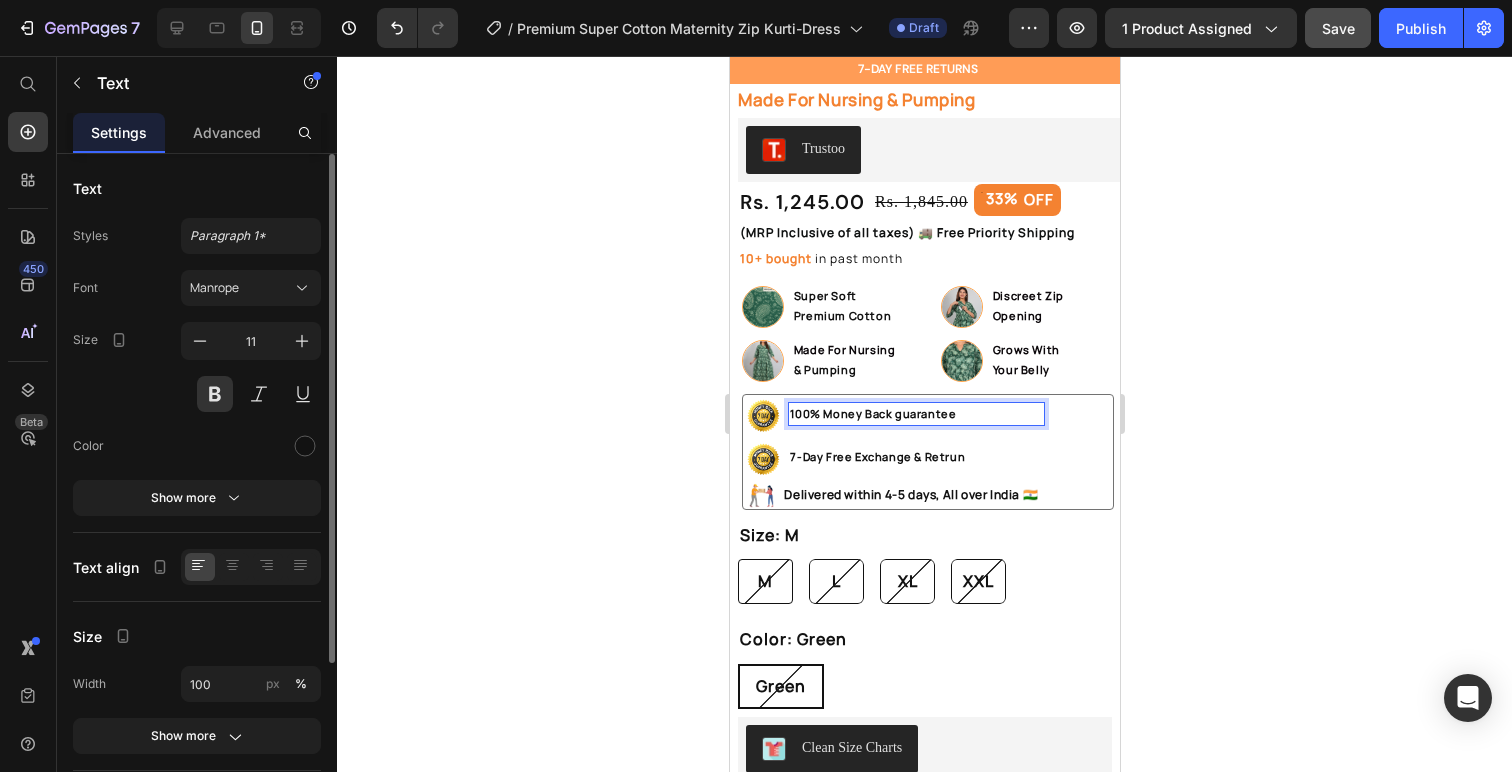 click on "100% Money Back guarantee" at bounding box center [915, 414] 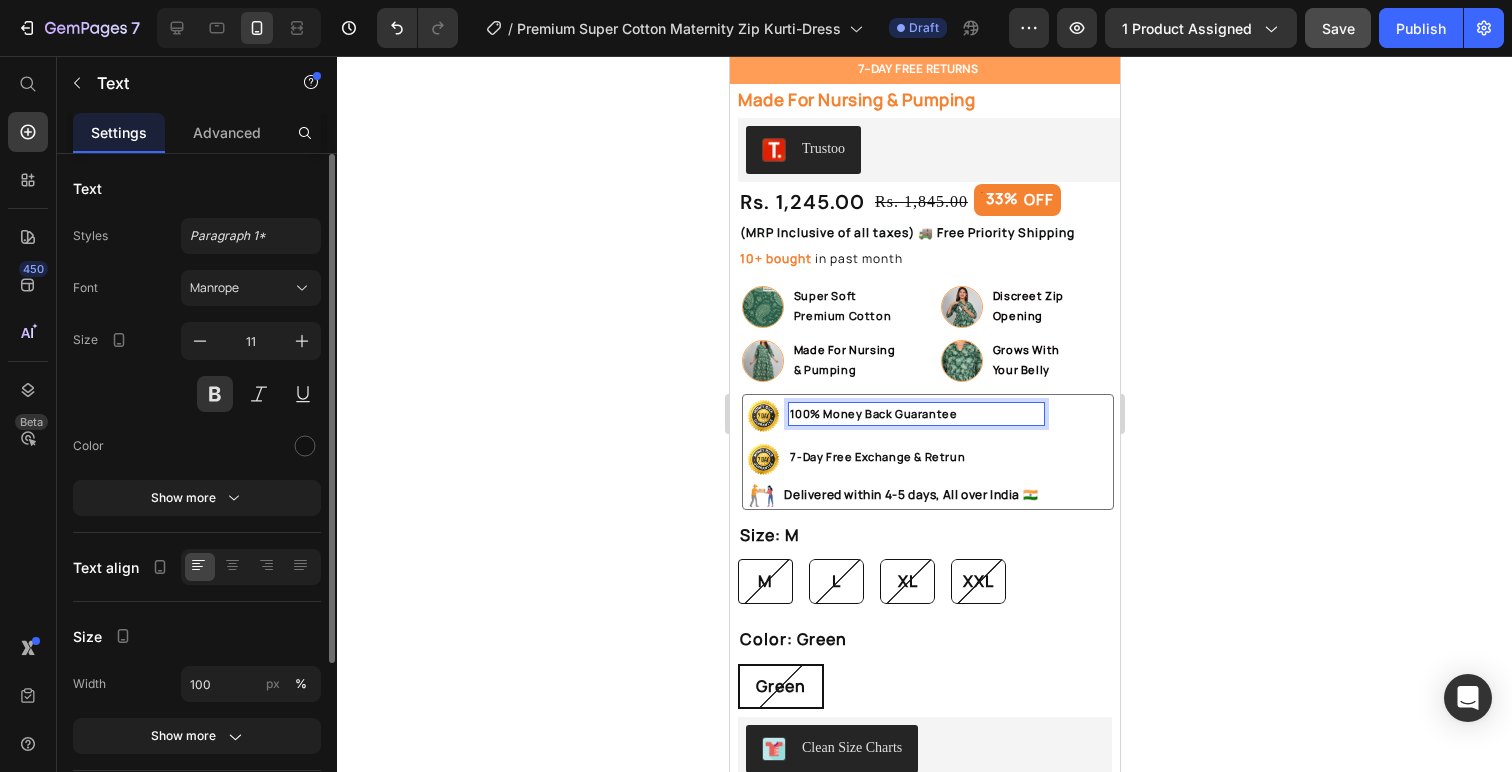 click 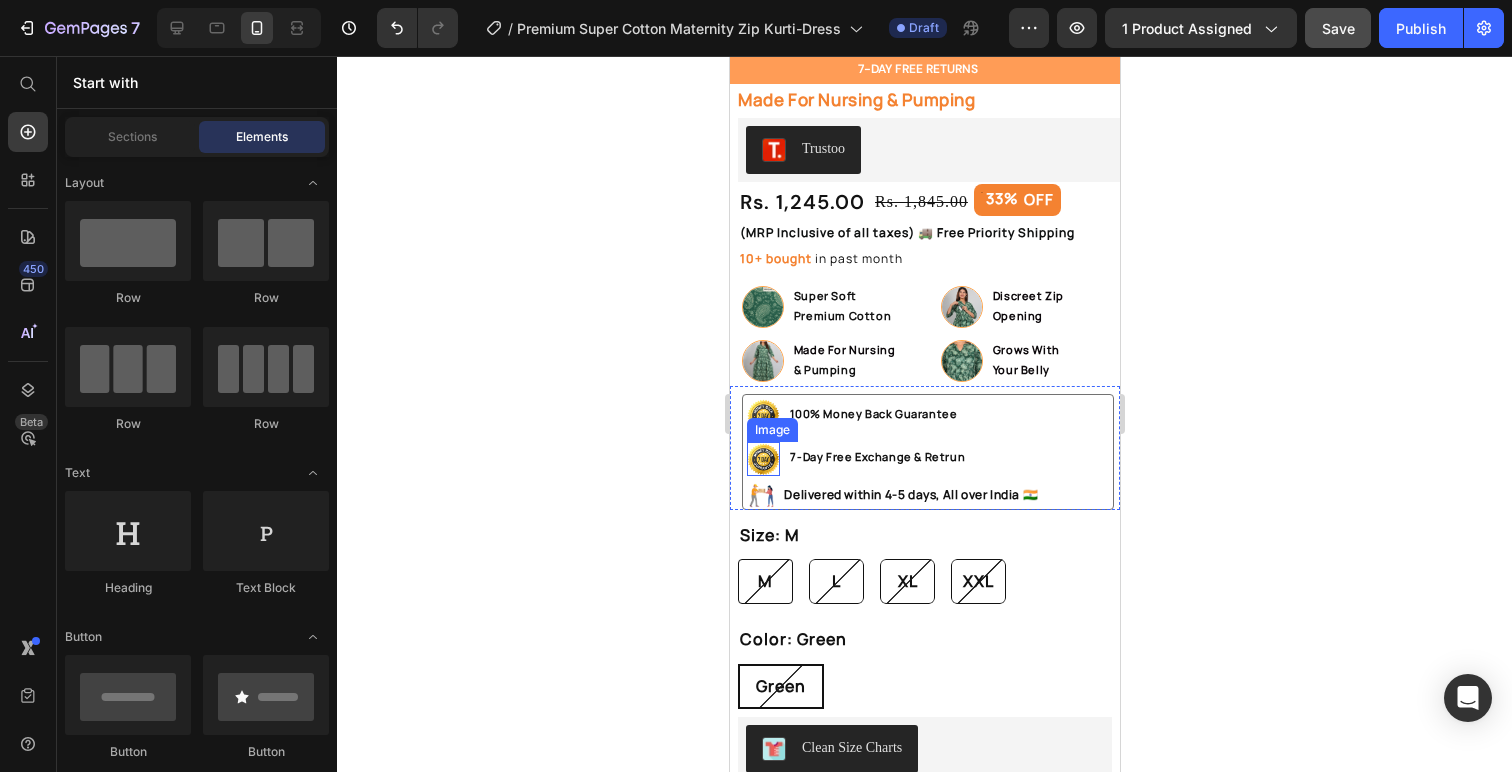 click at bounding box center (762, 458) 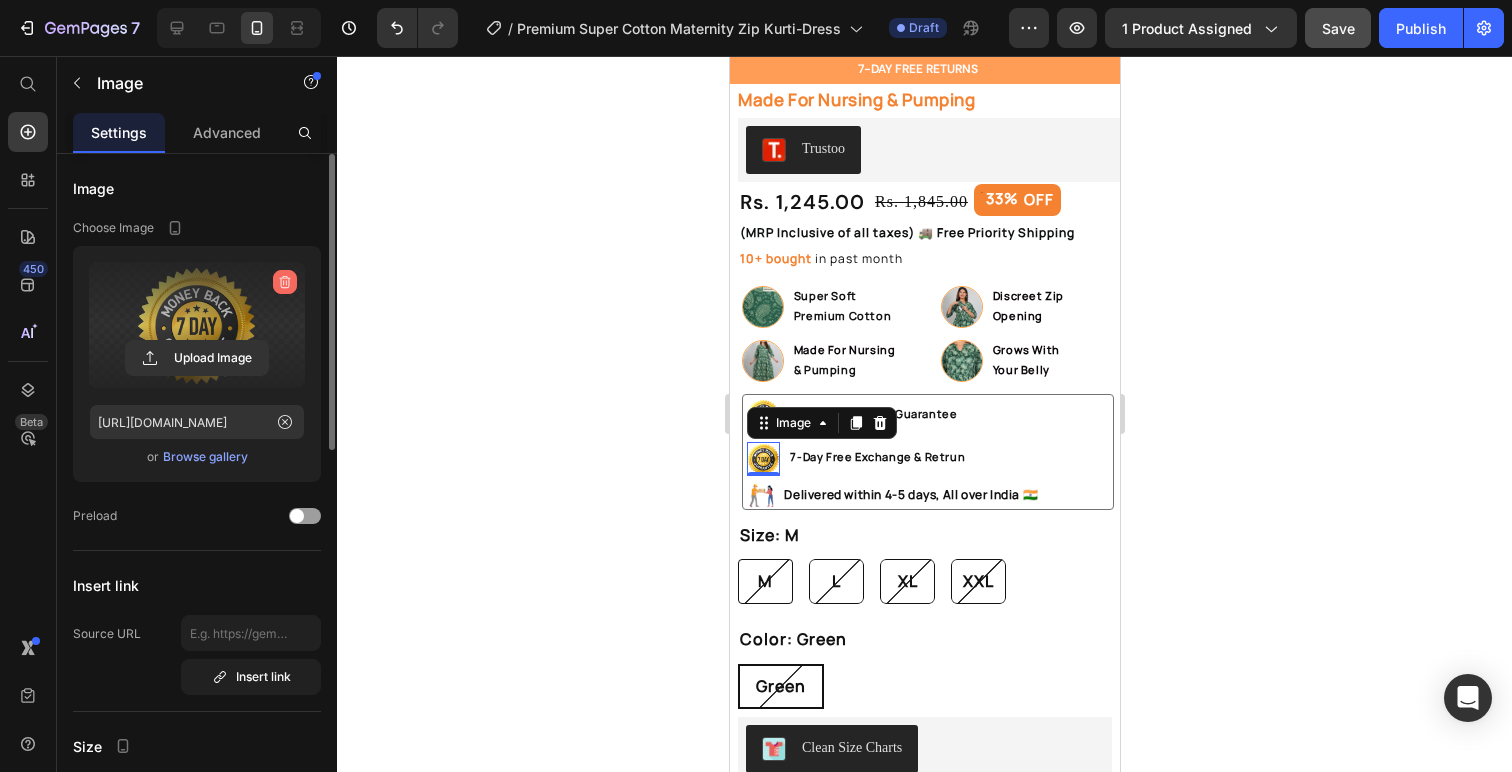 click 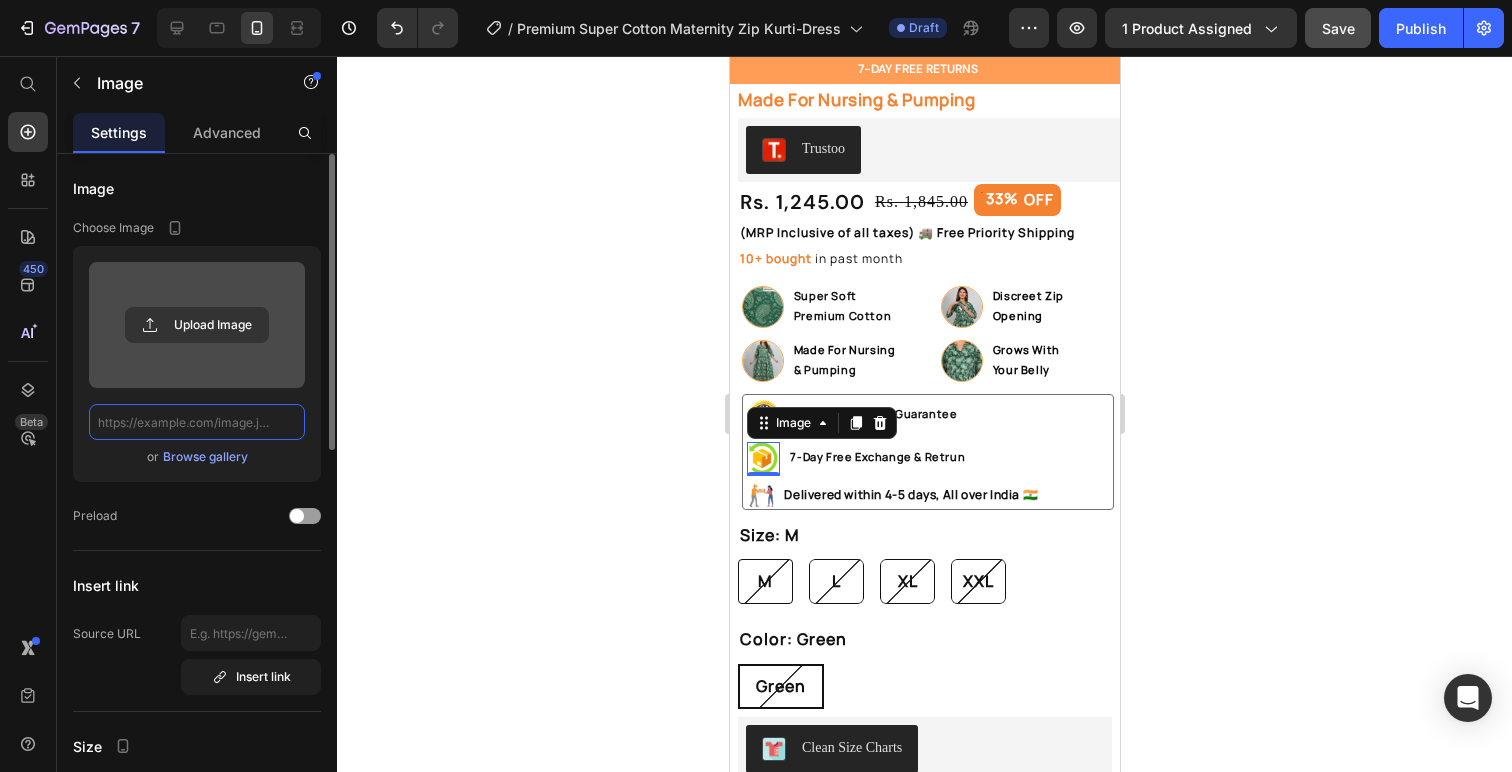 scroll, scrollTop: 0, scrollLeft: 0, axis: both 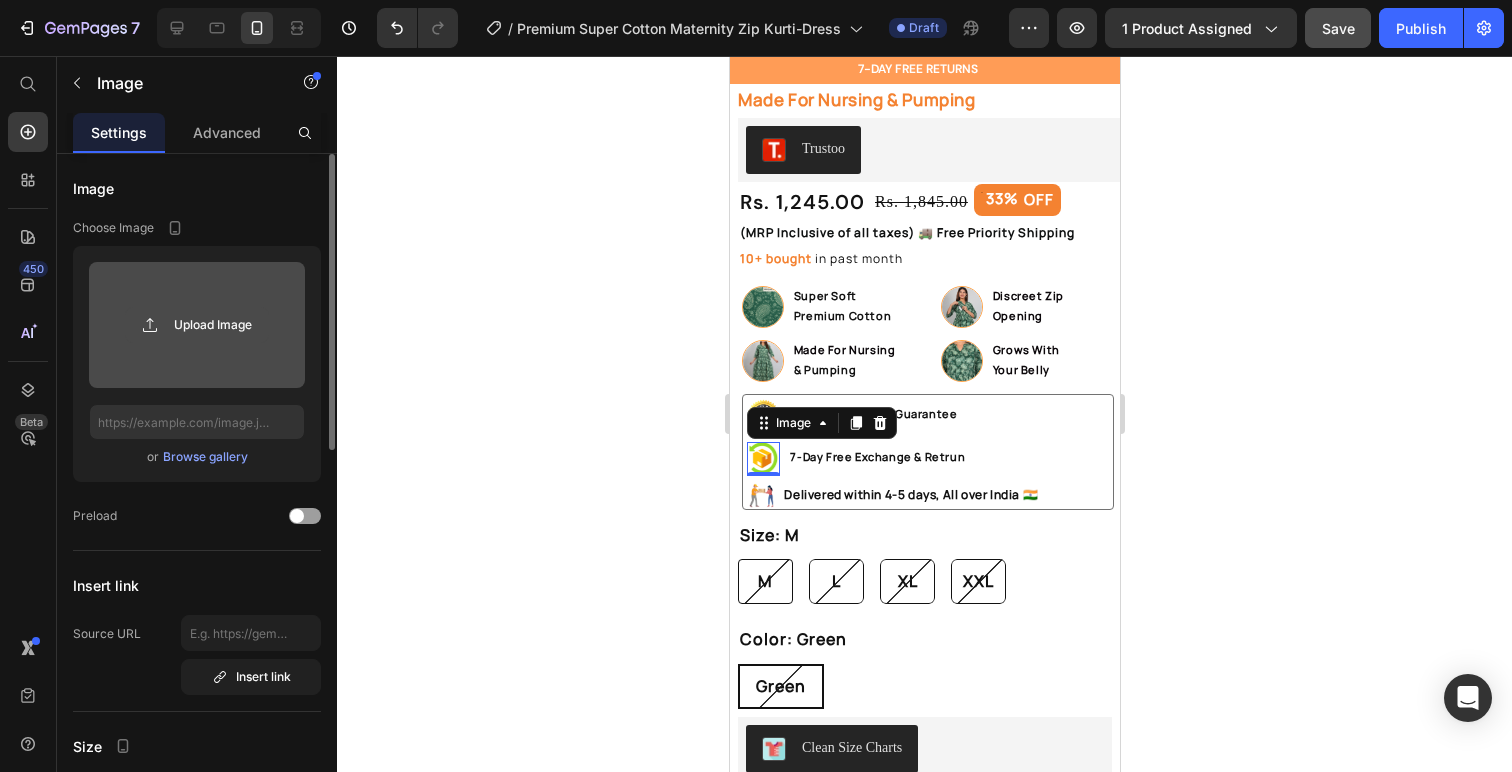 click 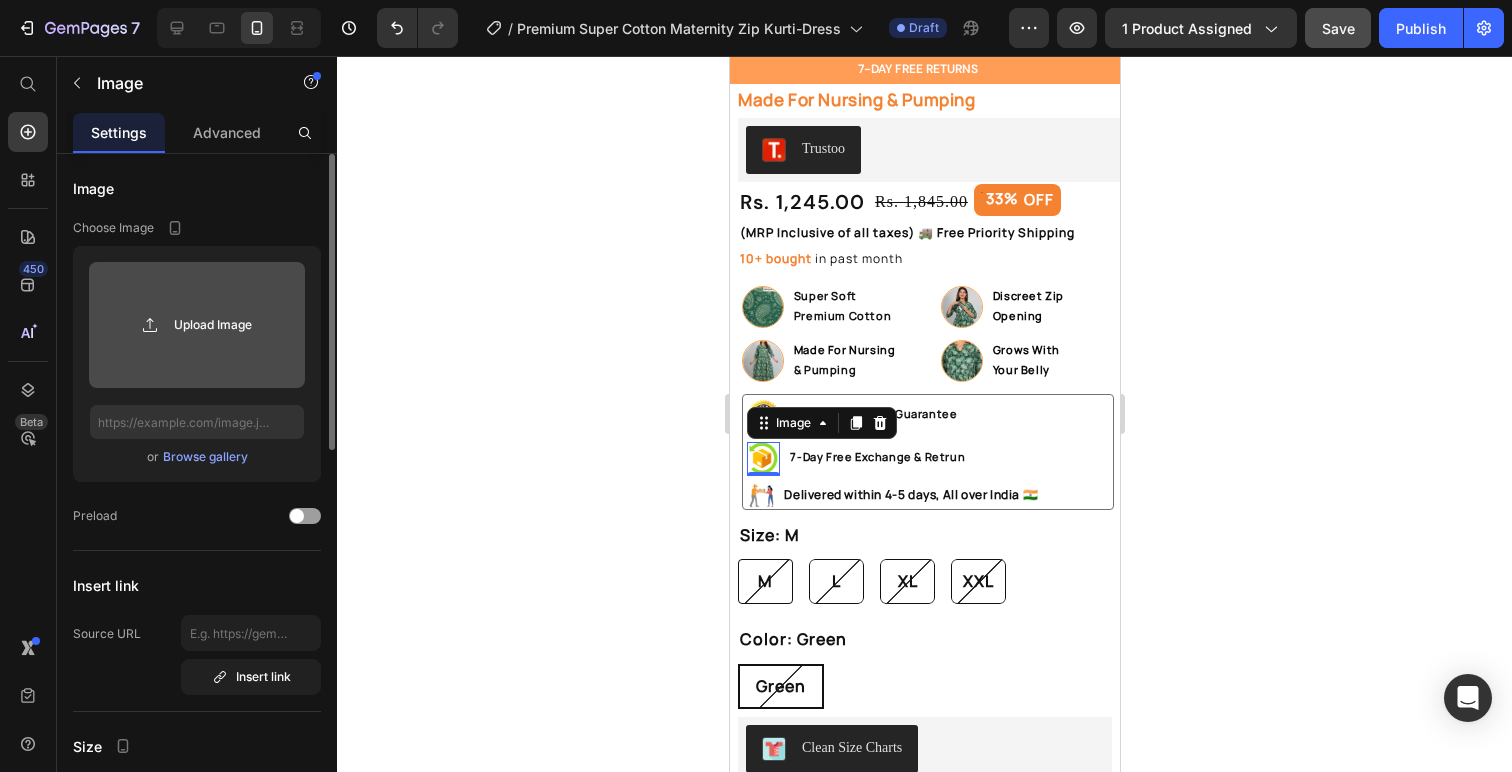 click 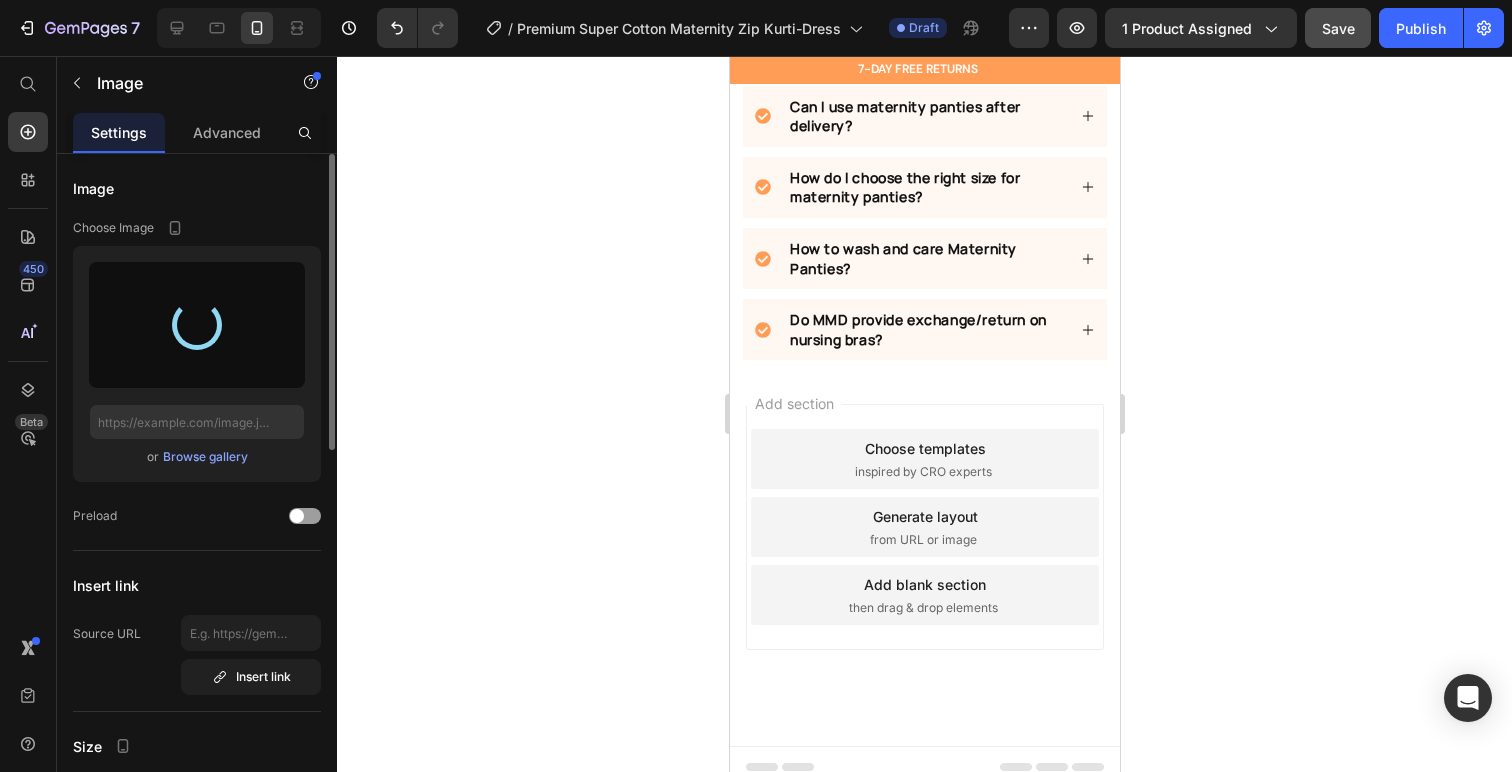 type on "https://cdn.shopify.com/s/files/1/0601/8783/6531/files/gempages_520323198131110835-7b1cd480-387b-49ba-83e3-09015c0c1698.png" 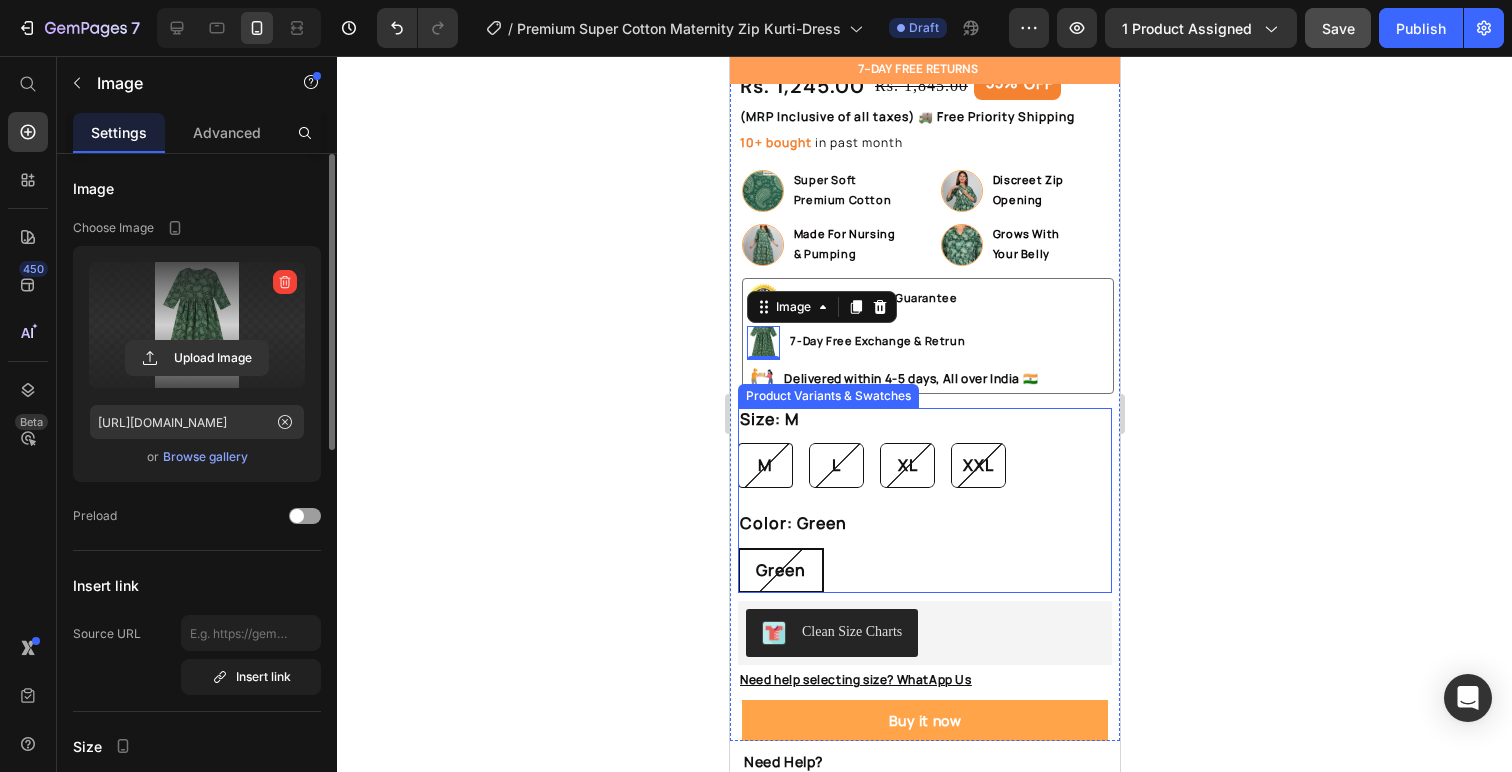 scroll, scrollTop: 656, scrollLeft: 0, axis: vertical 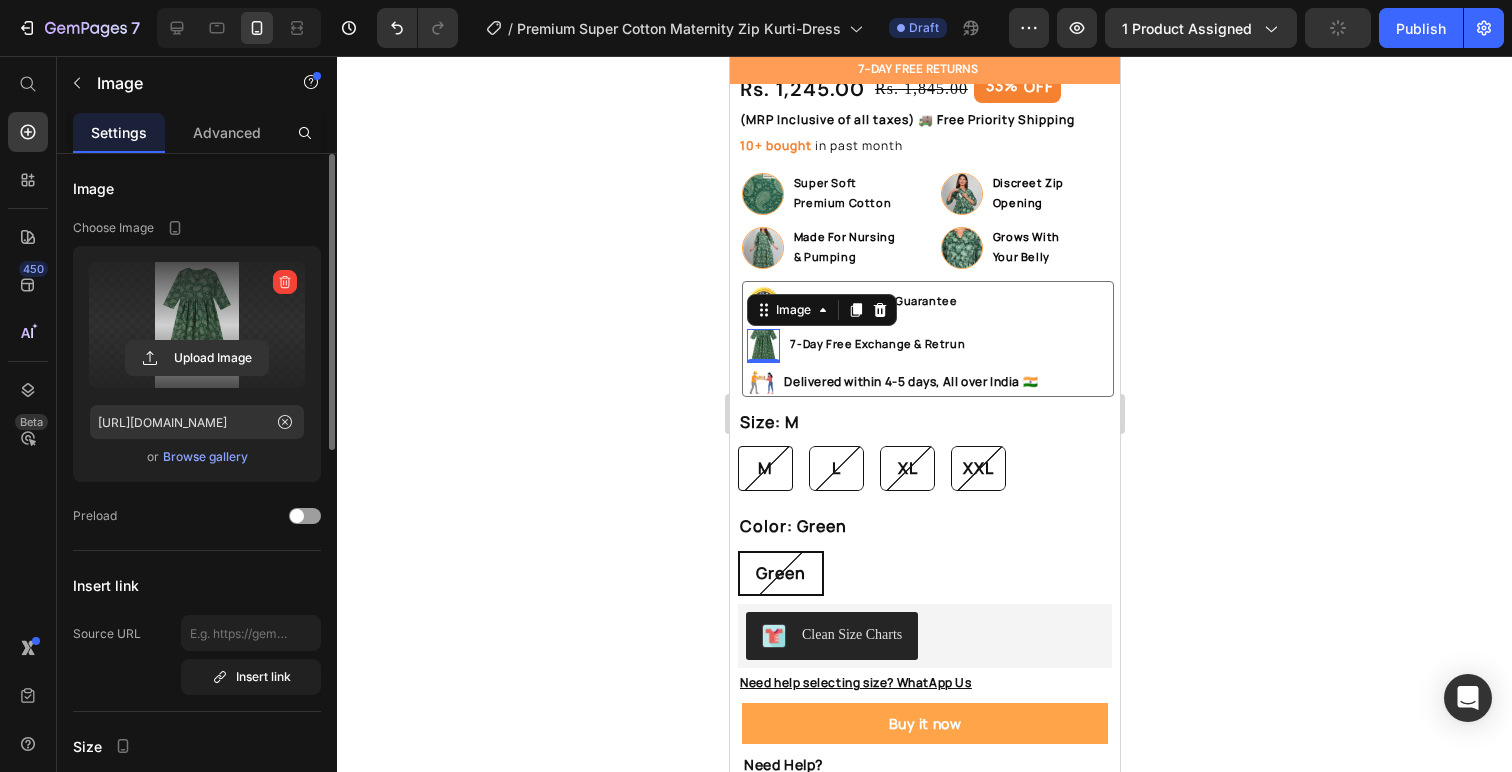 click 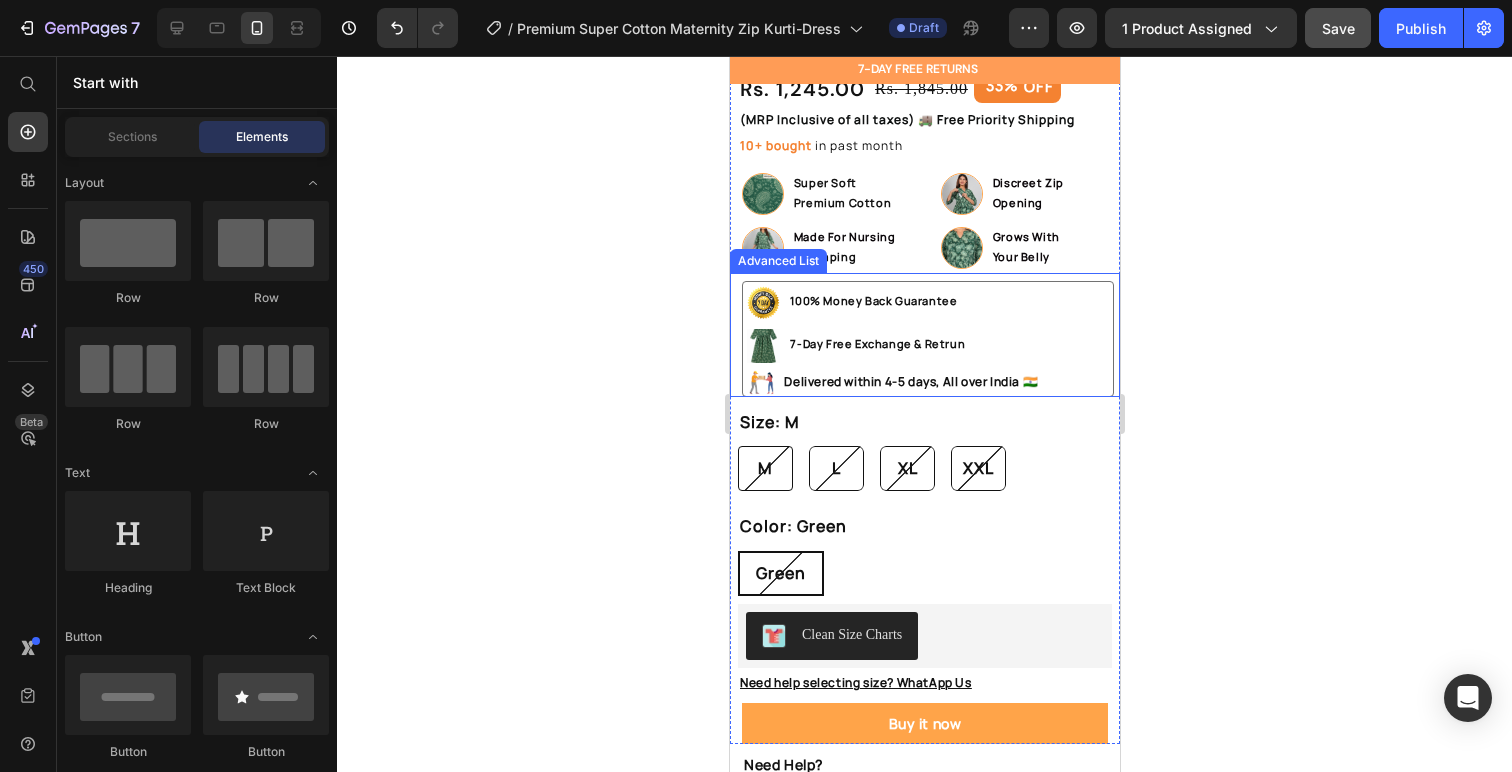 click 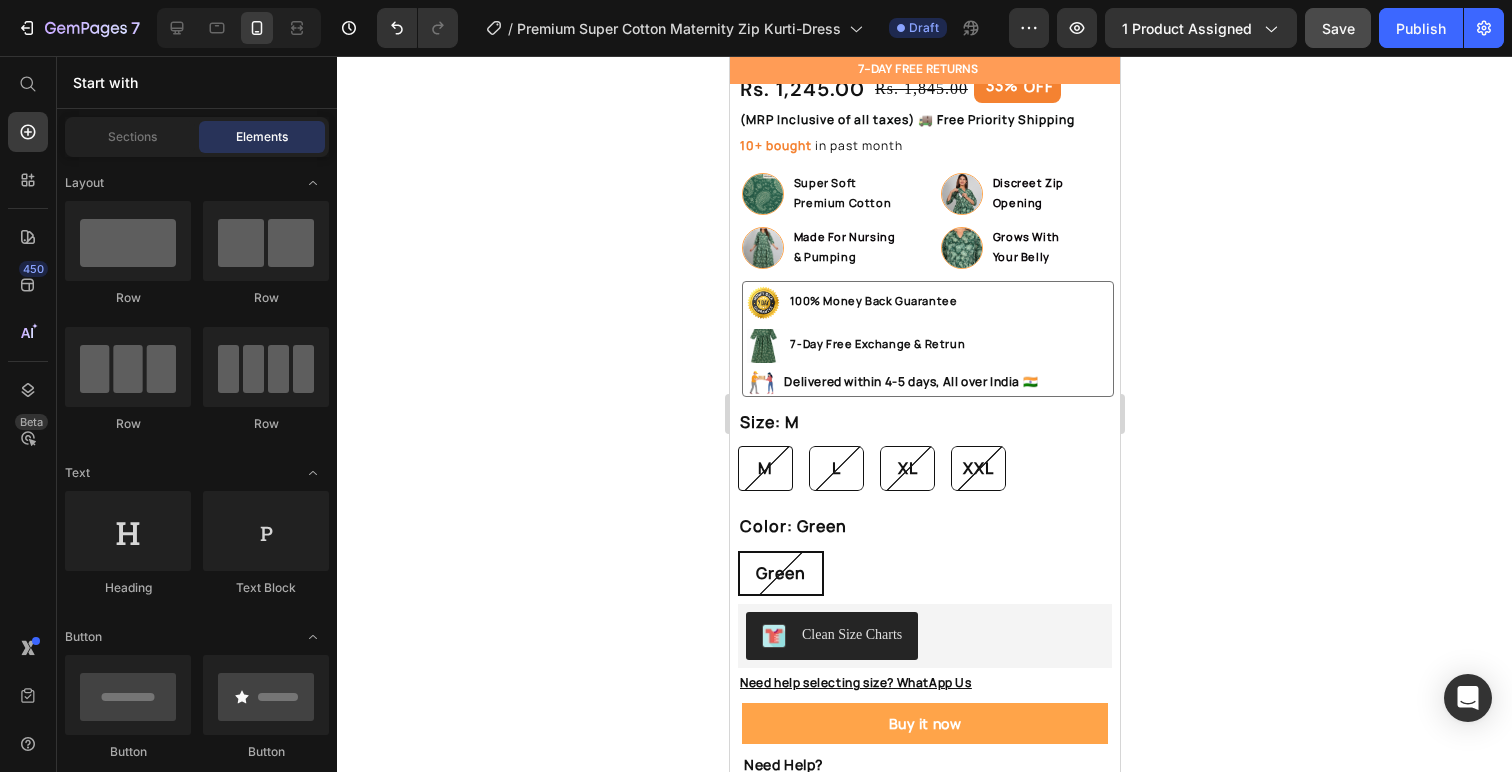 click 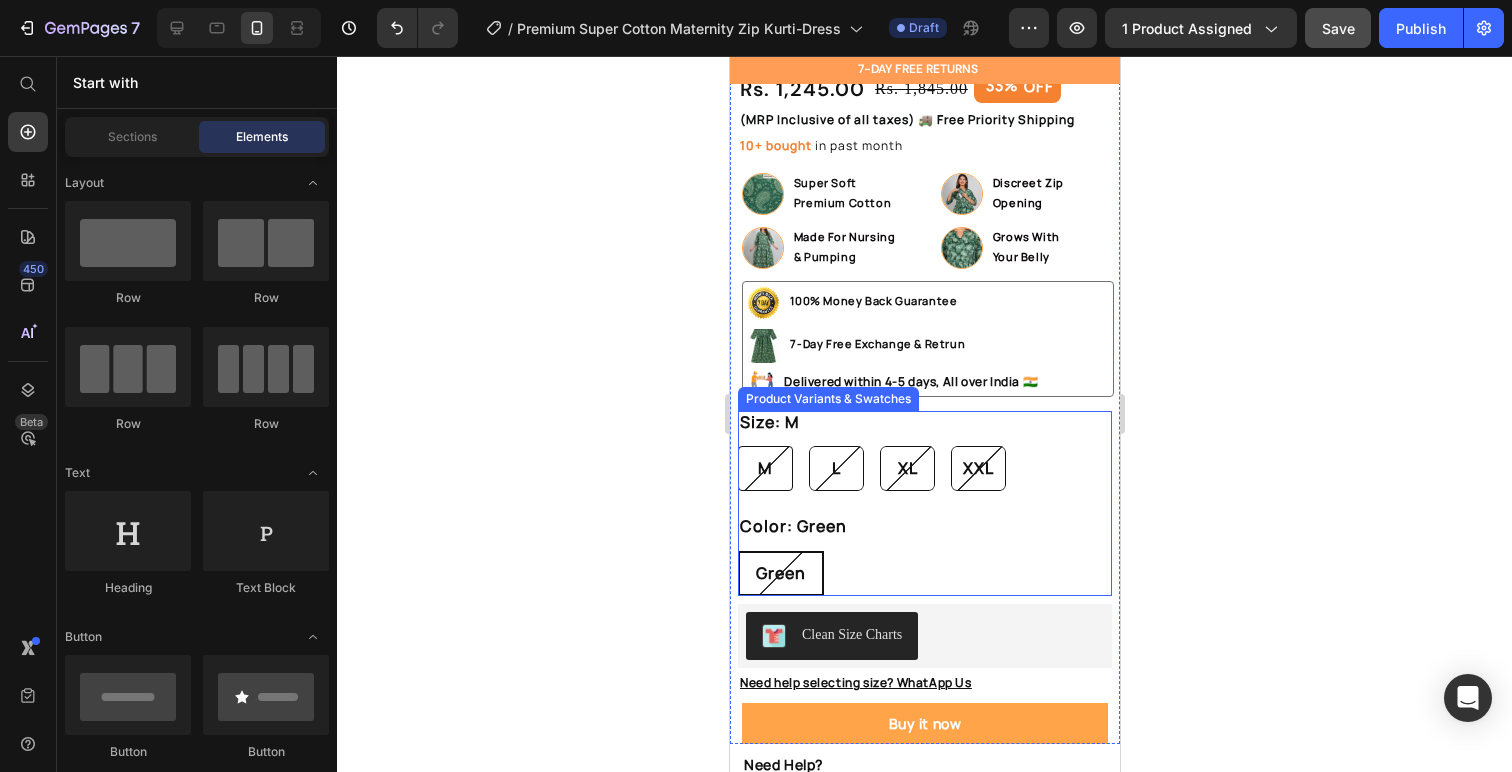 scroll, scrollTop: 707, scrollLeft: 0, axis: vertical 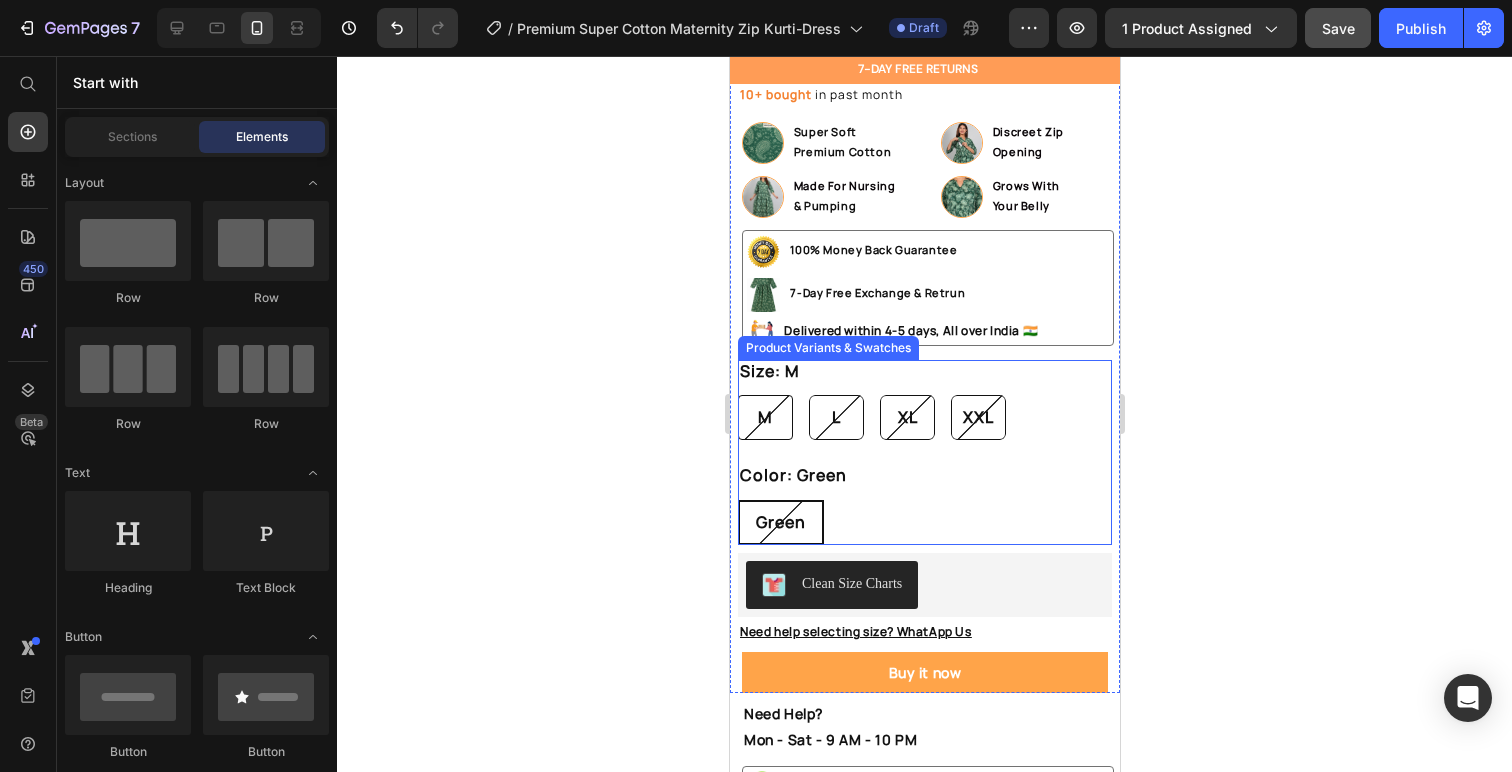 click on "Green" at bounding box center [780, 522] 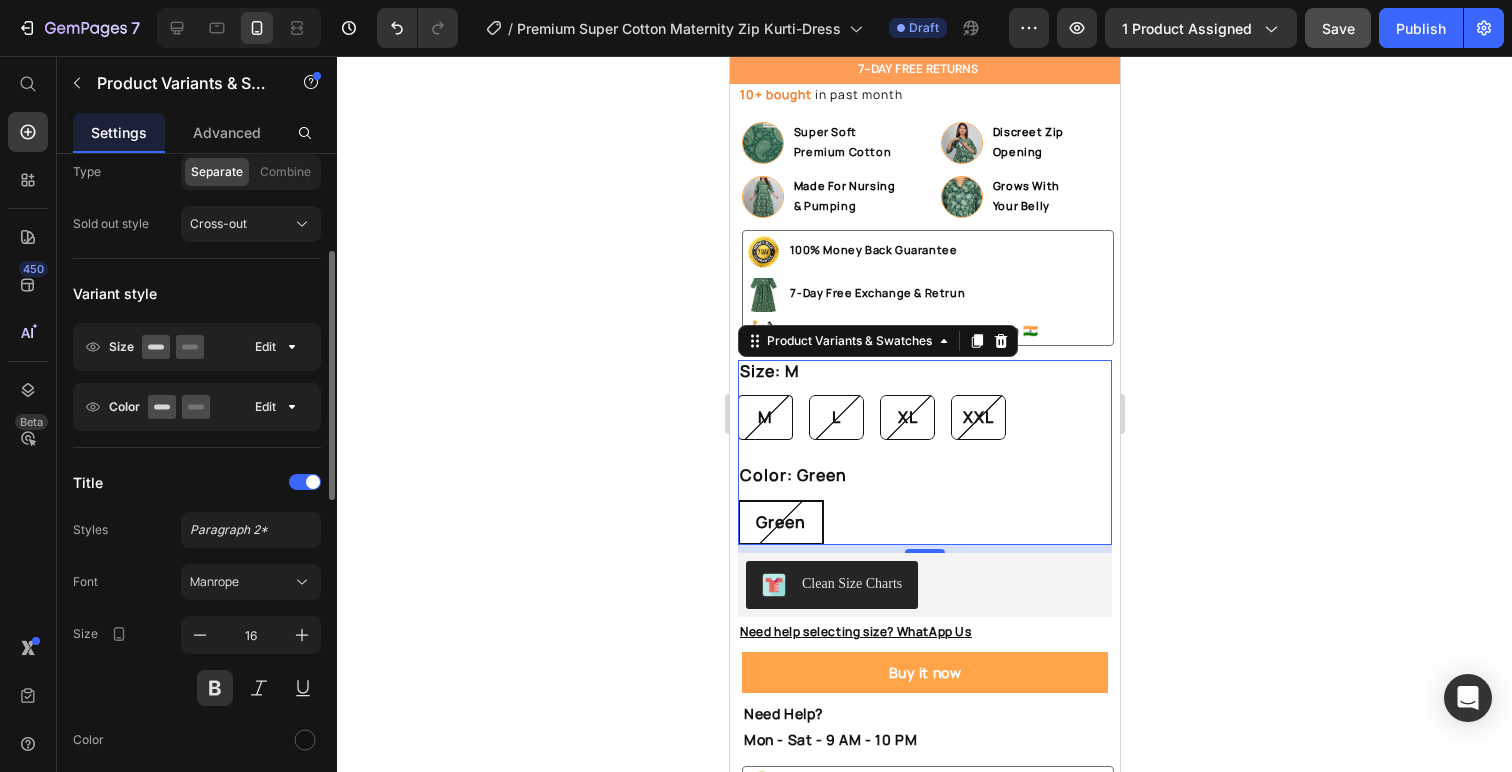 scroll, scrollTop: 243, scrollLeft: 0, axis: vertical 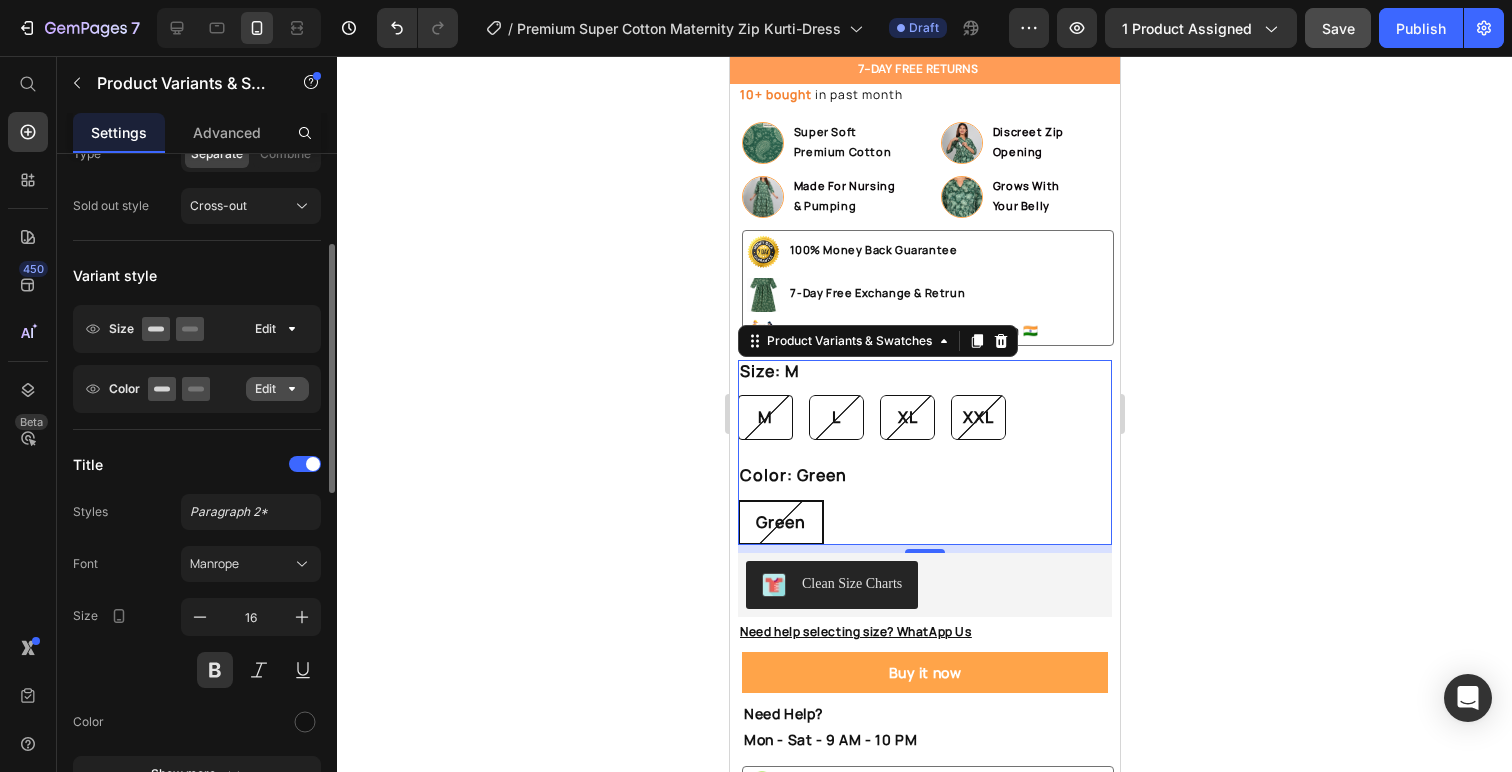 click on "Edit" at bounding box center [277, 389] 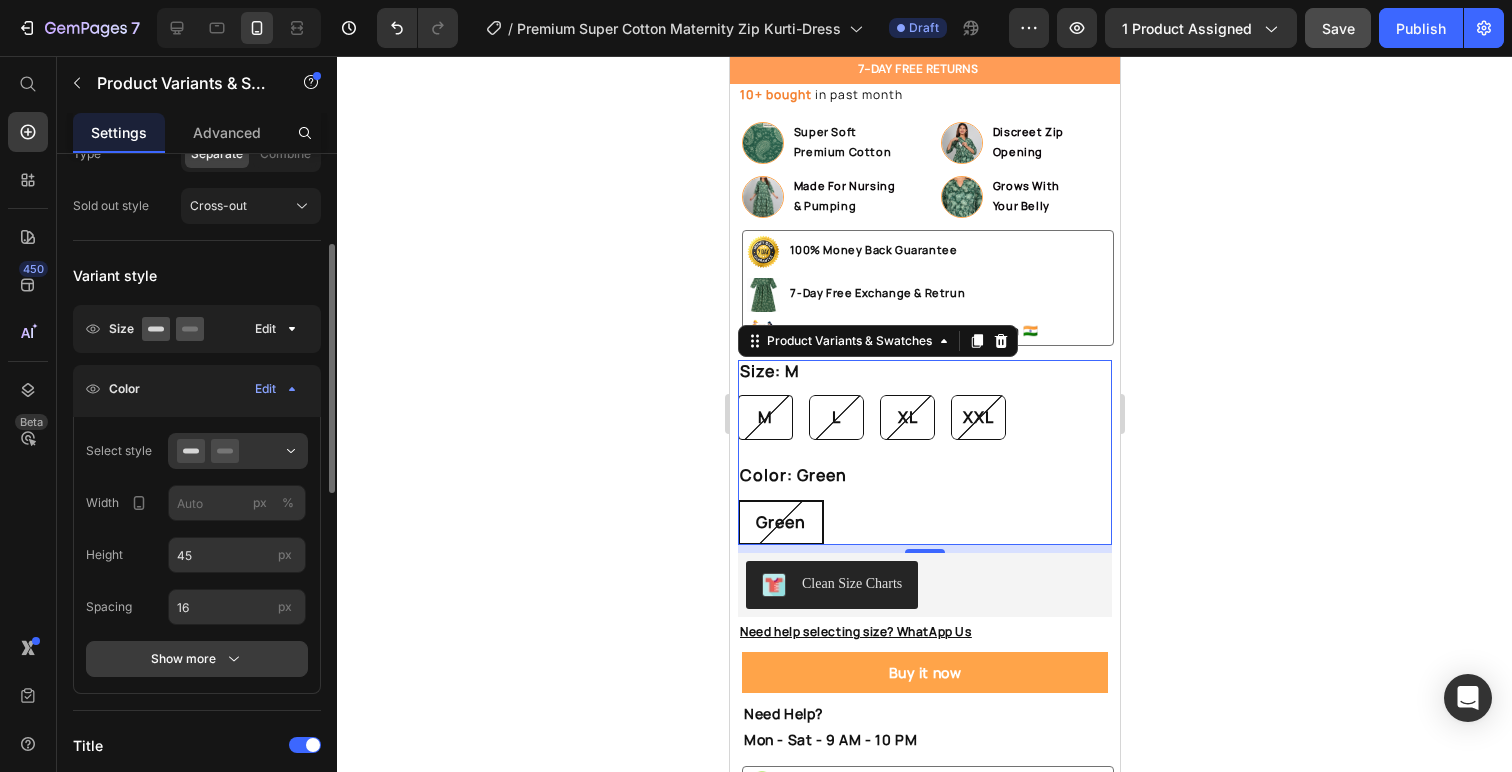 click on "Show more" at bounding box center (197, 659) 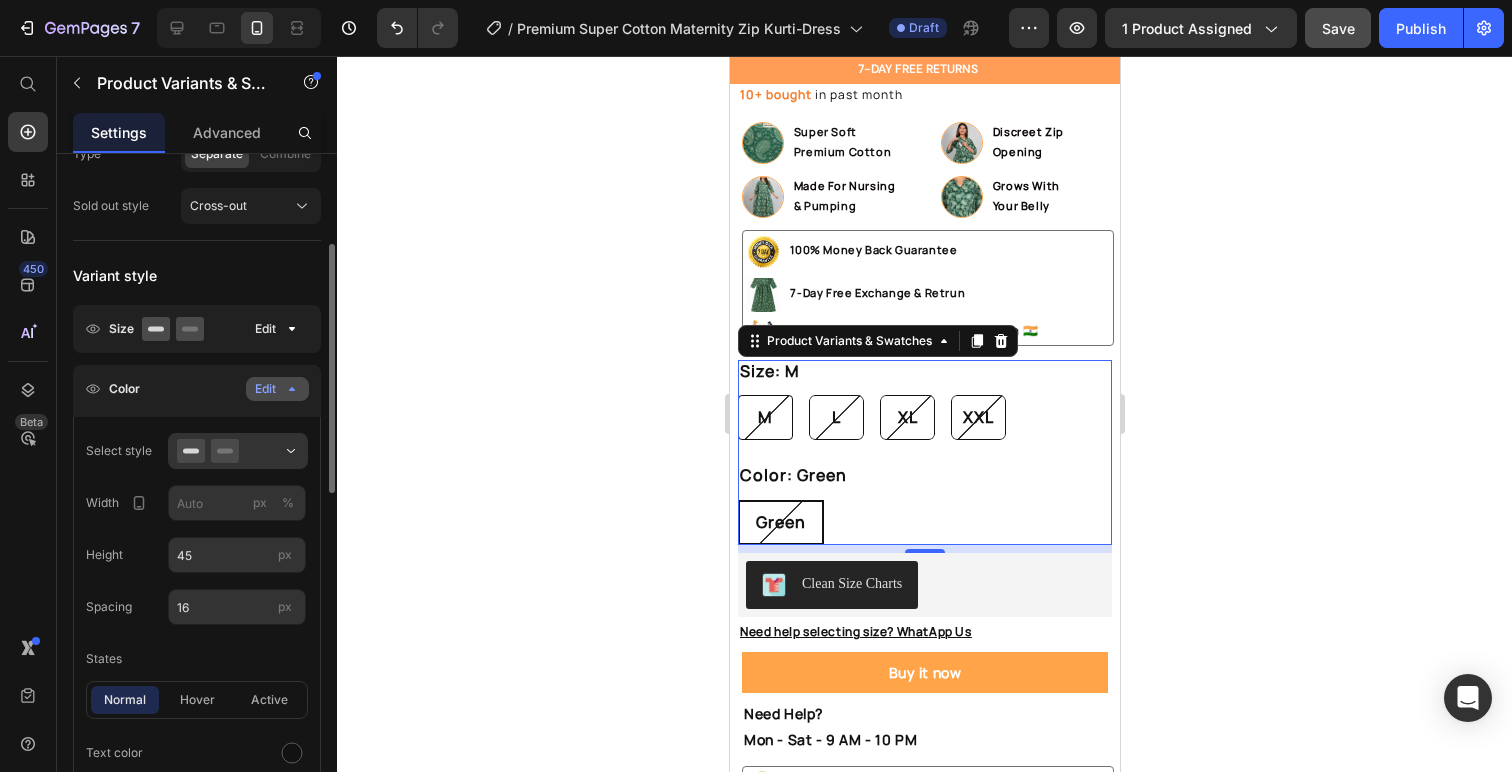 click 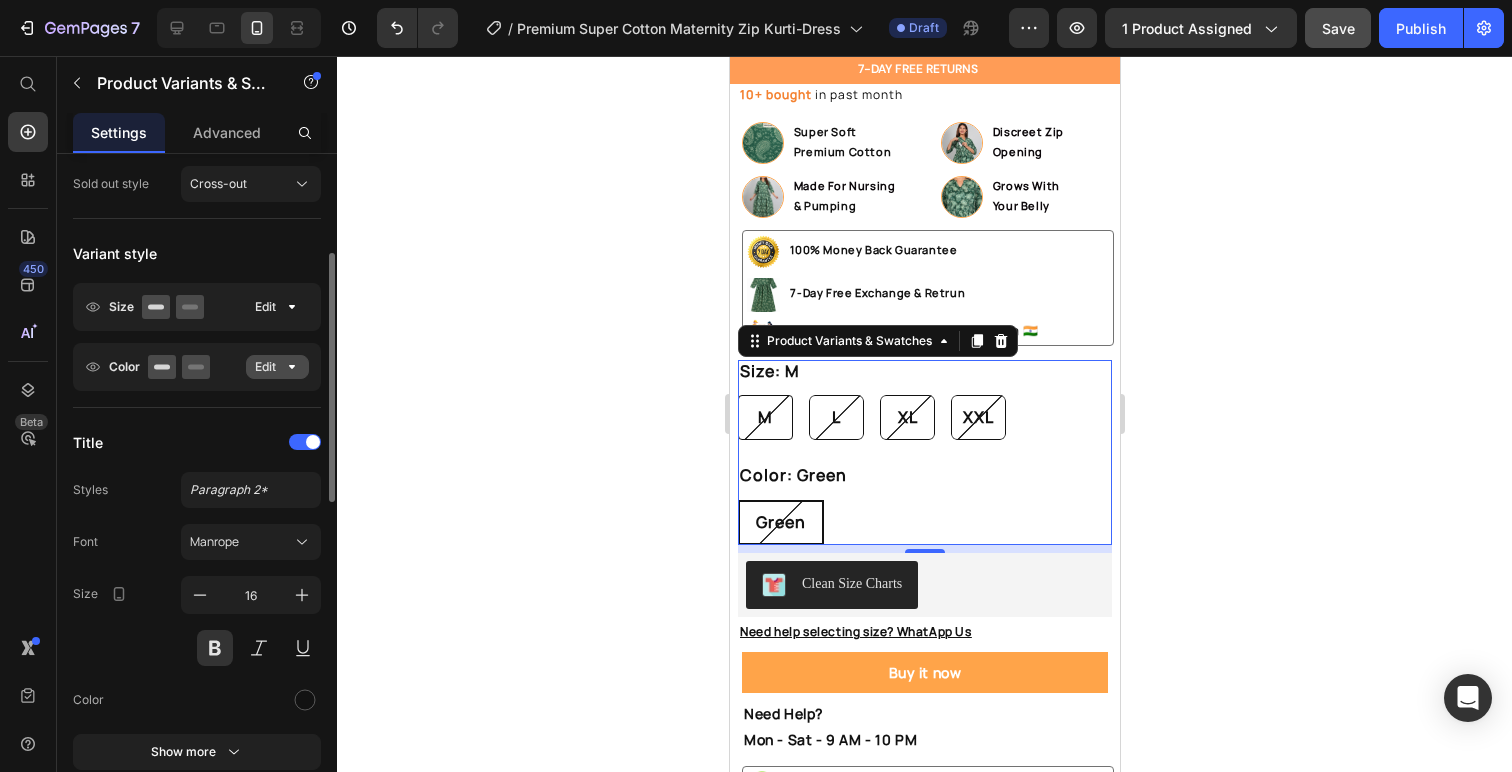 scroll, scrollTop: 266, scrollLeft: 0, axis: vertical 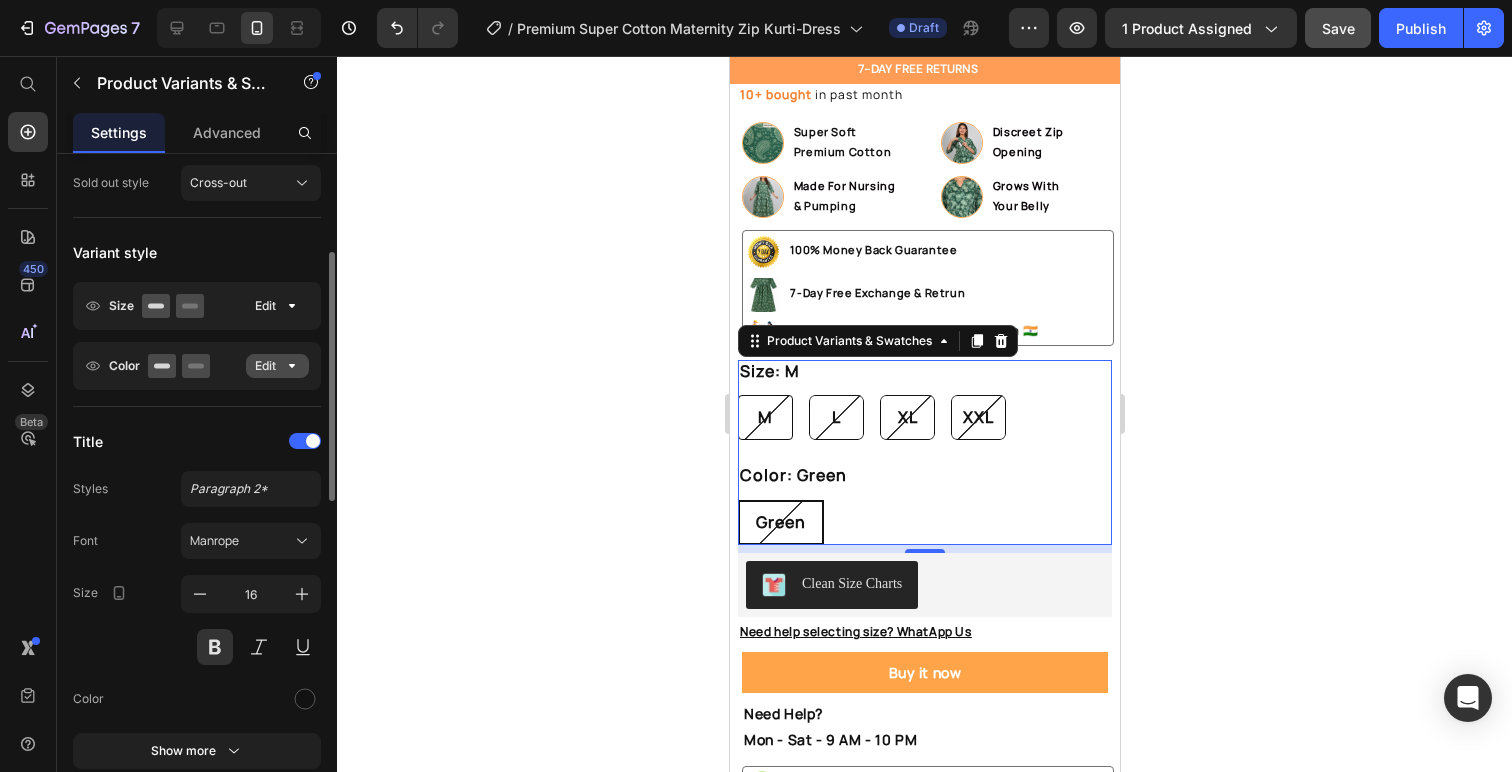 click on "Color" at bounding box center (148, 366) 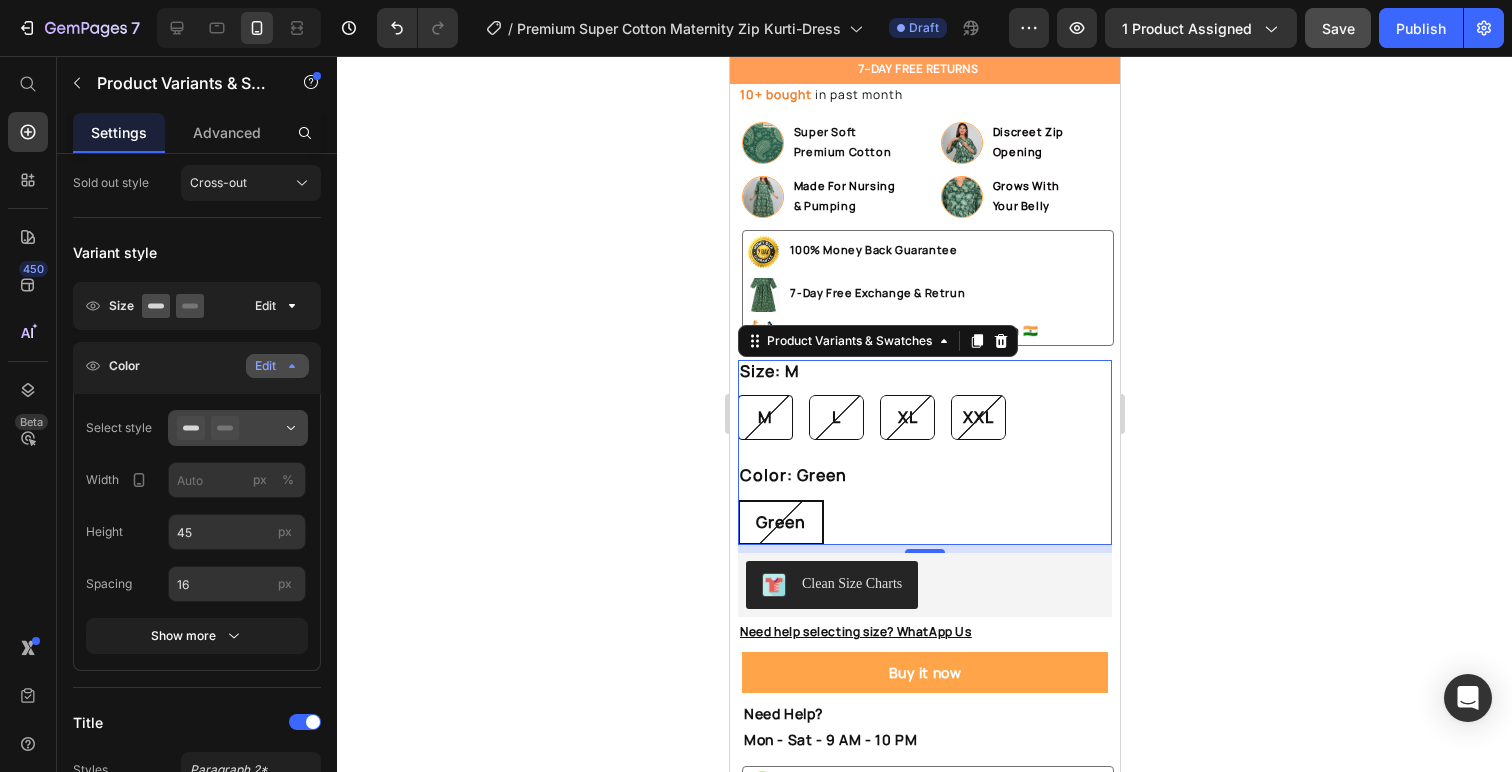 click at bounding box center [238, 428] 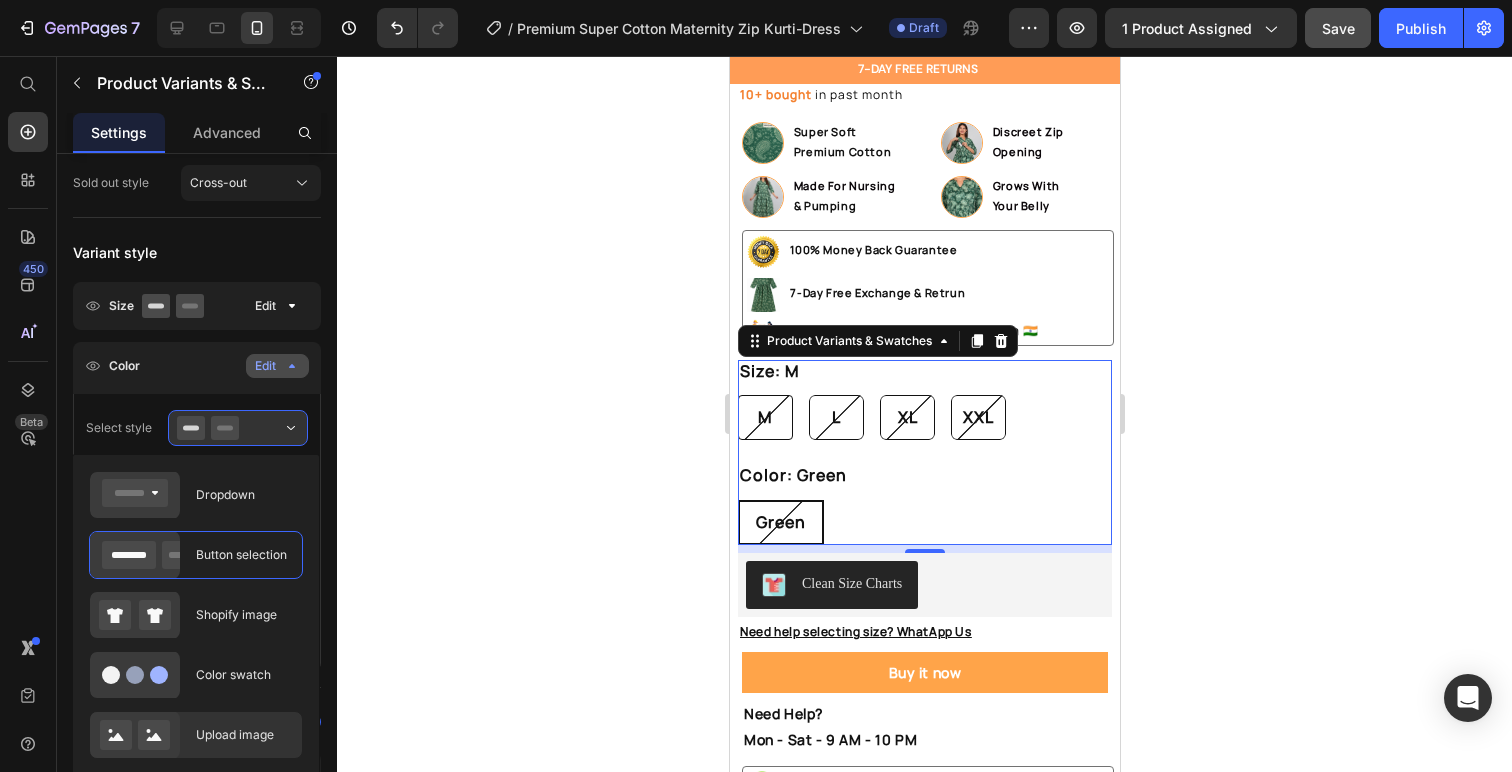 click on "Upload image" at bounding box center [243, 735] 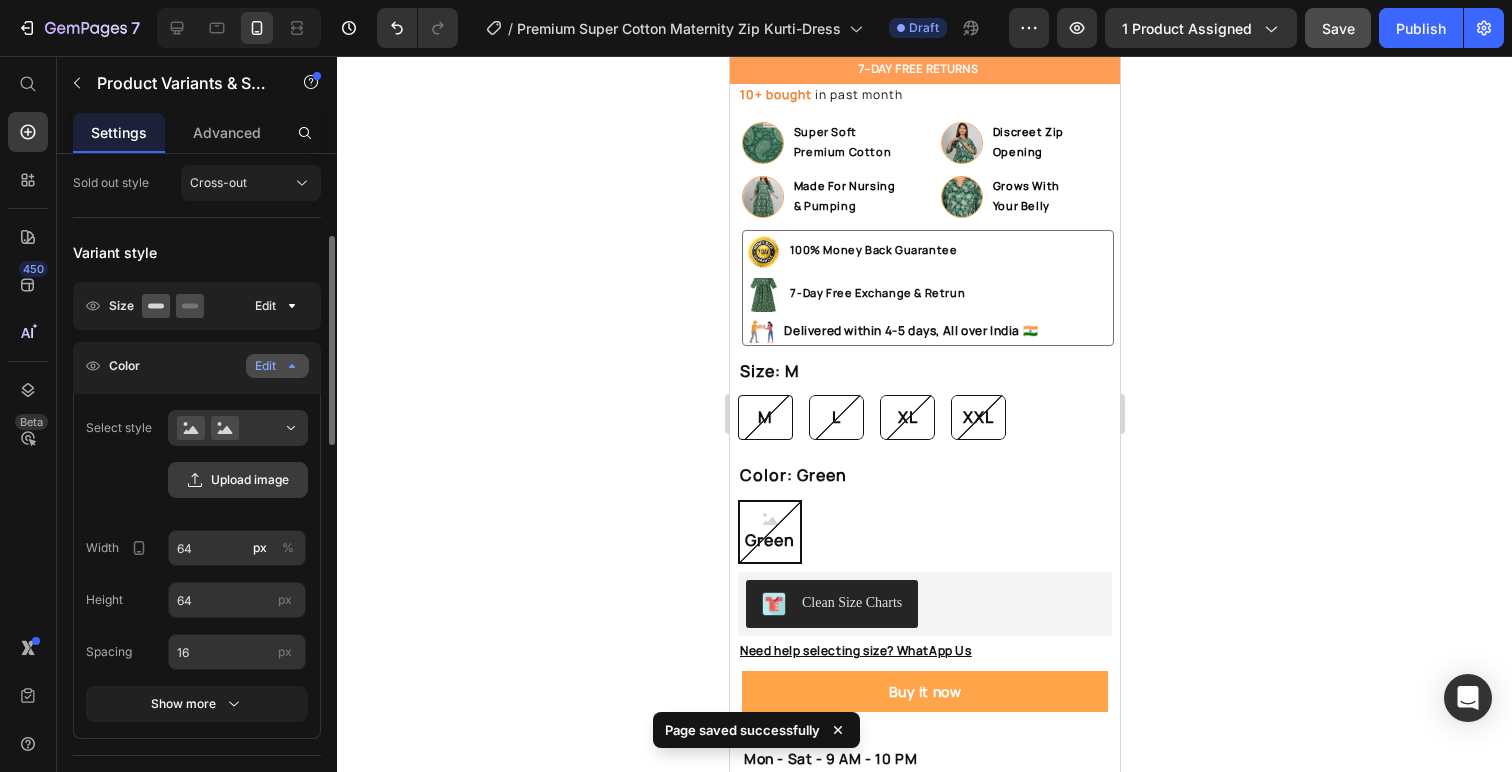 click on "Upload image" 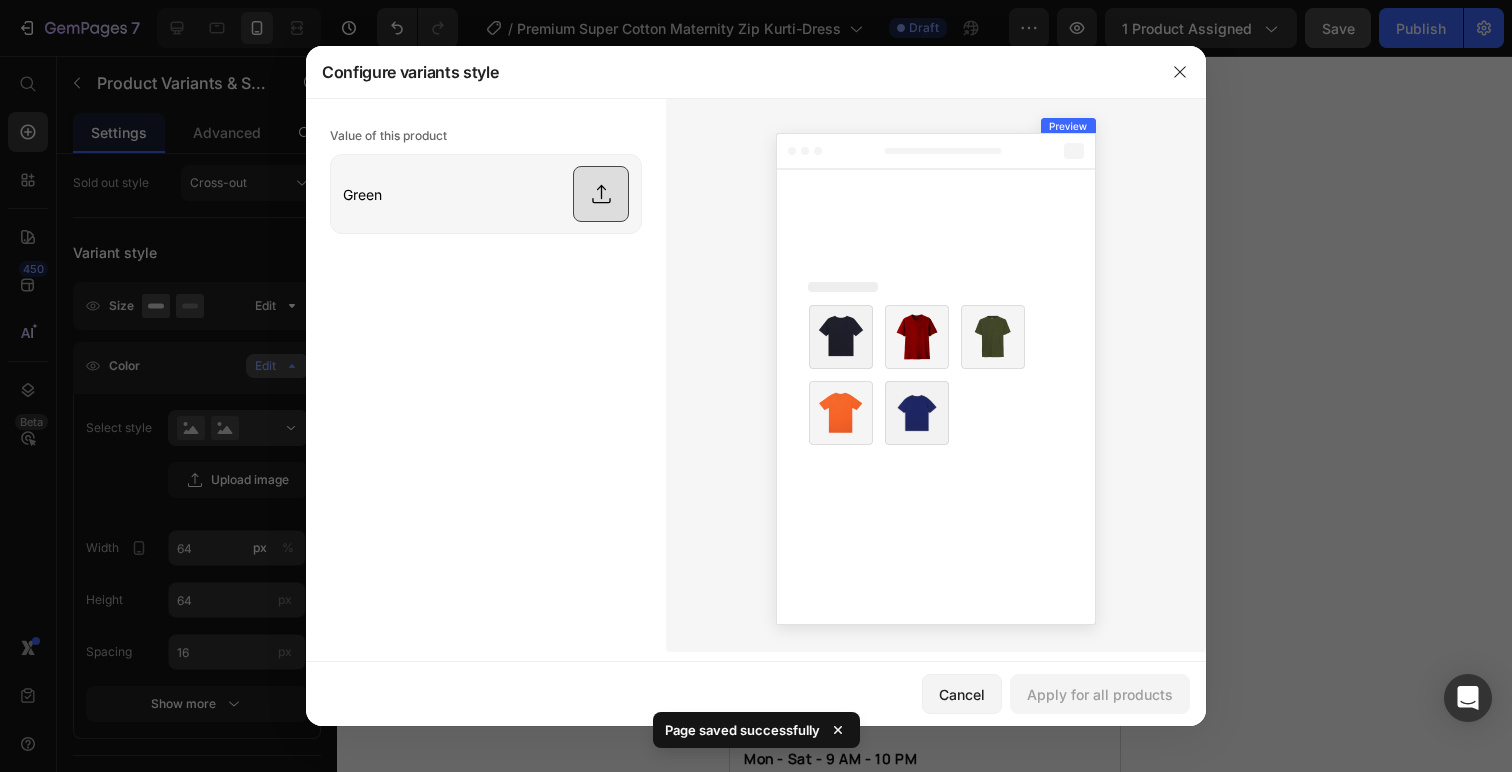 click at bounding box center [486, 194] 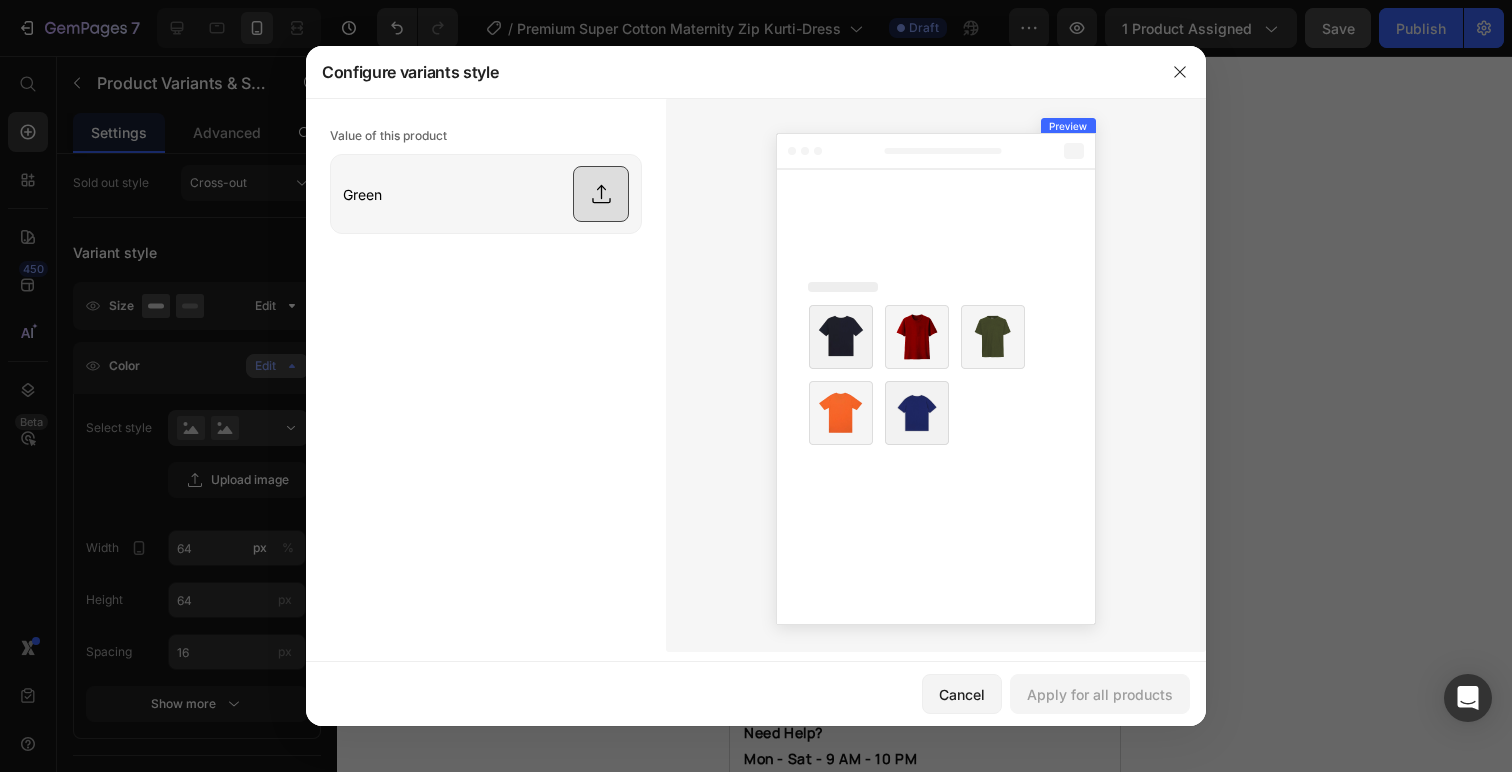 click at bounding box center (486, 194) 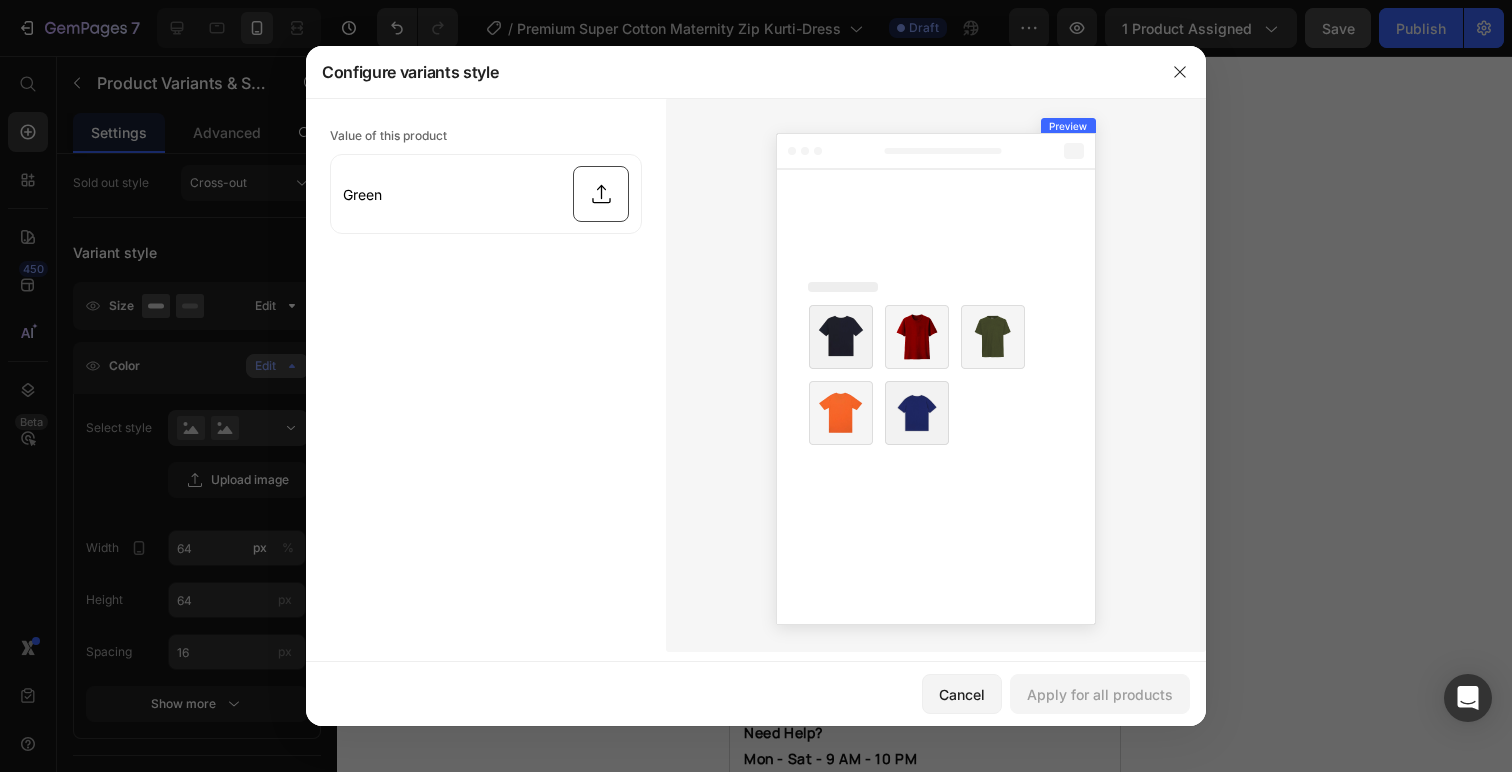 type on "C:\fakepath\ChatGPT Image Jul 7, 2025, 02_15_32 PM copy.png" 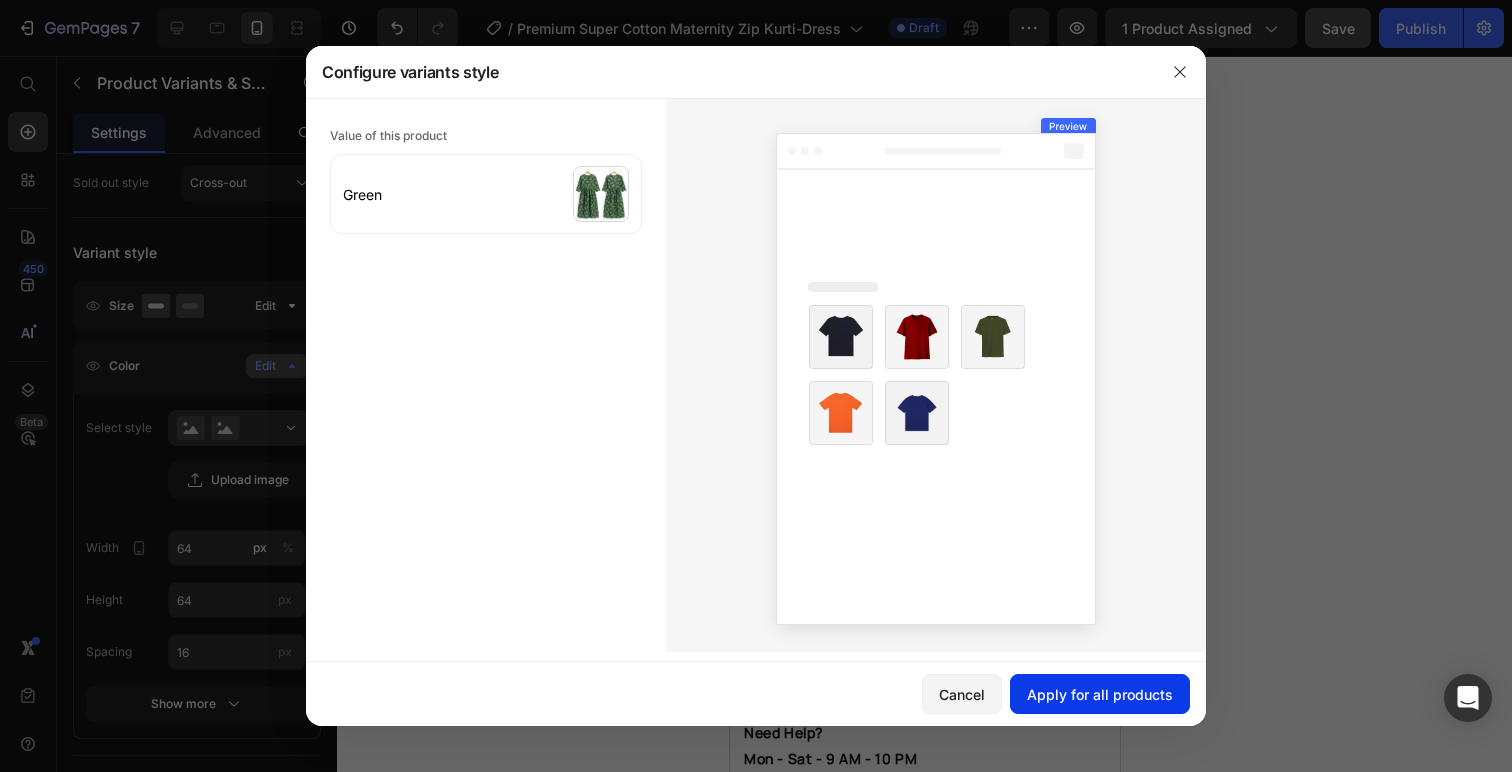 click on "Apply for all products" at bounding box center (1100, 694) 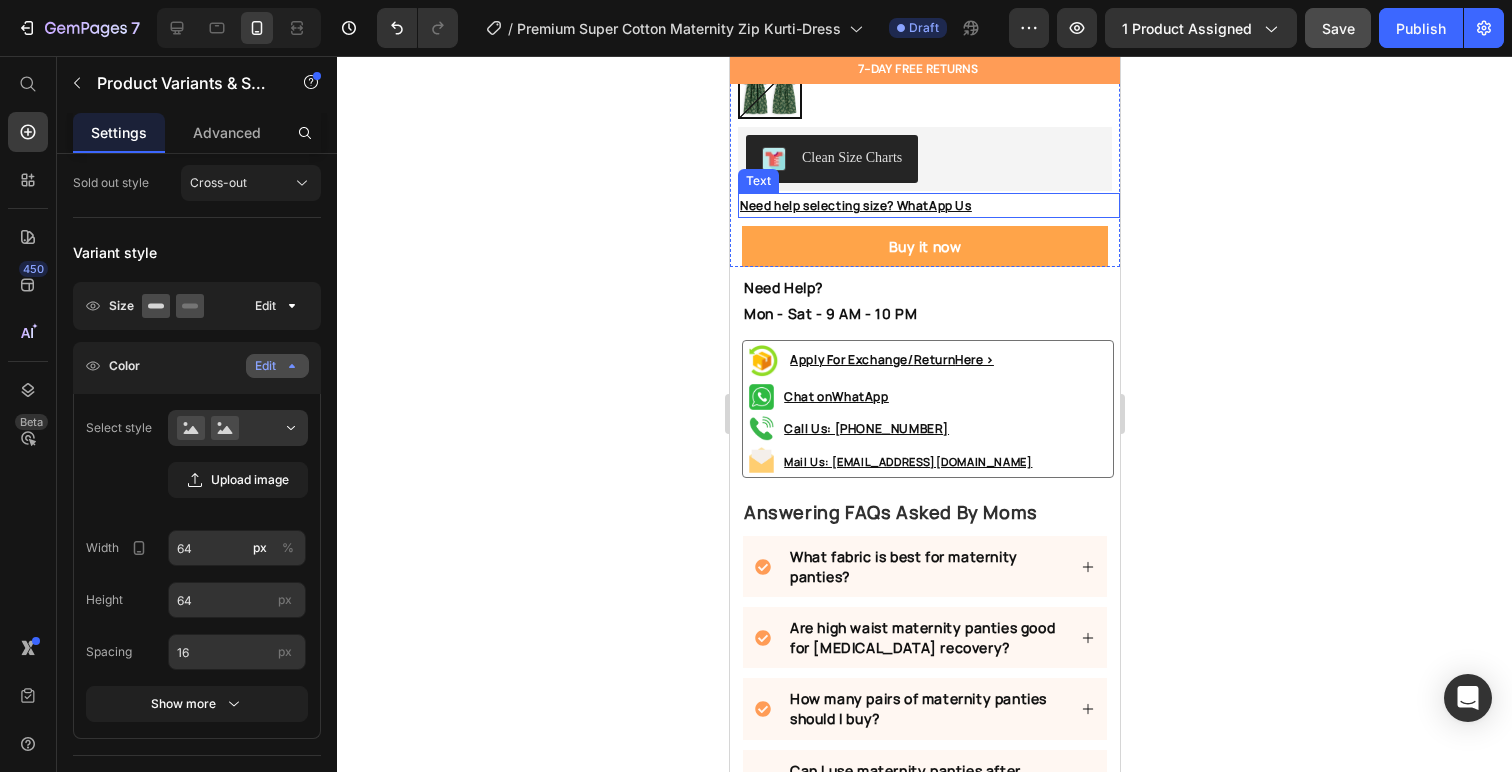 scroll, scrollTop: 1156, scrollLeft: 0, axis: vertical 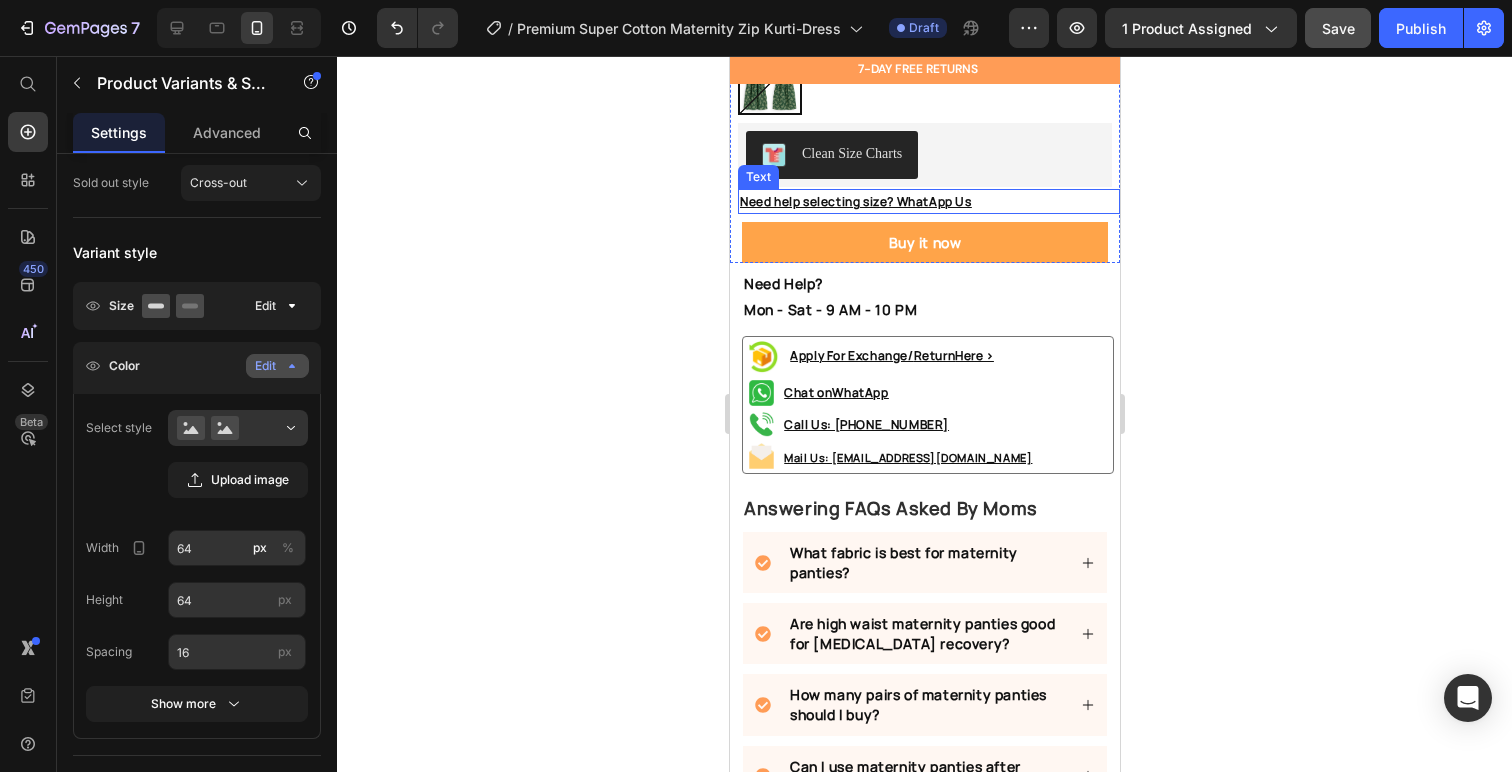 click on "Need help selecting size? WhatApp Us" at bounding box center (928, 202) 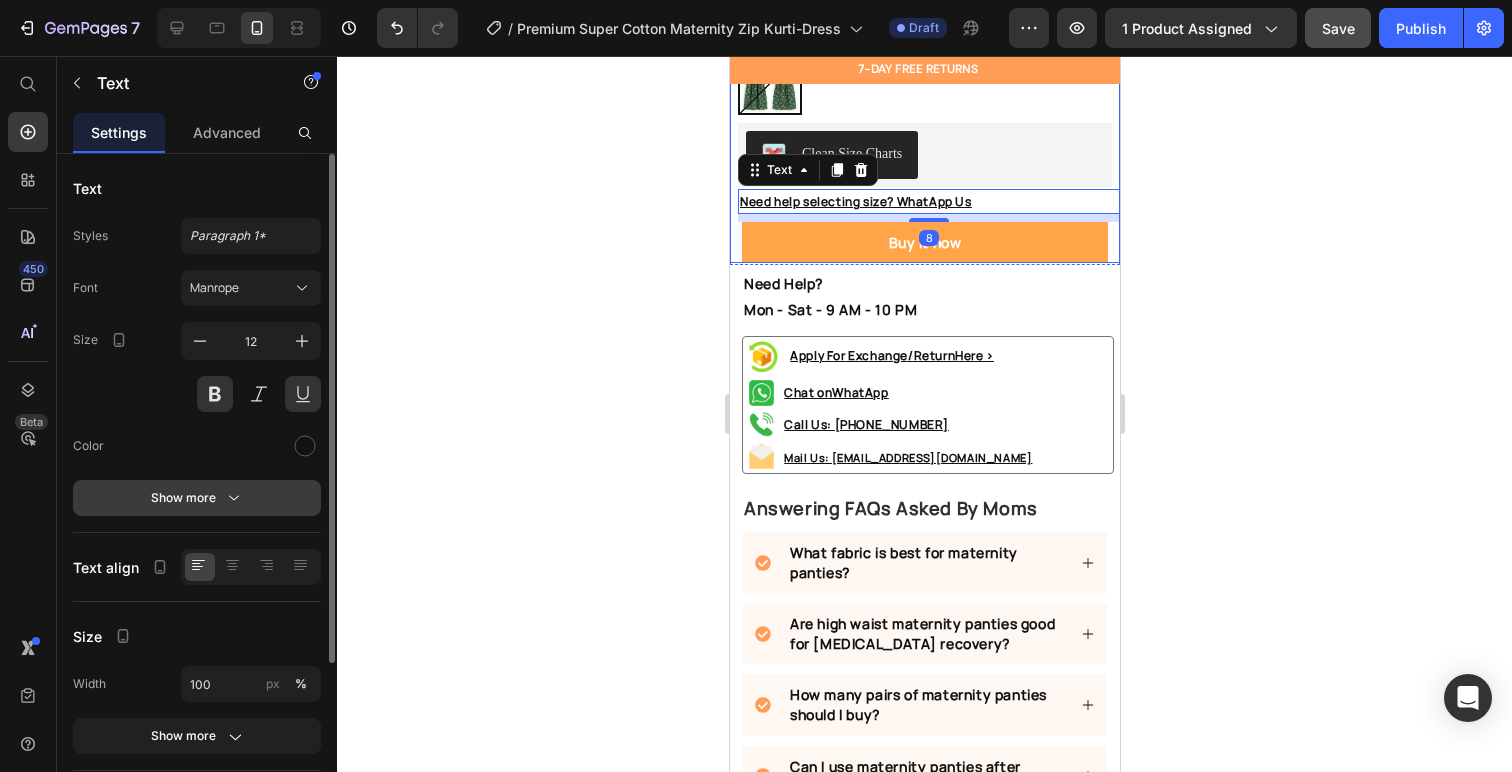 scroll, scrollTop: 220, scrollLeft: 0, axis: vertical 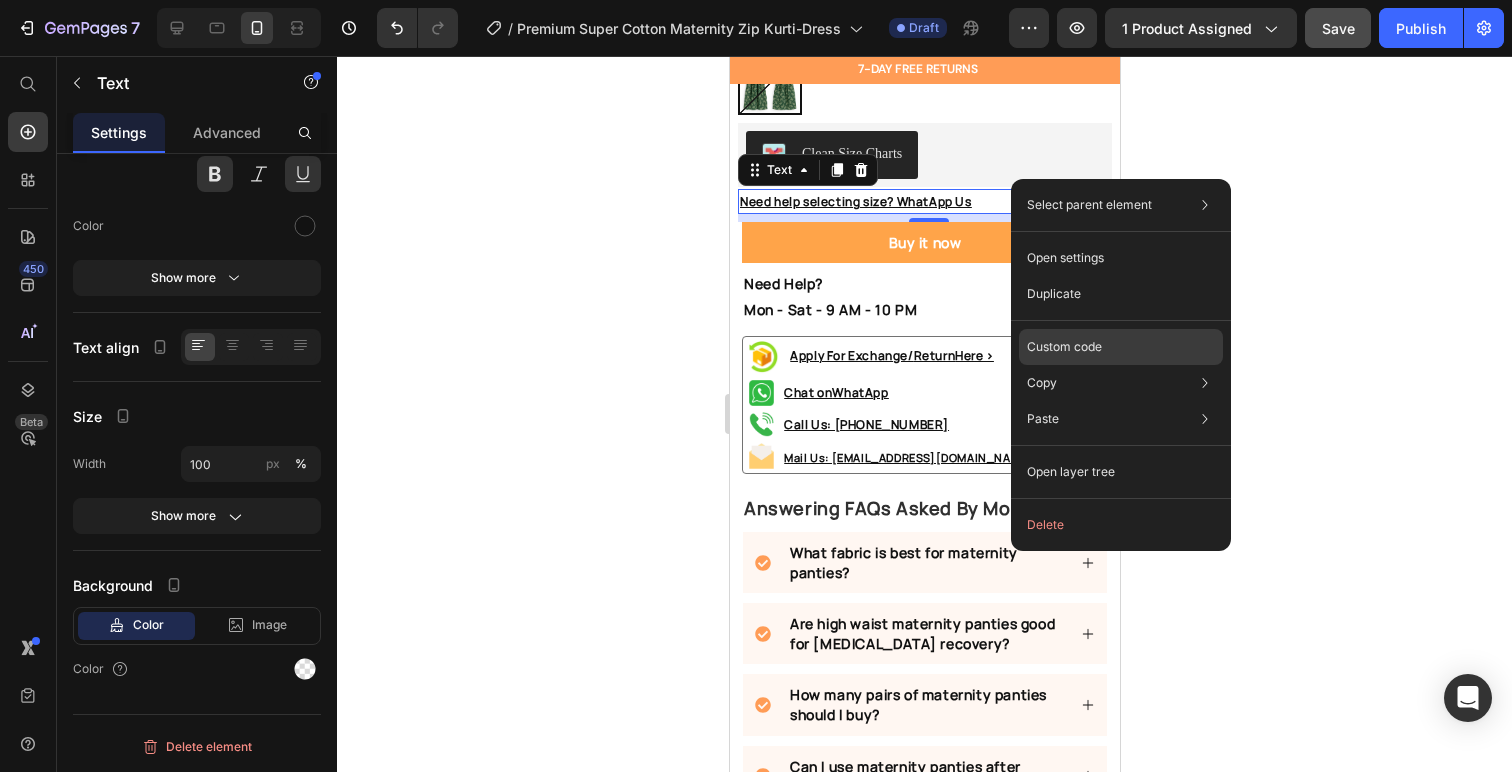 click on "Custom code" 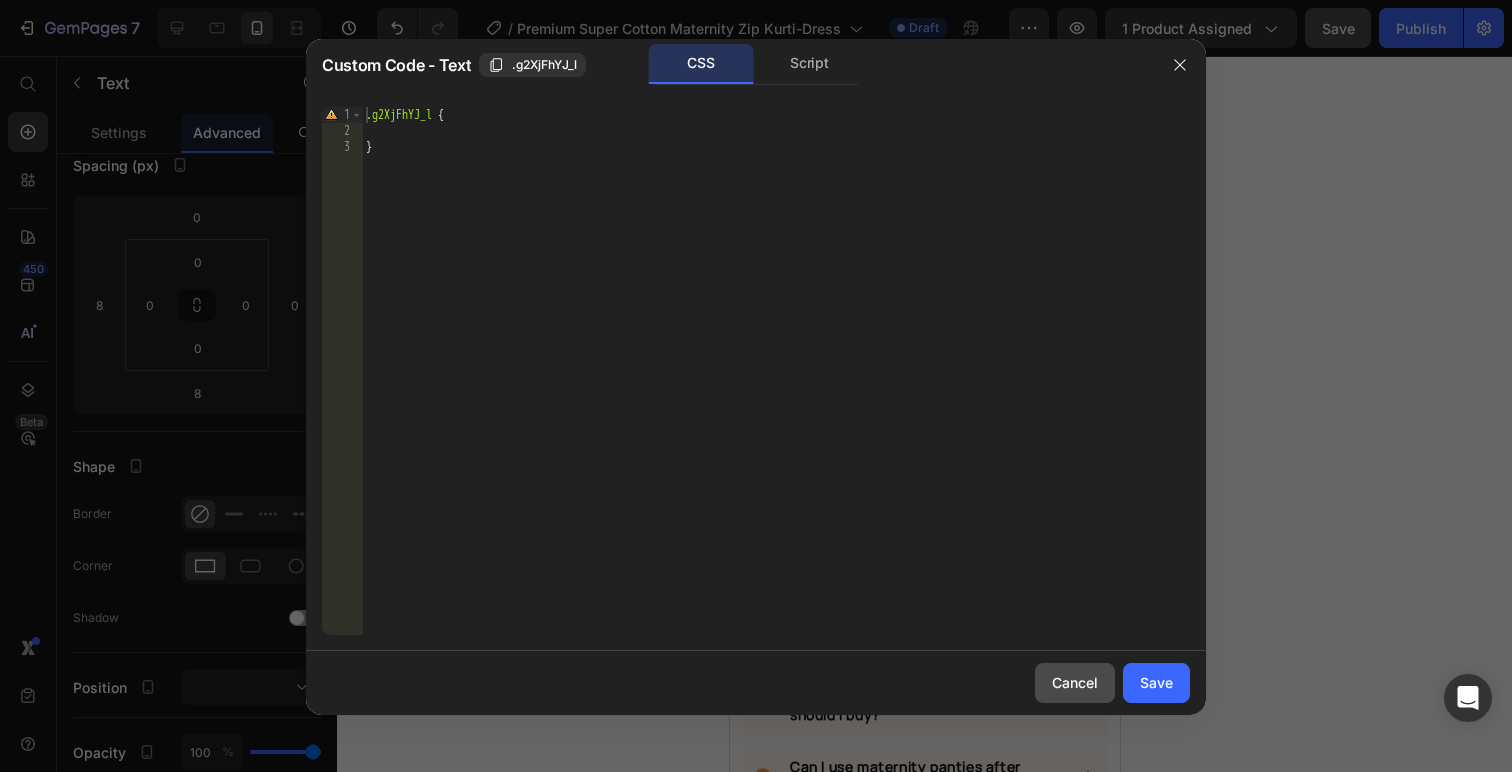 click on "Cancel" at bounding box center [1075, 682] 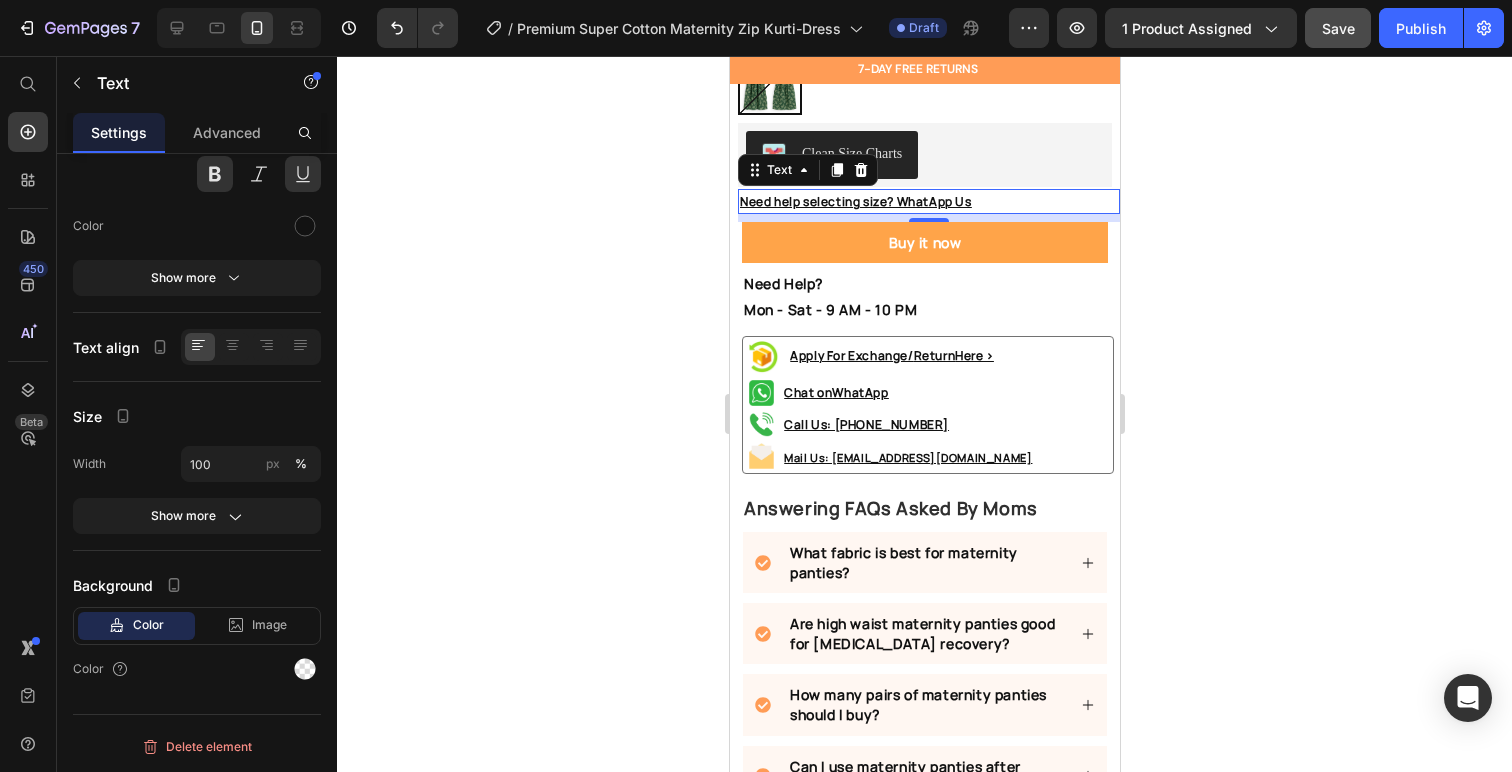 click 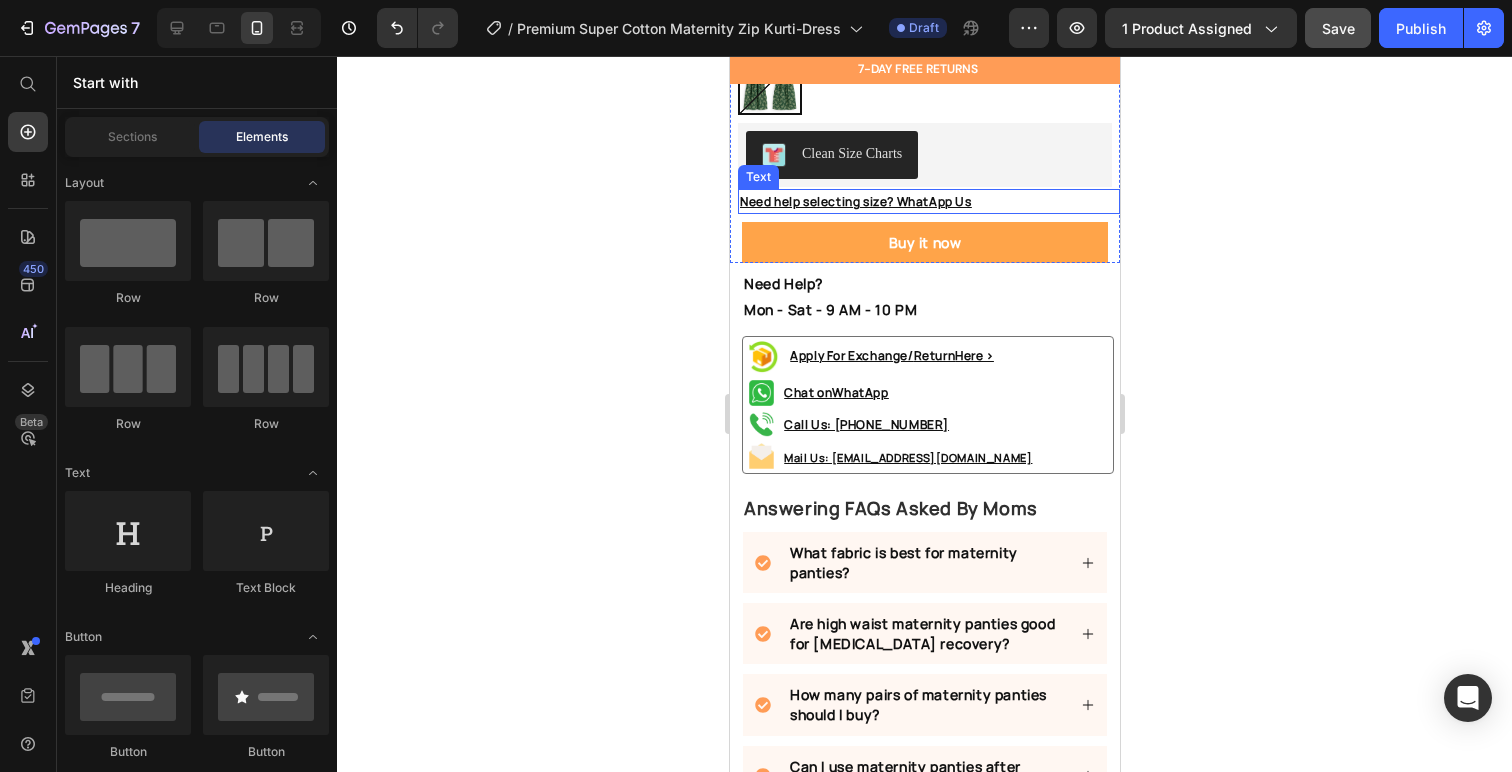 click on "Need help selecting size? WhatApp Us" at bounding box center (928, 202) 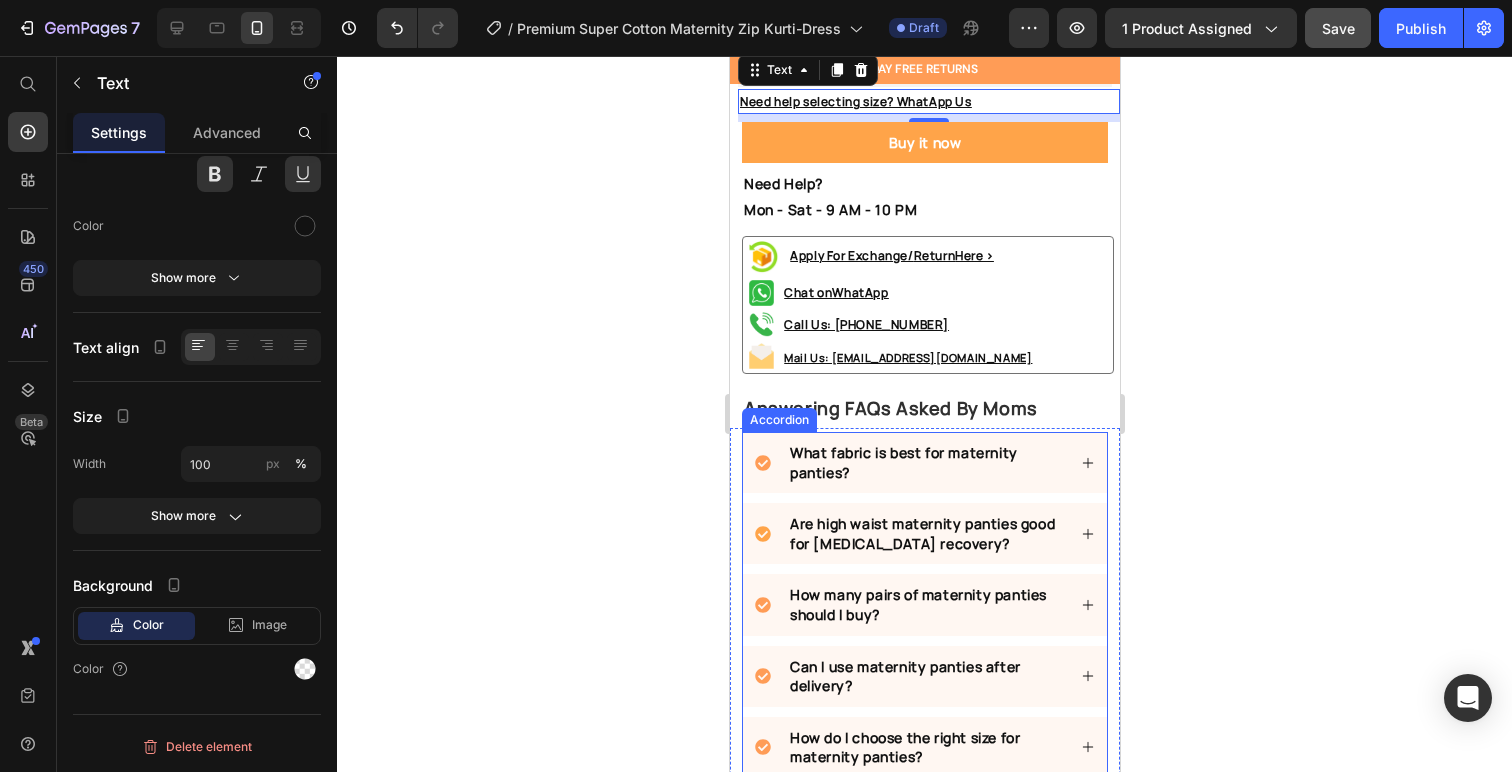 scroll, scrollTop: 1245, scrollLeft: 0, axis: vertical 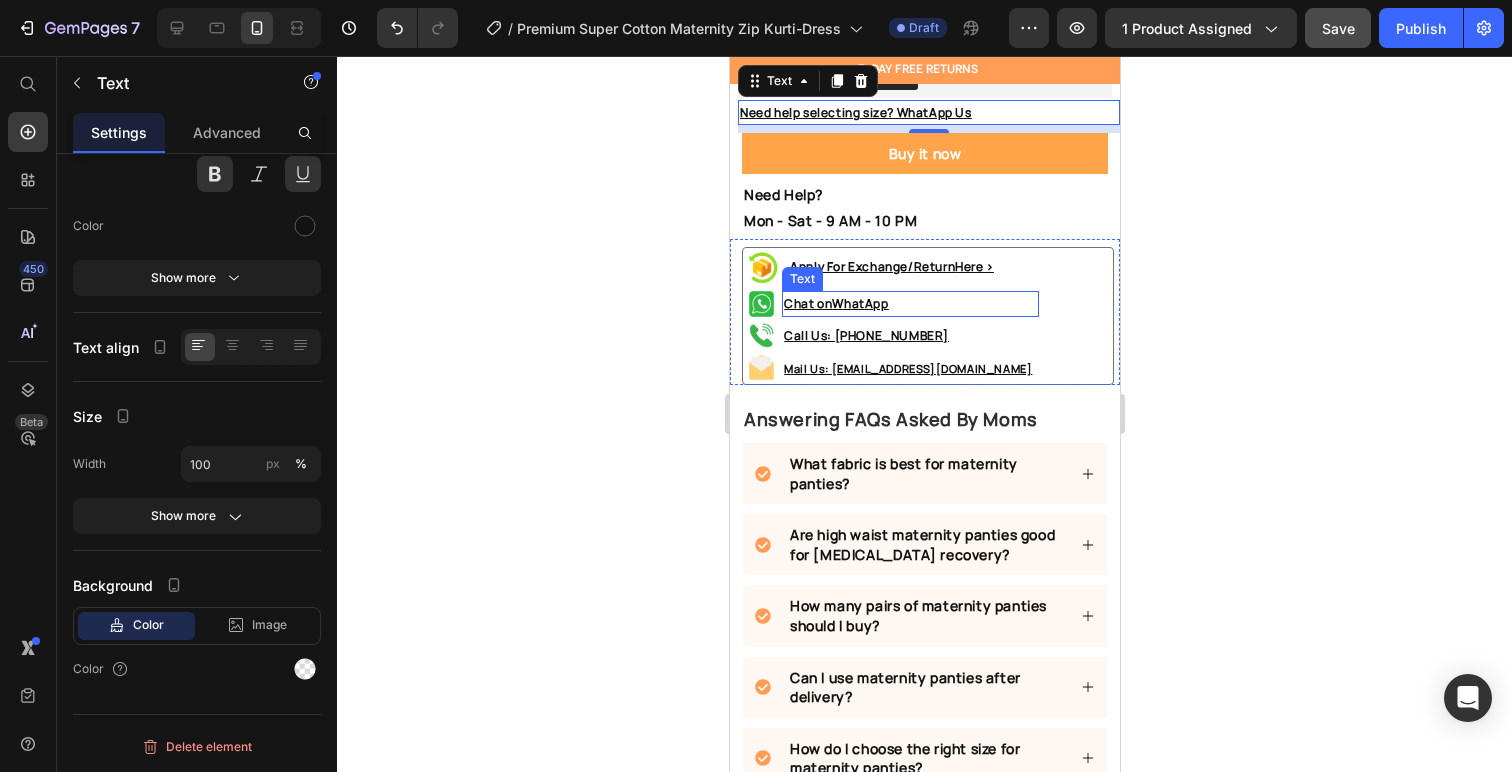 click on "Chat on  WhatApp" at bounding box center [909, 304] 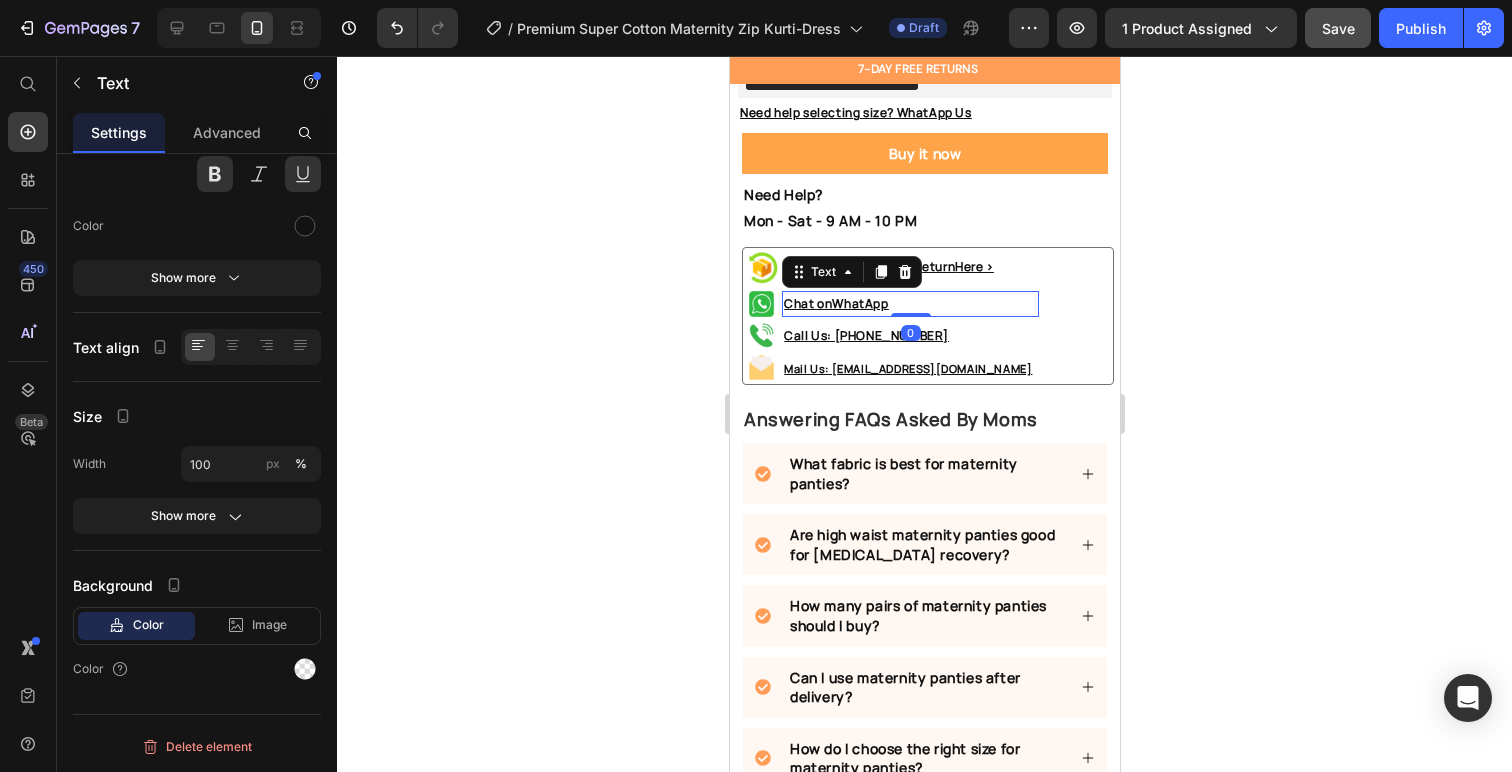 click on "WhatApp" at bounding box center (859, 303) 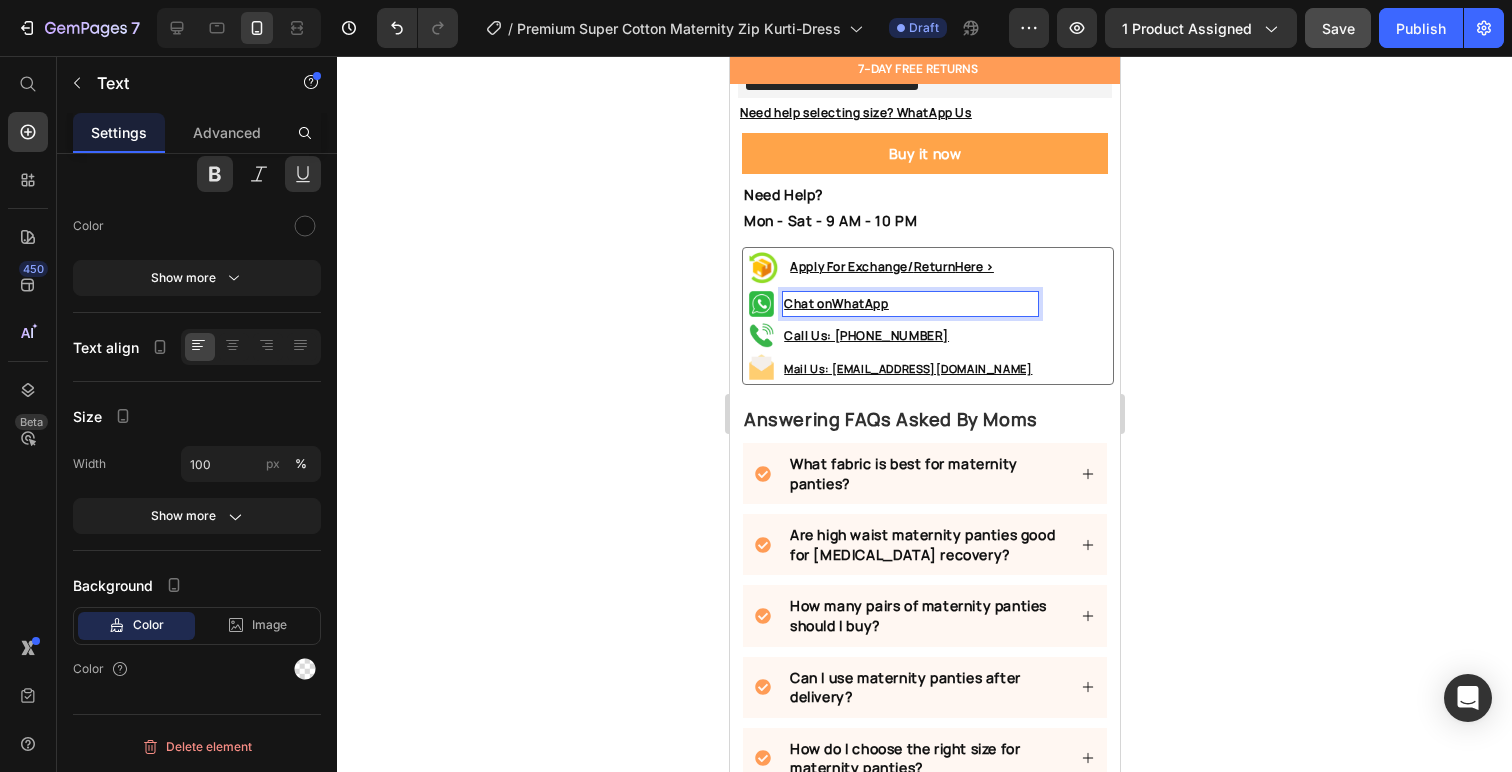 click 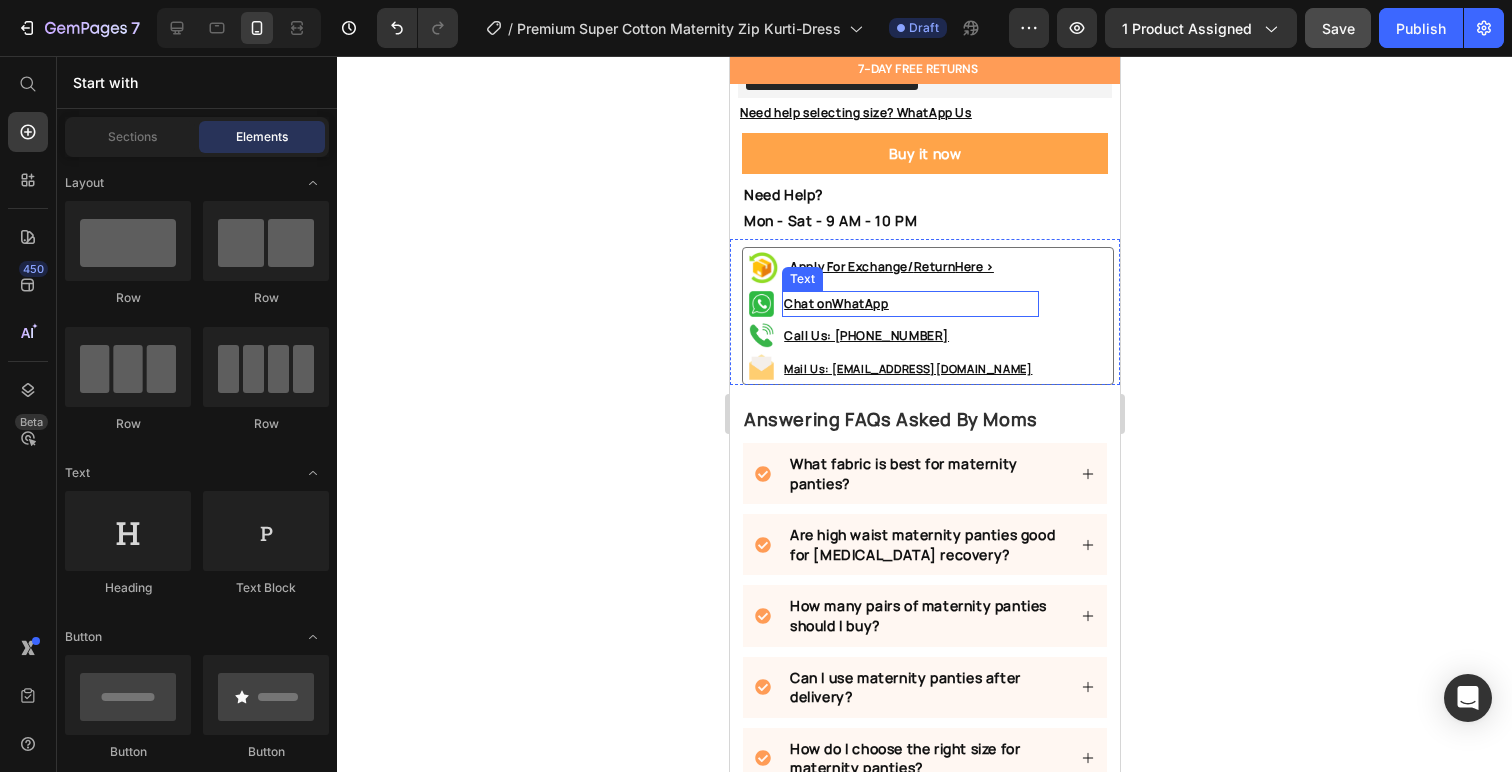 click on "WhatApp" at bounding box center (859, 303) 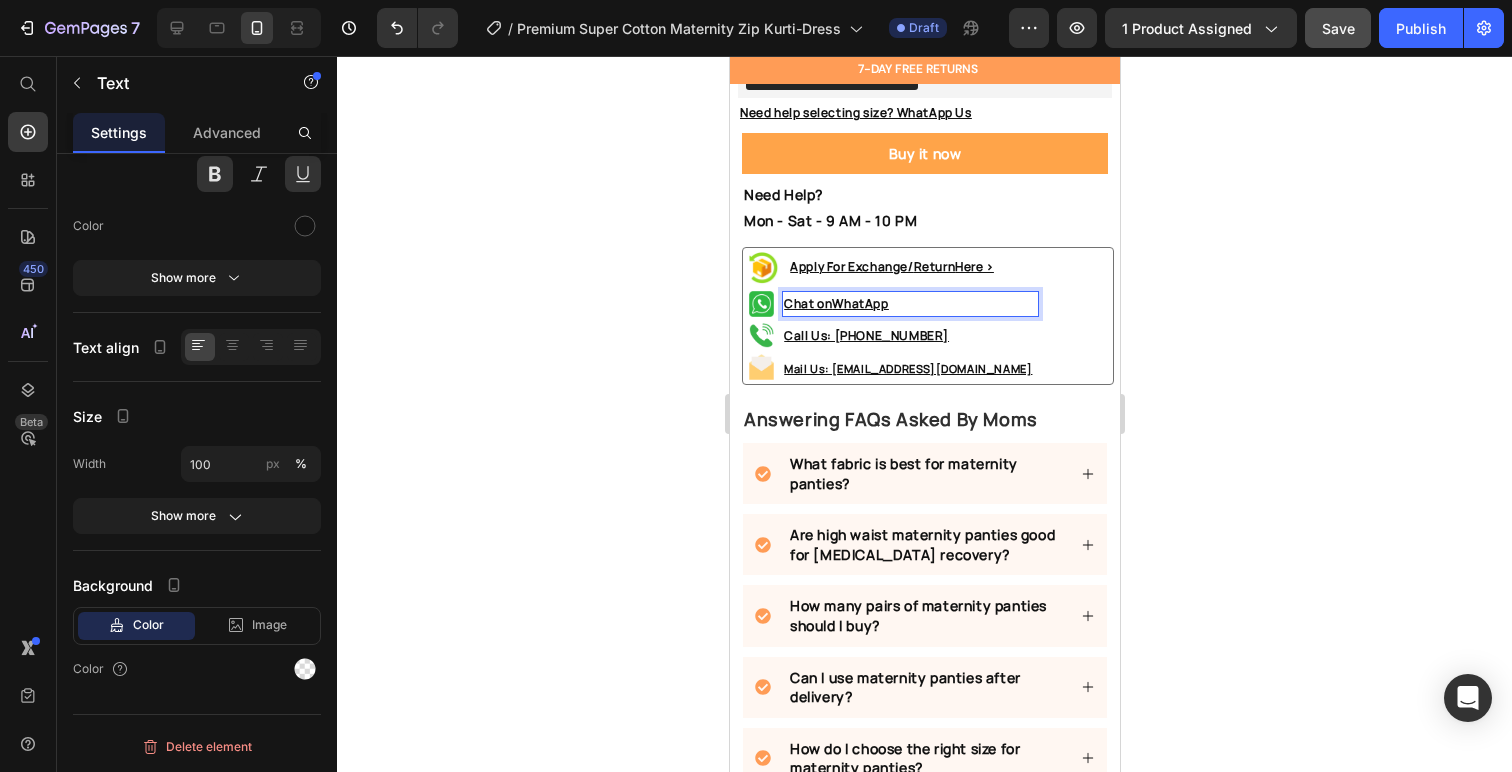 click on "WhatApp" at bounding box center (859, 303) 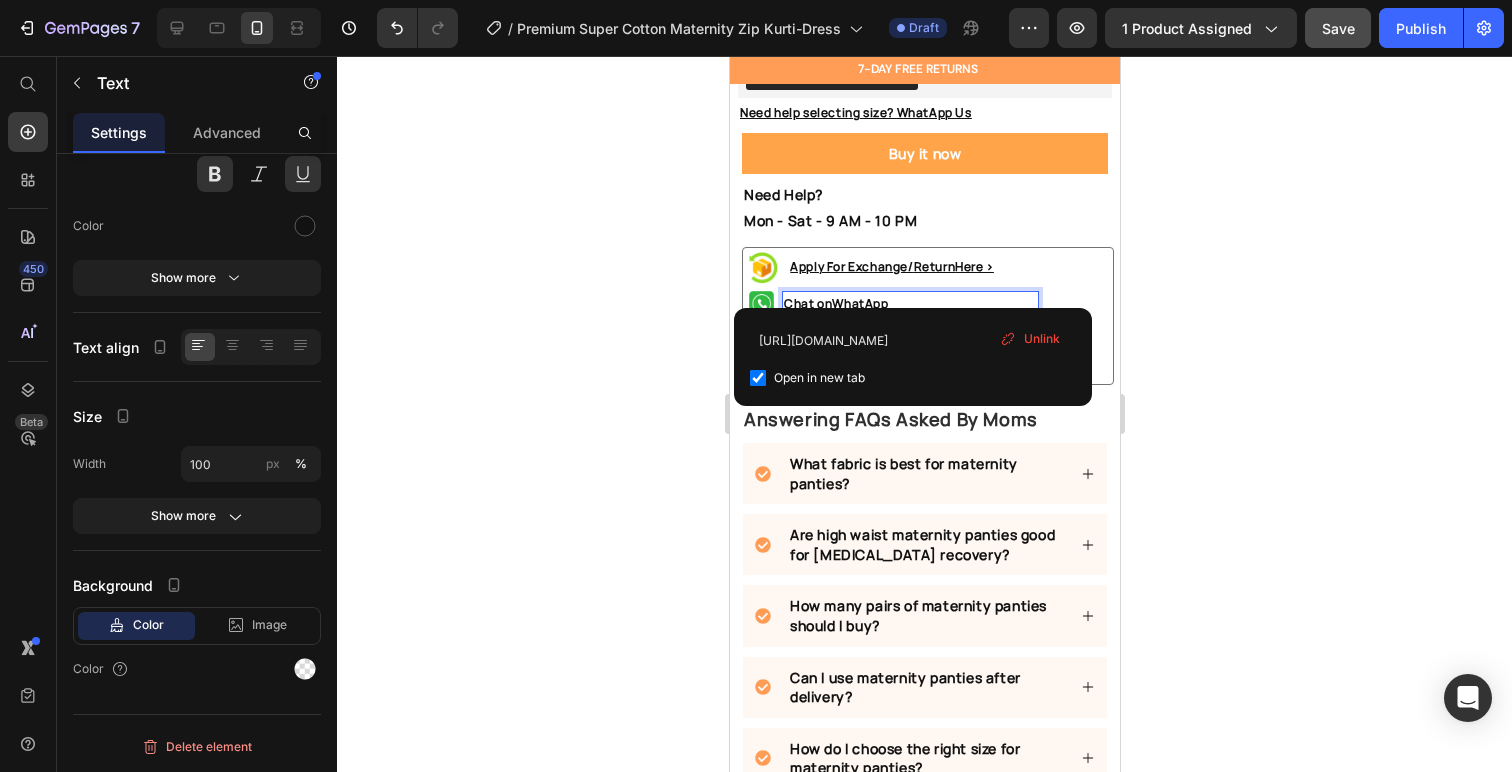 click on "WhatApp" at bounding box center [859, 303] 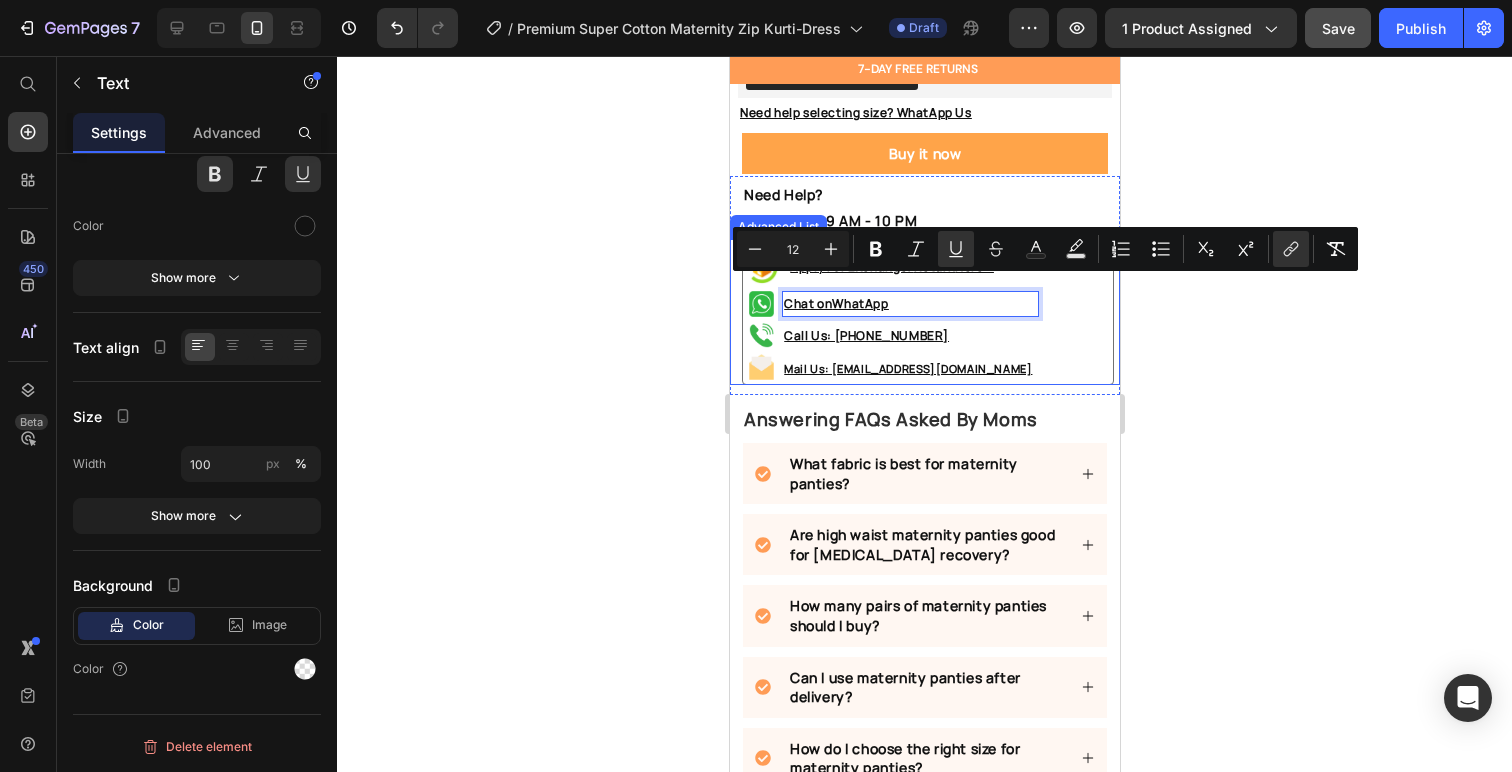 click 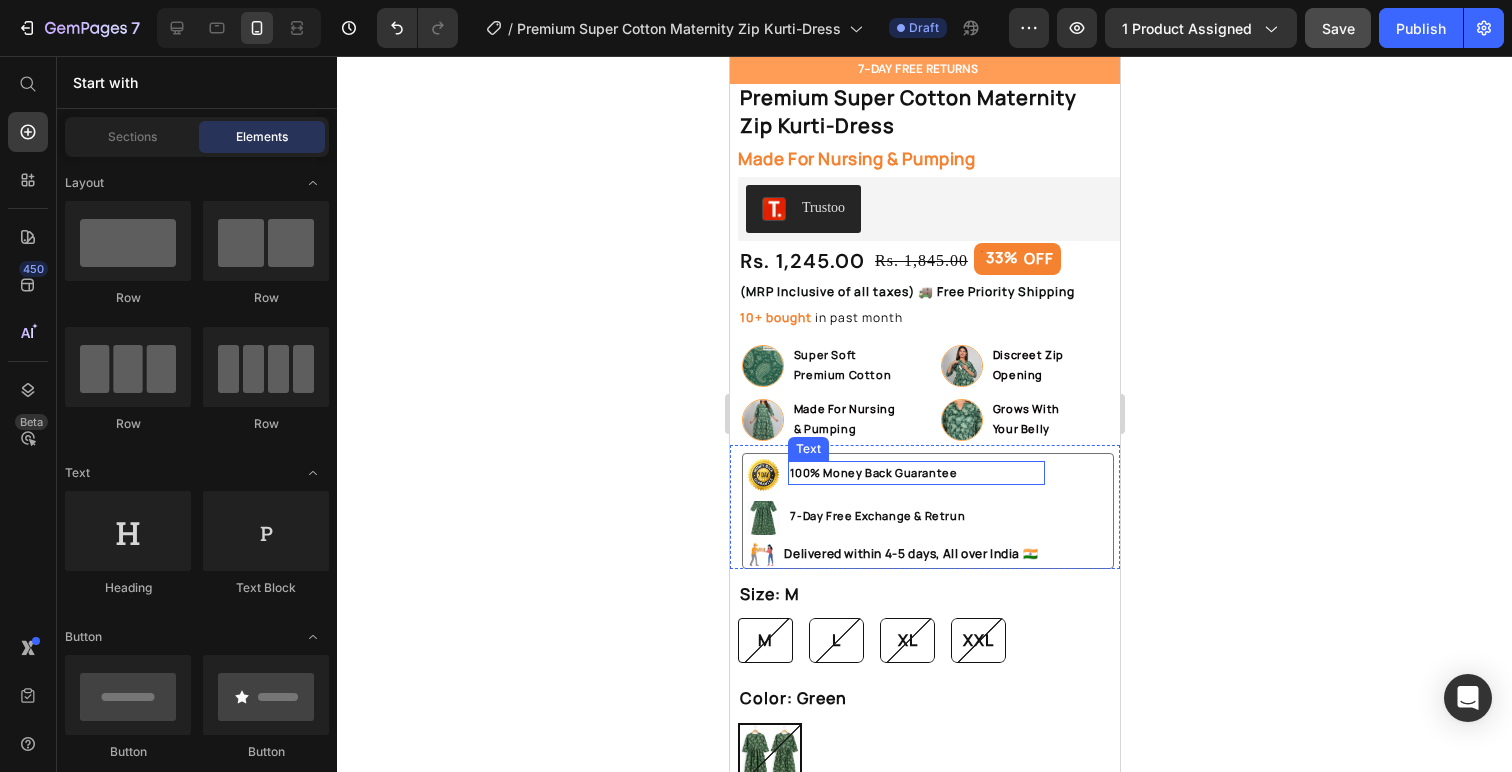 scroll, scrollTop: 575, scrollLeft: 0, axis: vertical 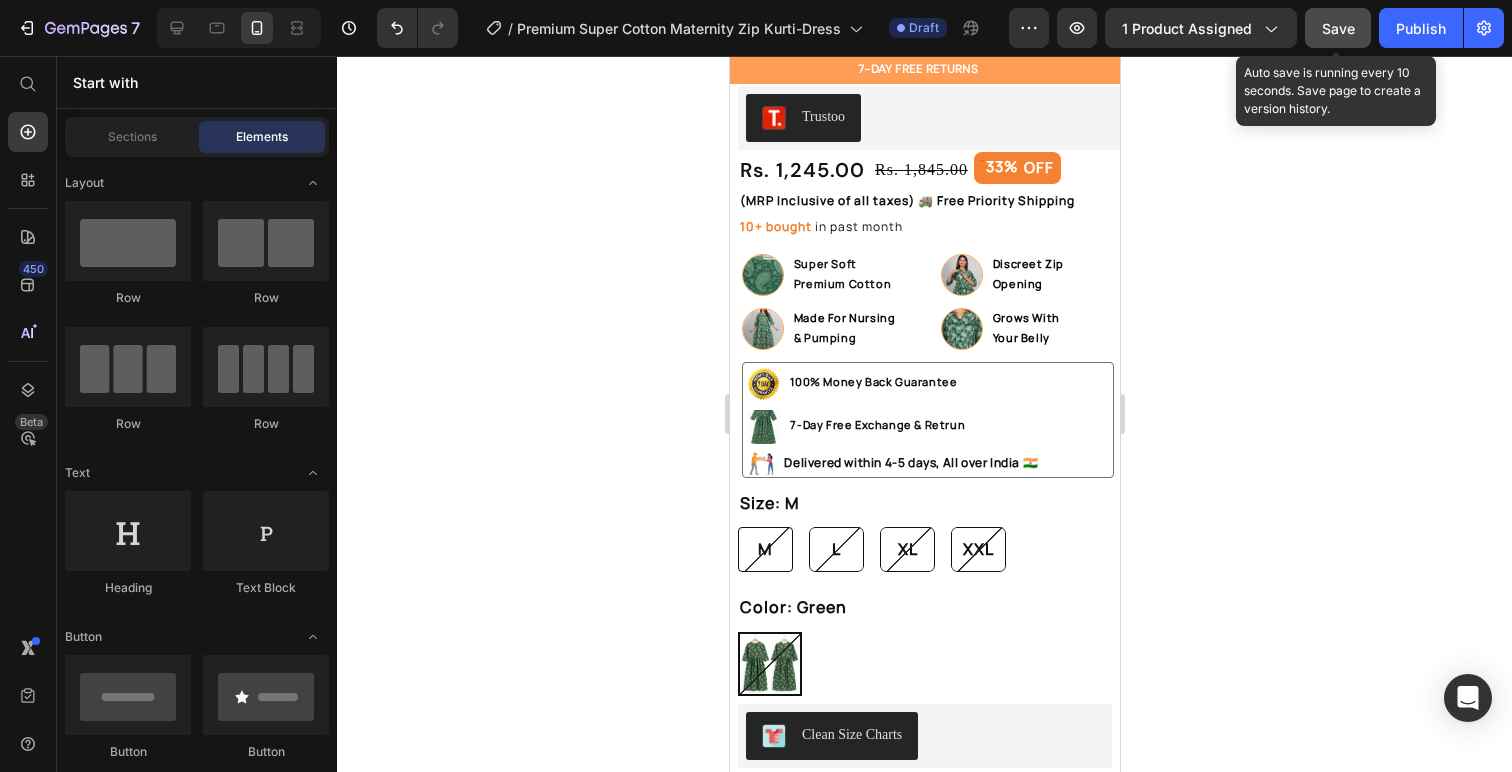 click on "Save" at bounding box center (1338, 28) 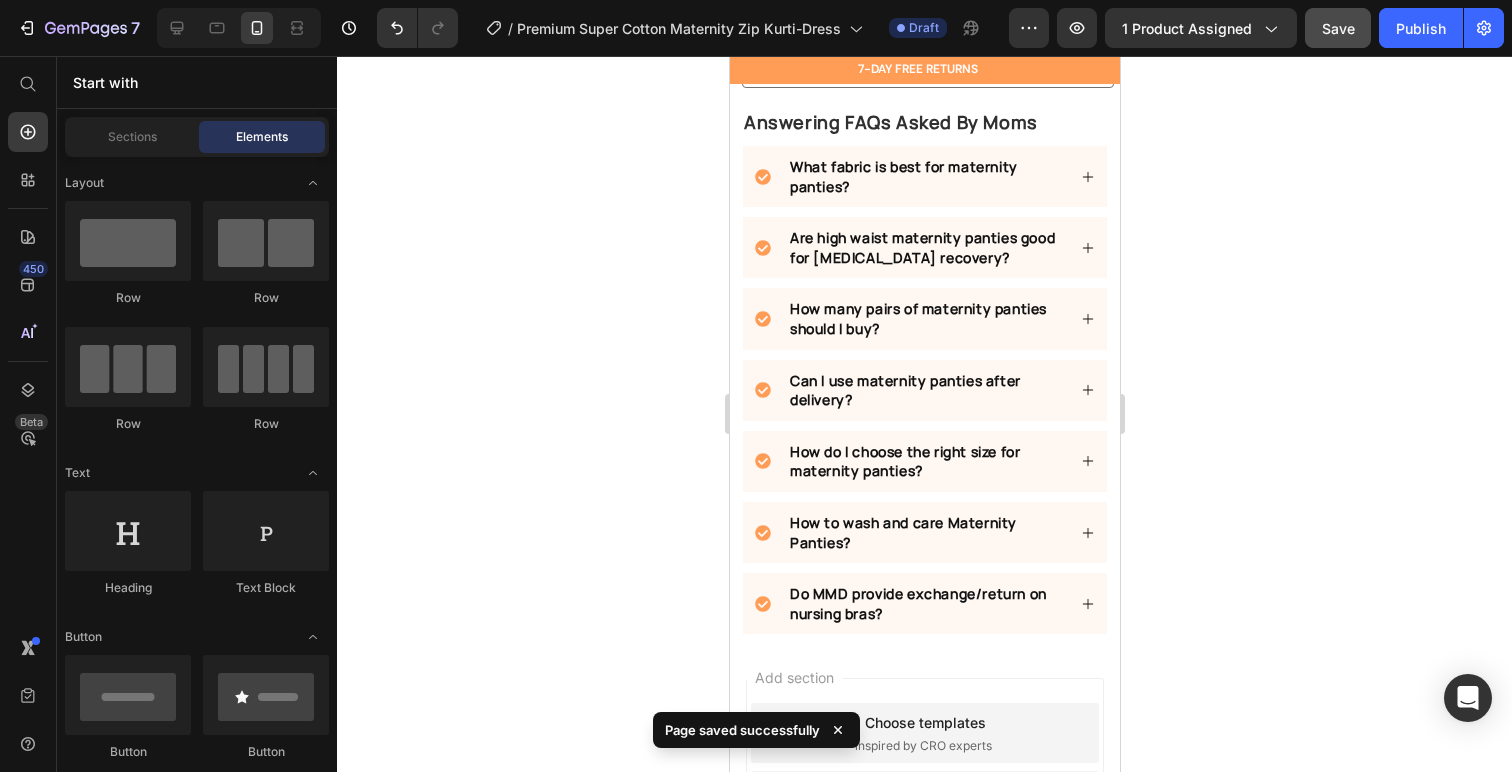 scroll, scrollTop: 1556, scrollLeft: 0, axis: vertical 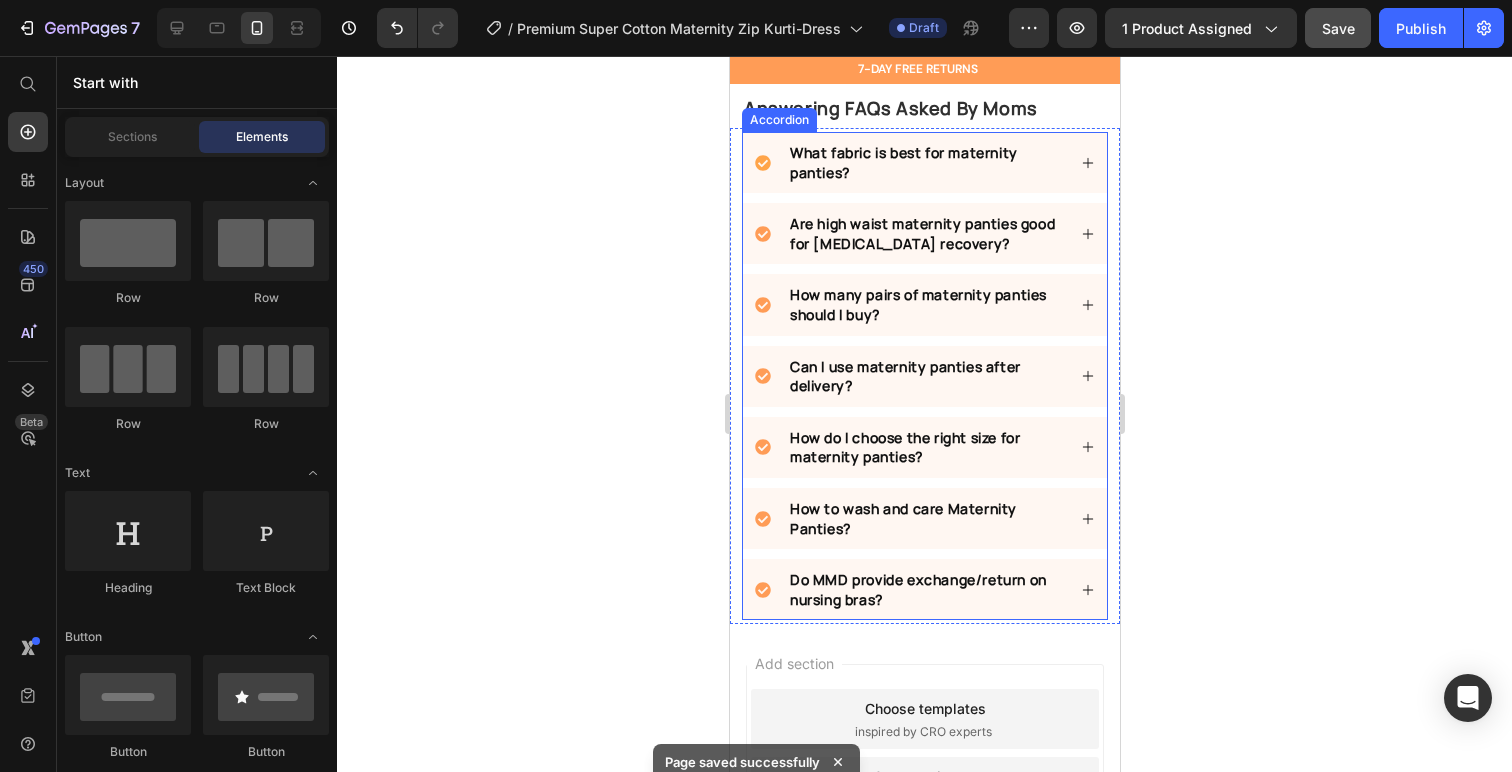 click on "What fabric is best for maternity panties?" at bounding box center (925, 162) 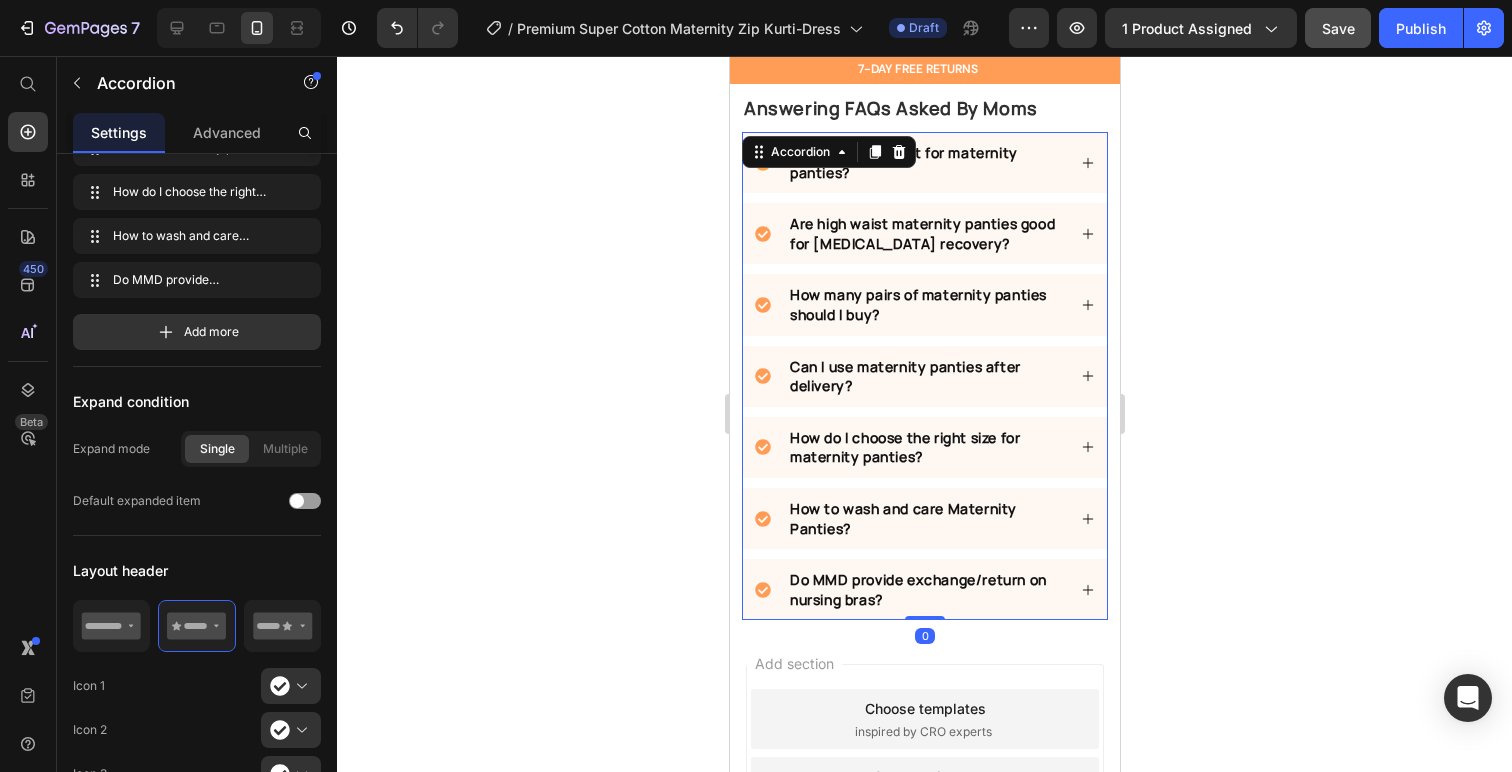 scroll, scrollTop: 0, scrollLeft: 0, axis: both 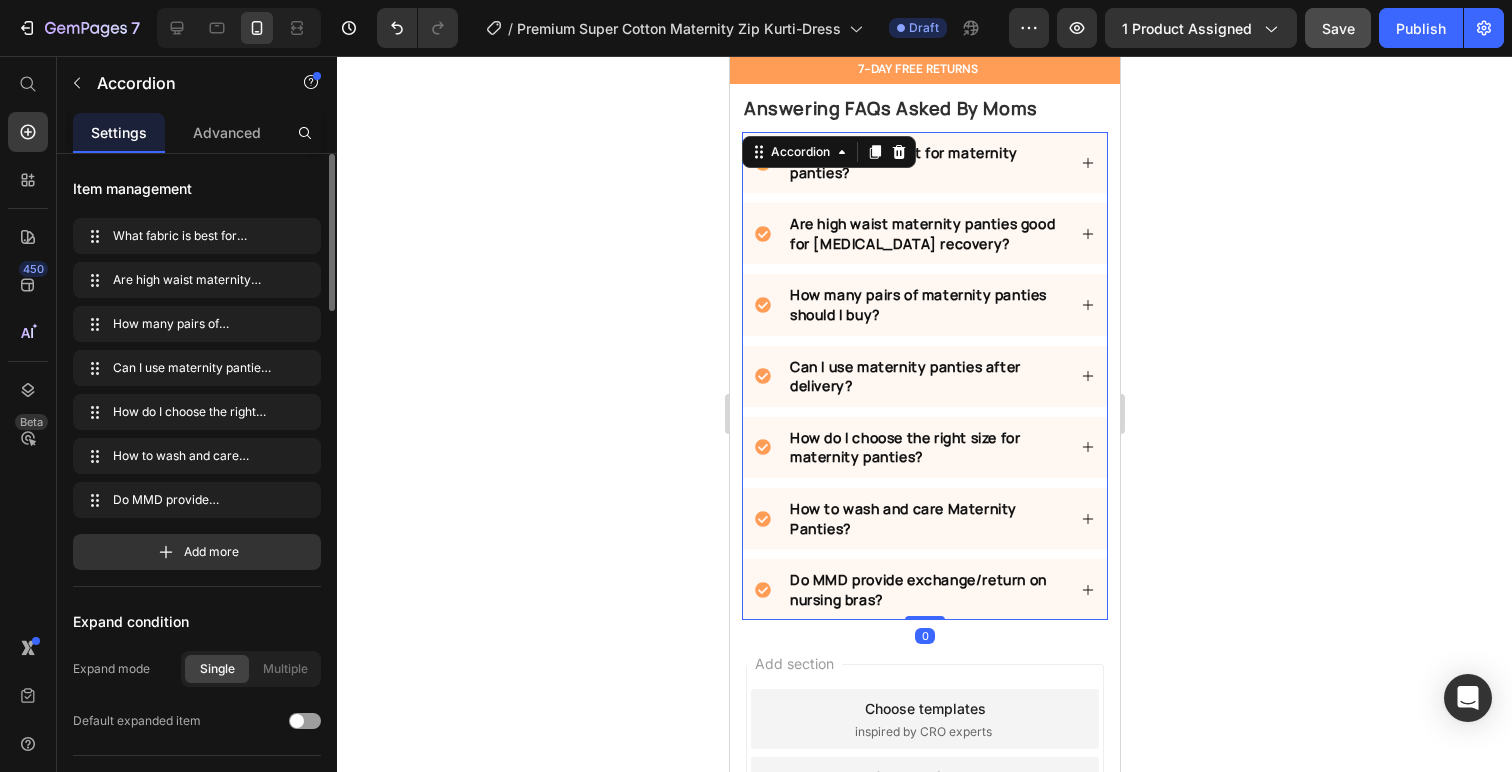 click on "What fabric is best for maternity panties?" at bounding box center (925, 162) 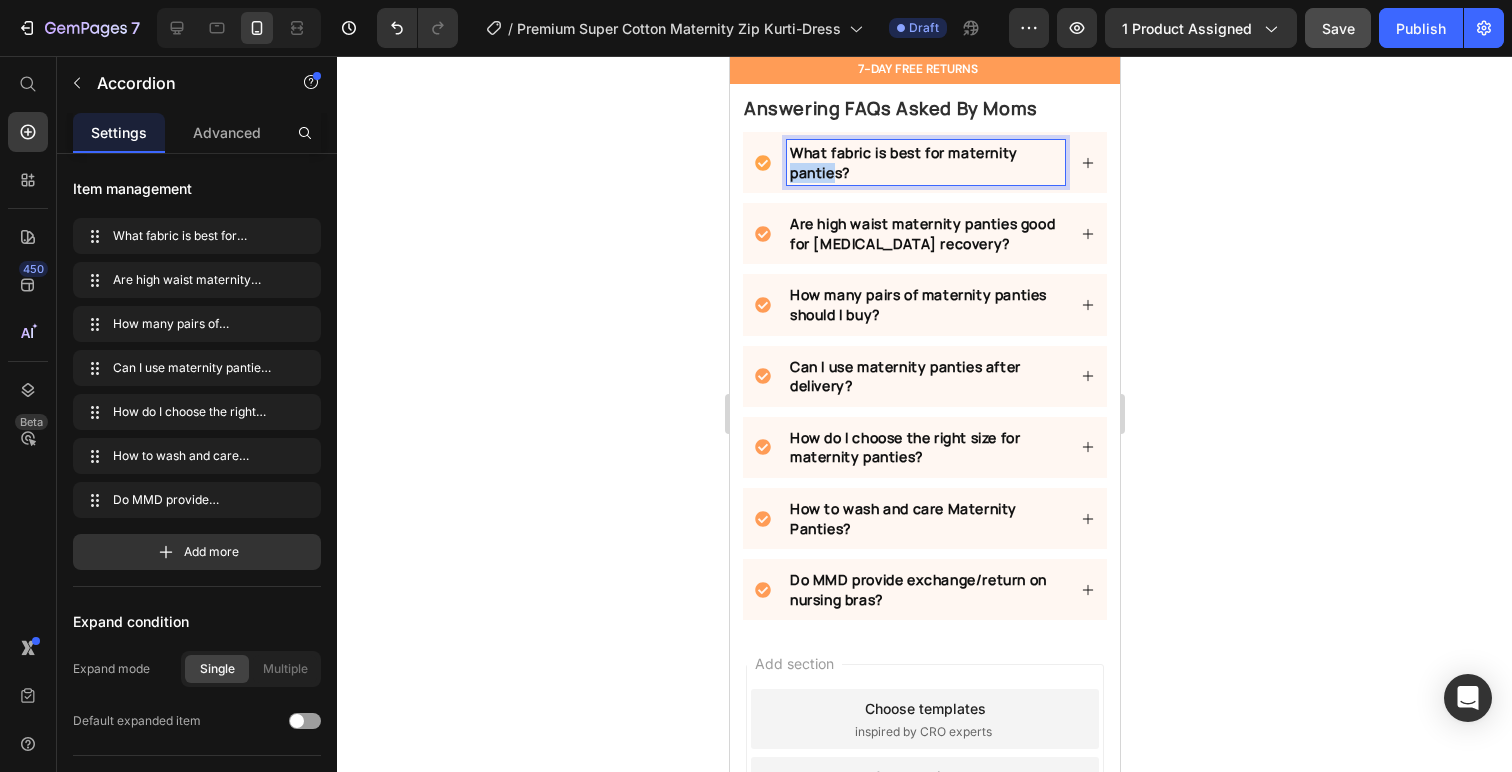 drag, startPoint x: 838, startPoint y: 159, endPoint x: 793, endPoint y: 159, distance: 45 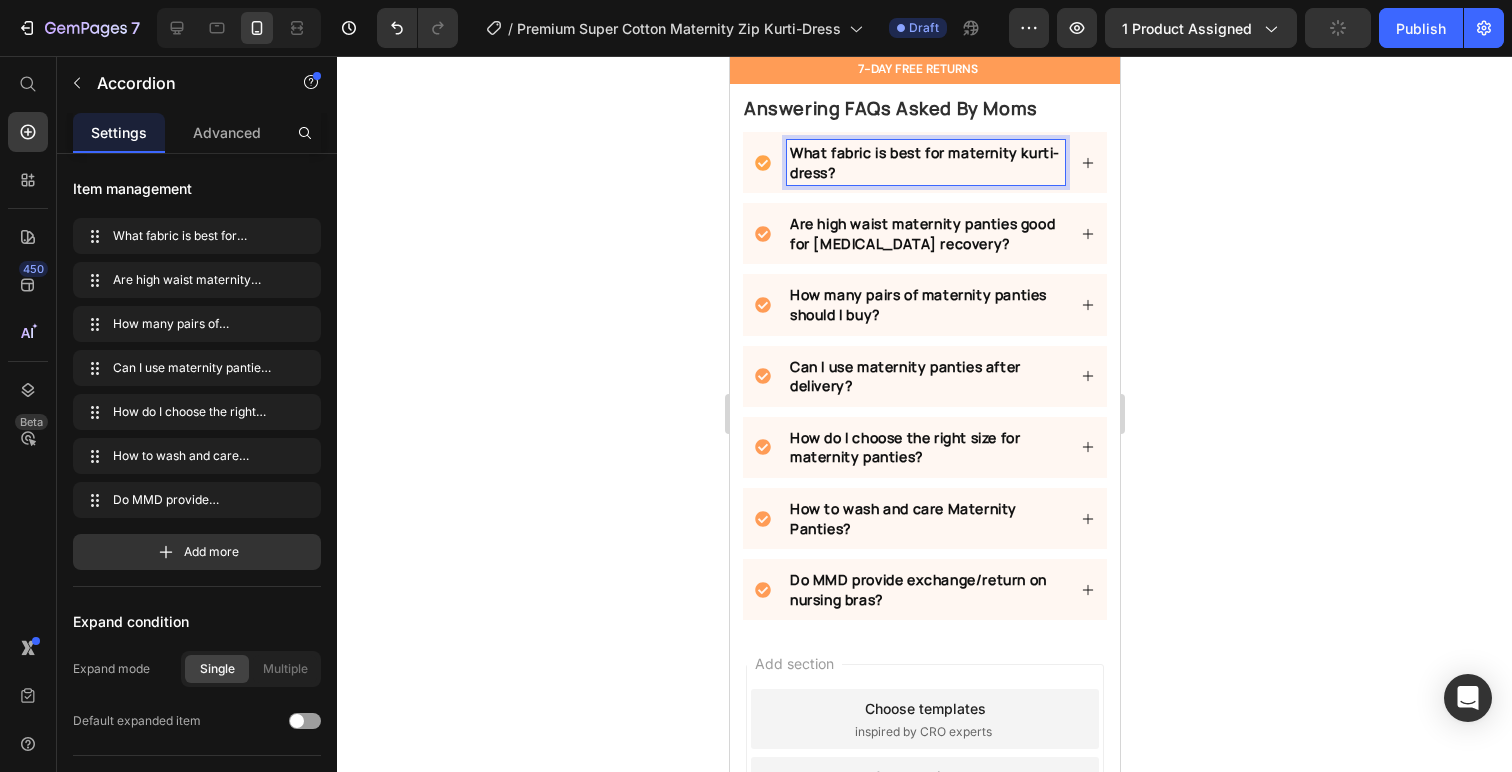 click 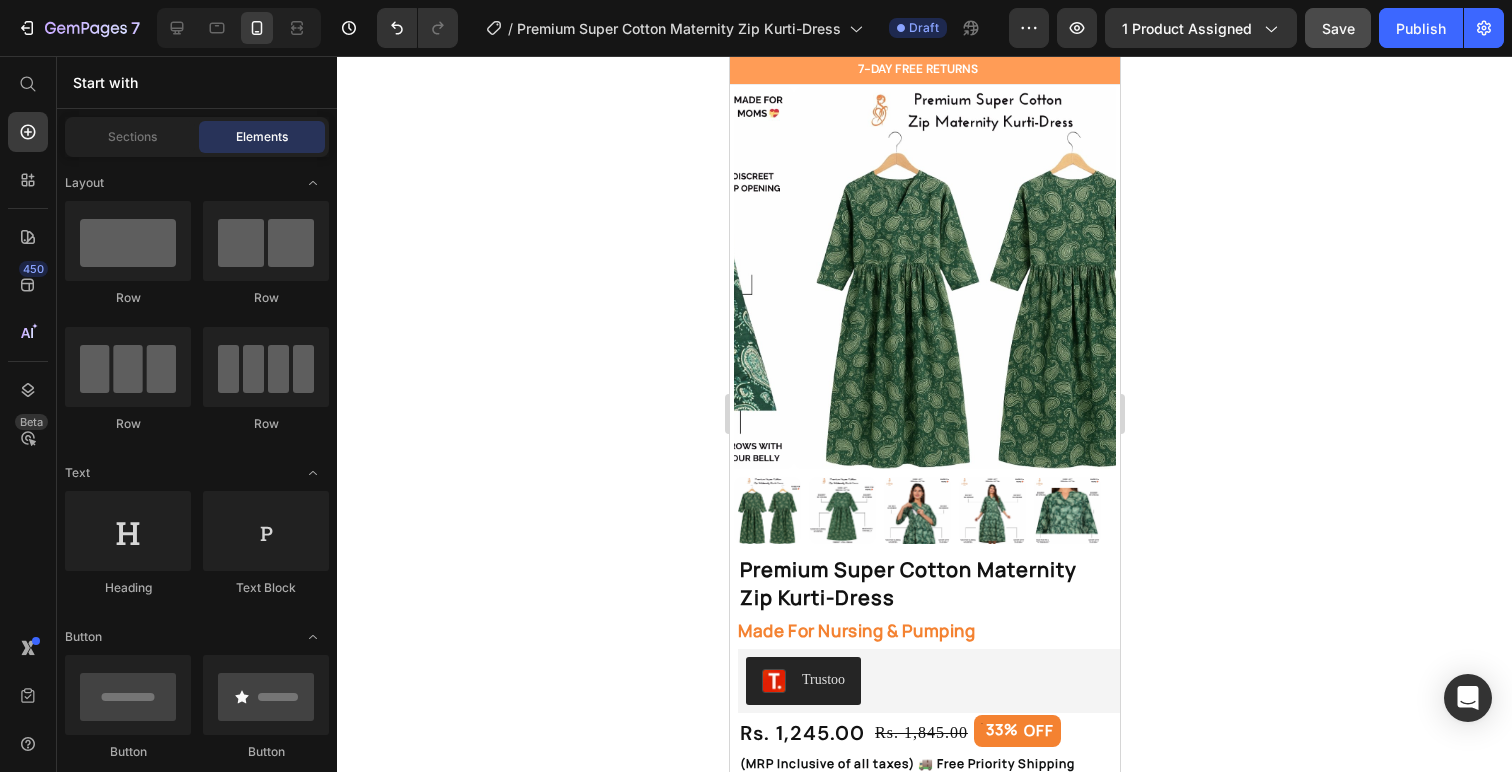 scroll, scrollTop: 0, scrollLeft: 0, axis: both 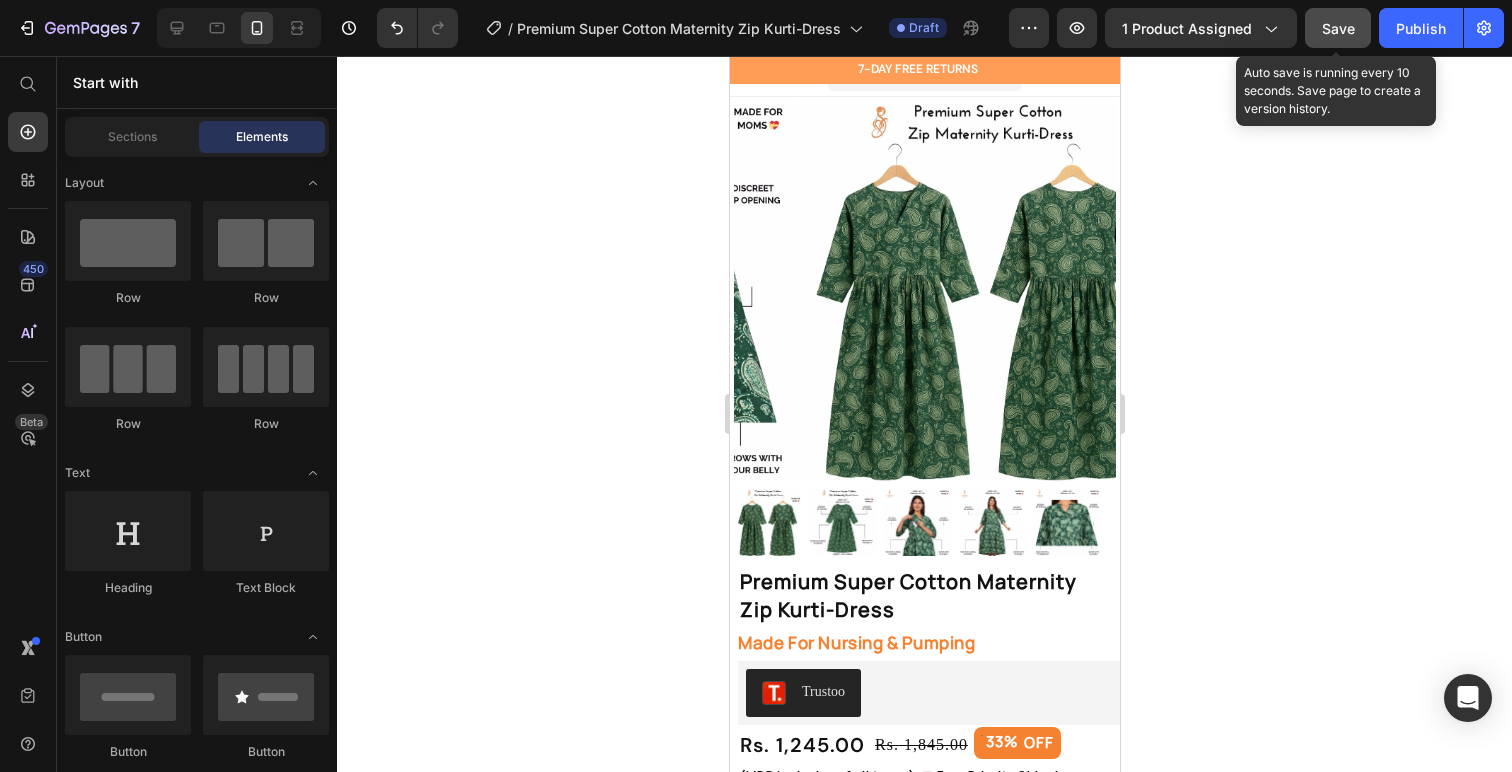 click on "Save" at bounding box center [1338, 28] 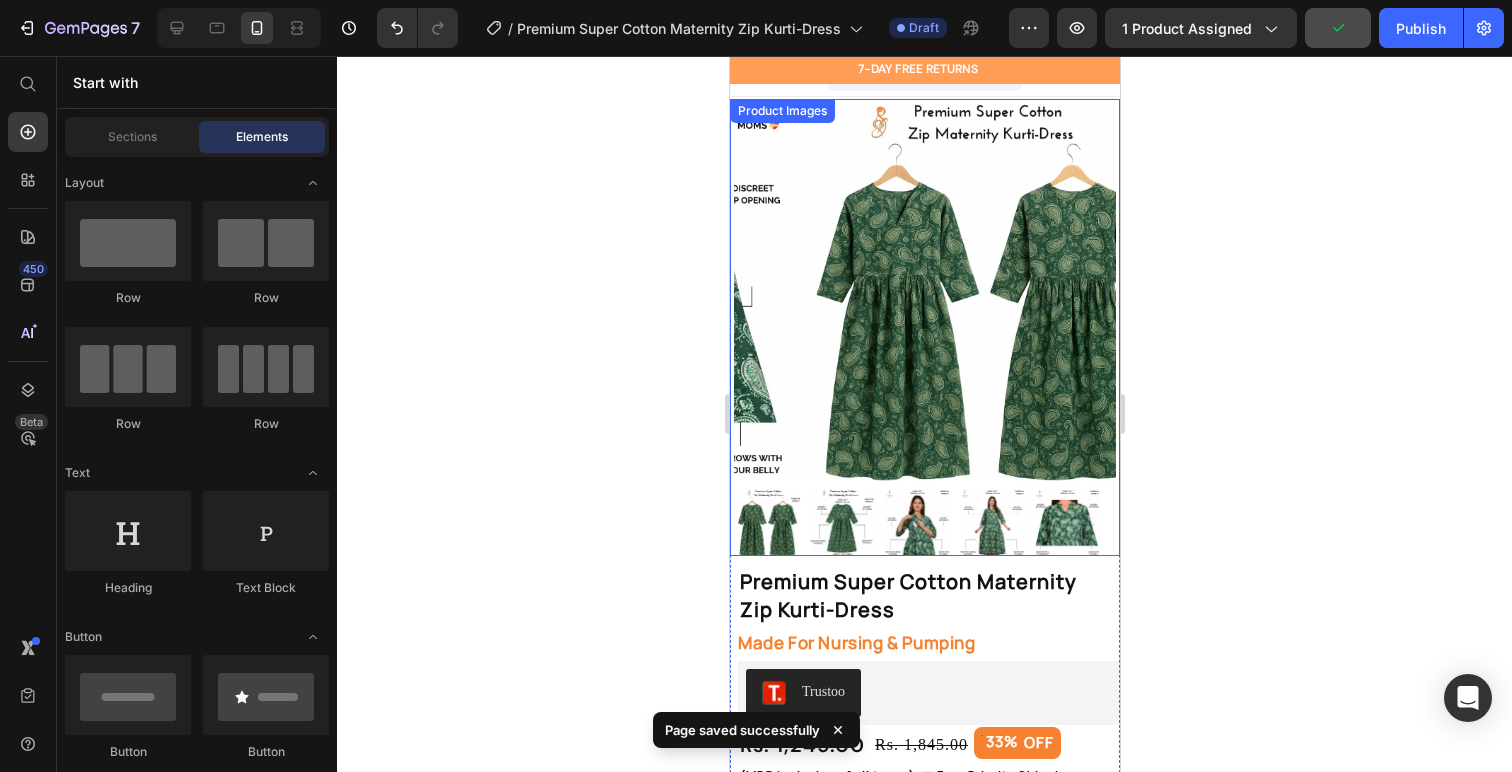 click at bounding box center (841, 522) 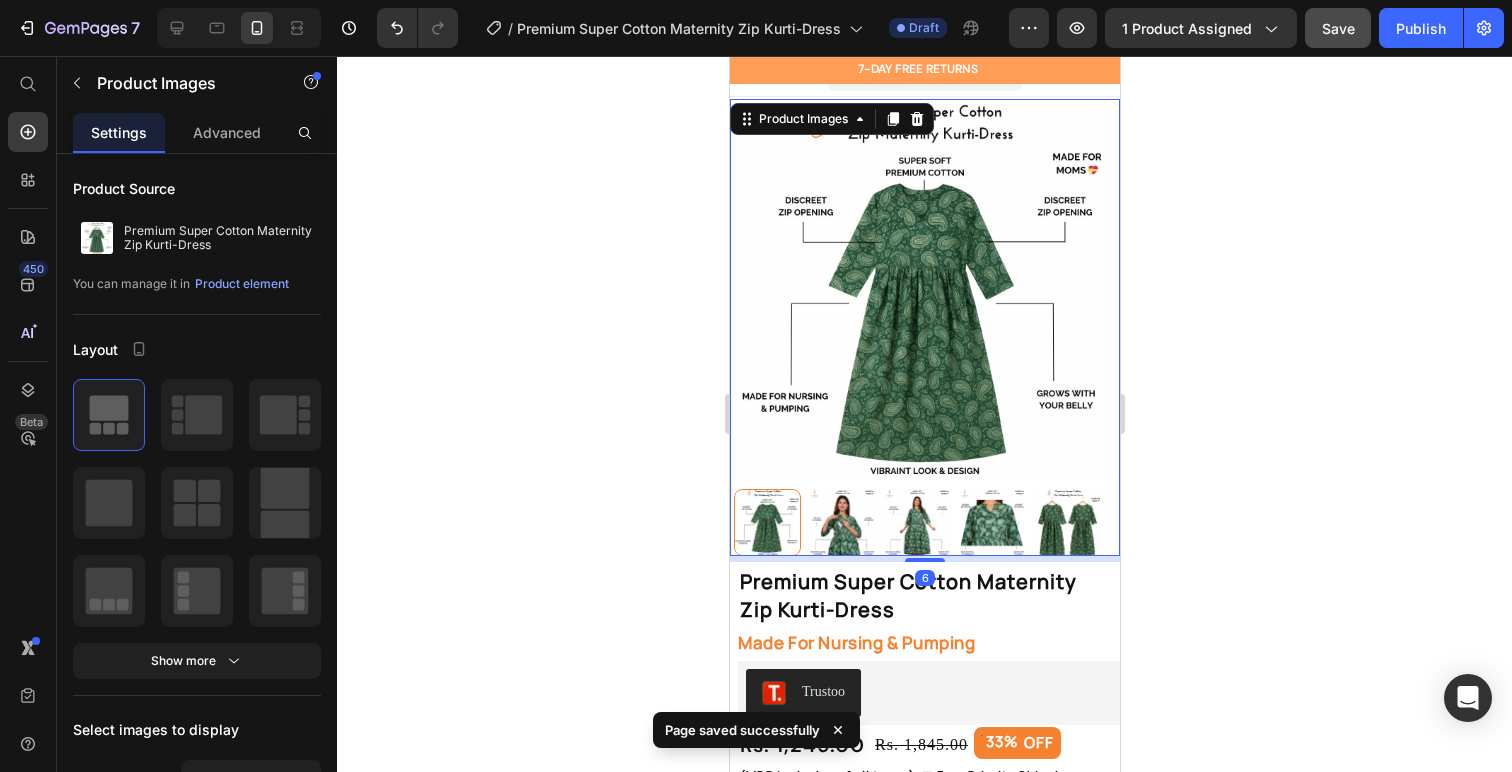 click 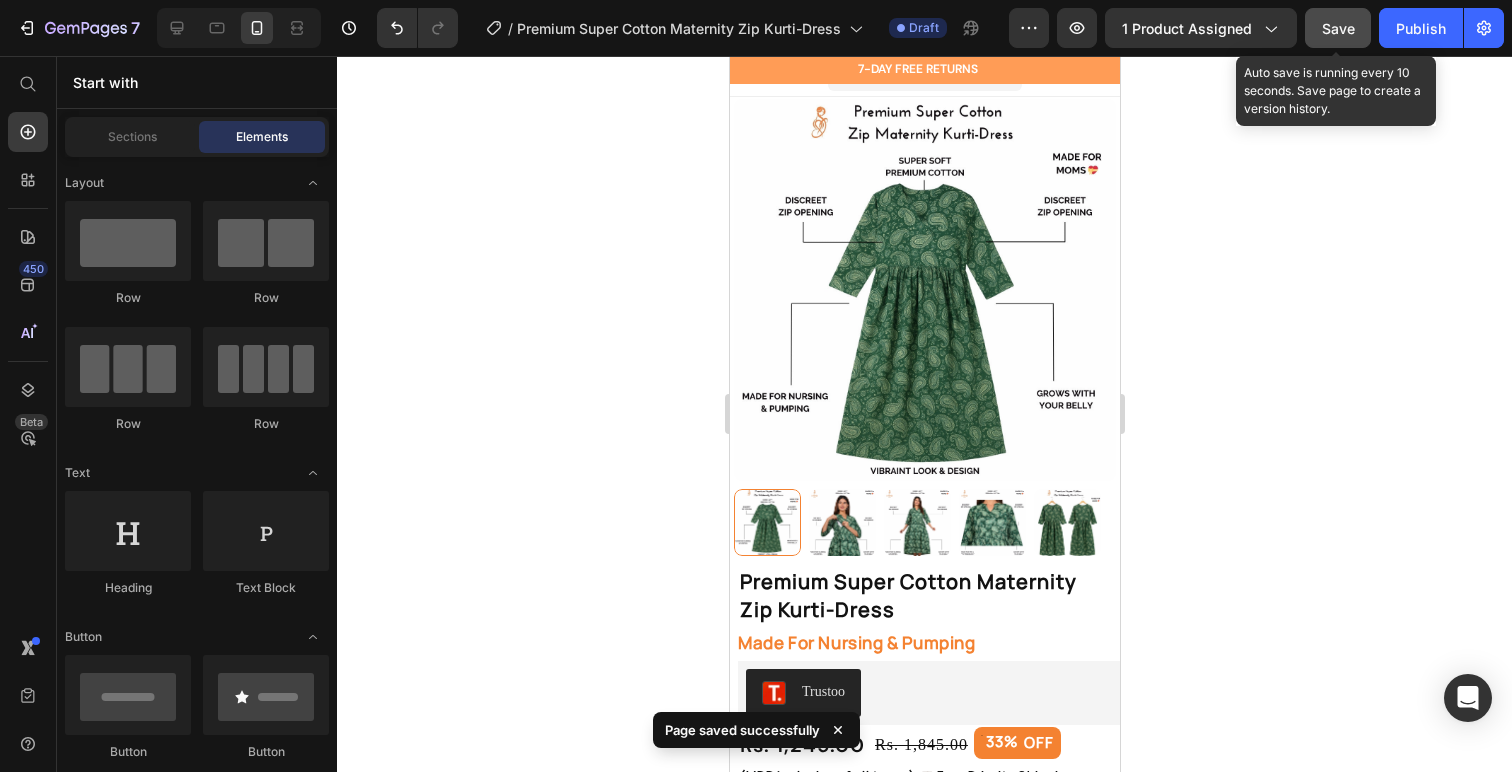 click on "Save" at bounding box center (1338, 28) 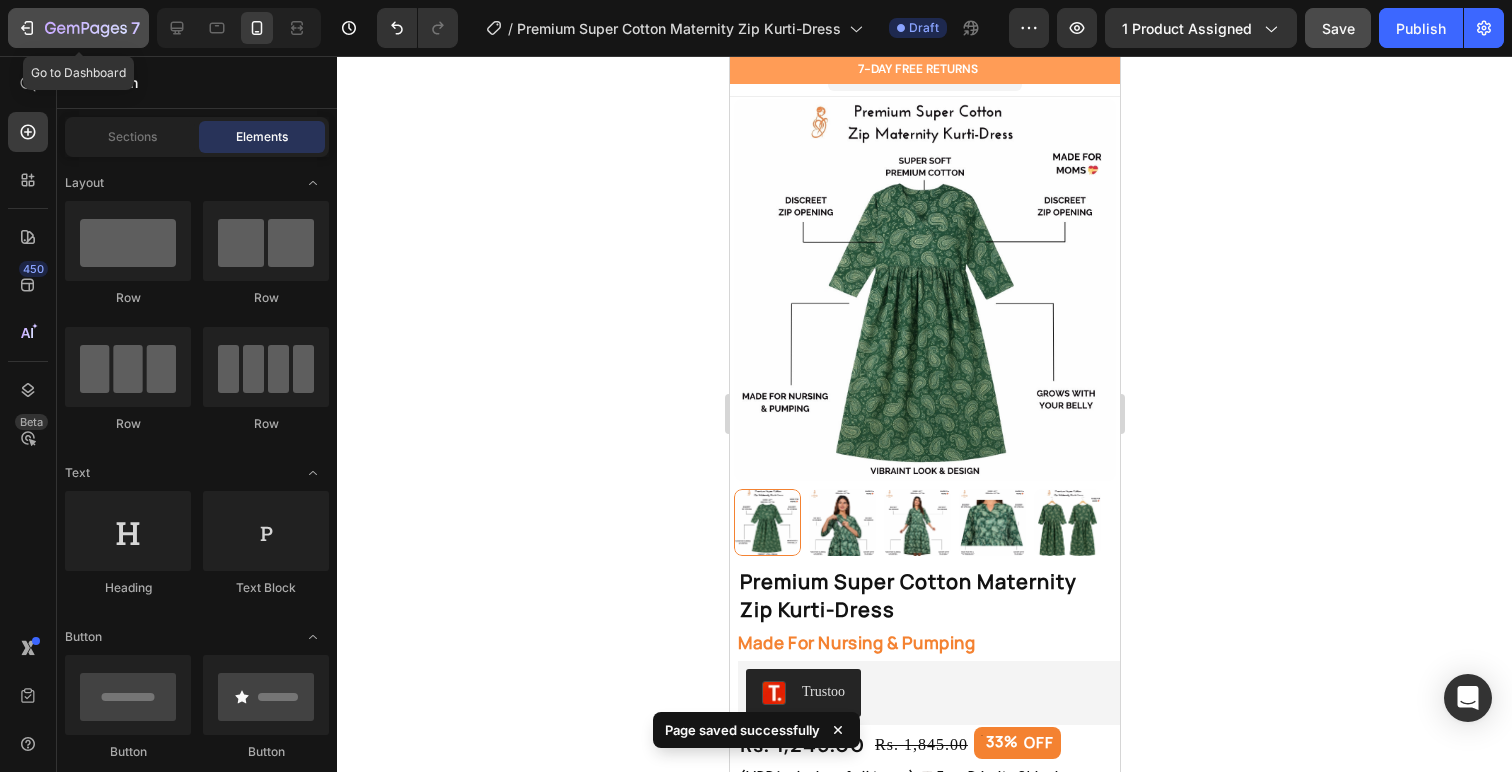 click on "7" at bounding box center [78, 28] 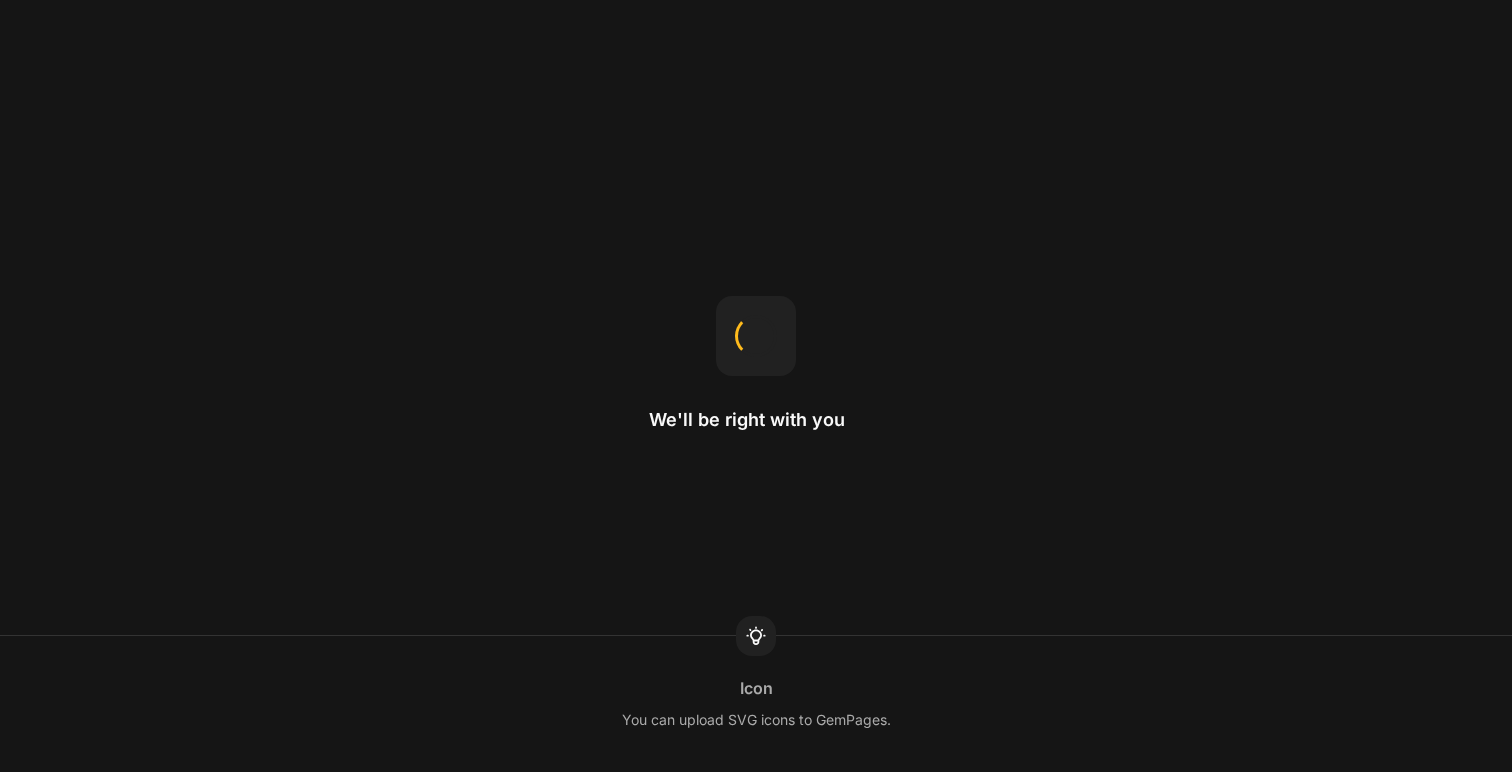scroll, scrollTop: 0, scrollLeft: 0, axis: both 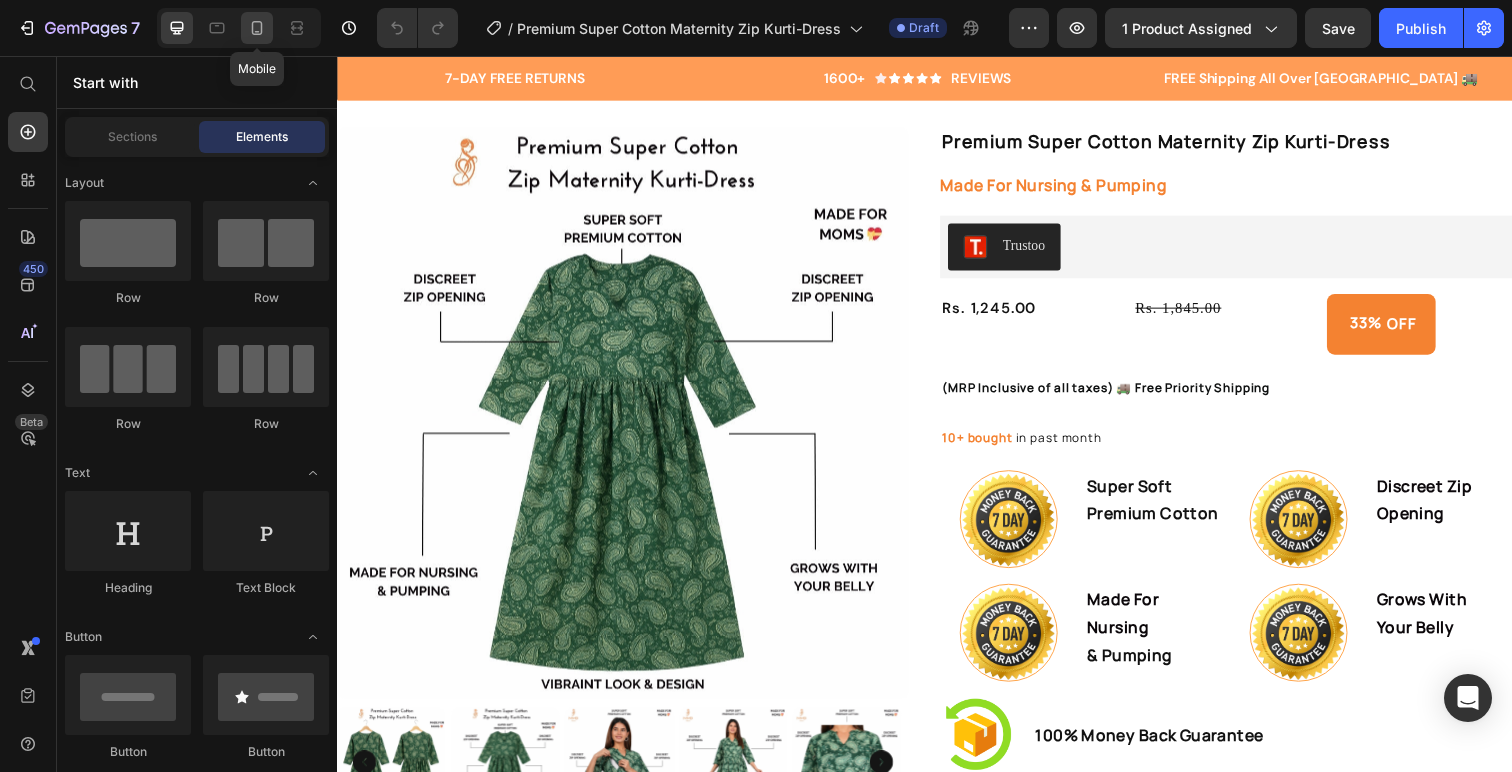 click 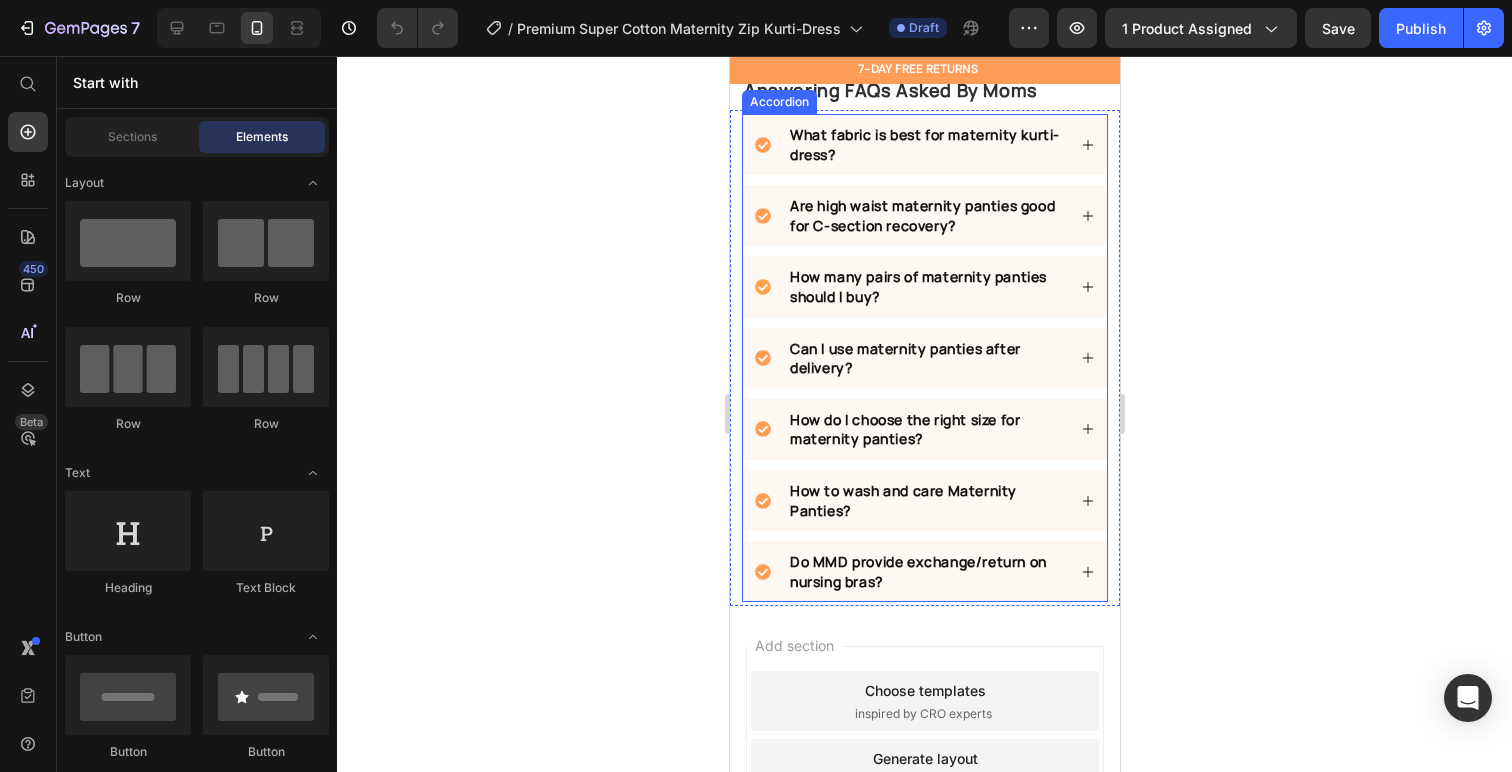 scroll, scrollTop: 1585, scrollLeft: 0, axis: vertical 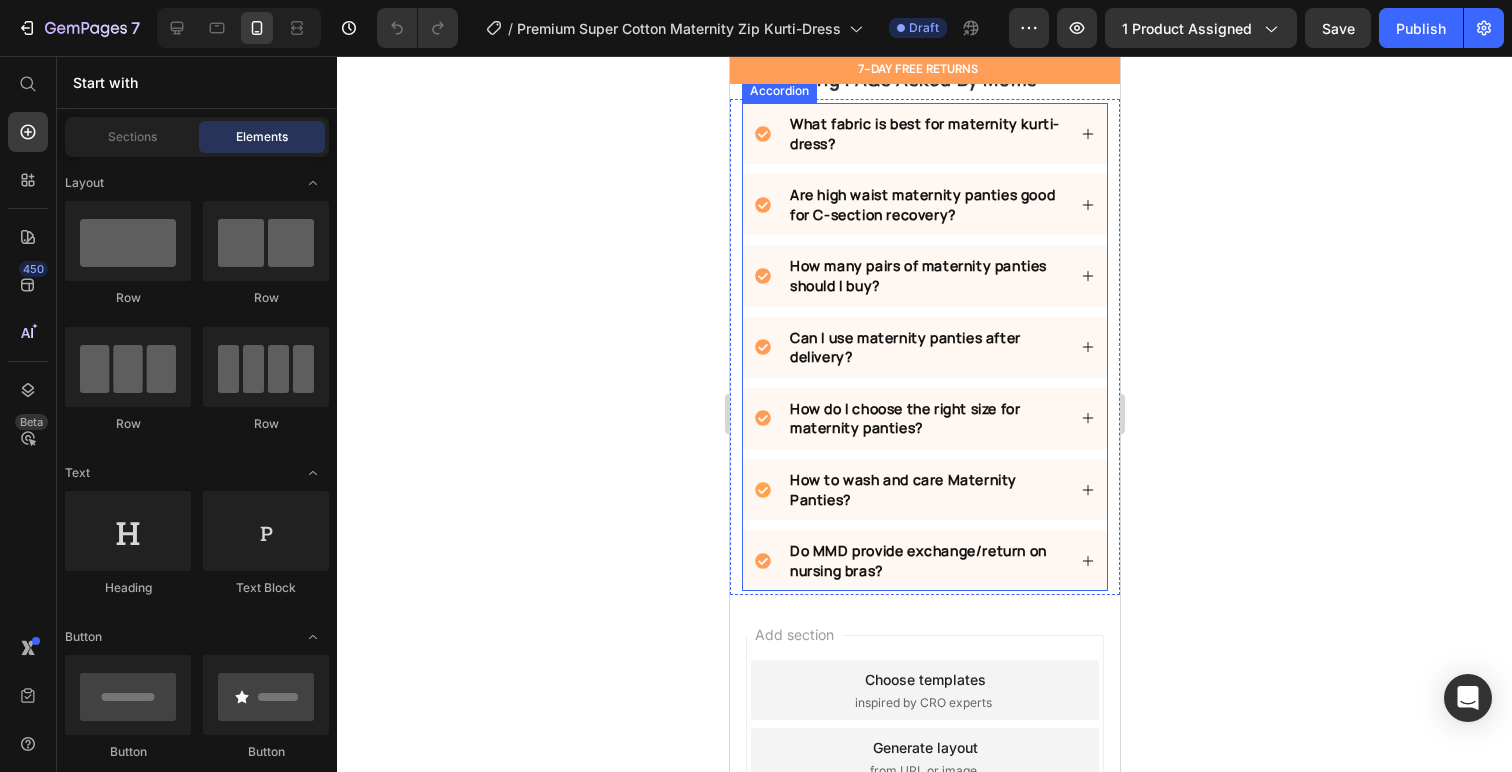 click on "How to wash and care Maternity Panties?" at bounding box center [902, 489] 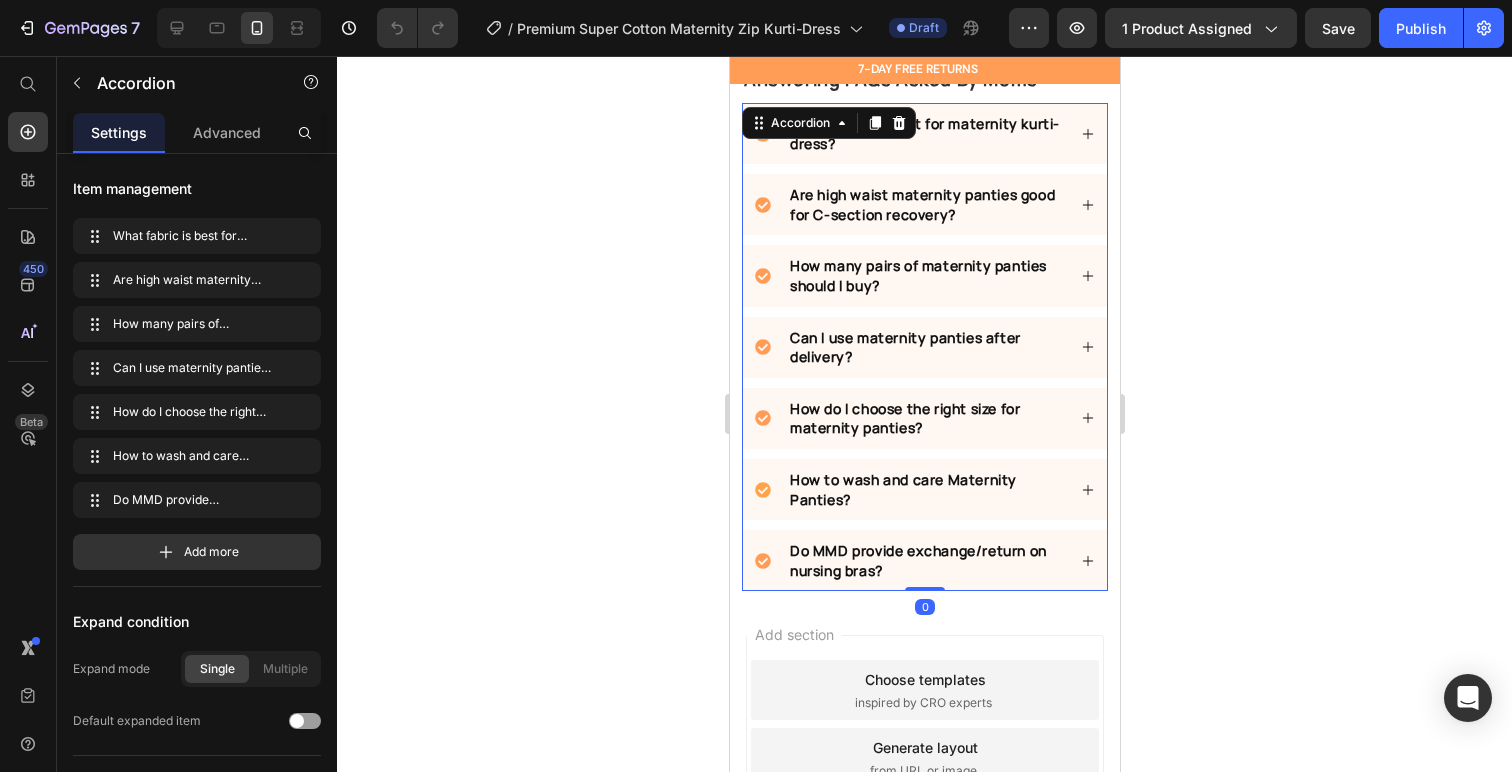 click on "How to wash and care Maternity Panties?" at bounding box center [902, 489] 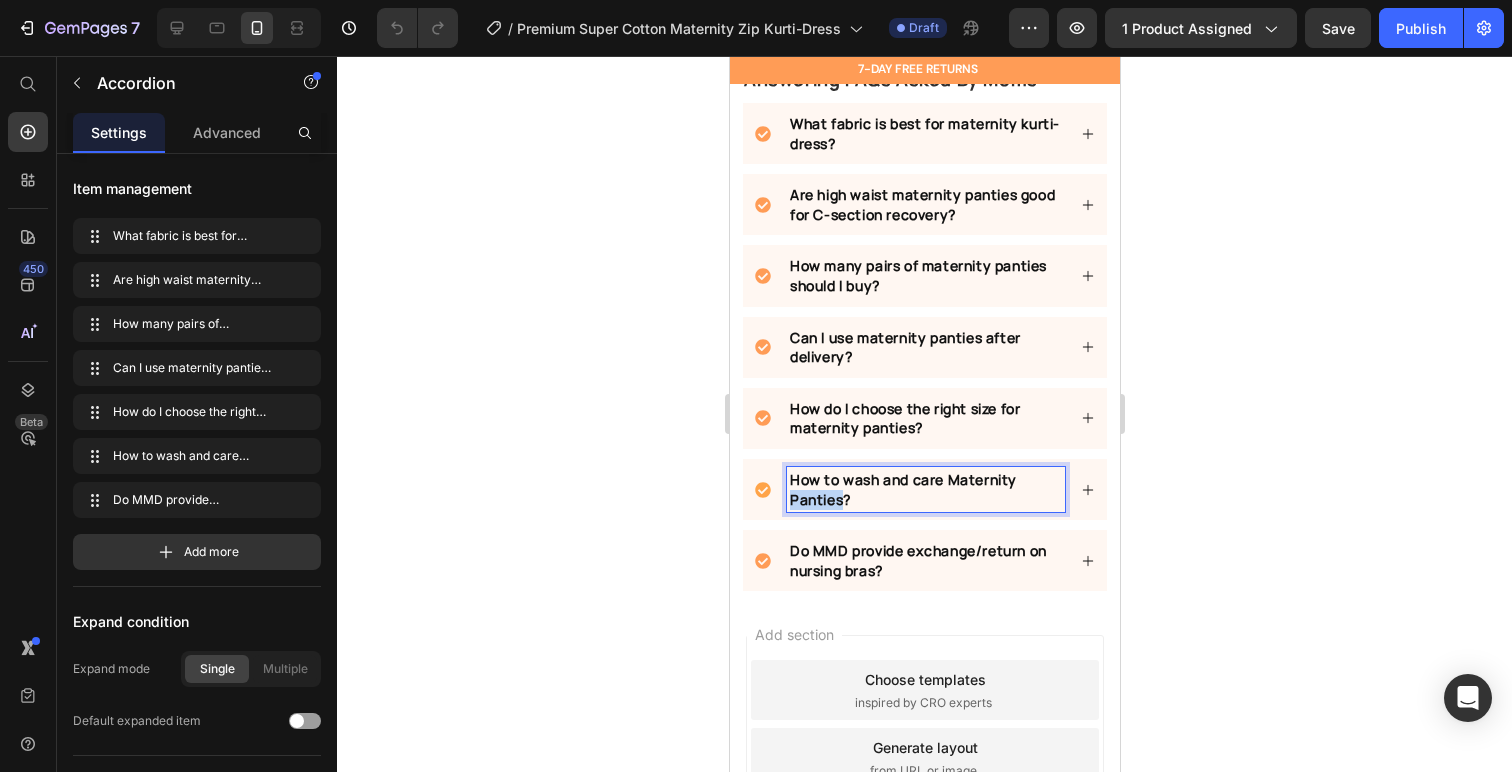 drag, startPoint x: 843, startPoint y: 483, endPoint x: 791, endPoint y: 487, distance: 52.153618 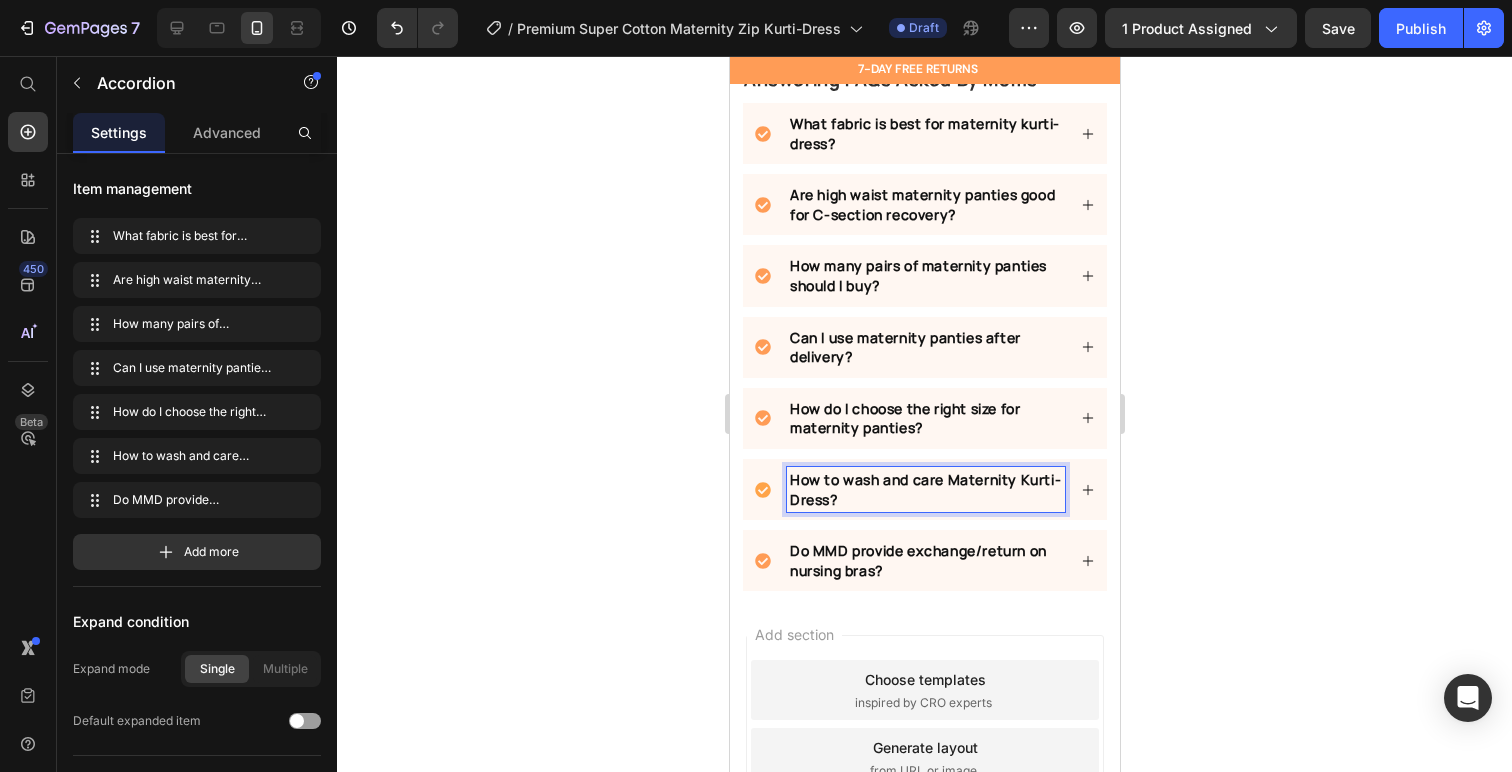 click 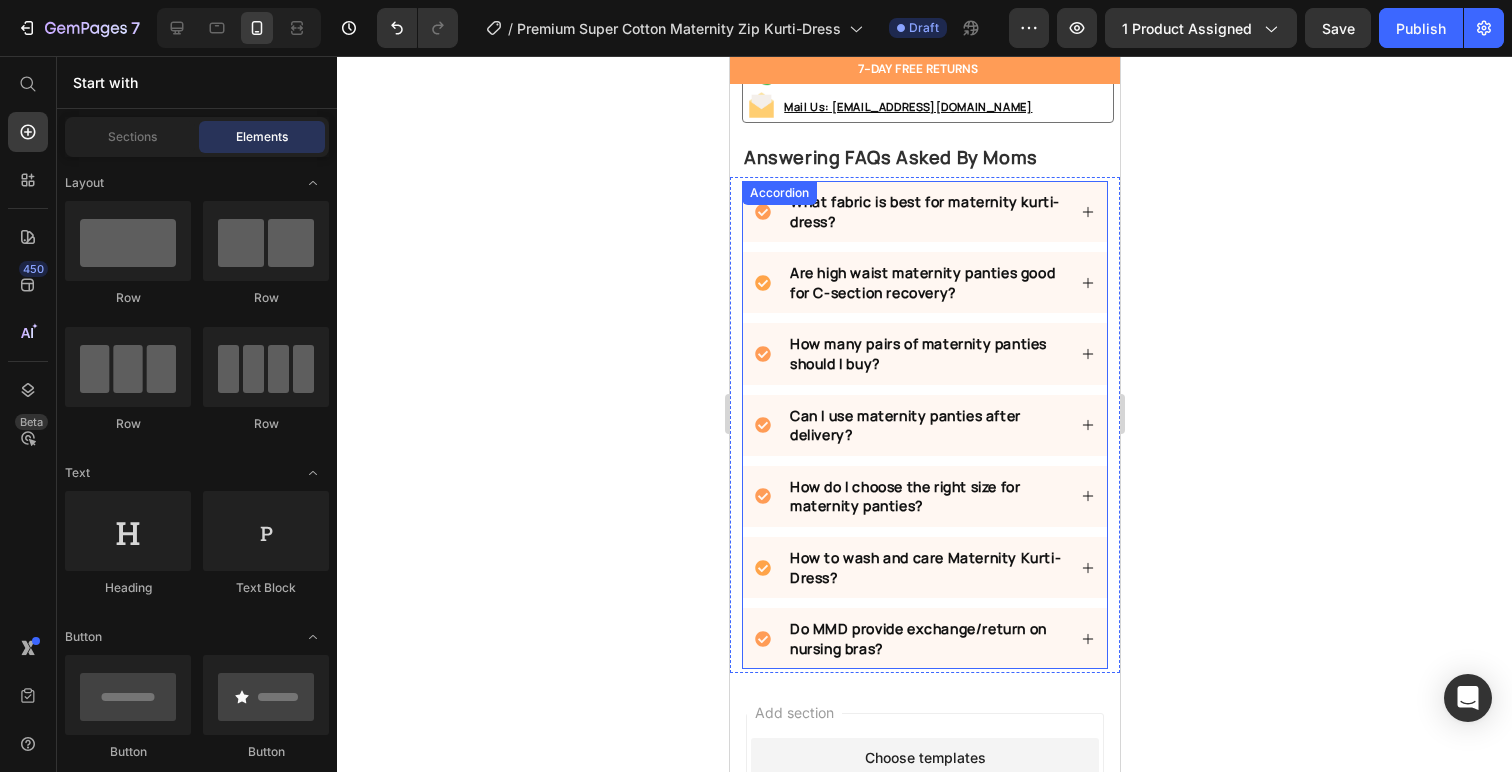 scroll, scrollTop: 1500, scrollLeft: 0, axis: vertical 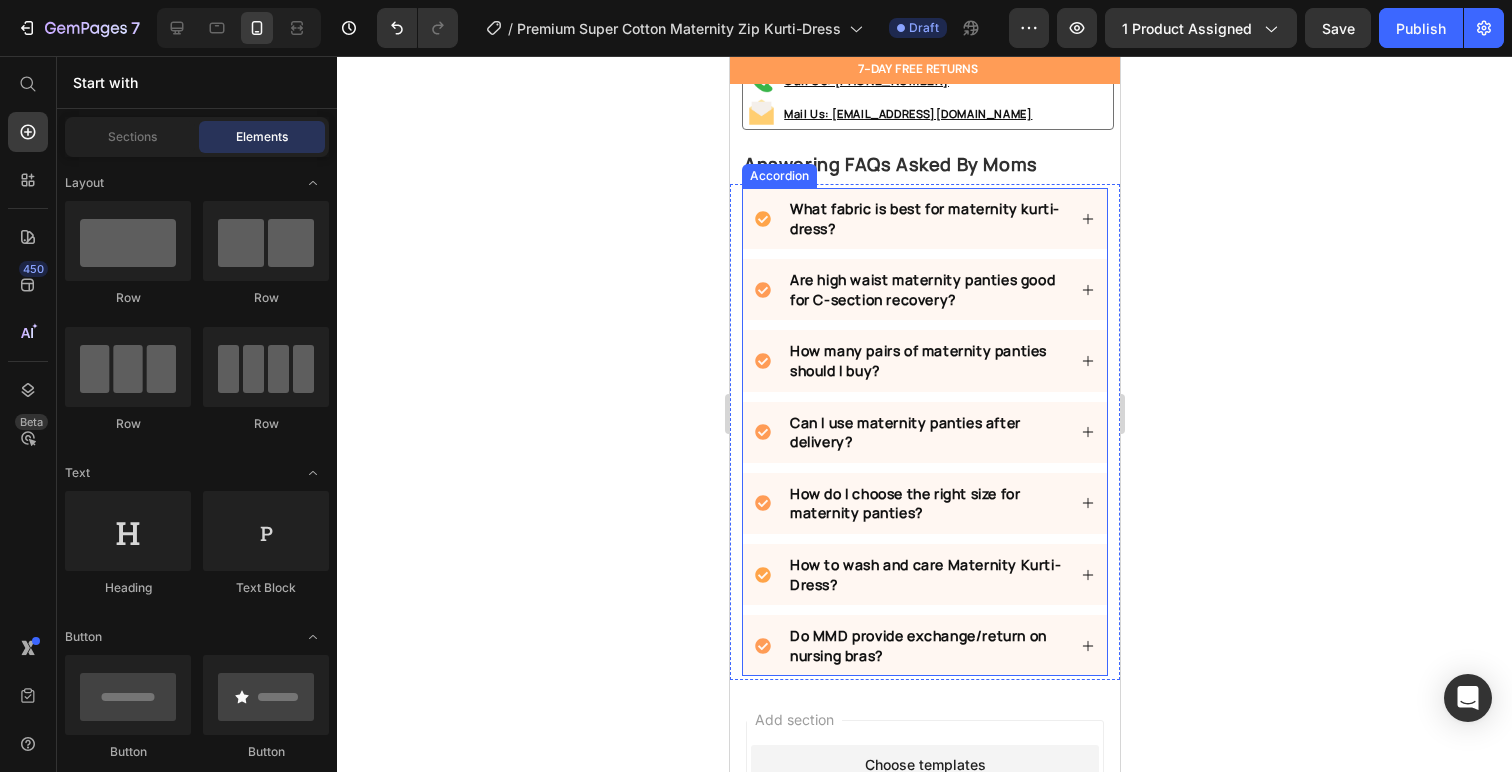 click 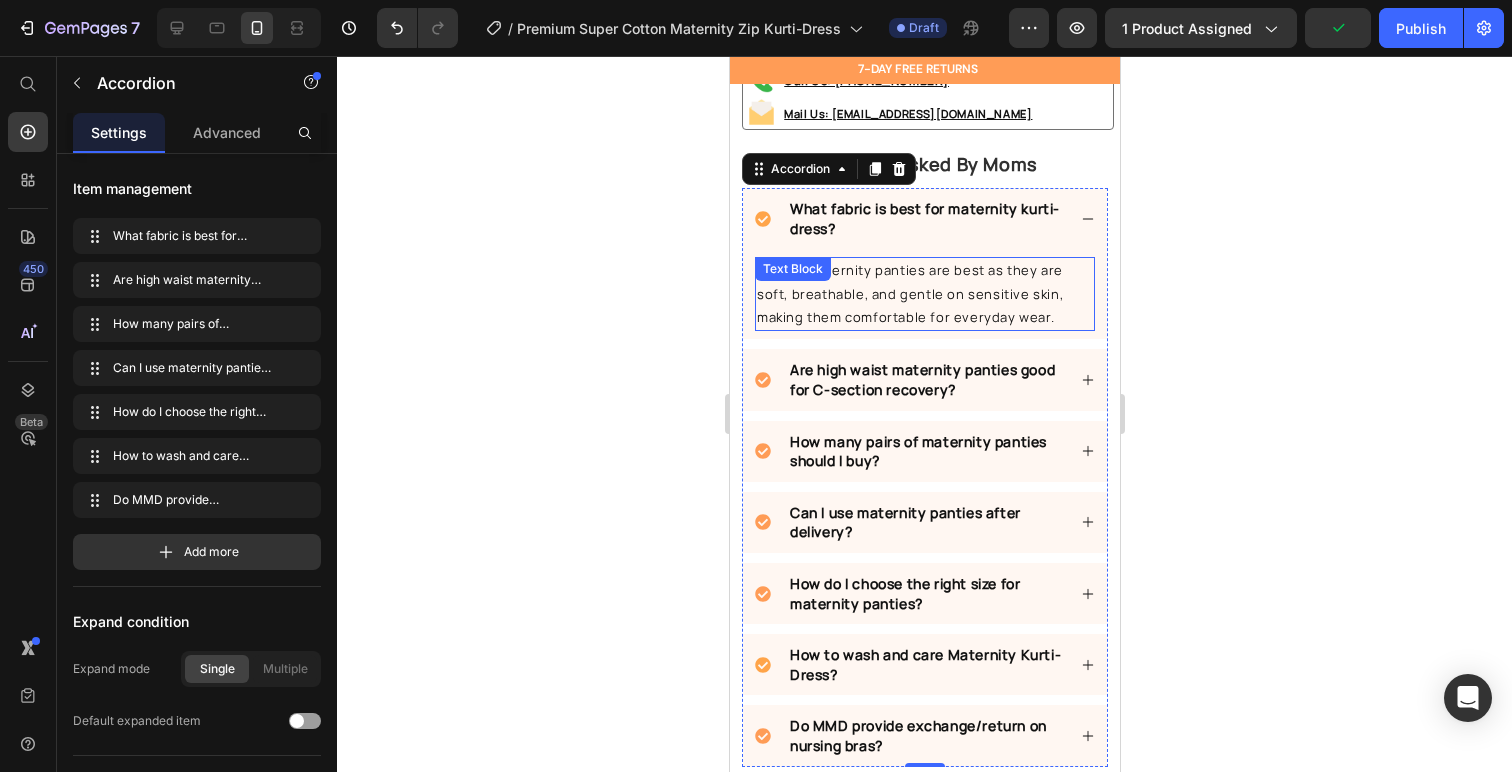 click on "Cotton maternity panties are best as they are soft, breathable, and gentle on sensitive skin, making them comfortable for everyday wear." at bounding box center [924, 294] 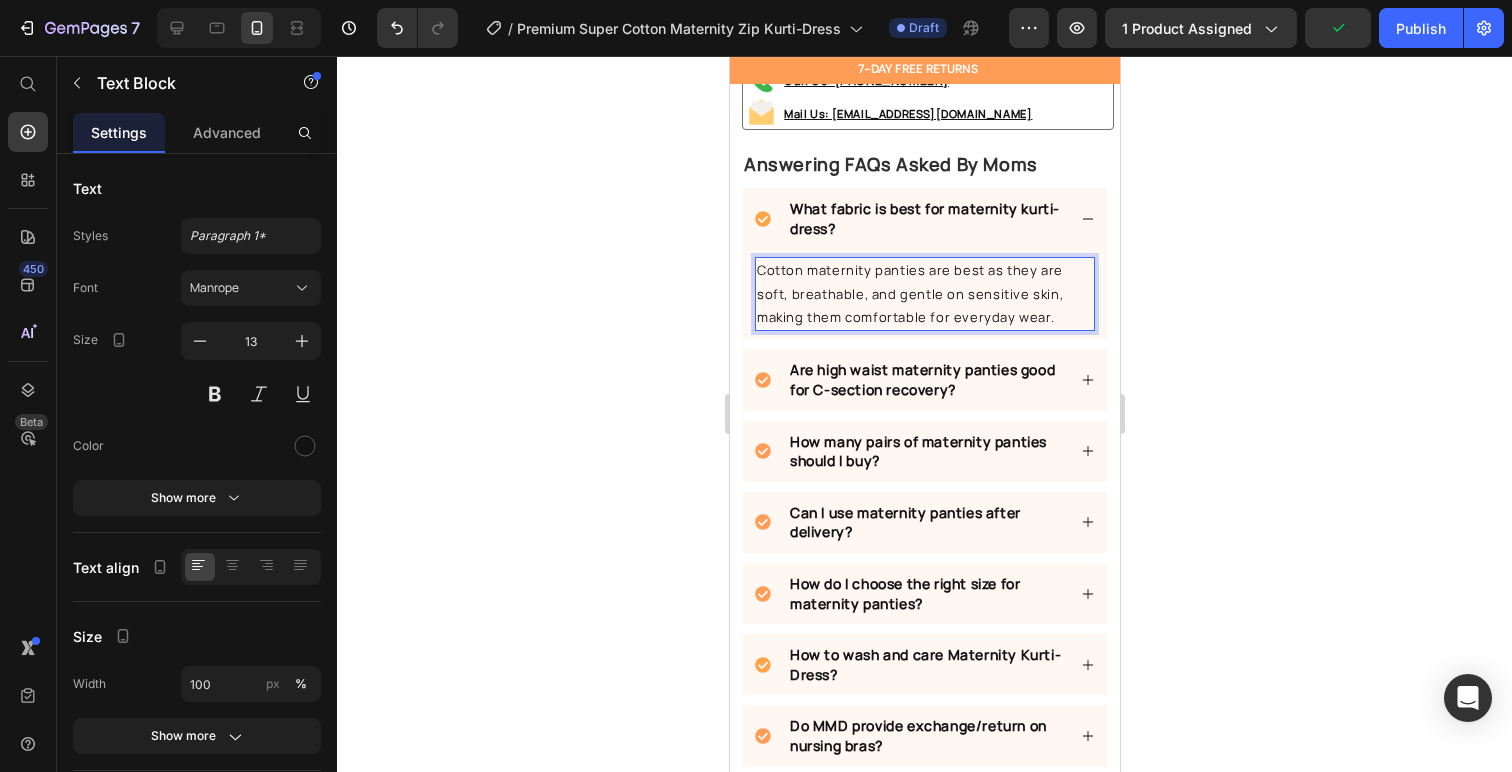 click on "Cotton maternity panties are best as they are soft, breathable, and gentle on sensitive skin, making them comfortable for everyday wear." at bounding box center [924, 294] 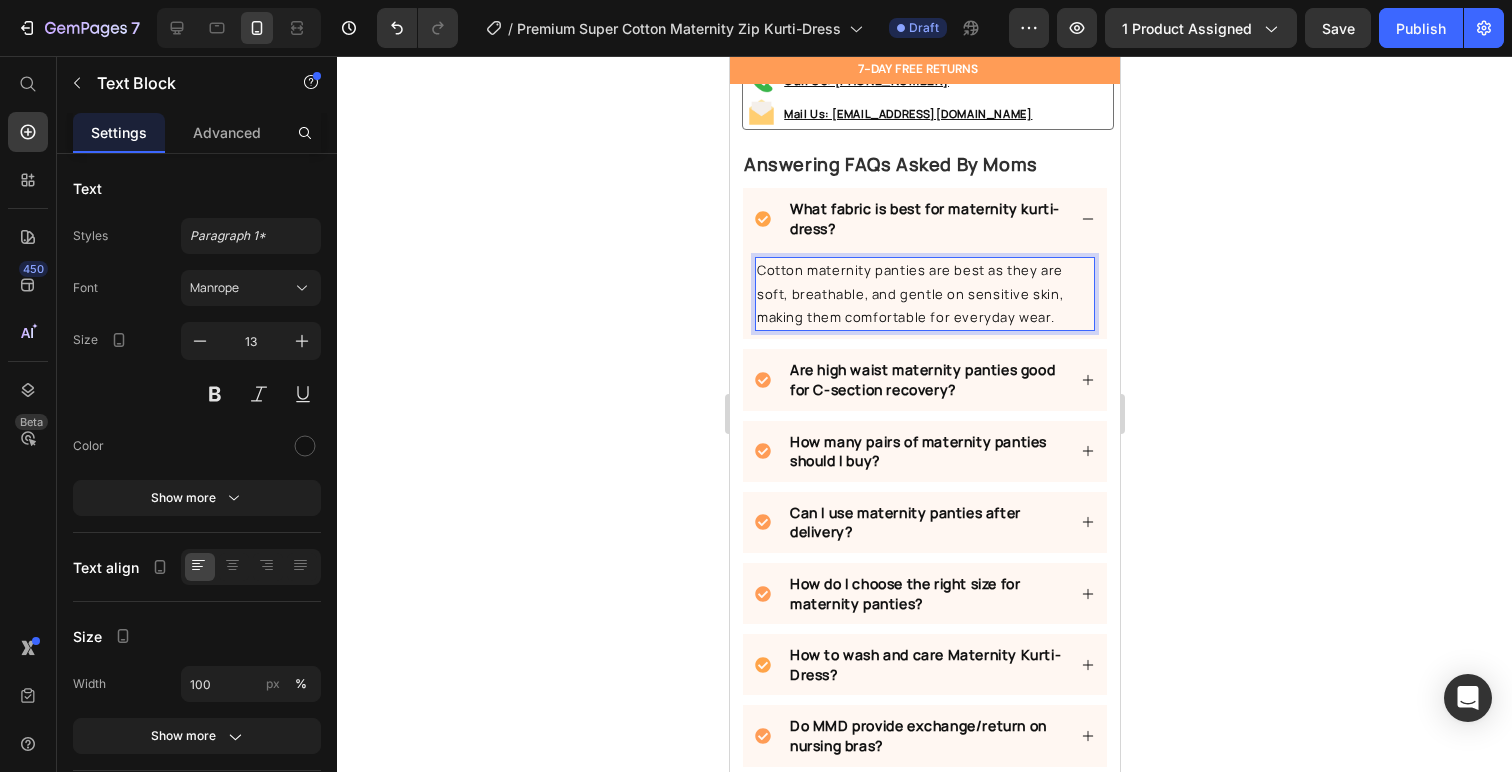 click on "Cotton maternity panties are best as they are soft, breathable, and gentle on sensitive skin, making them comfortable for everyday wear." at bounding box center [924, 294] 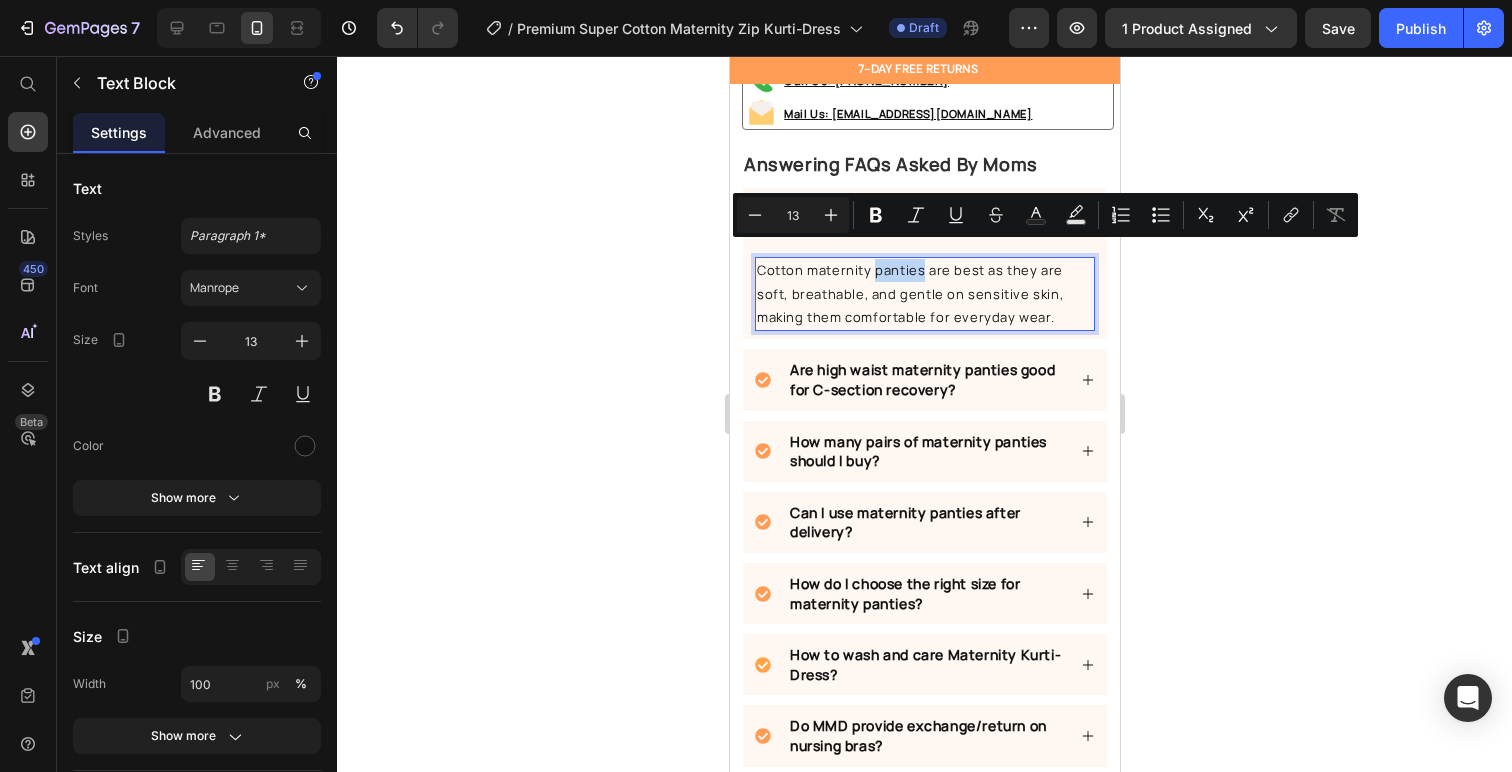 drag, startPoint x: 872, startPoint y: 257, endPoint x: 920, endPoint y: 256, distance: 48.010414 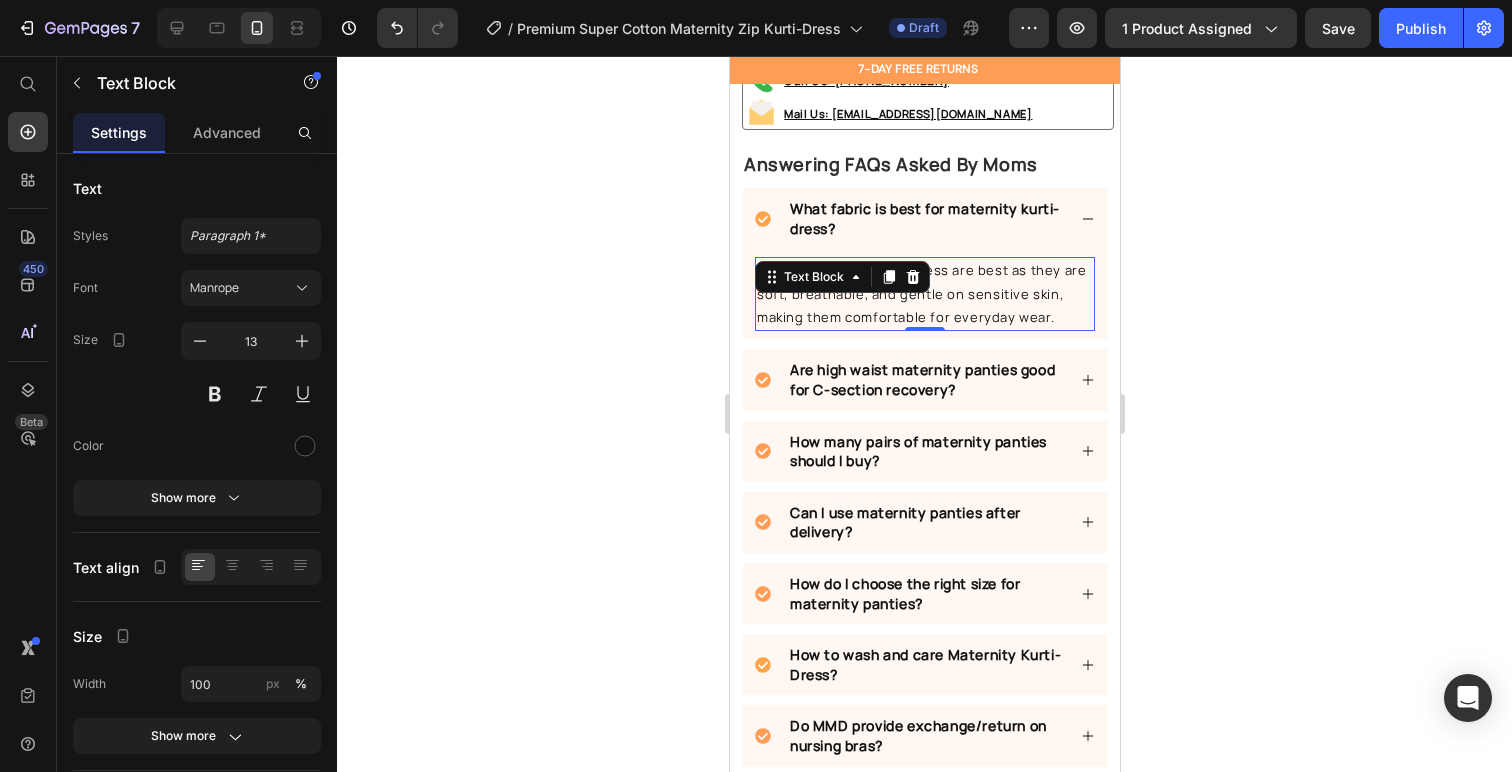 click 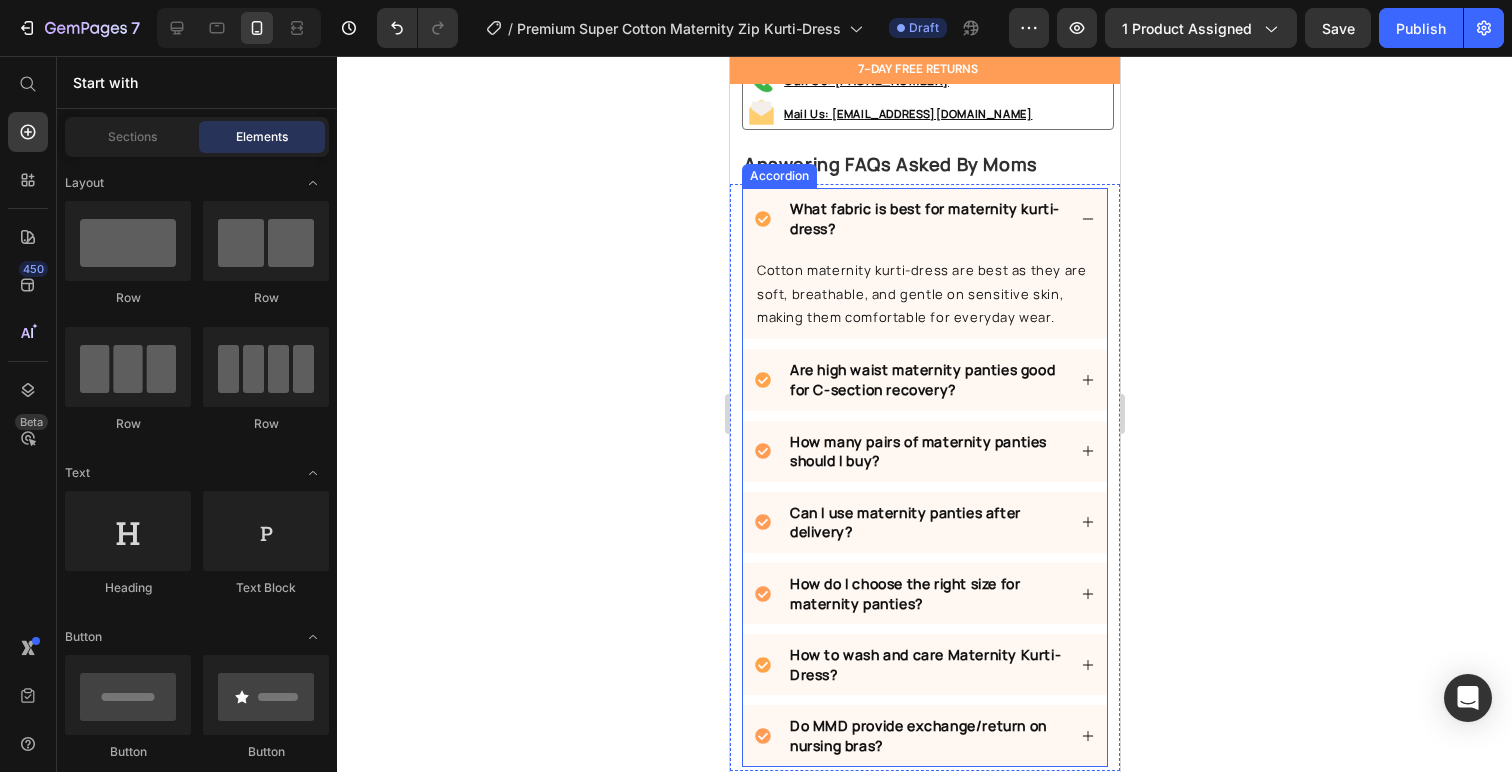 click on "Are high waist maternity panties good for C-section recovery?" at bounding box center (921, 379) 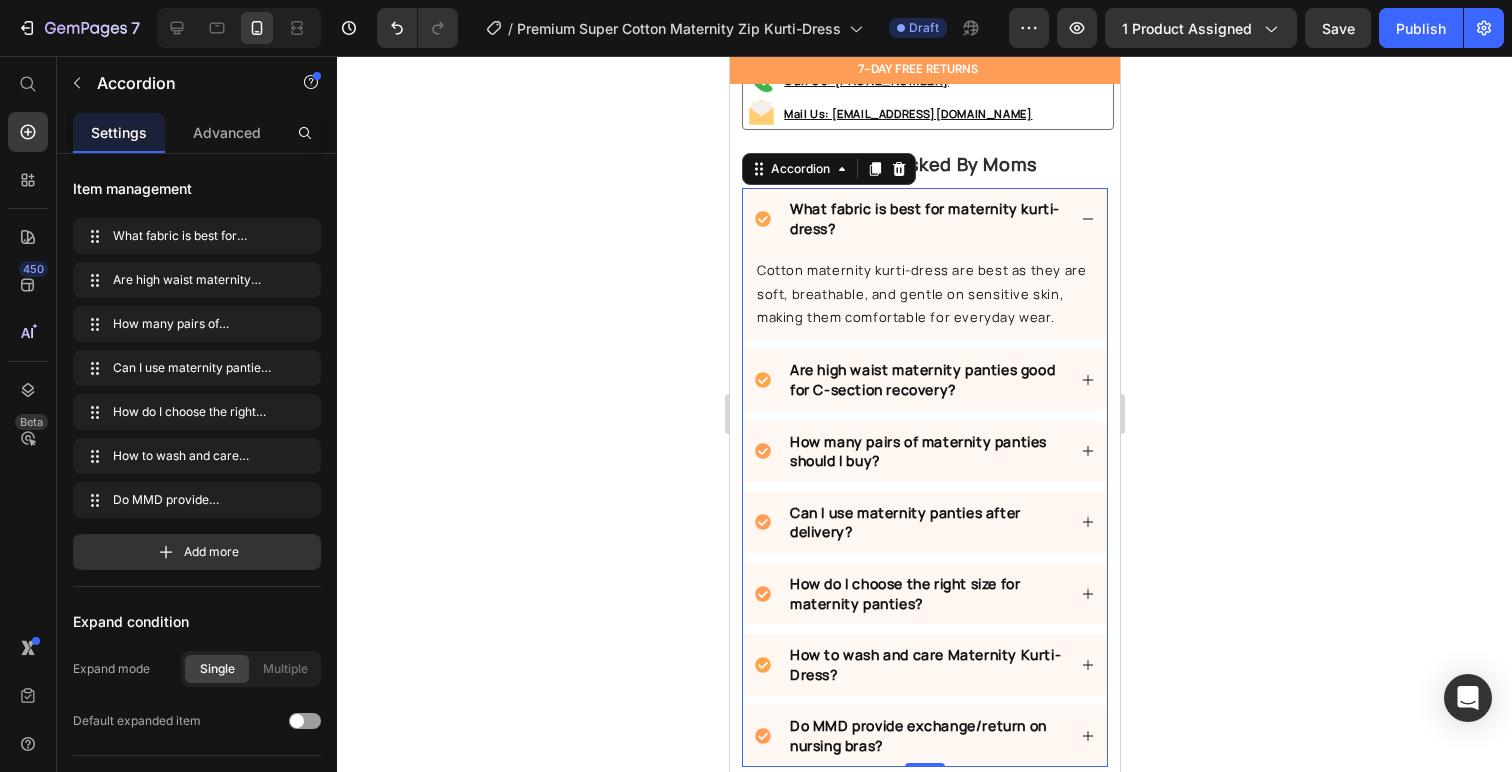 click on "Are high waist maternity panties good for C-section recovery?" at bounding box center (924, 379) 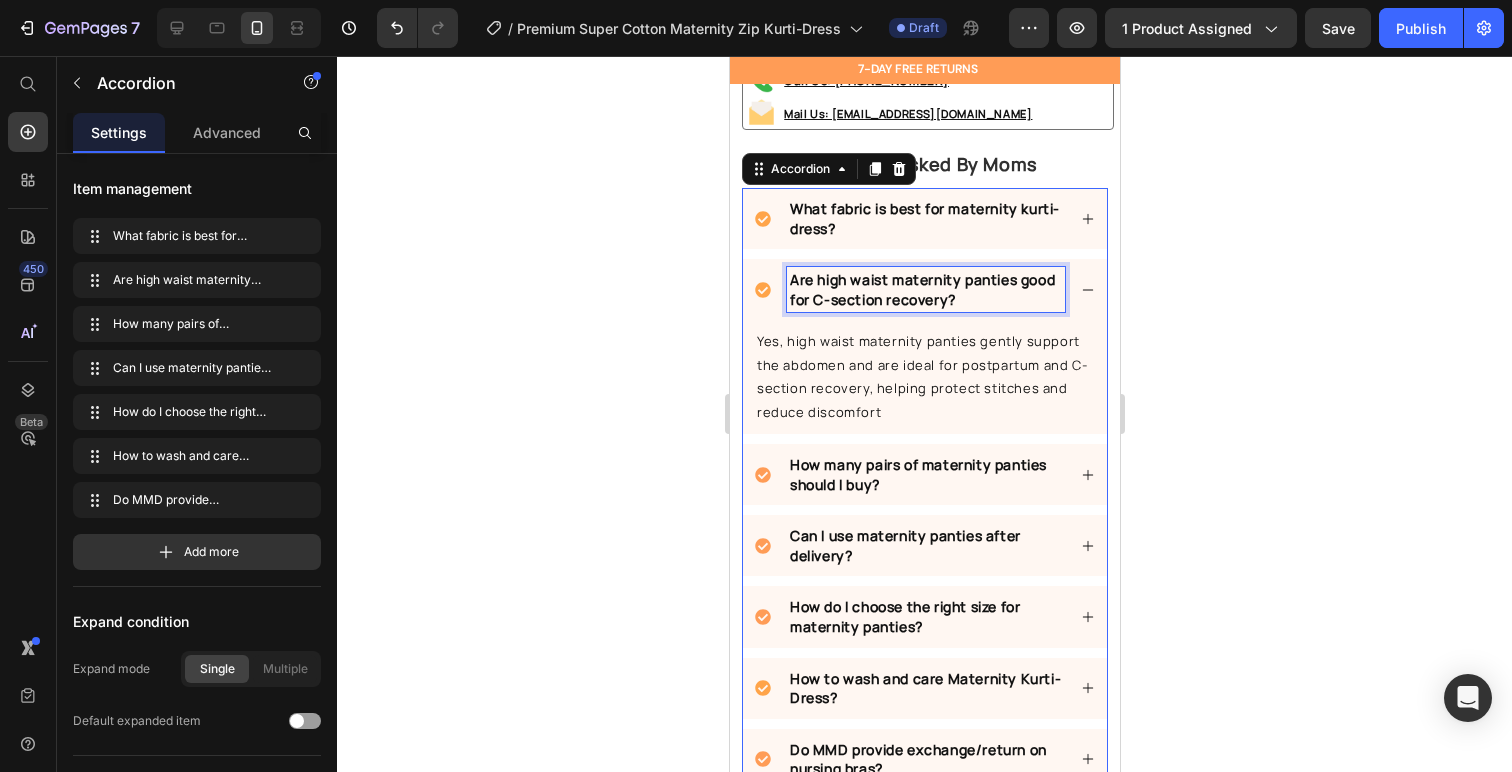 click on "Are high waist maternity panties good for C-section recovery?" at bounding box center (921, 289) 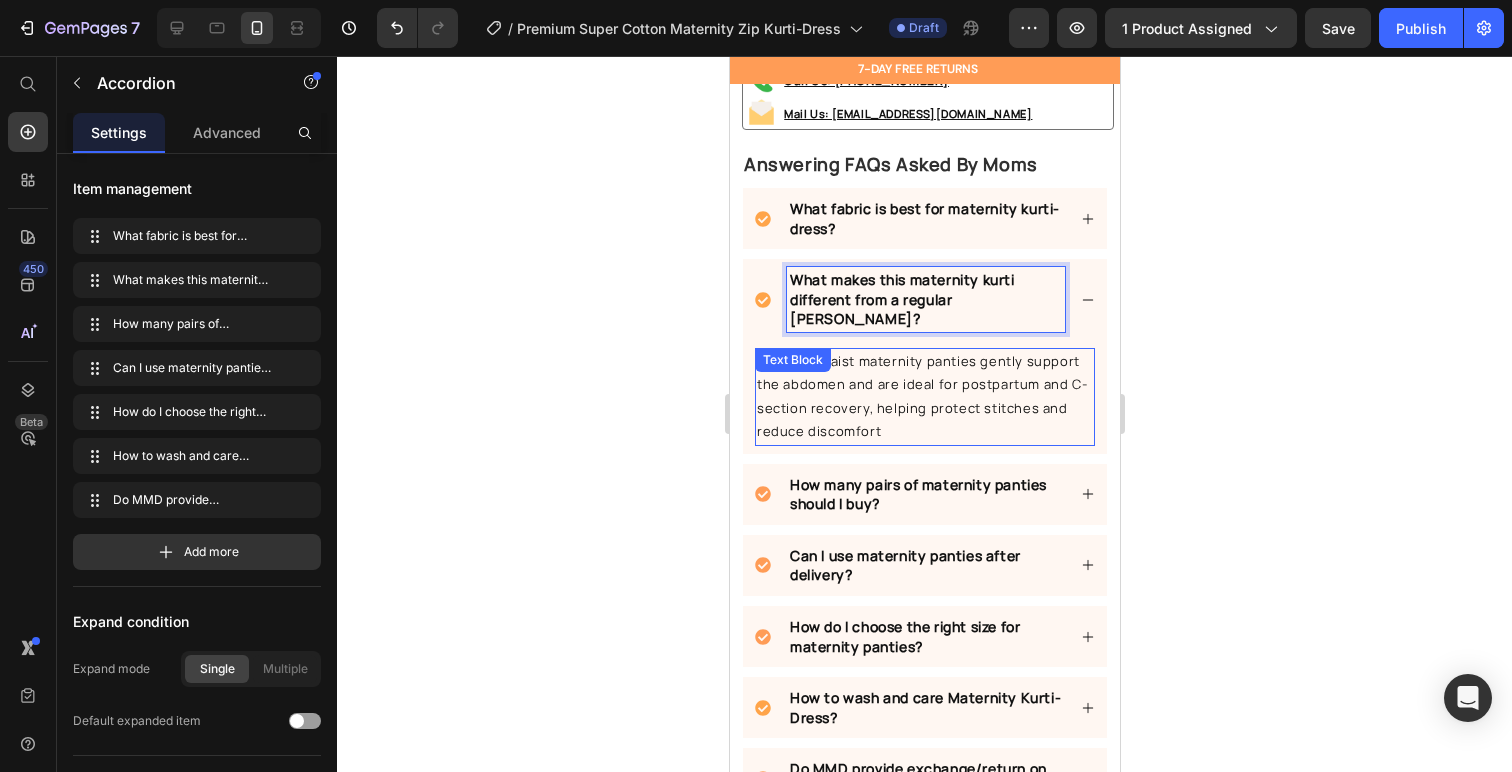 click on "Yes, high waist maternity panties gently support the abdomen and are ideal for postpartum and C-section recovery, helping protect stitches and reduce discomfort" at bounding box center [924, 397] 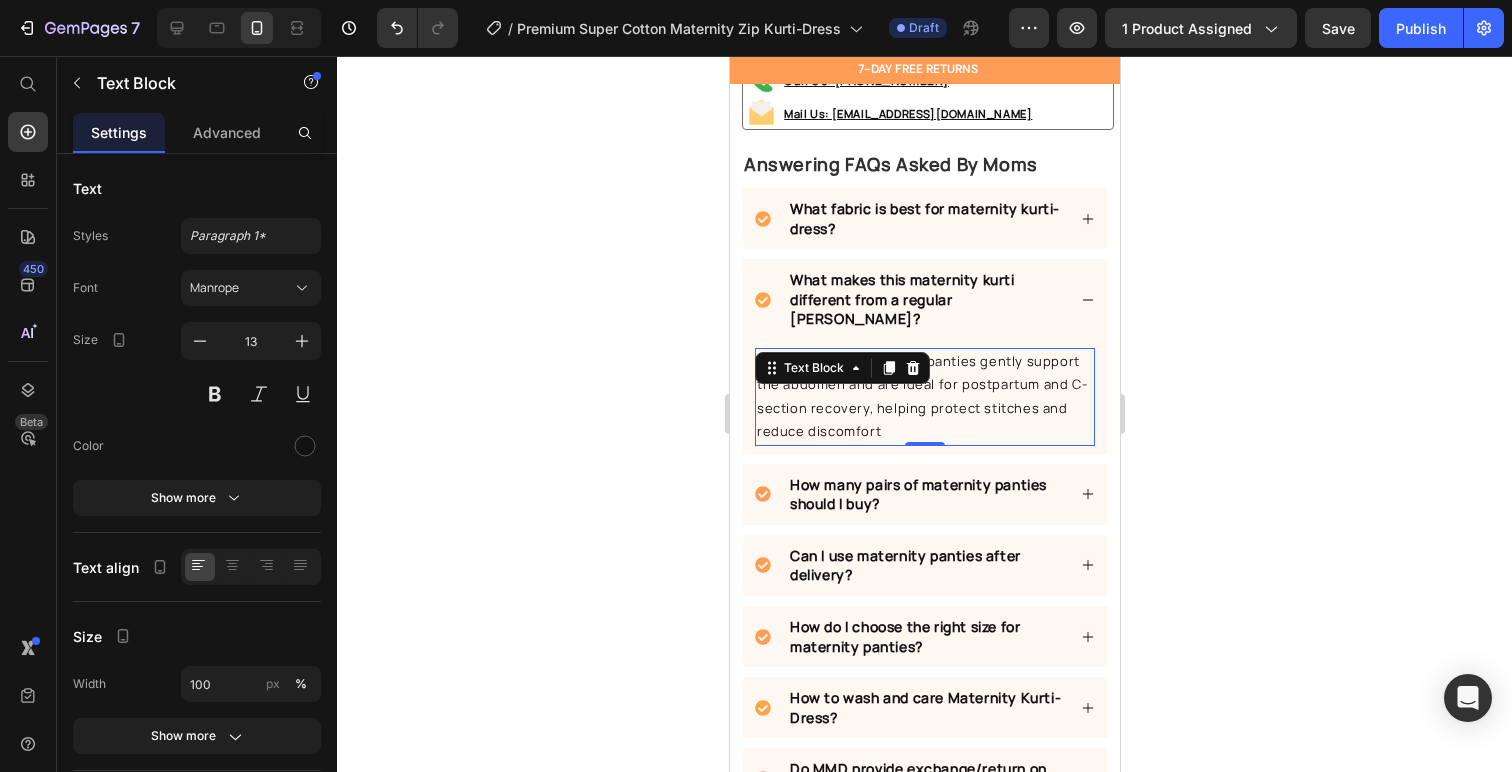 click on "Yes, high waist maternity panties gently support the abdomen and are ideal for postpartum and C-section recovery, helping protect stitches and reduce discomfort" at bounding box center (924, 397) 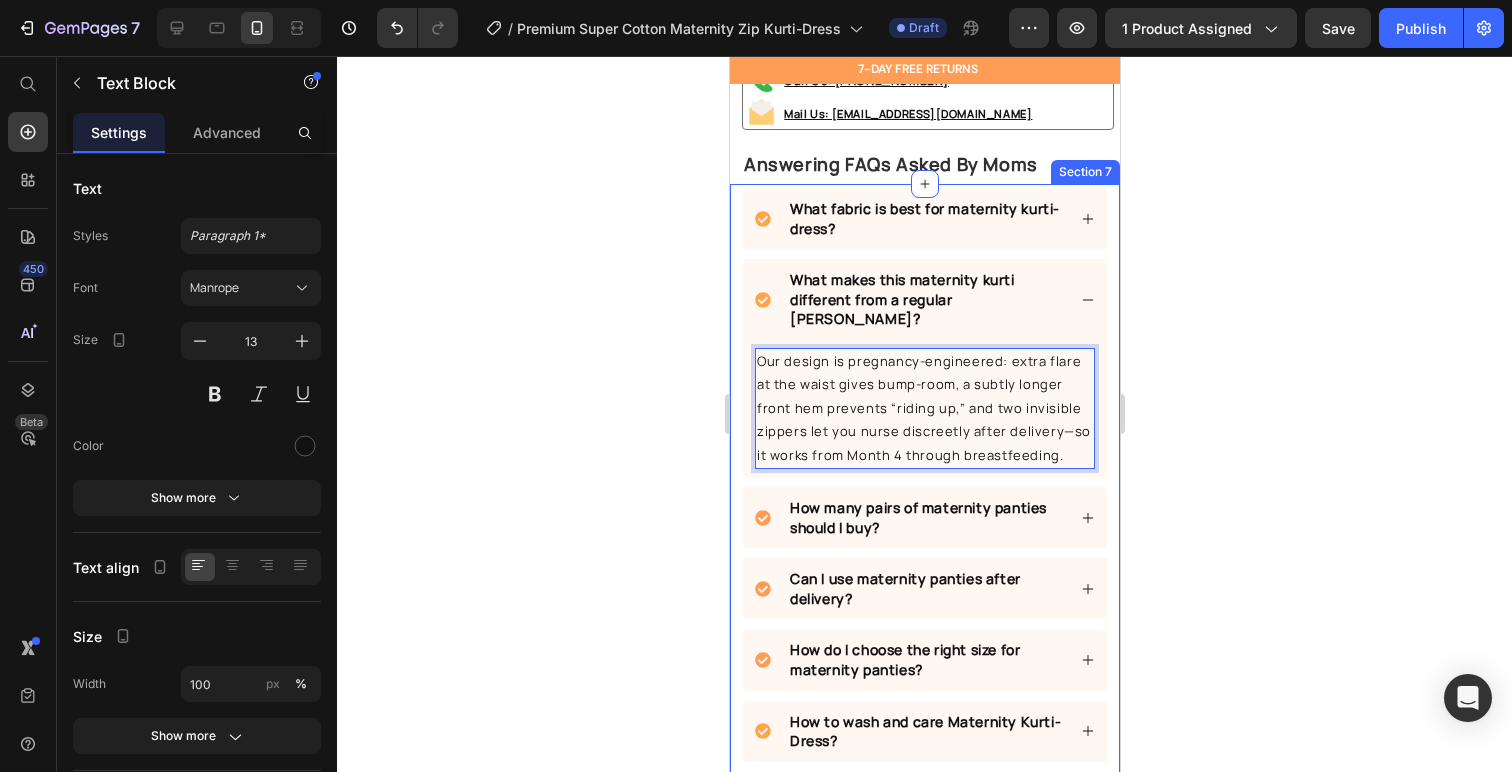 click 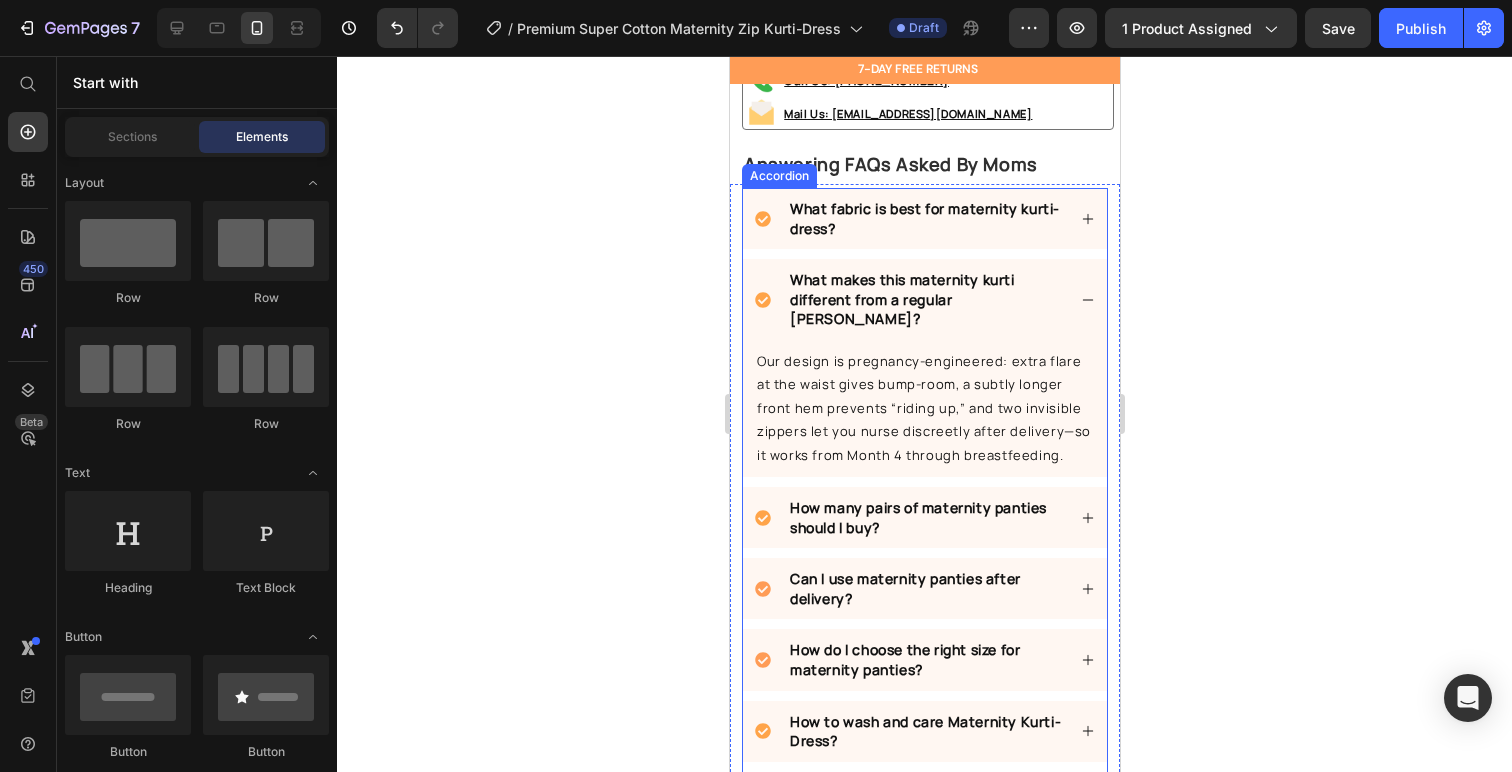 click on "How many pairs of maternity panties should I buy?" at bounding box center (917, 517) 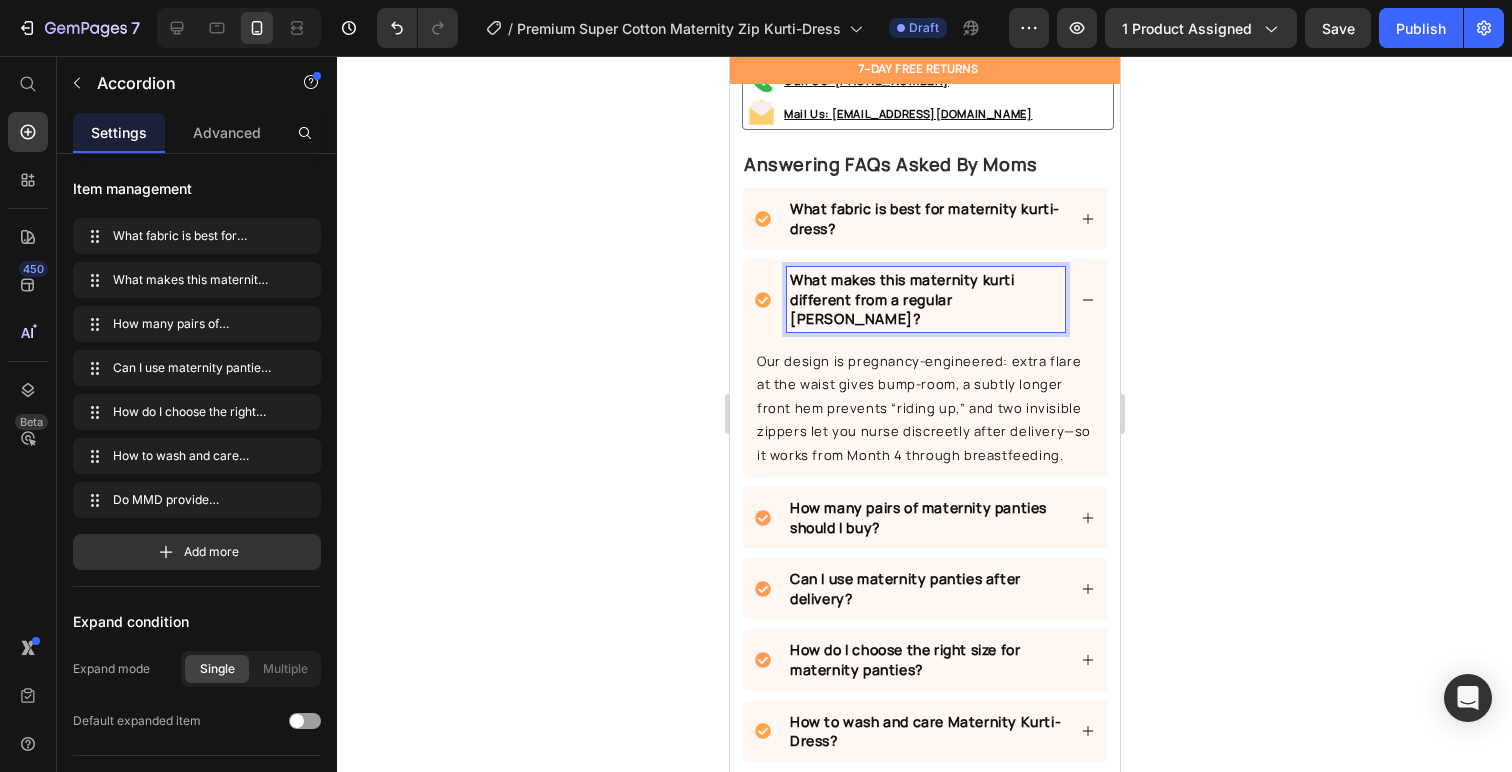 click 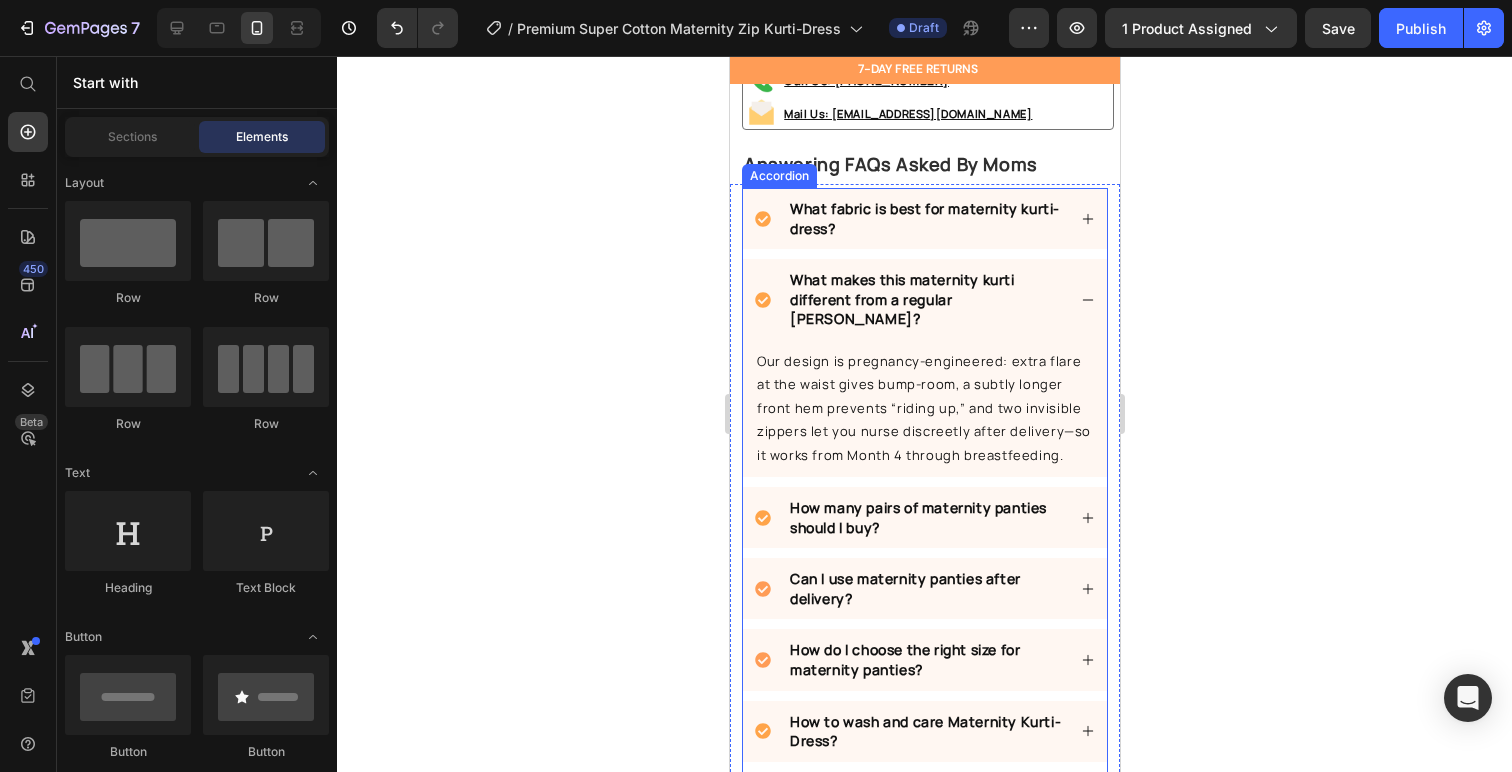 click on "How many pairs of maternity panties should I buy?" at bounding box center [917, 517] 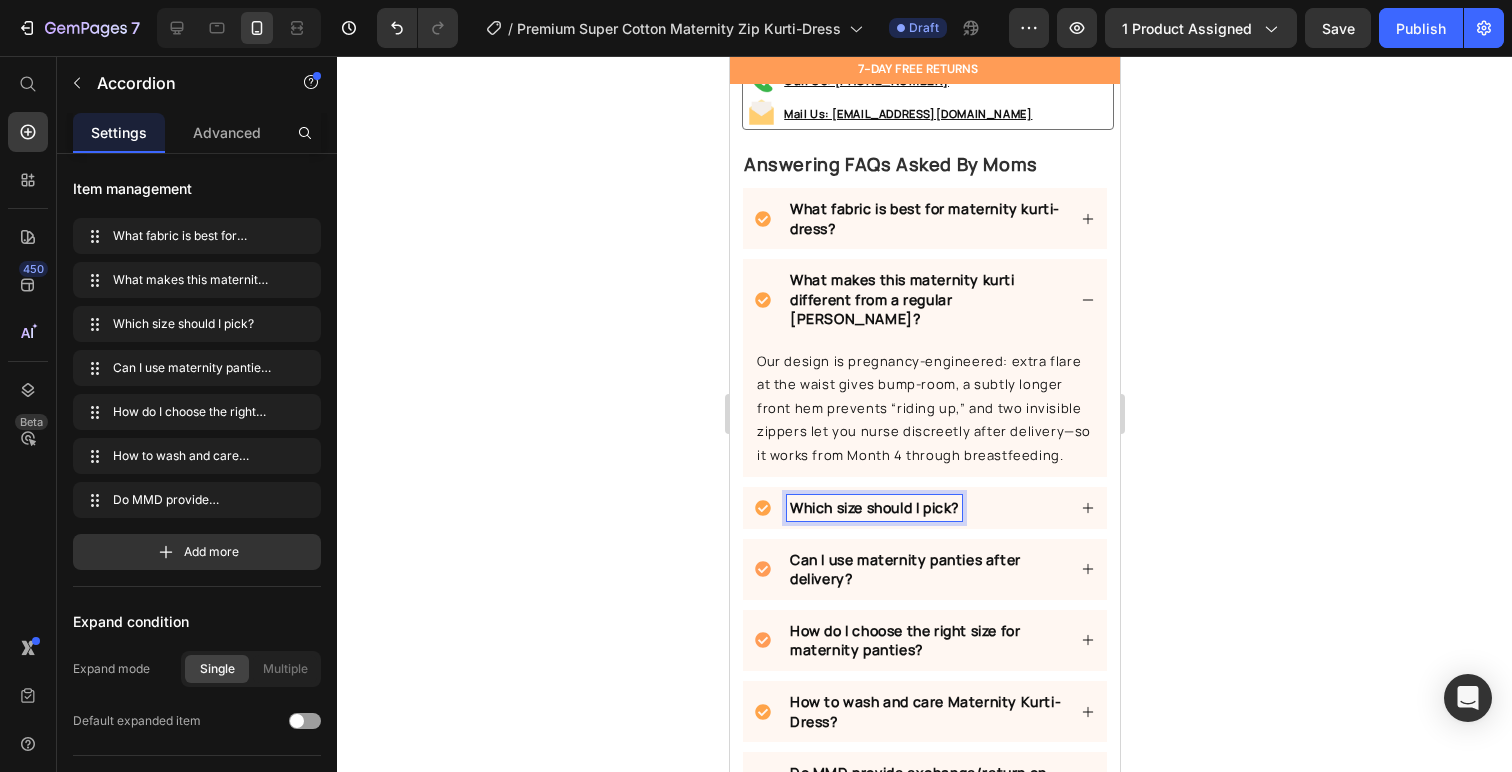 click 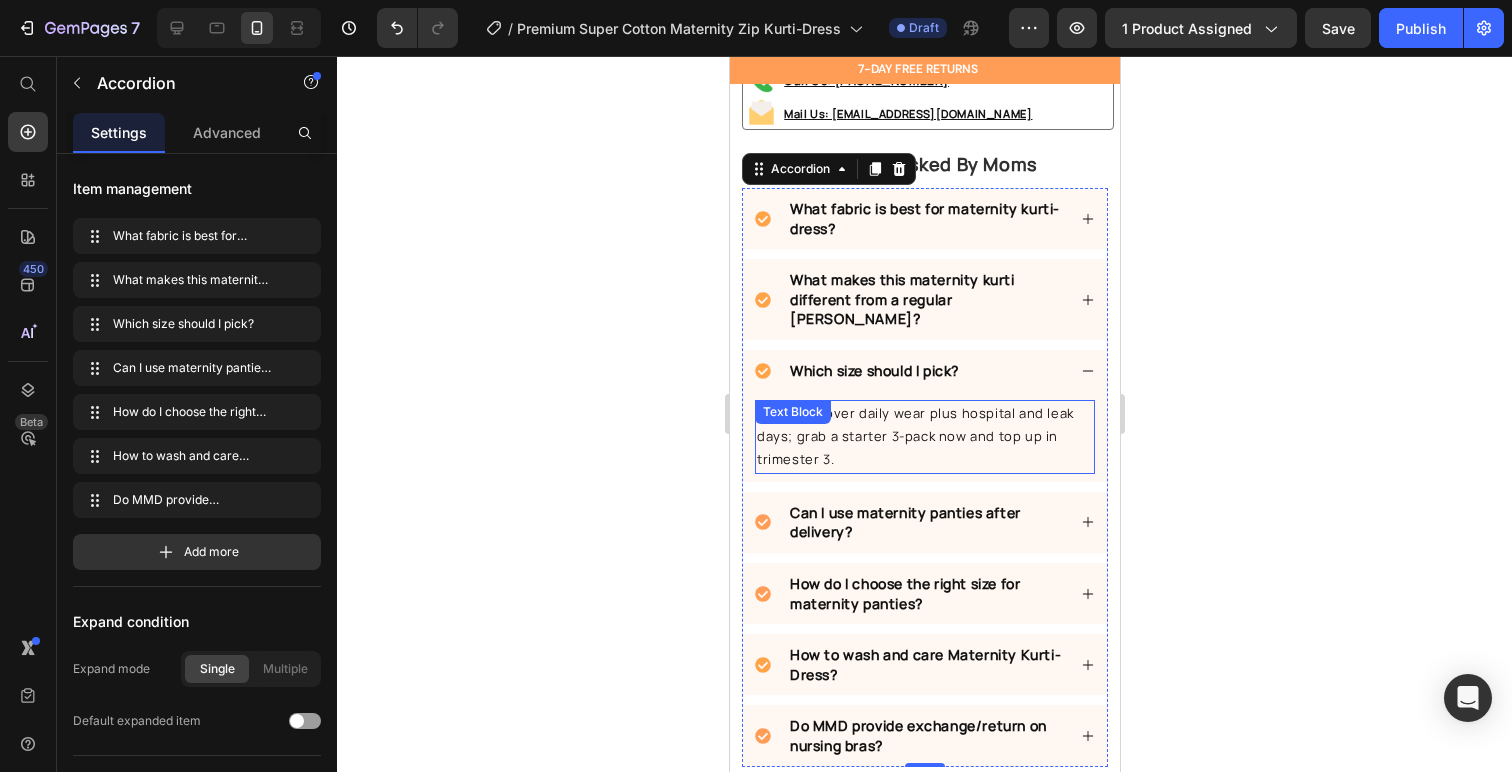 click on "6 pieces cover daily wear plus hospital and leak days; grab a starter 3-pack now and top up in trimester 3." at bounding box center (924, 437) 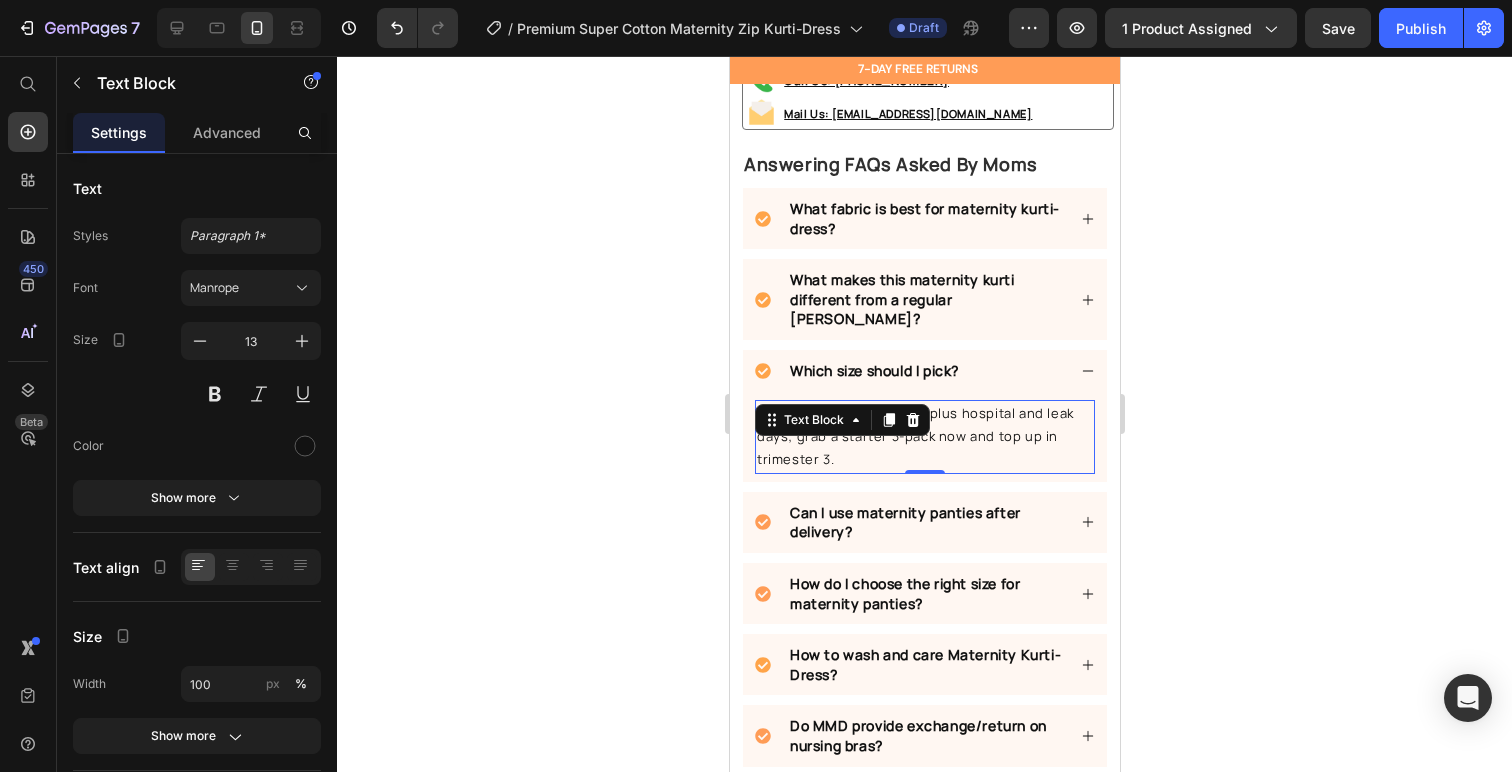 click 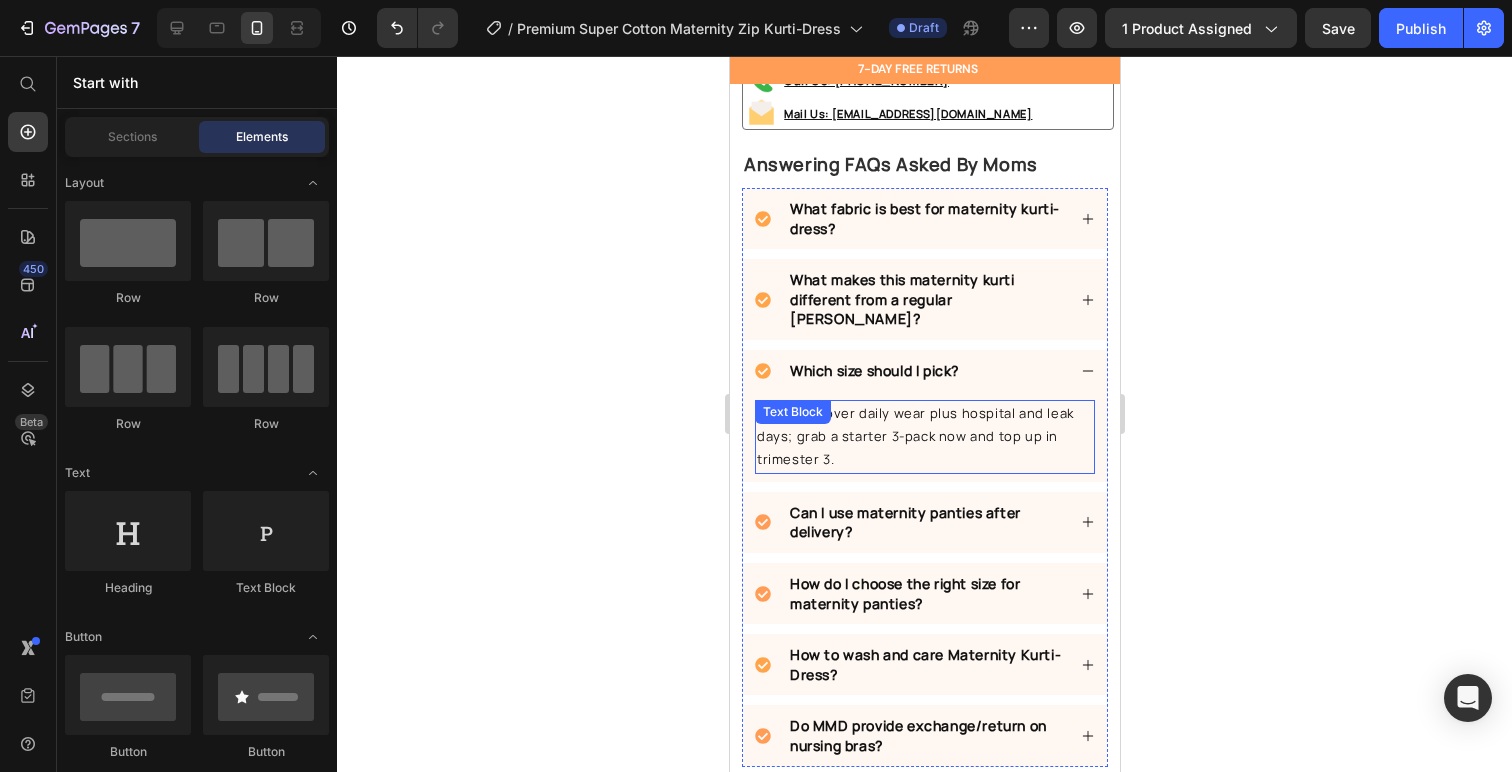 click on "6 pieces cover daily wear plus hospital and leak days; grab a starter 3-pack now and top up in trimester 3." at bounding box center [924, 437] 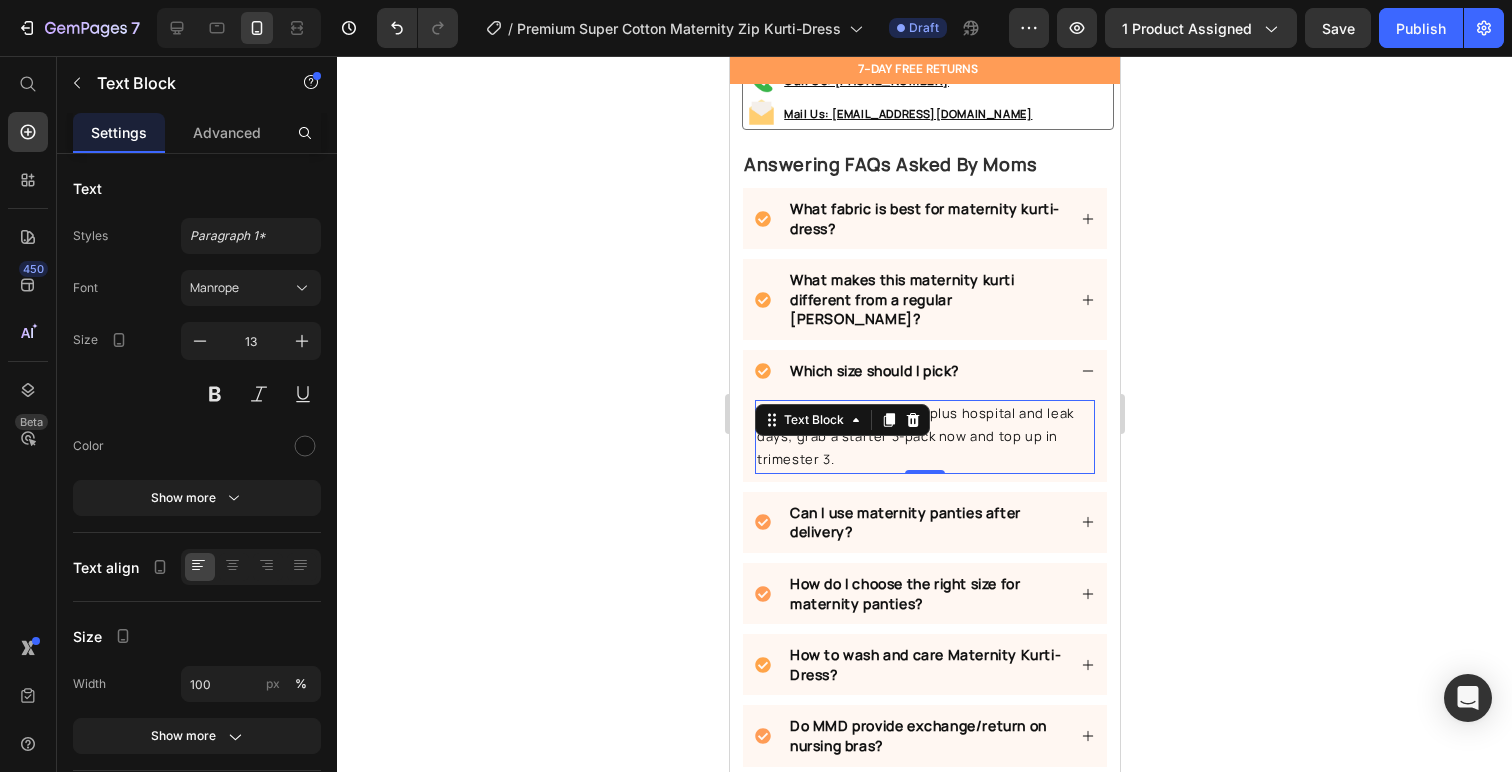 click on "6 pieces cover daily wear plus hospital and leak days; grab a starter 3-pack now and top up in trimester 3." at bounding box center (924, 437) 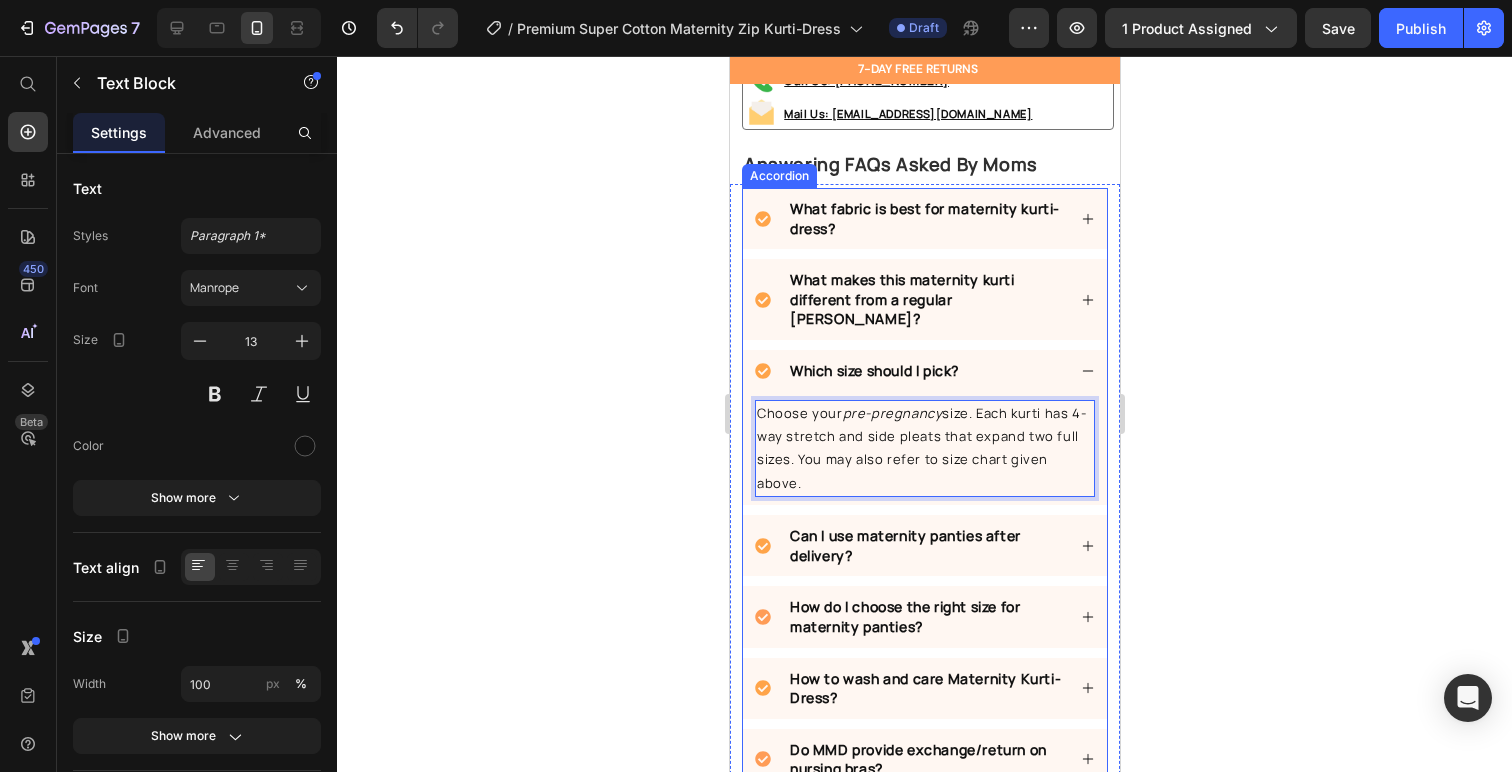 click on "Can I use maternity panties after delivery?" at bounding box center (925, 545) 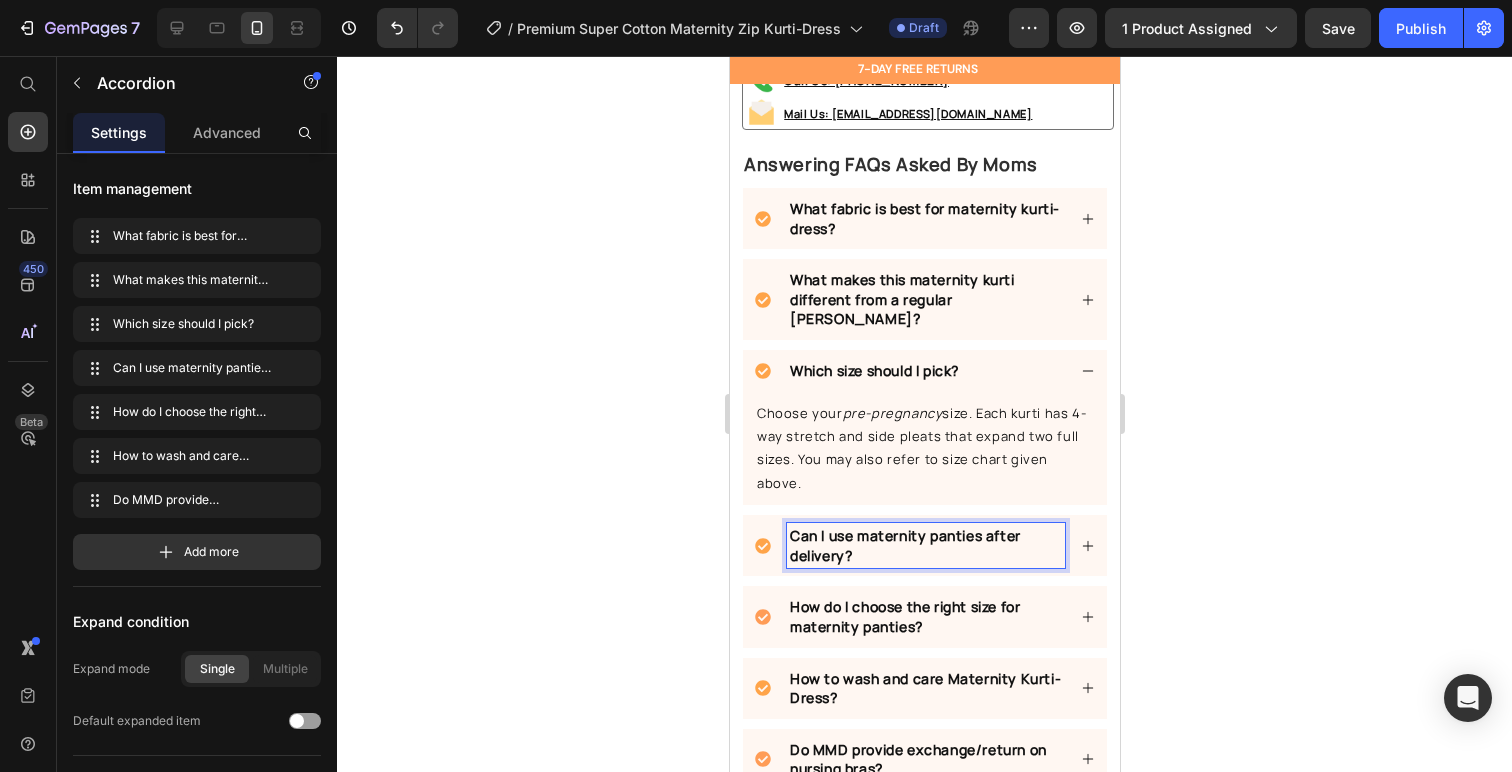 click 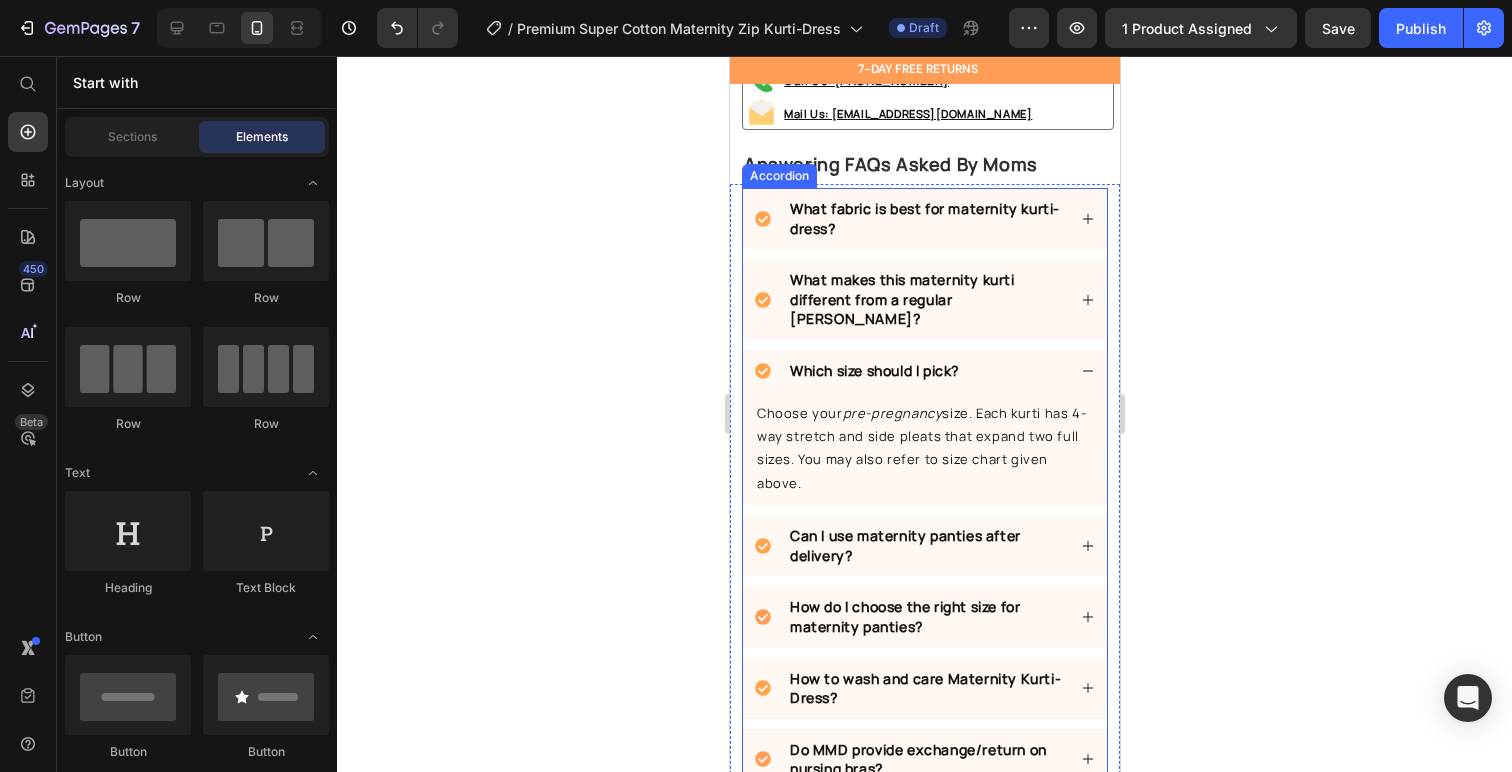 click on "Can I use maternity panties after delivery?" at bounding box center (904, 545) 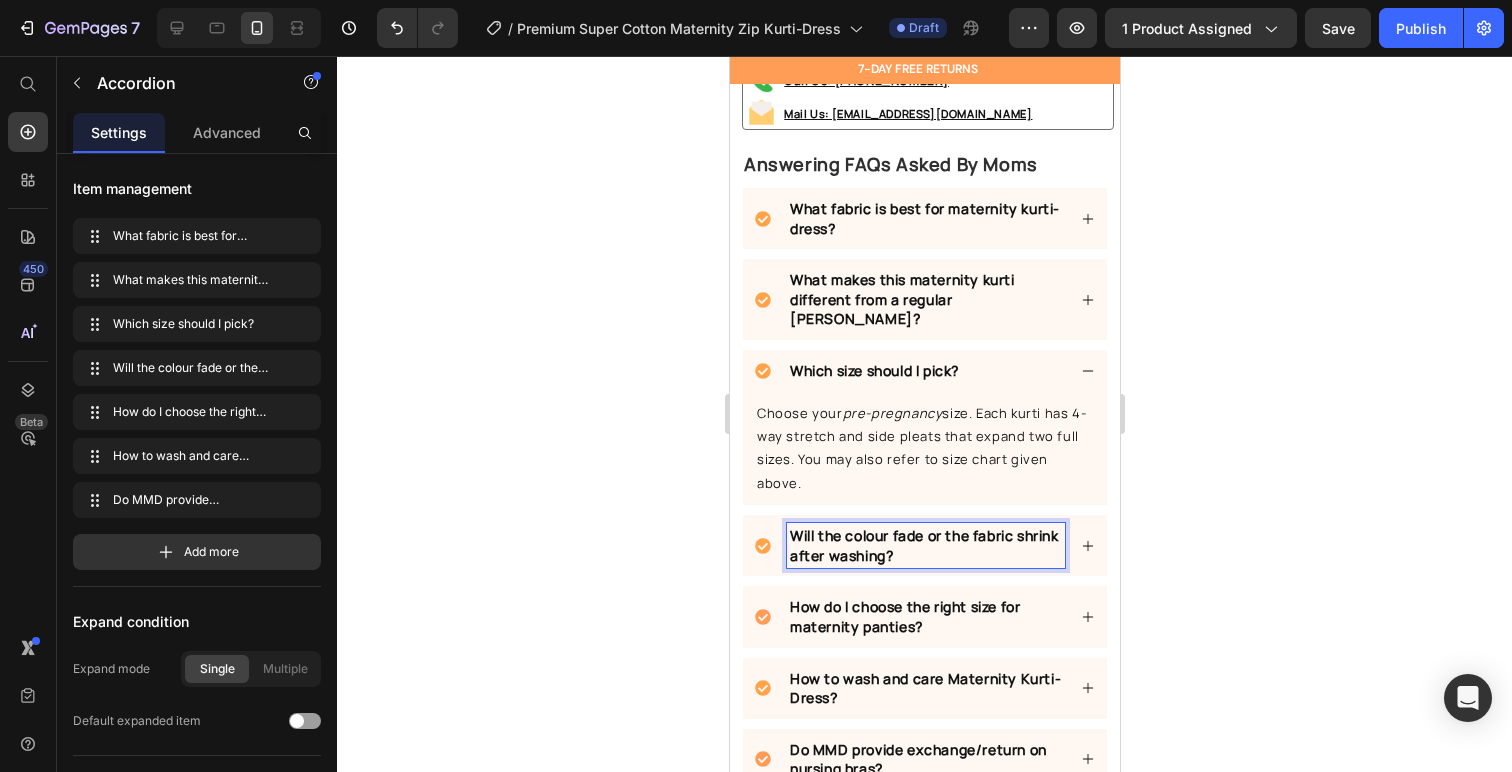 click 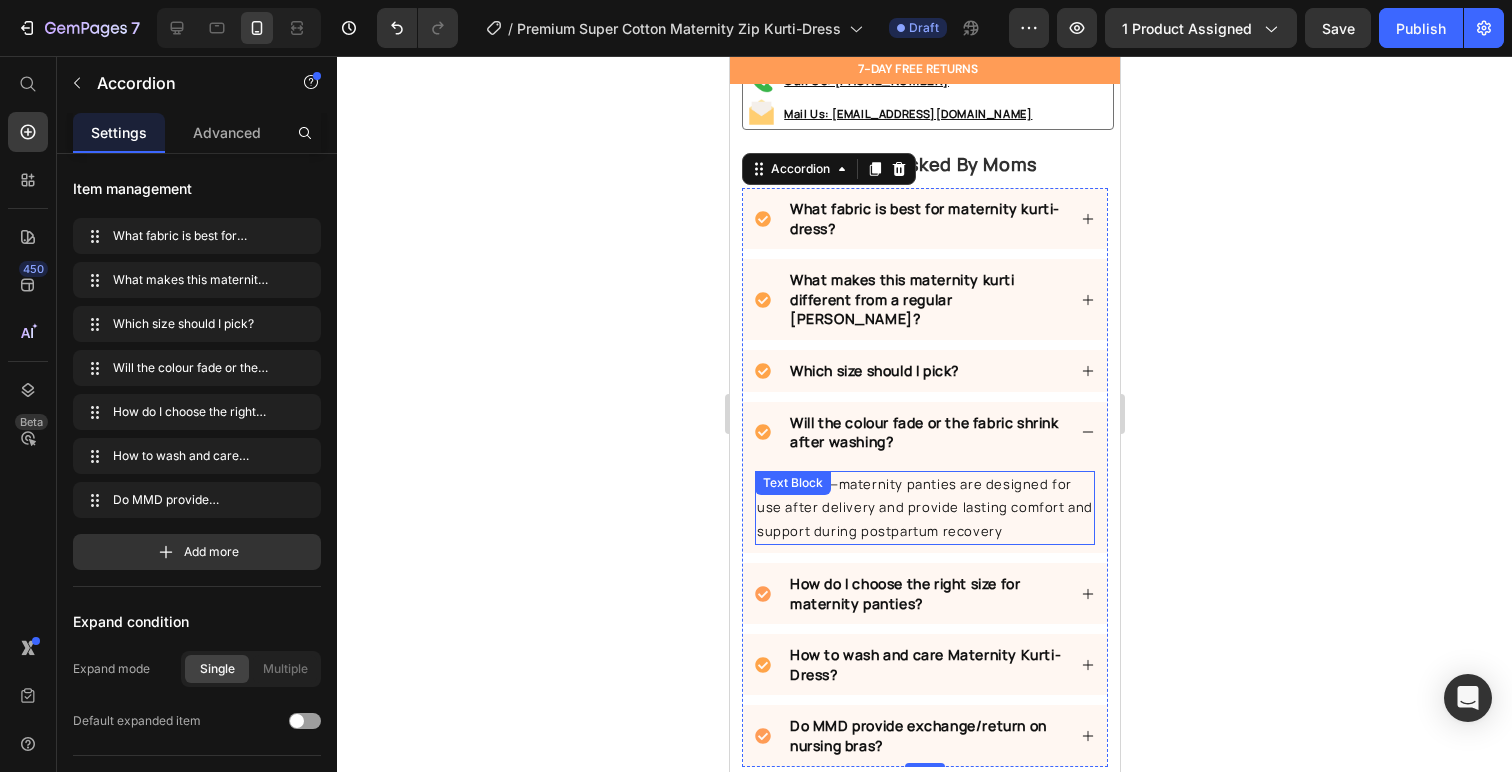 click on "Absolutely—maternity panties are designed for use after delivery and provide lasting comfort and support during postpartum recovery" at bounding box center [924, 508] 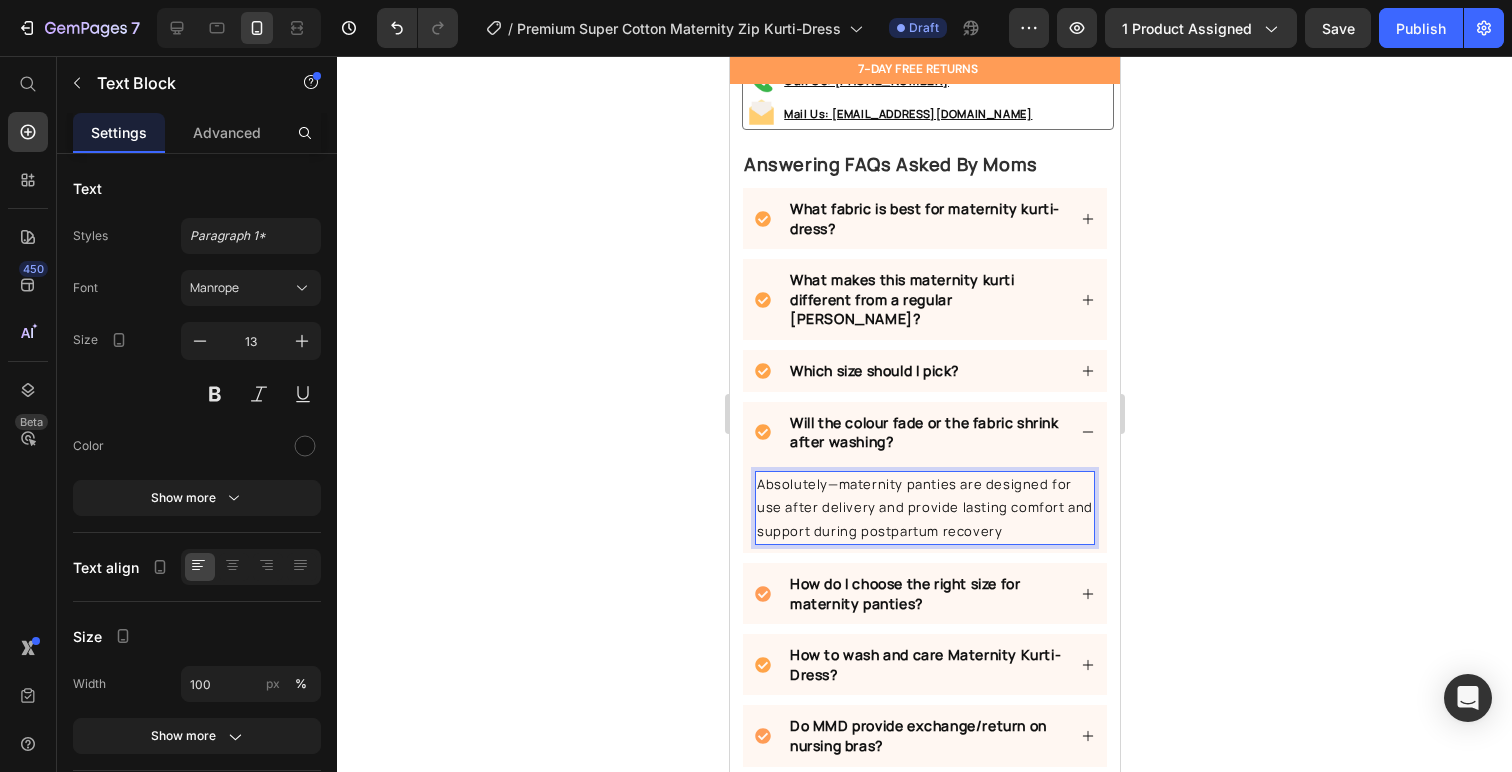 click on "Absolutely—maternity panties are designed for use after delivery and provide lasting comfort and support during postpartum recovery" at bounding box center (924, 508) 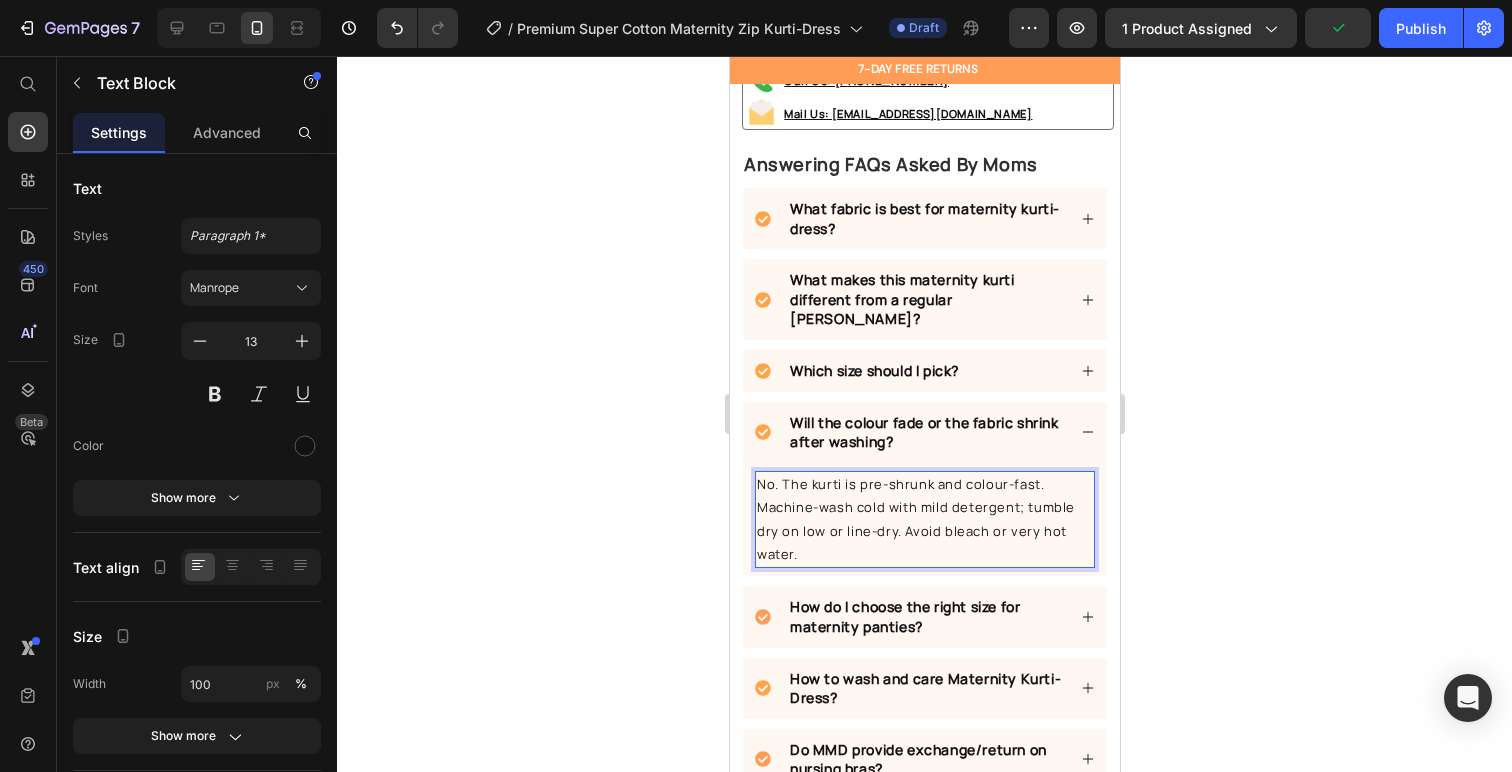 click on "No. The kurti is pre-shrunk and colour-fast. Machine-wash cold with mild detergent; tumble dry on low or line-dry. Avoid bleach or very hot water." at bounding box center [924, 520] 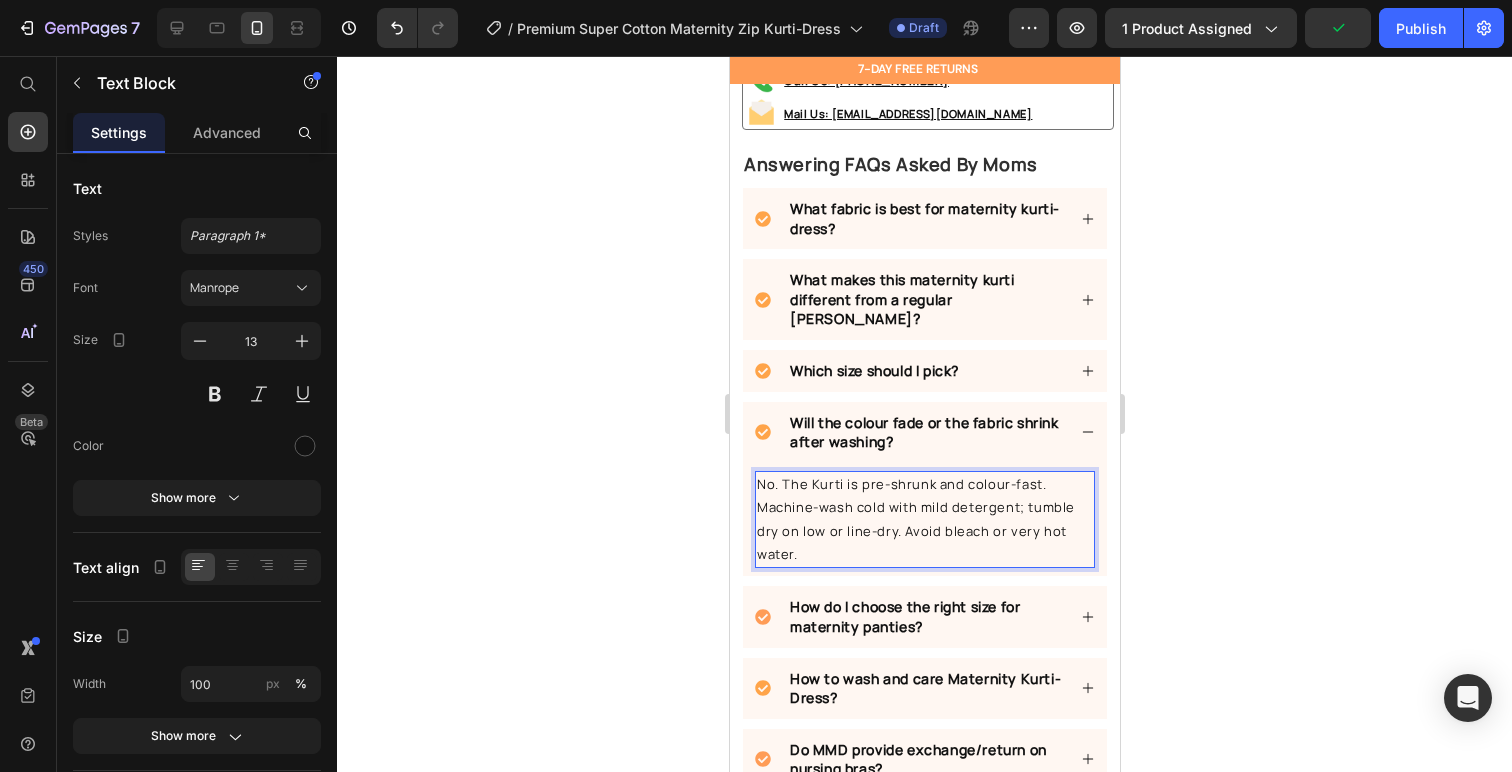 click 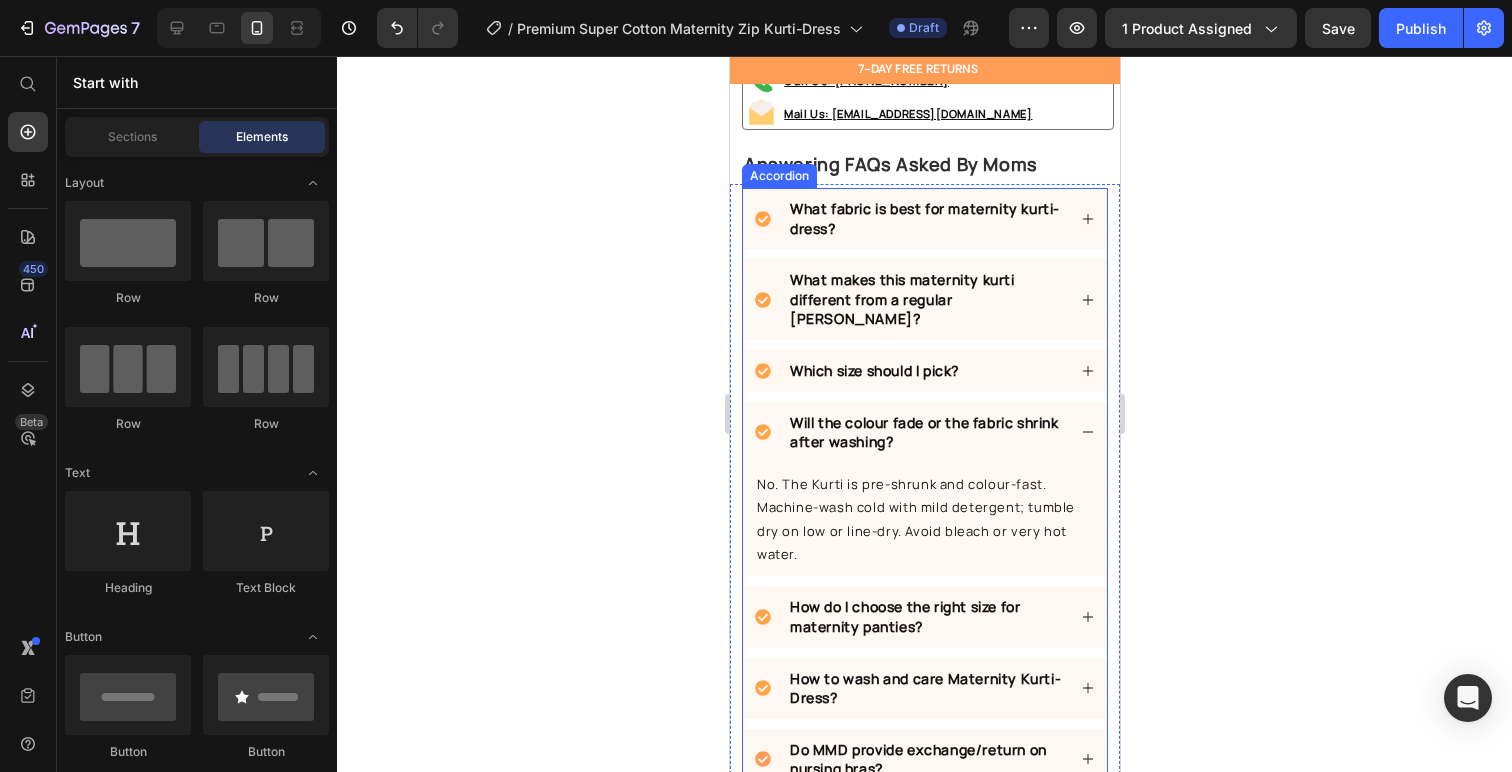 click on "How do I choose the right size for maternity panties?" at bounding box center (925, 616) 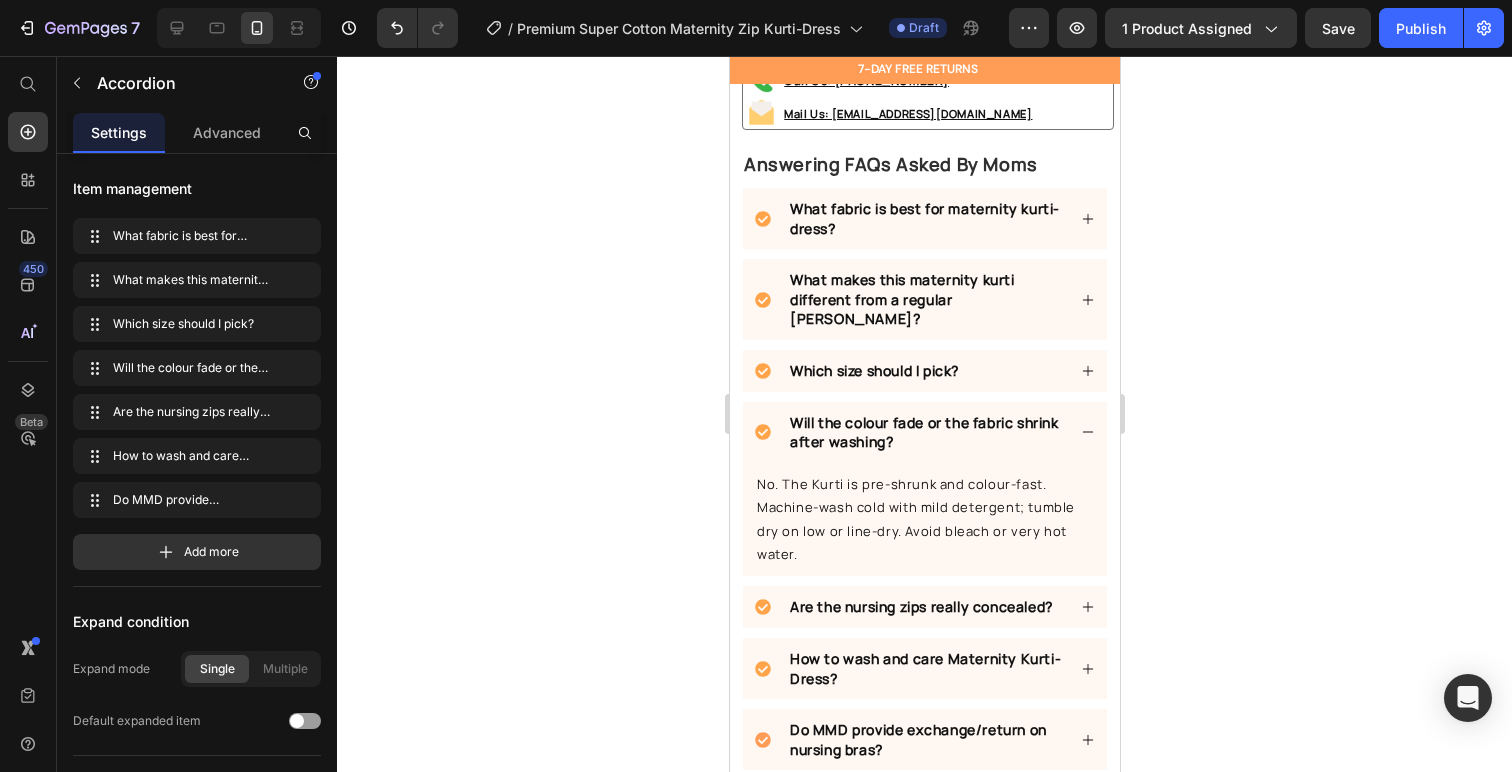 click 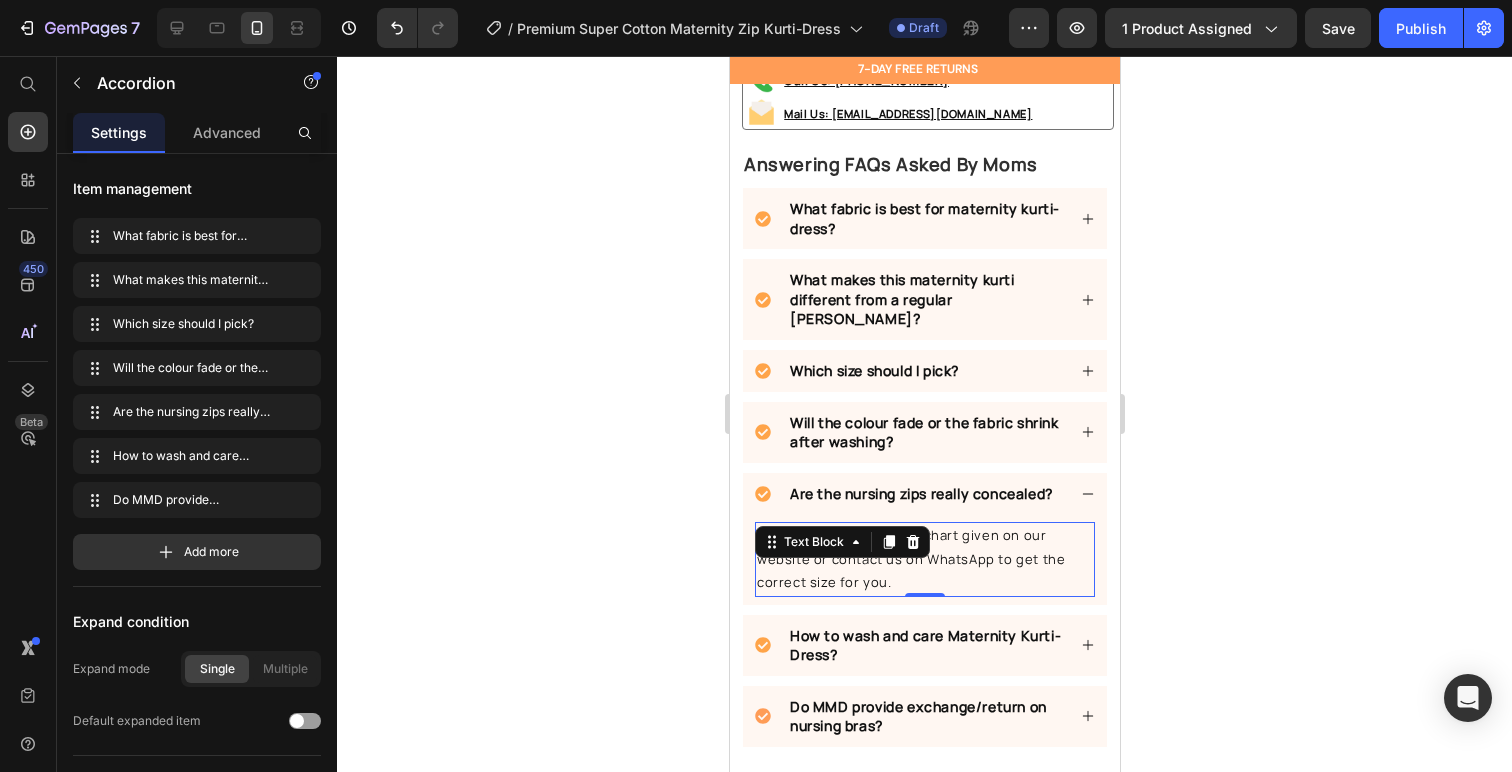 click on "You can refer to the size chart given on our website or contact us on WhatsApp to get the correct size for you." at bounding box center [924, 559] 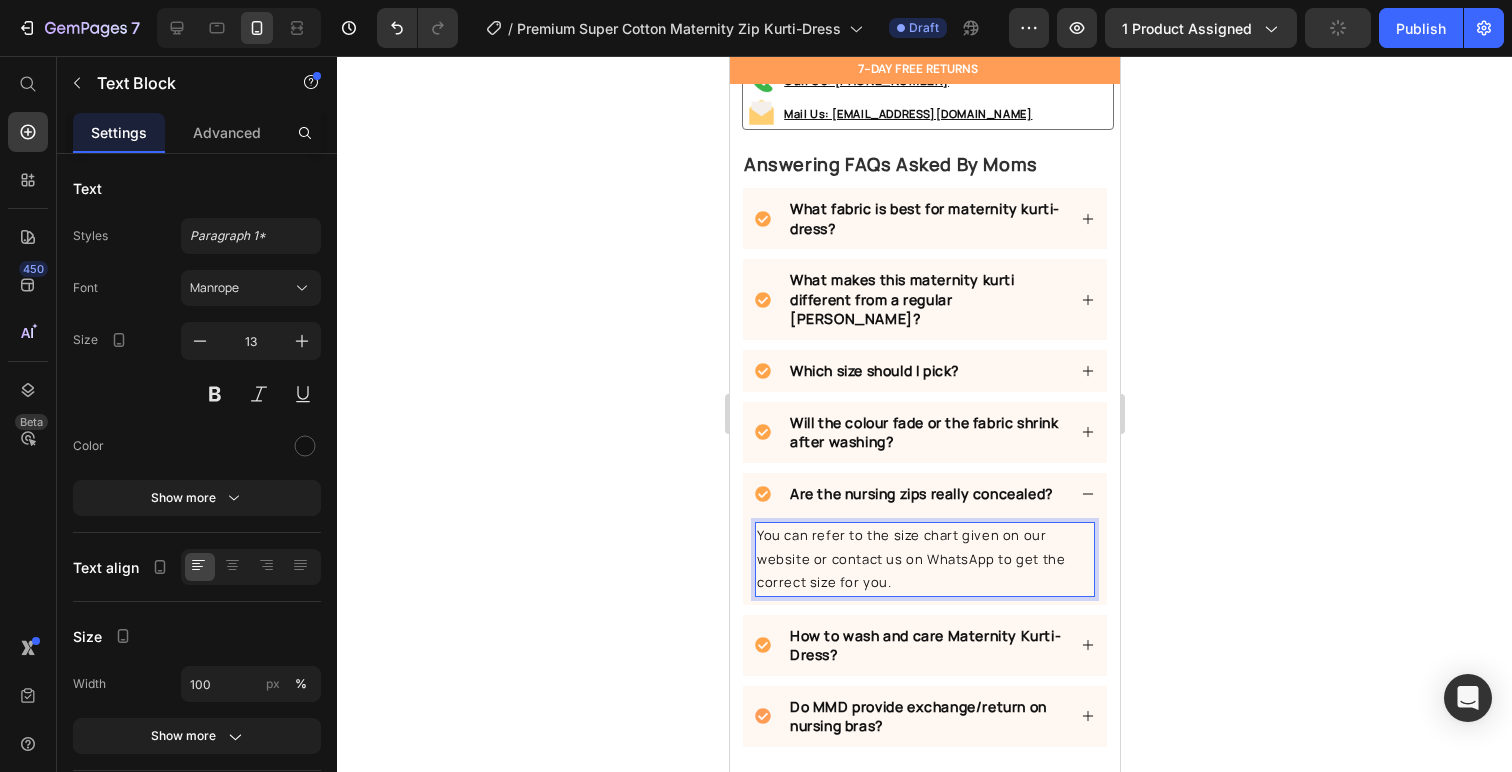 click on "You can refer to the size chart given on our website or contact us on WhatsApp to get the correct size for you." at bounding box center (924, 559) 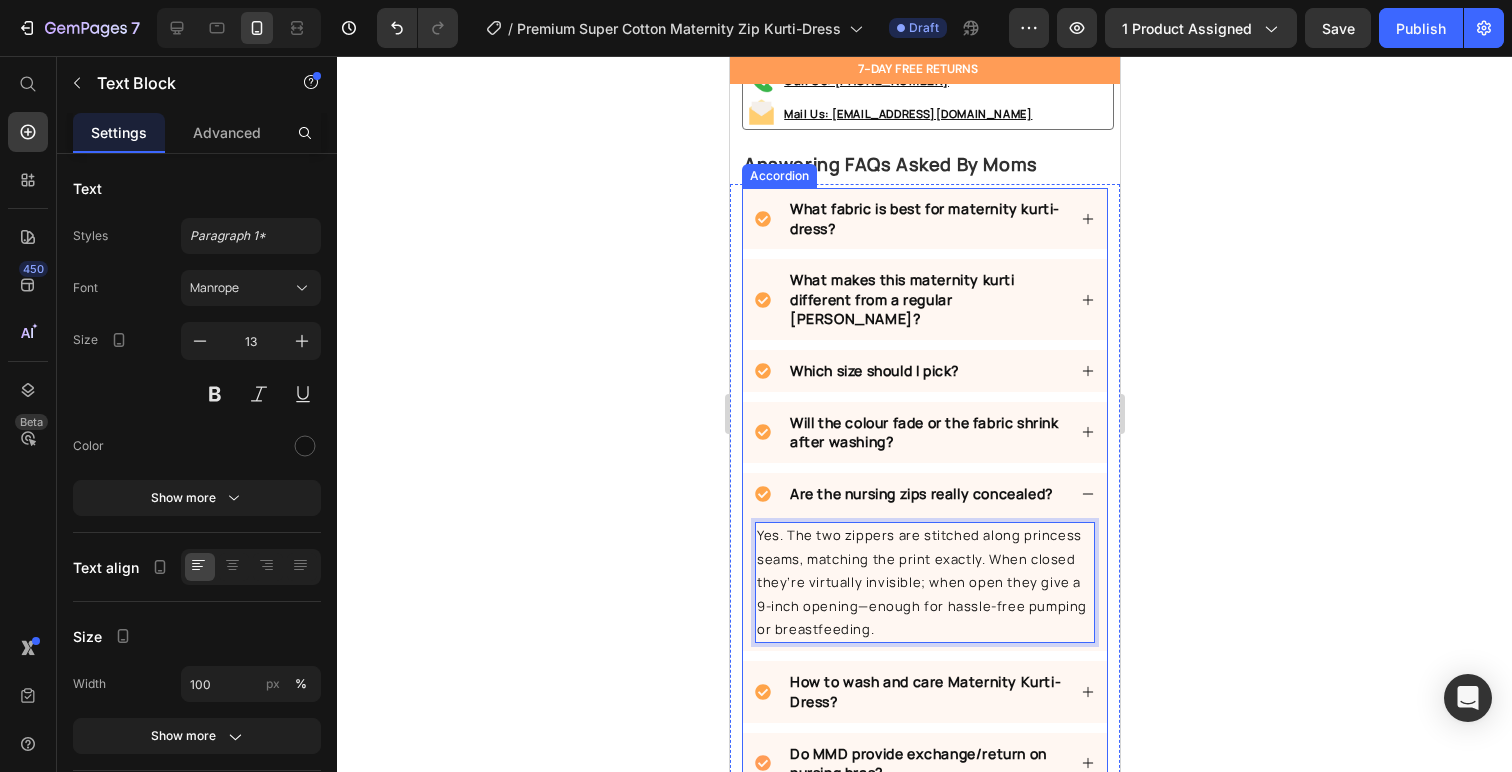 click 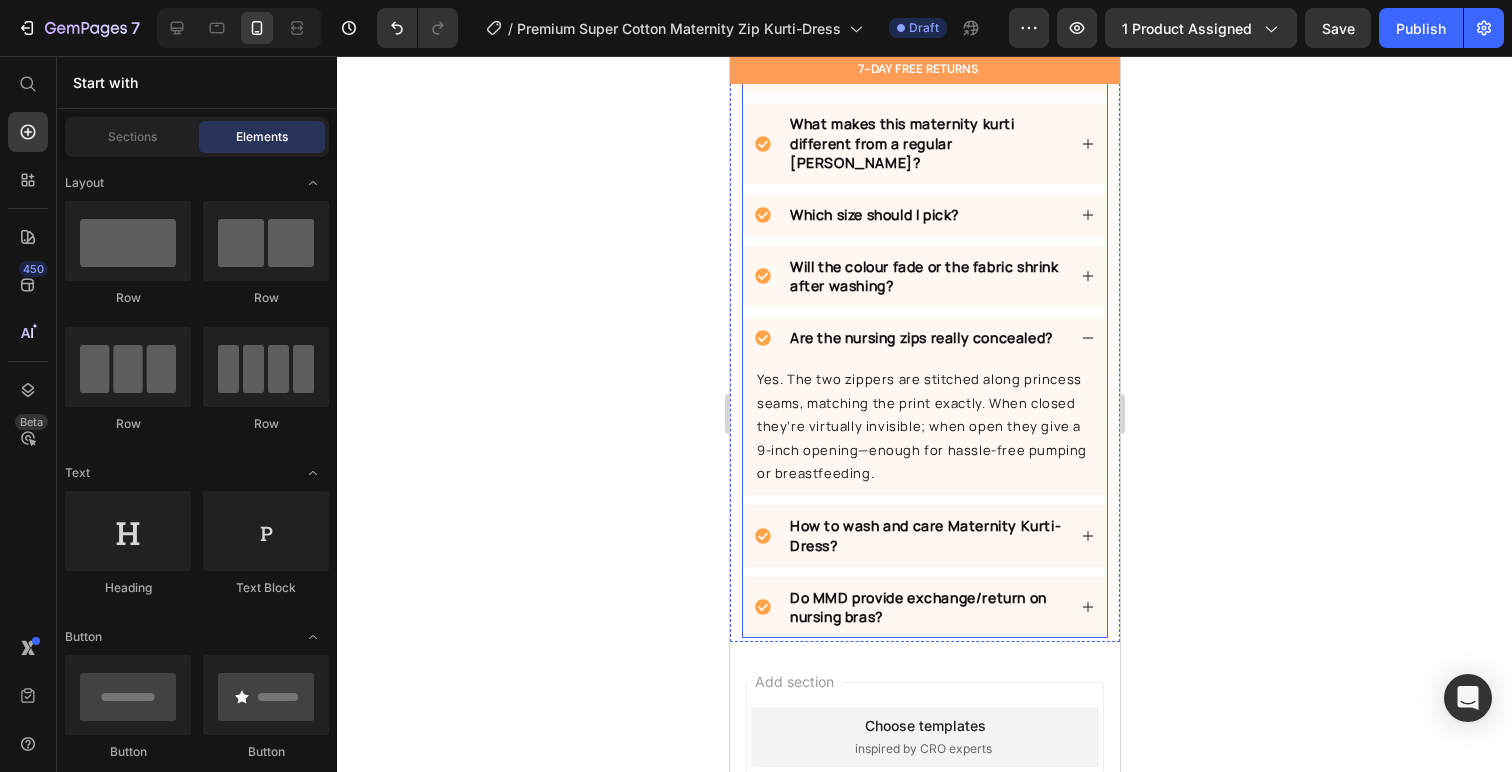 scroll, scrollTop: 1660, scrollLeft: 0, axis: vertical 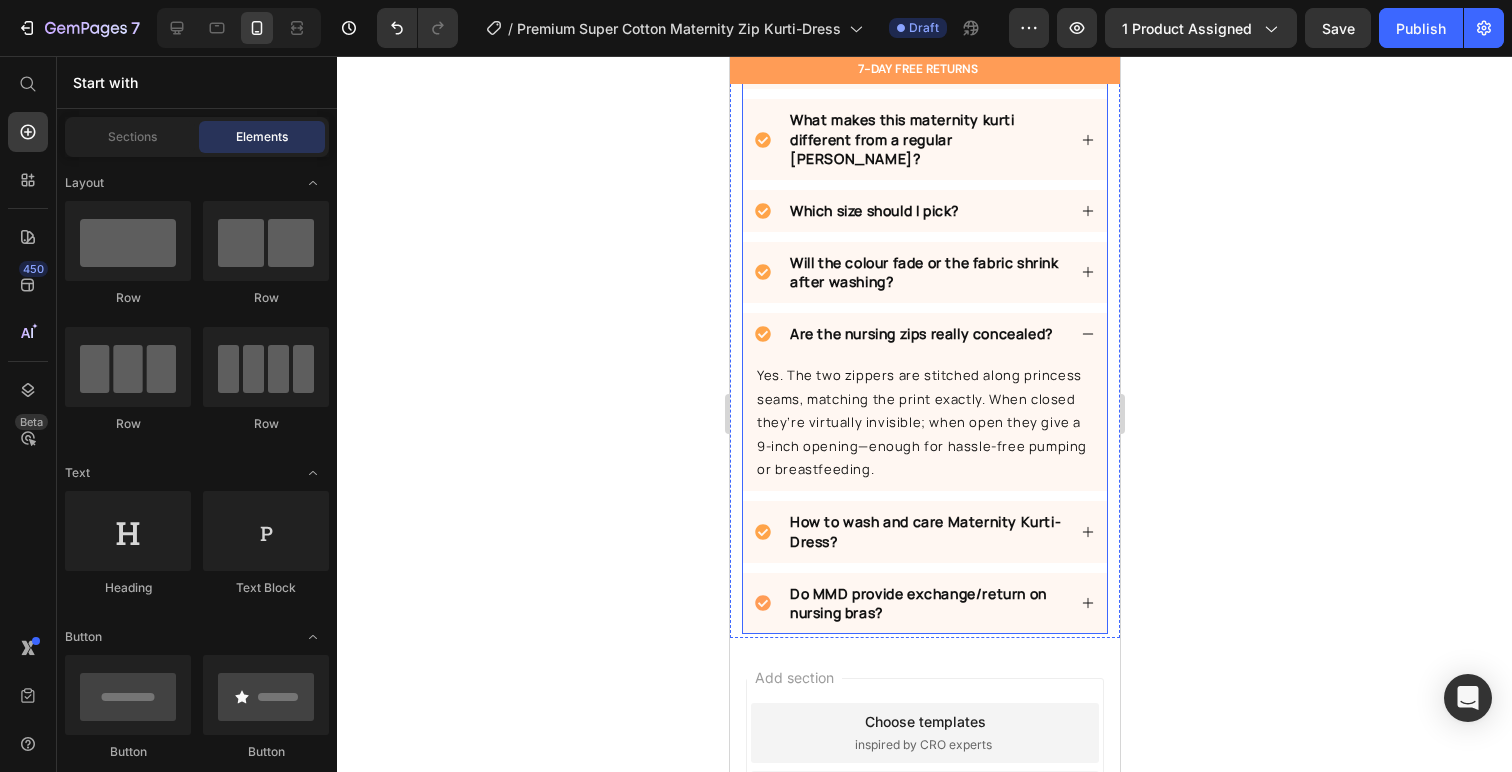 click on "How to wash and care Maternity Kurti-Dress?" at bounding box center (924, 531) 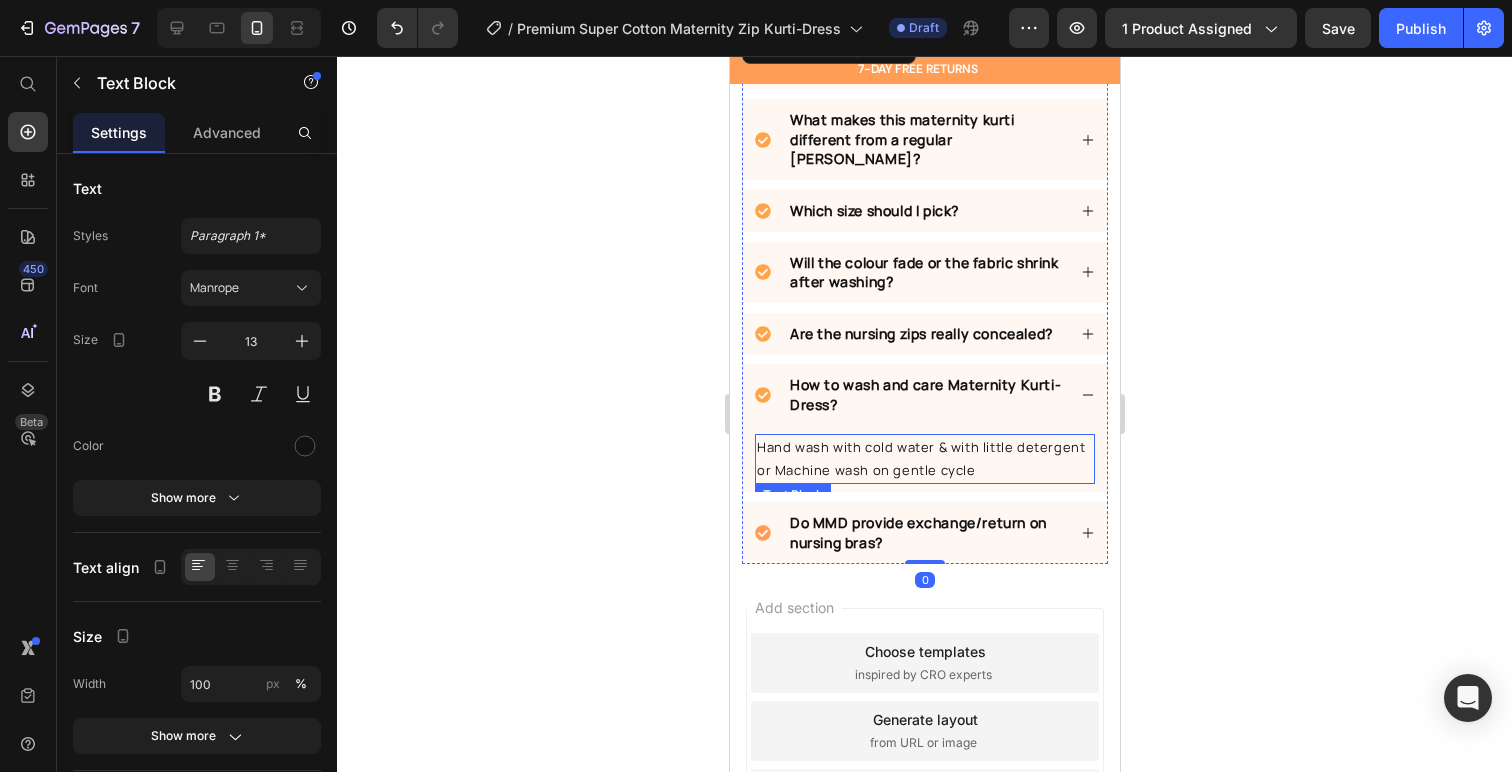 click on "Hand wash with cold water & with little detergent or Machine wash on gentle cycle" at bounding box center [924, 459] 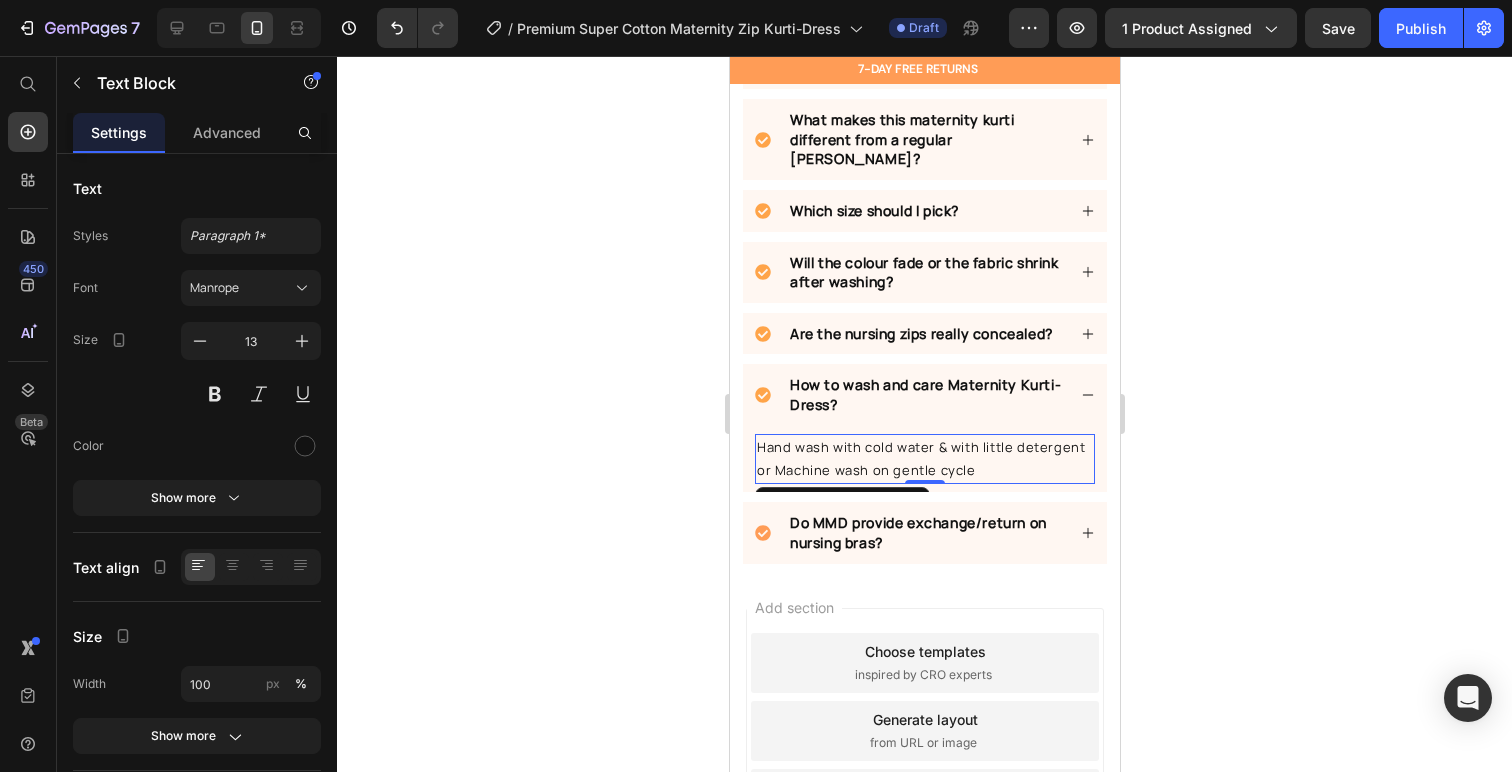 click on "Hand wash with cold water & with little detergent or Machine wash on gentle cycle" at bounding box center (924, 459) 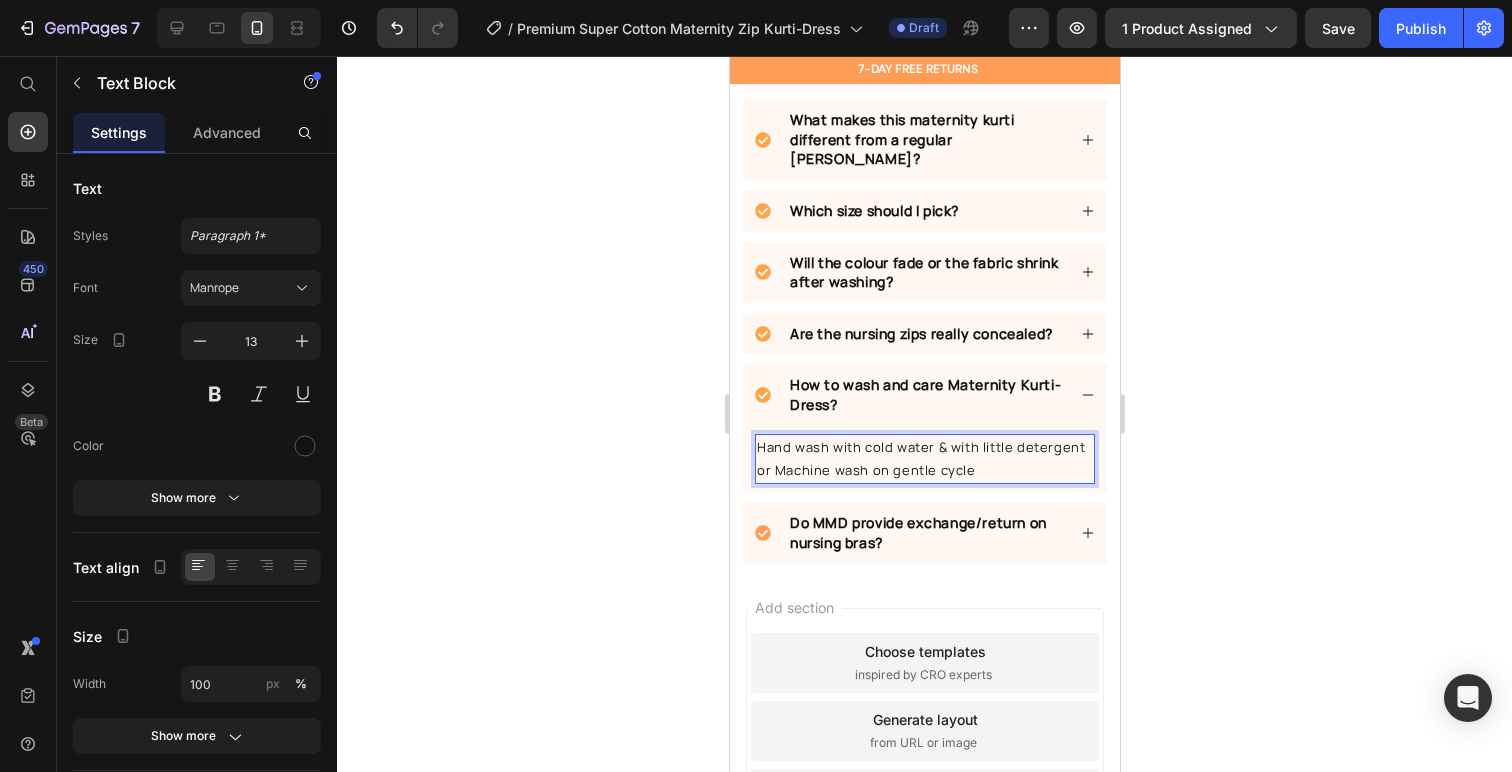 click on "Hand wash with cold water & with little detergent or Machine wash on gentle cycle" at bounding box center [924, 459] 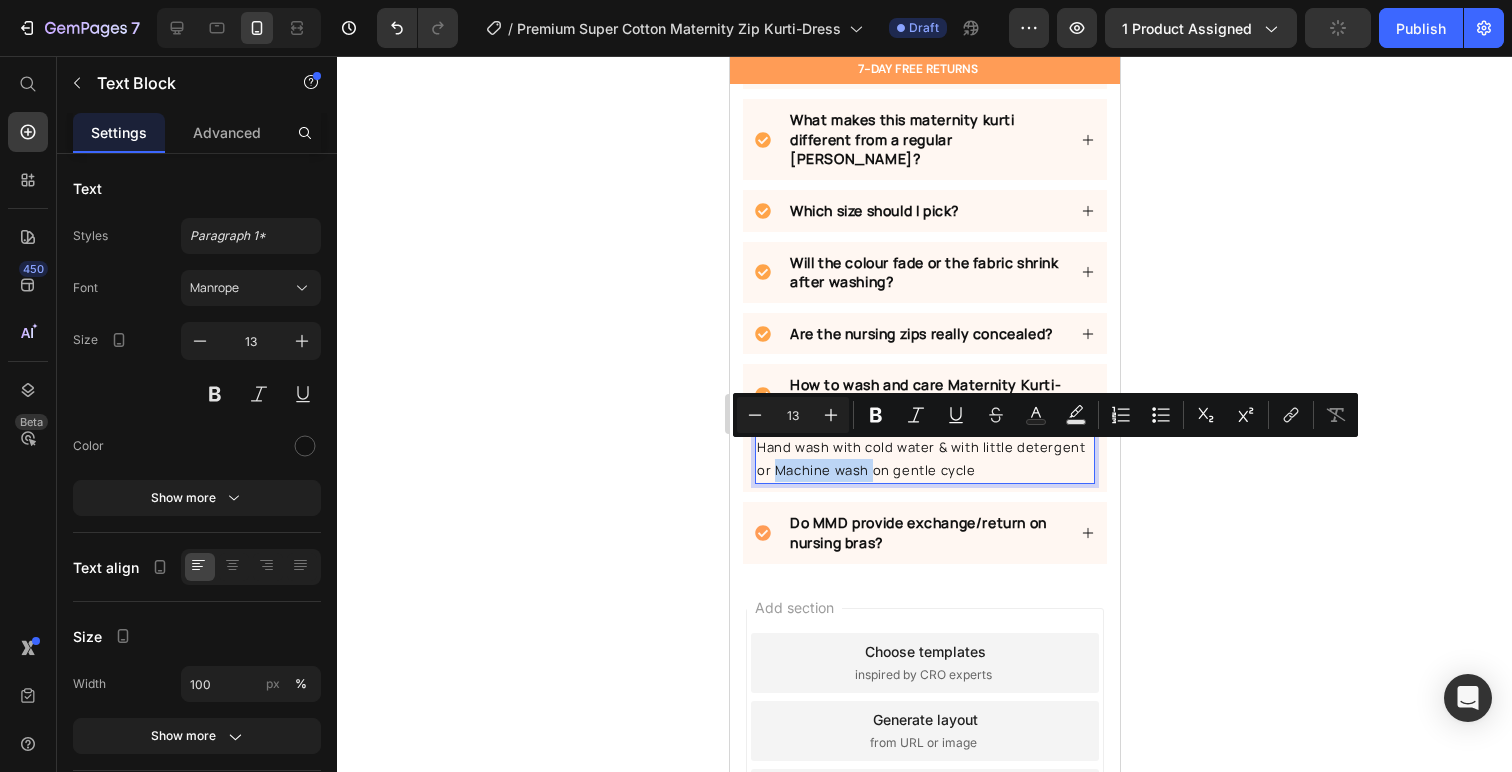drag, startPoint x: 772, startPoint y: 453, endPoint x: 868, endPoint y: 458, distance: 96.13012 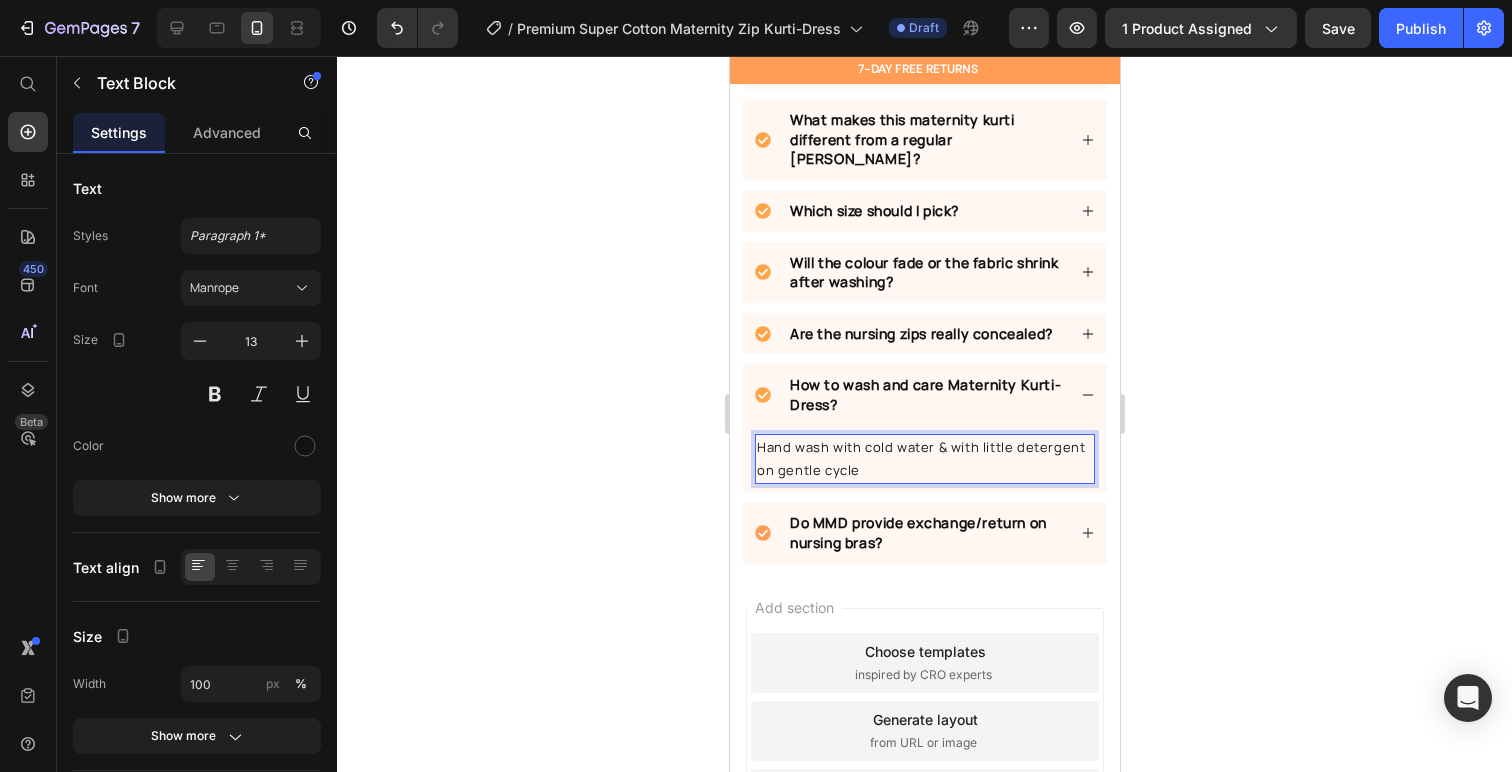 click on "Hand wash with cold water & with little detergent on gentle cycle" at bounding box center (924, 459) 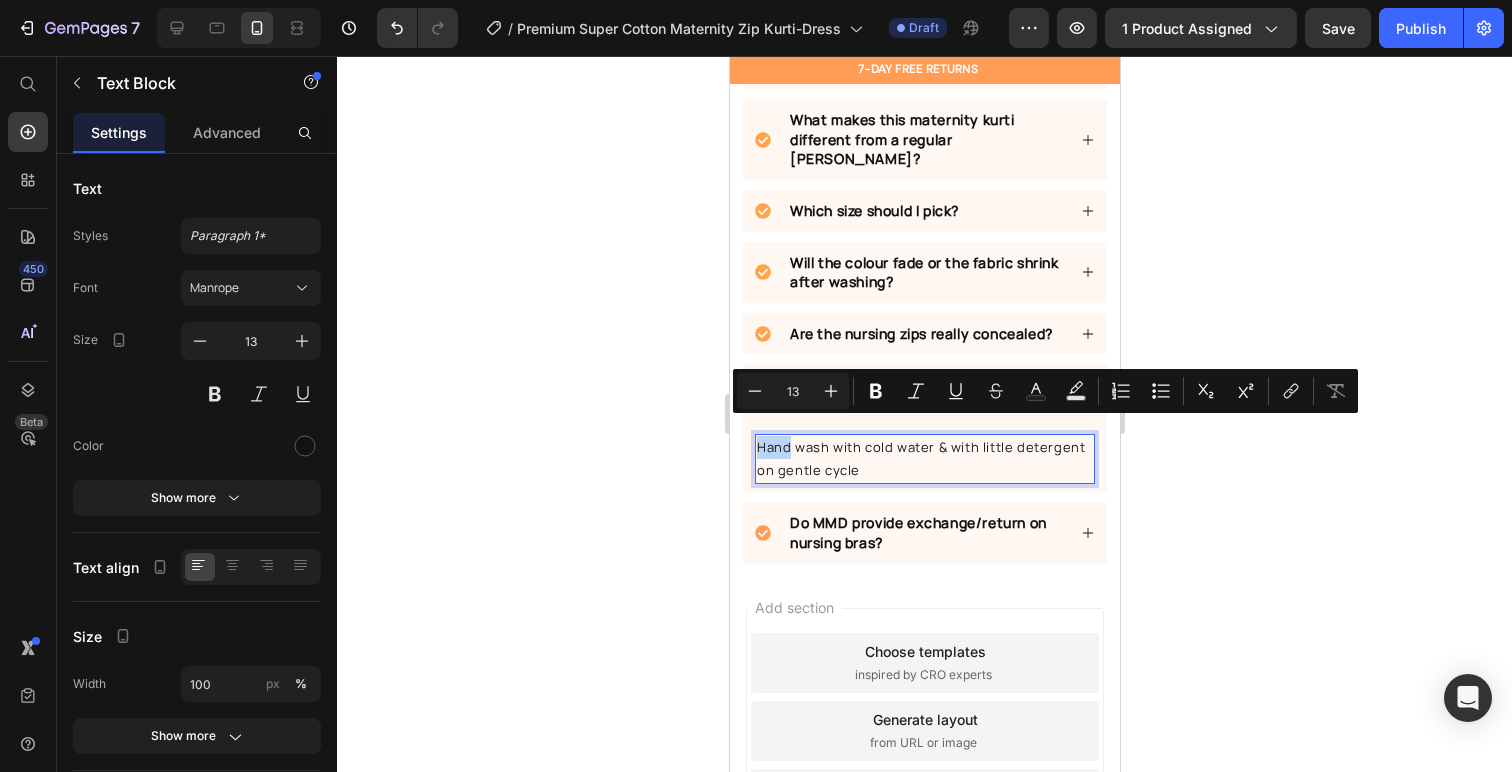 drag, startPoint x: 790, startPoint y: 434, endPoint x: 754, endPoint y: 434, distance: 36 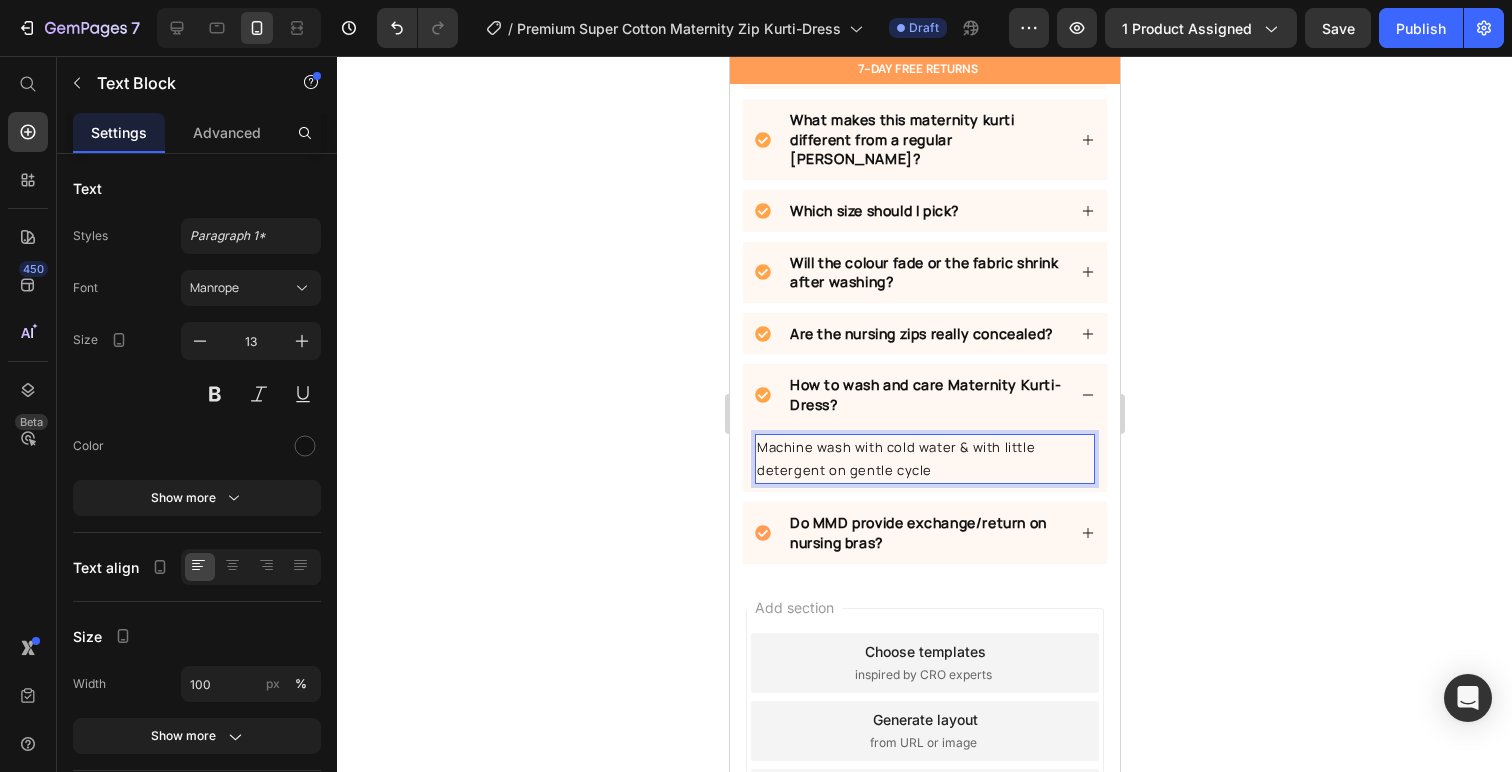 click 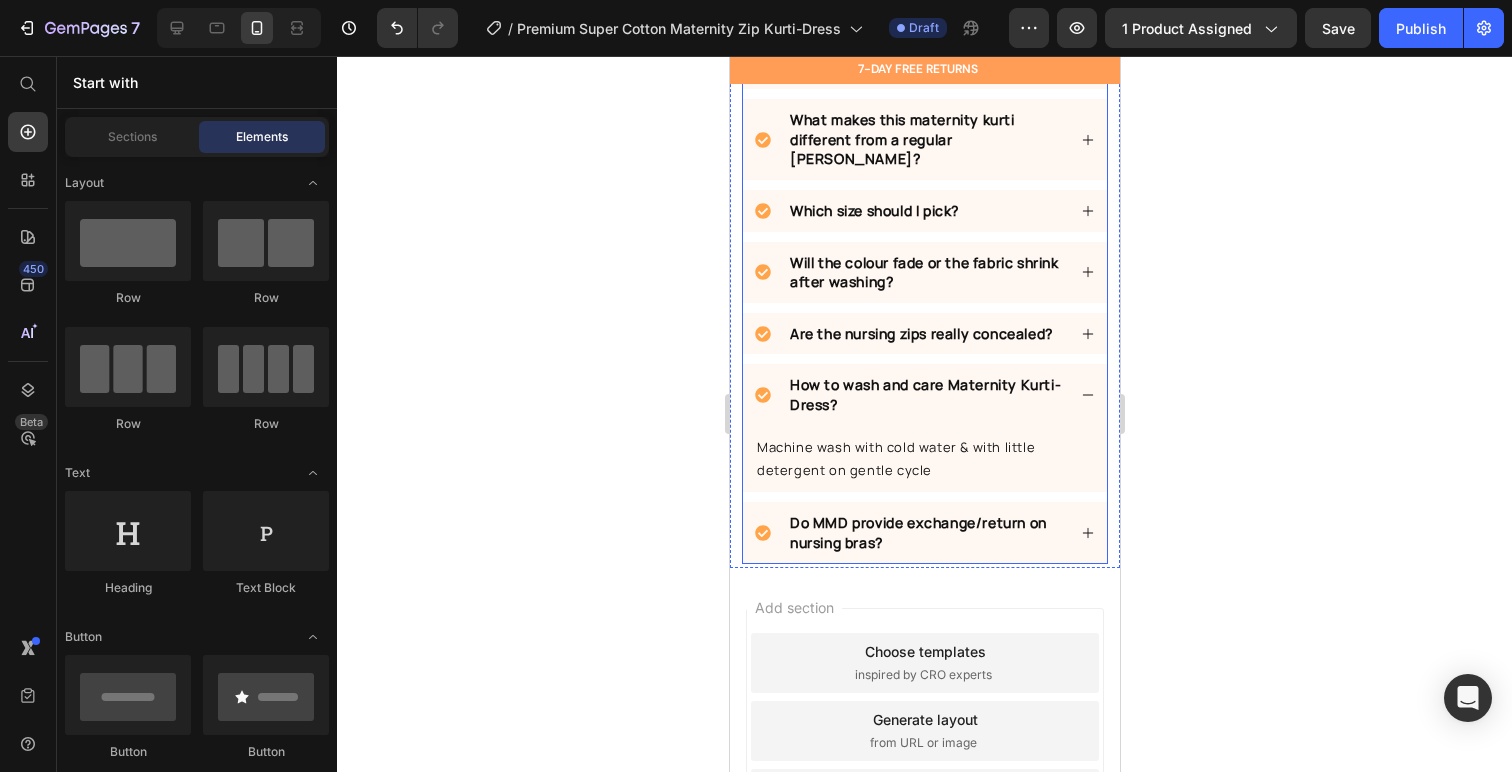 click on "Do MMD provide exchange/return on nursing bras?" at bounding box center (917, 532) 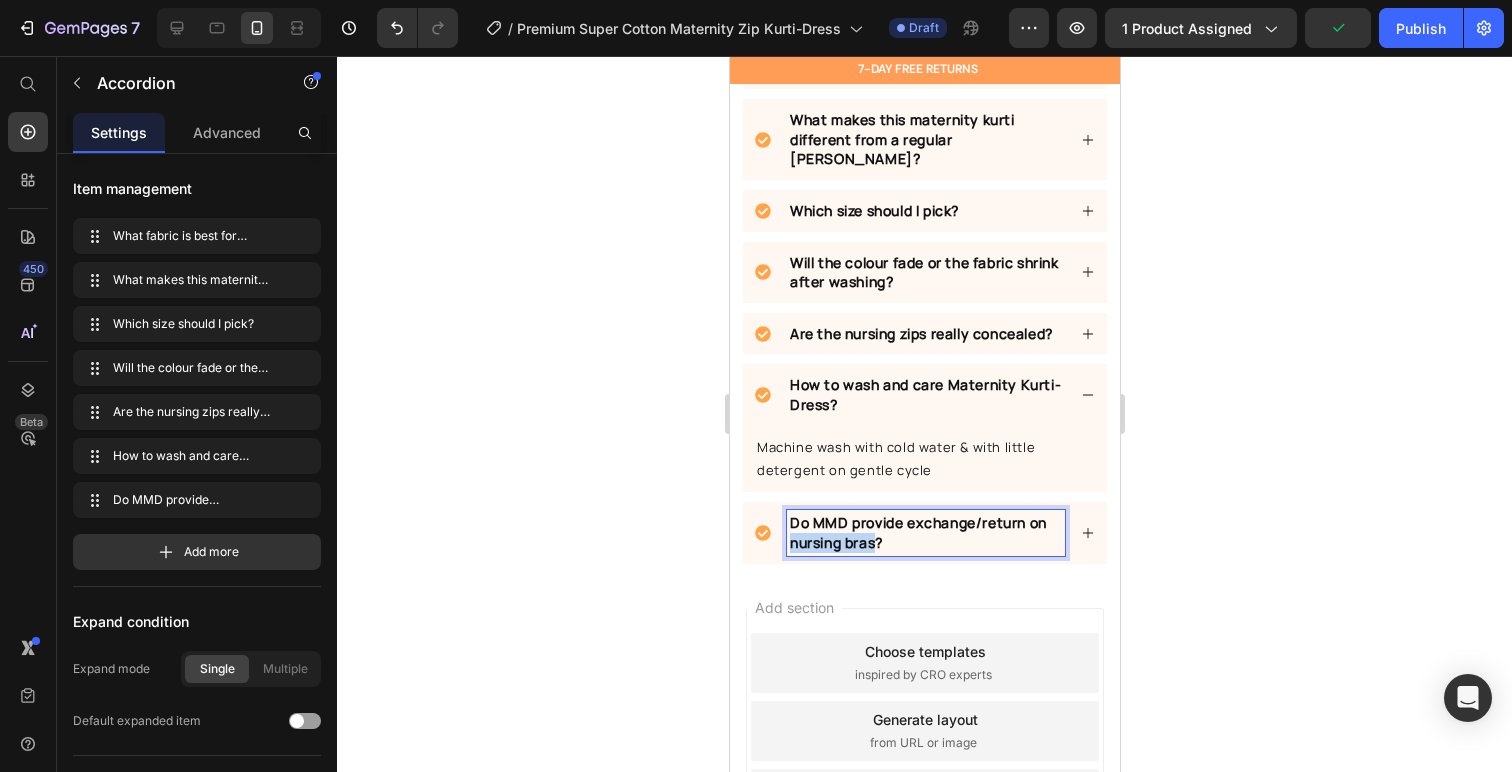 drag, startPoint x: 813, startPoint y: 524, endPoint x: 898, endPoint y: 529, distance: 85.146935 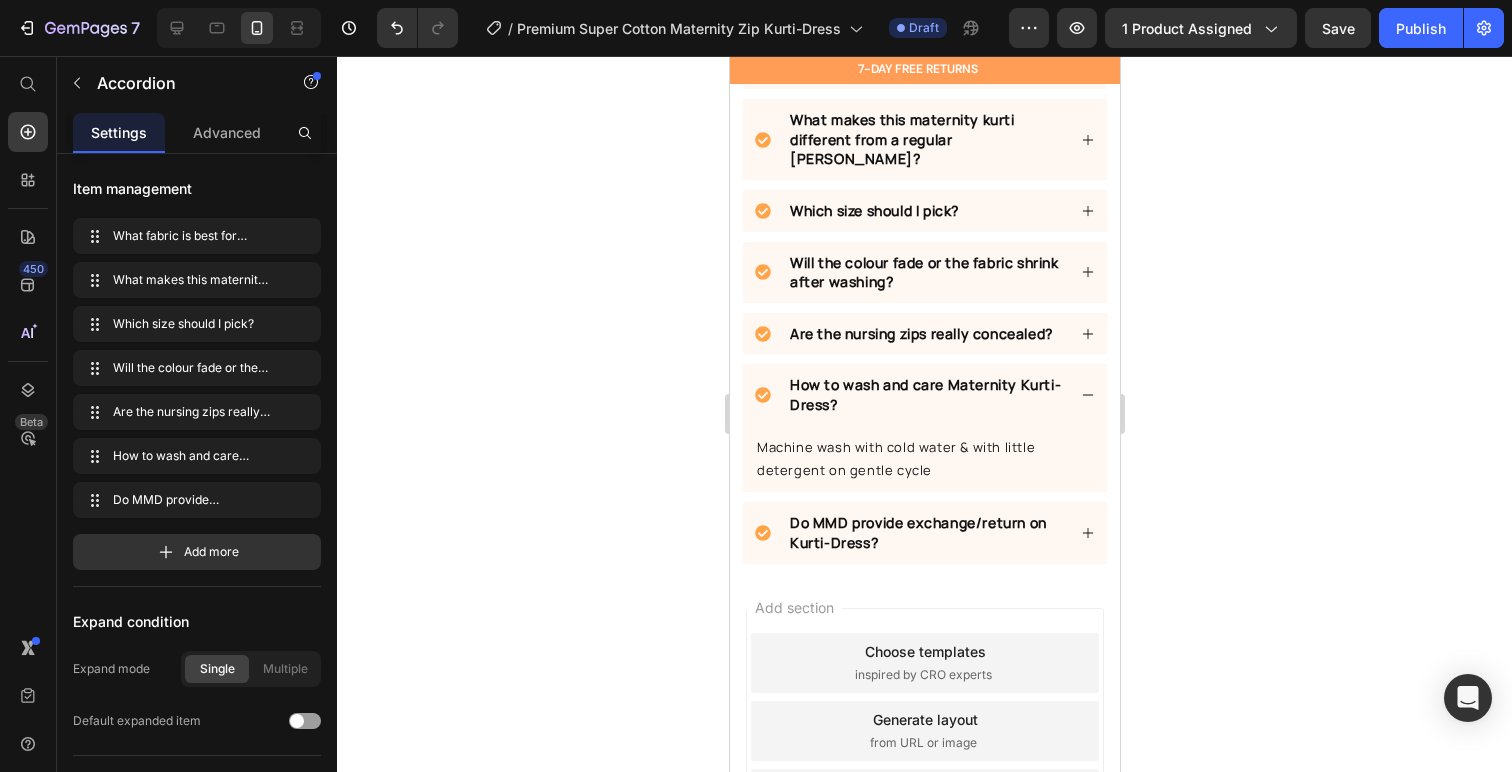 click on "Do MMD provide exchange/return on Kurti-Dress?" at bounding box center (924, 532) 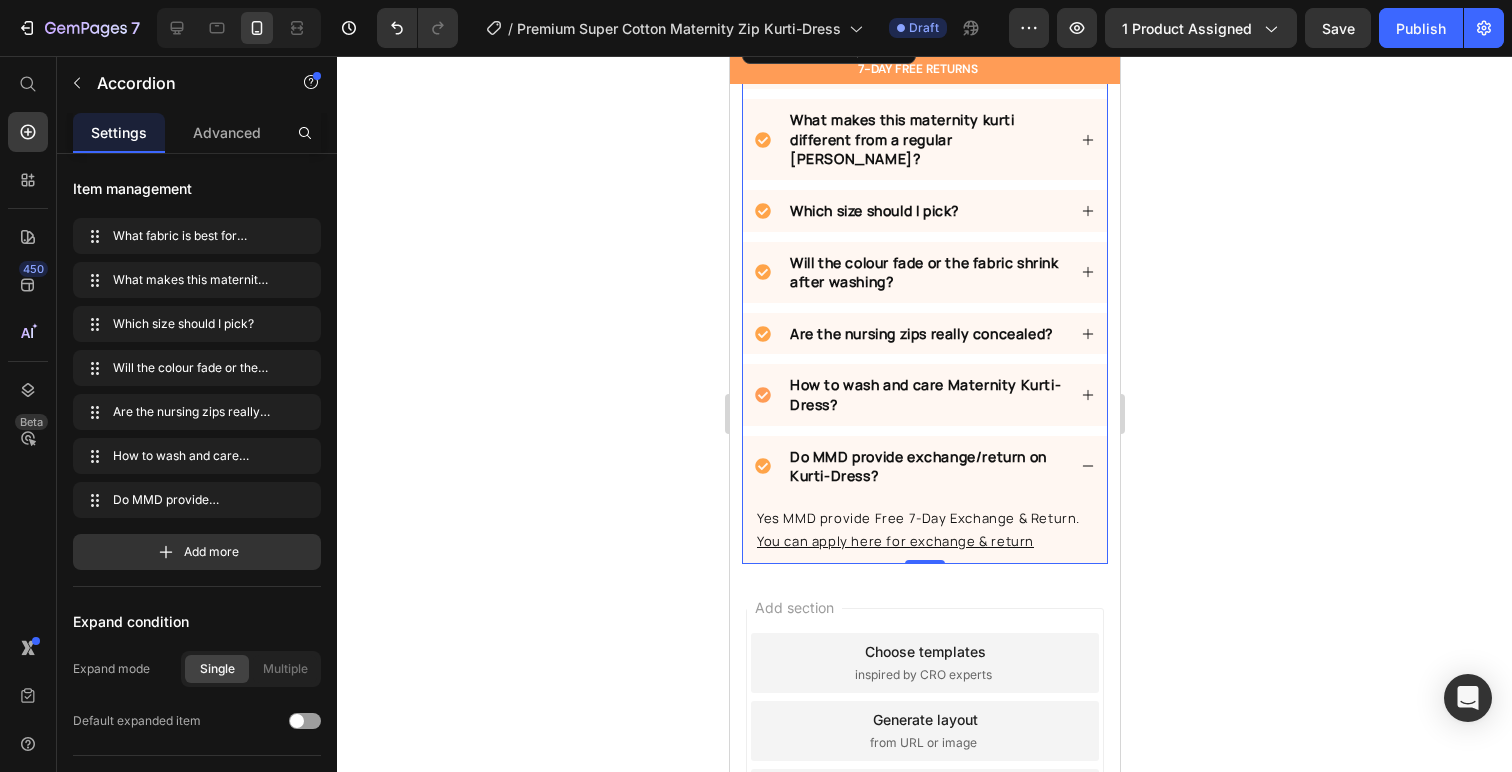 click 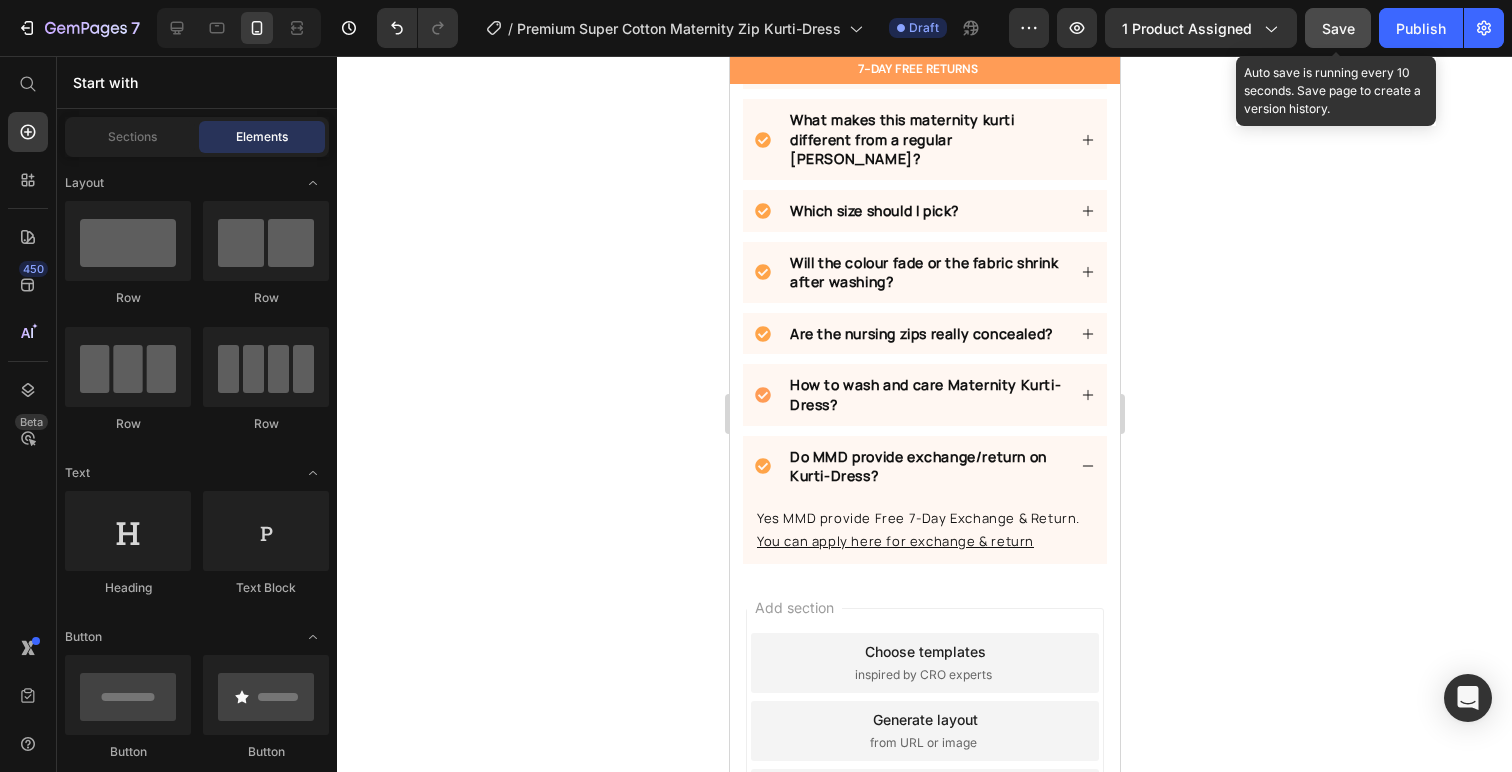 click on "Save" 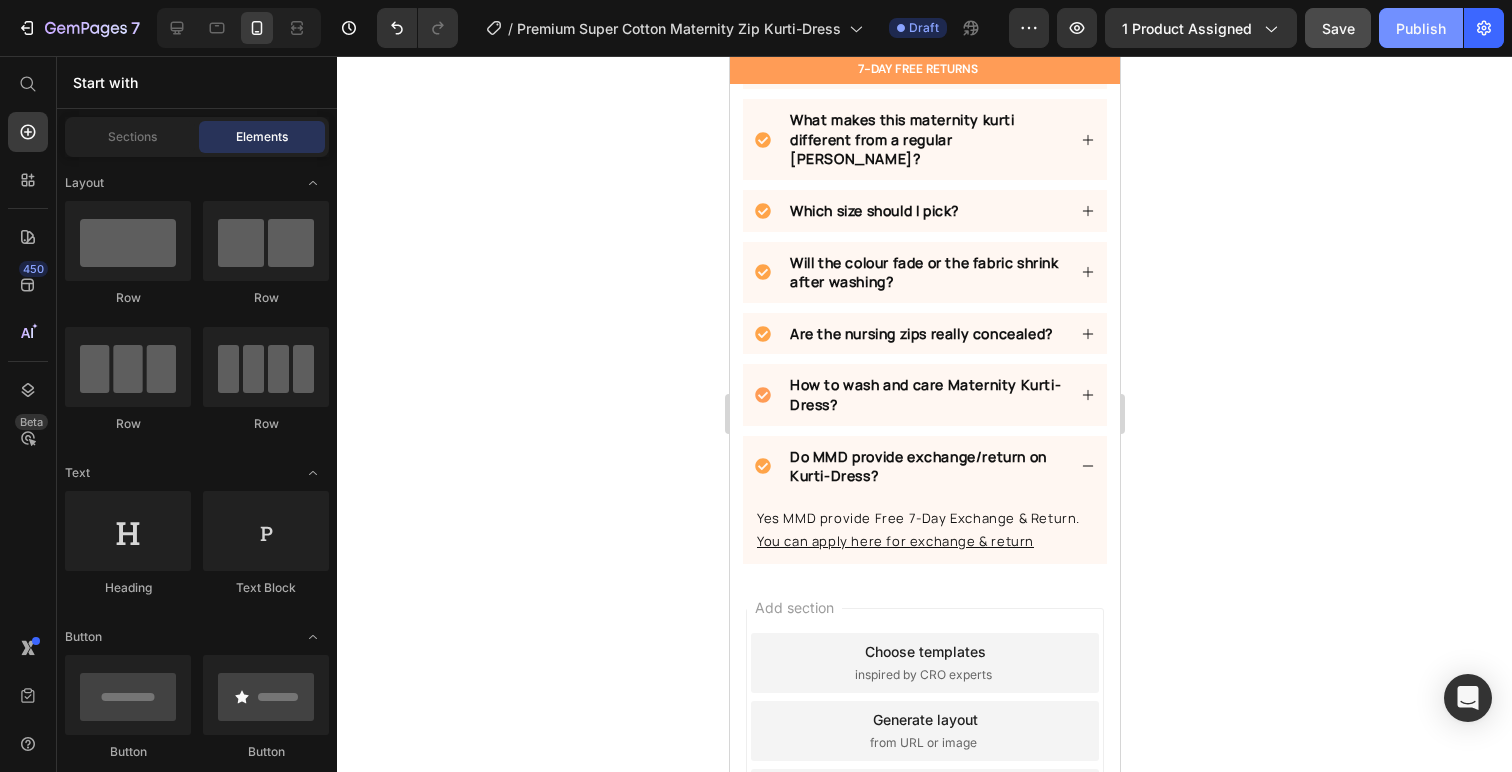 click on "Publish" 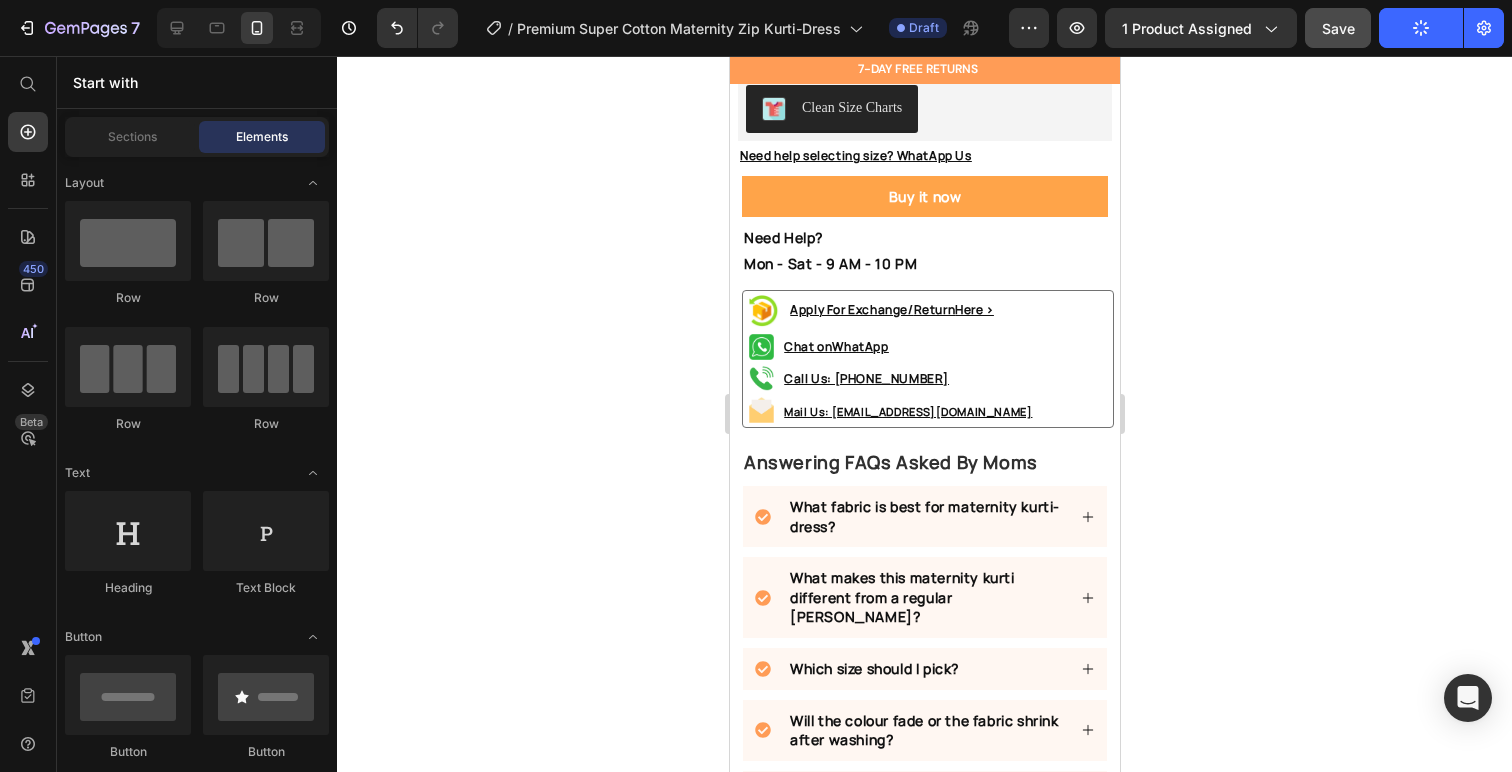 scroll, scrollTop: 1176, scrollLeft: 0, axis: vertical 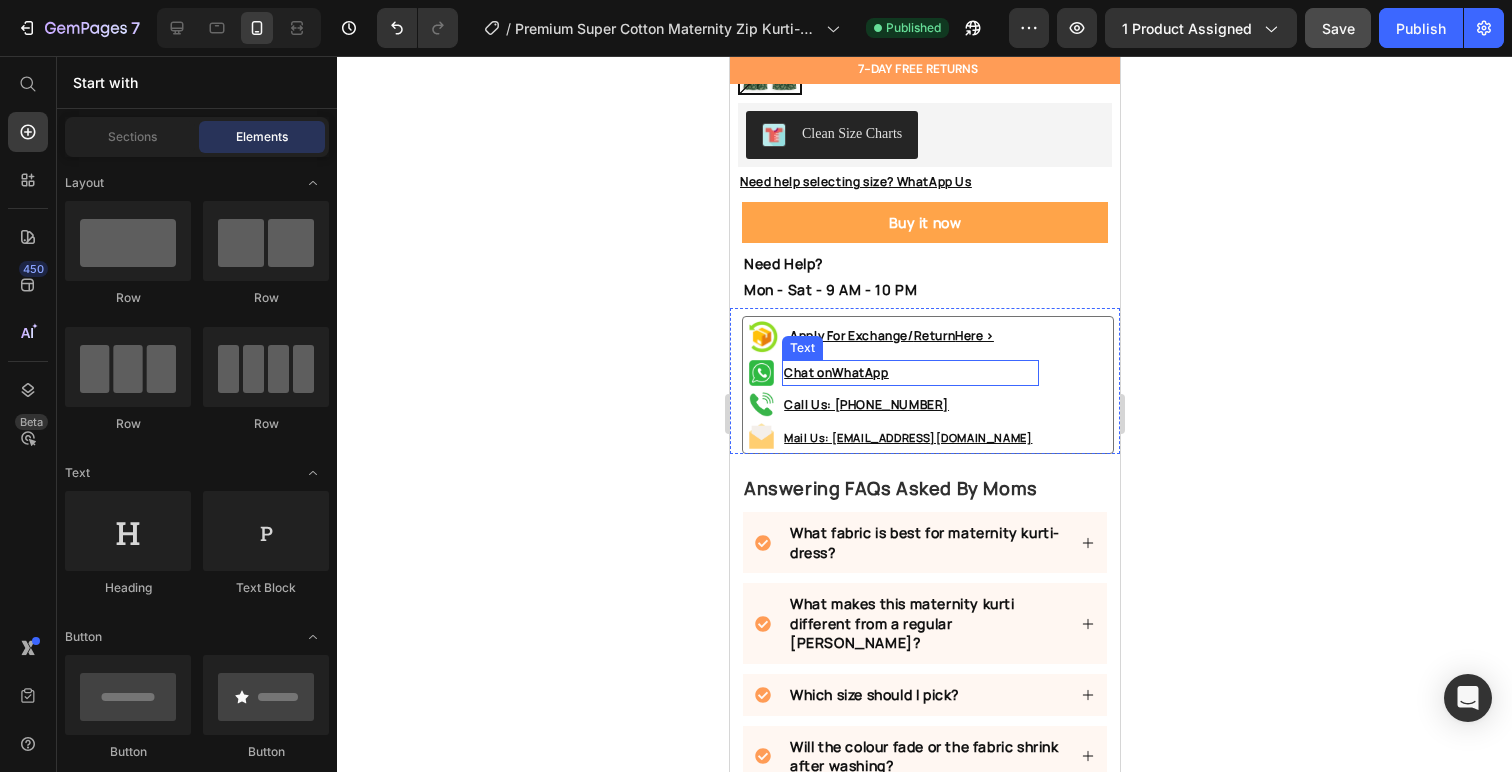 click on "Chat on  WhatApp" at bounding box center [909, 373] 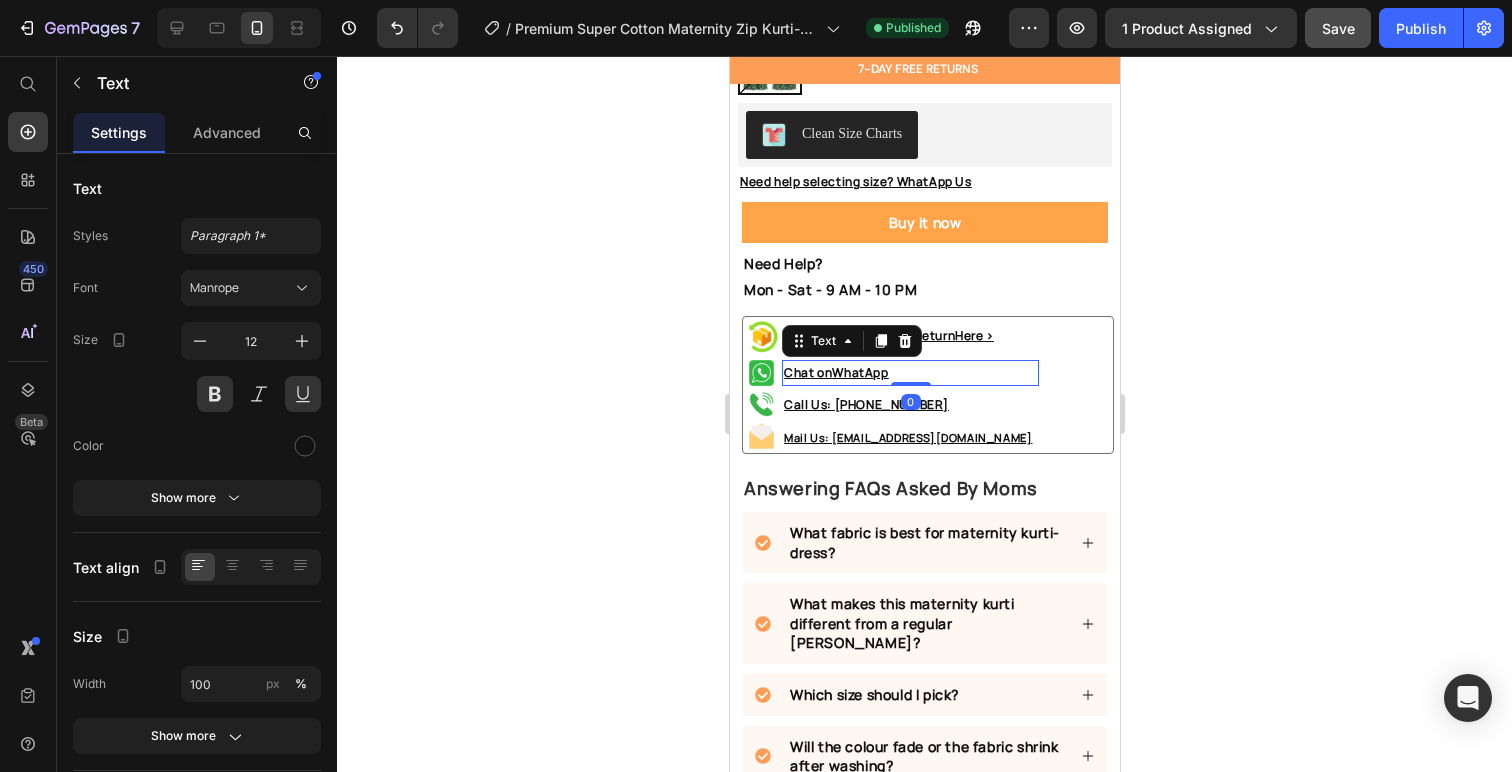 click on "Chat on  WhatApp" at bounding box center [909, 373] 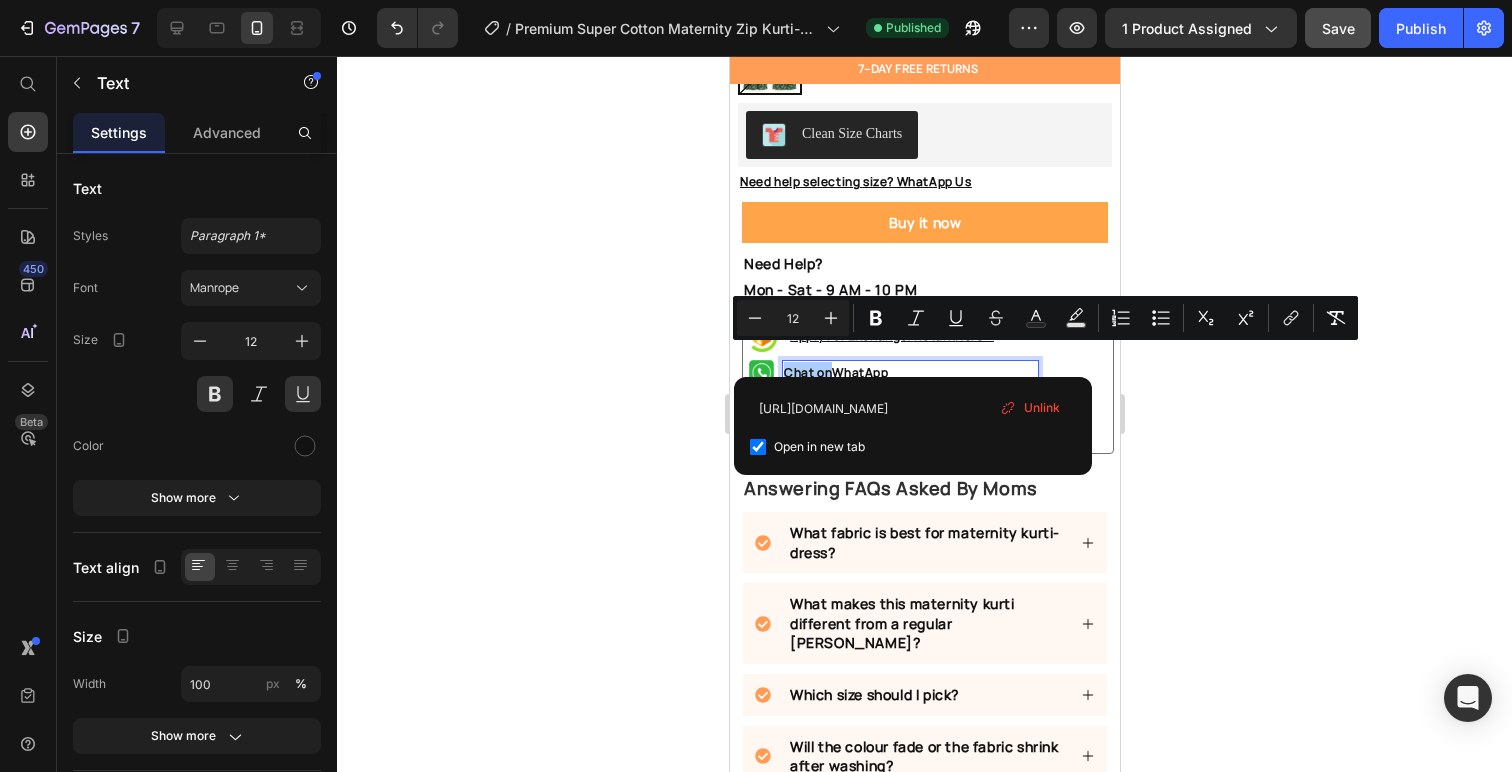 click 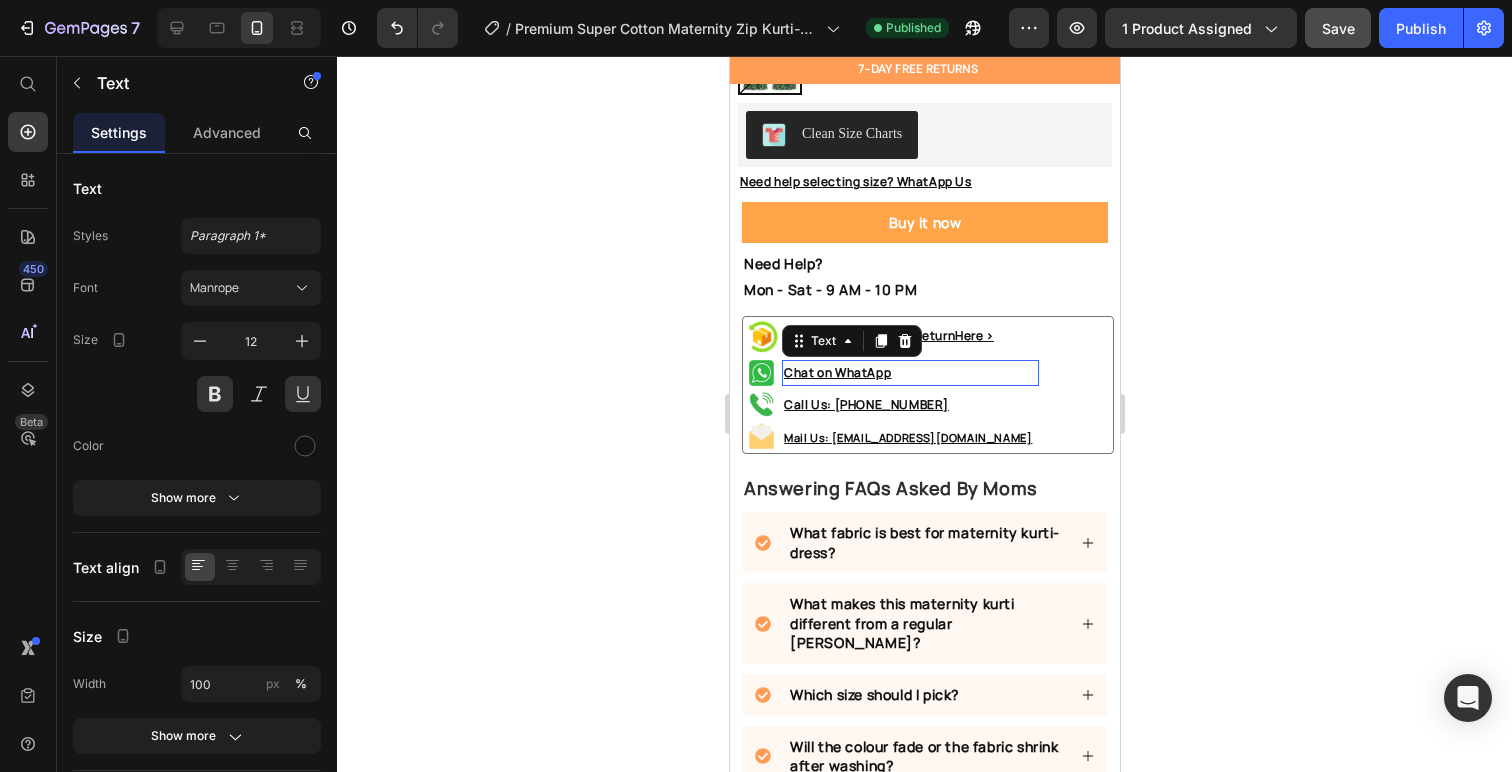 click on "Chat on WhatApp" at bounding box center (909, 373) 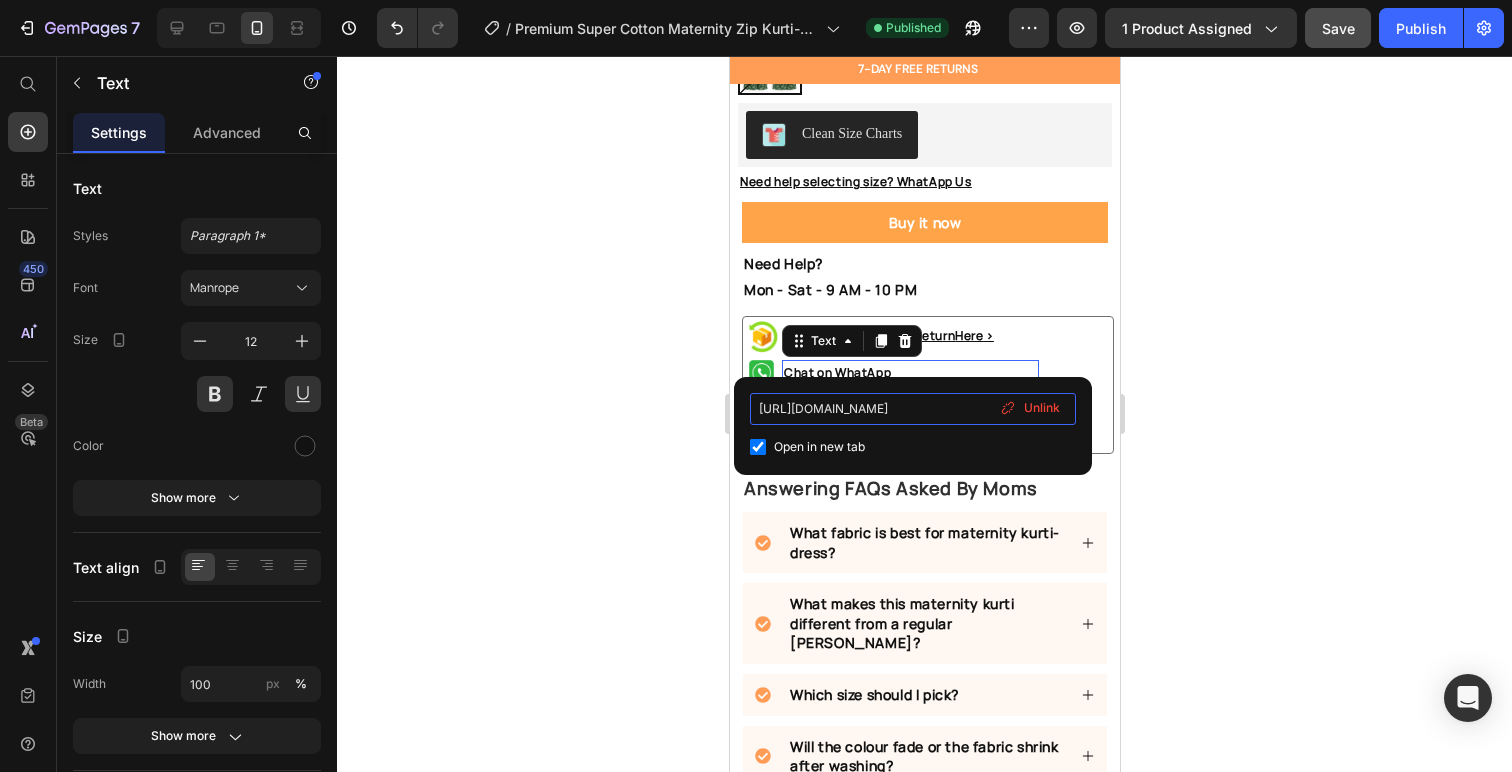 drag, startPoint x: 930, startPoint y: 411, endPoint x: 744, endPoint y: 408, distance: 186.02419 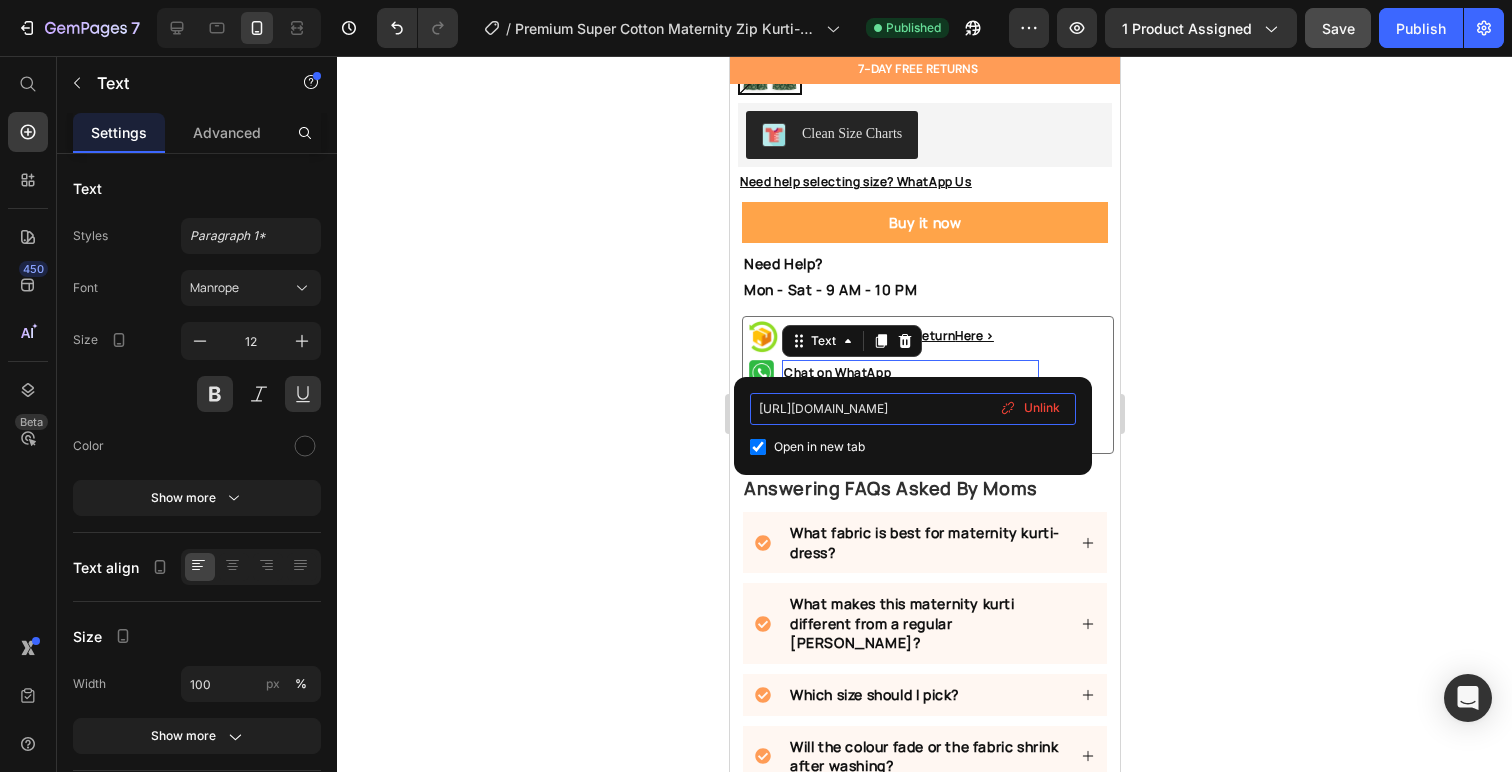 click on "[URL][DOMAIN_NAME] Open in new tab Unlink" at bounding box center [913, 426] 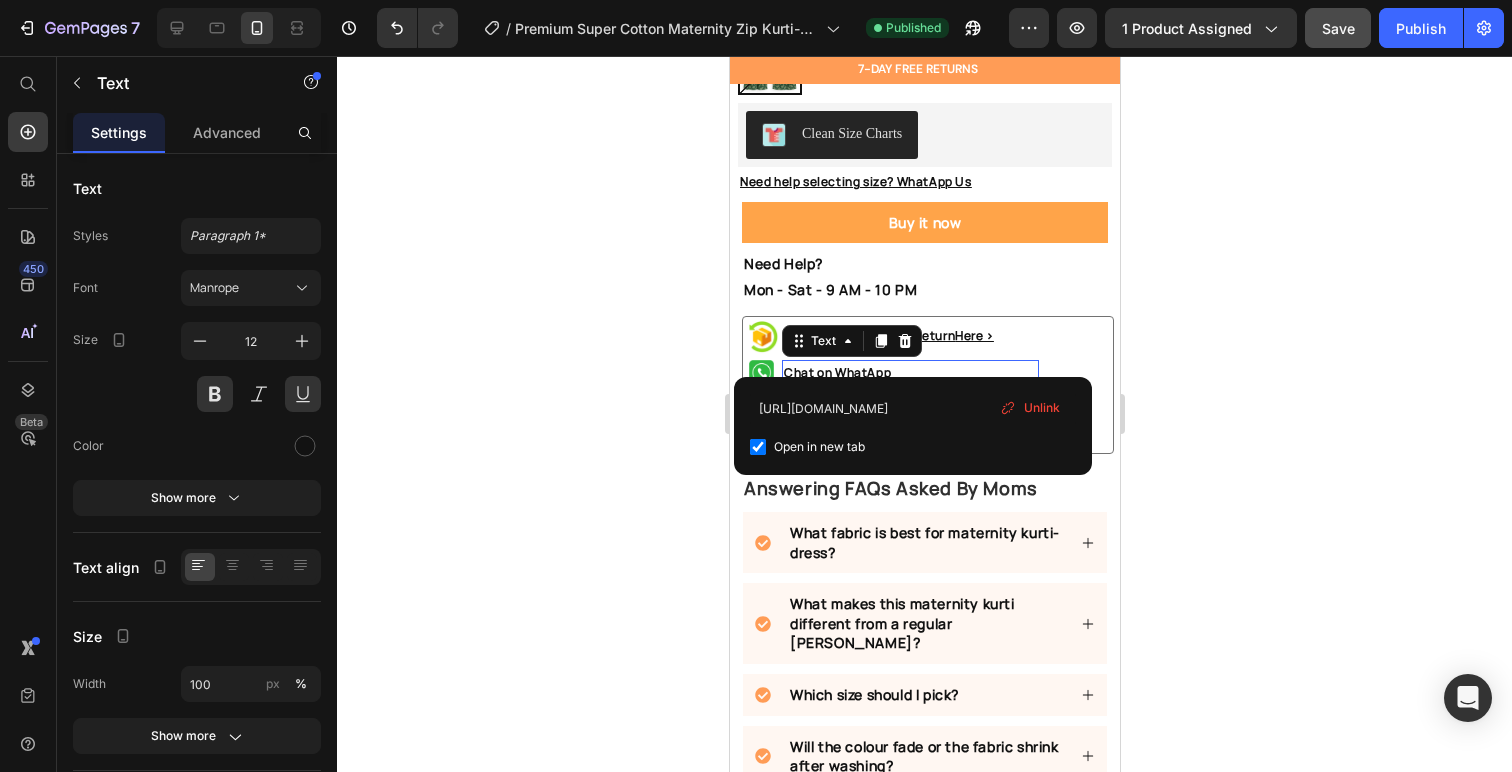 click 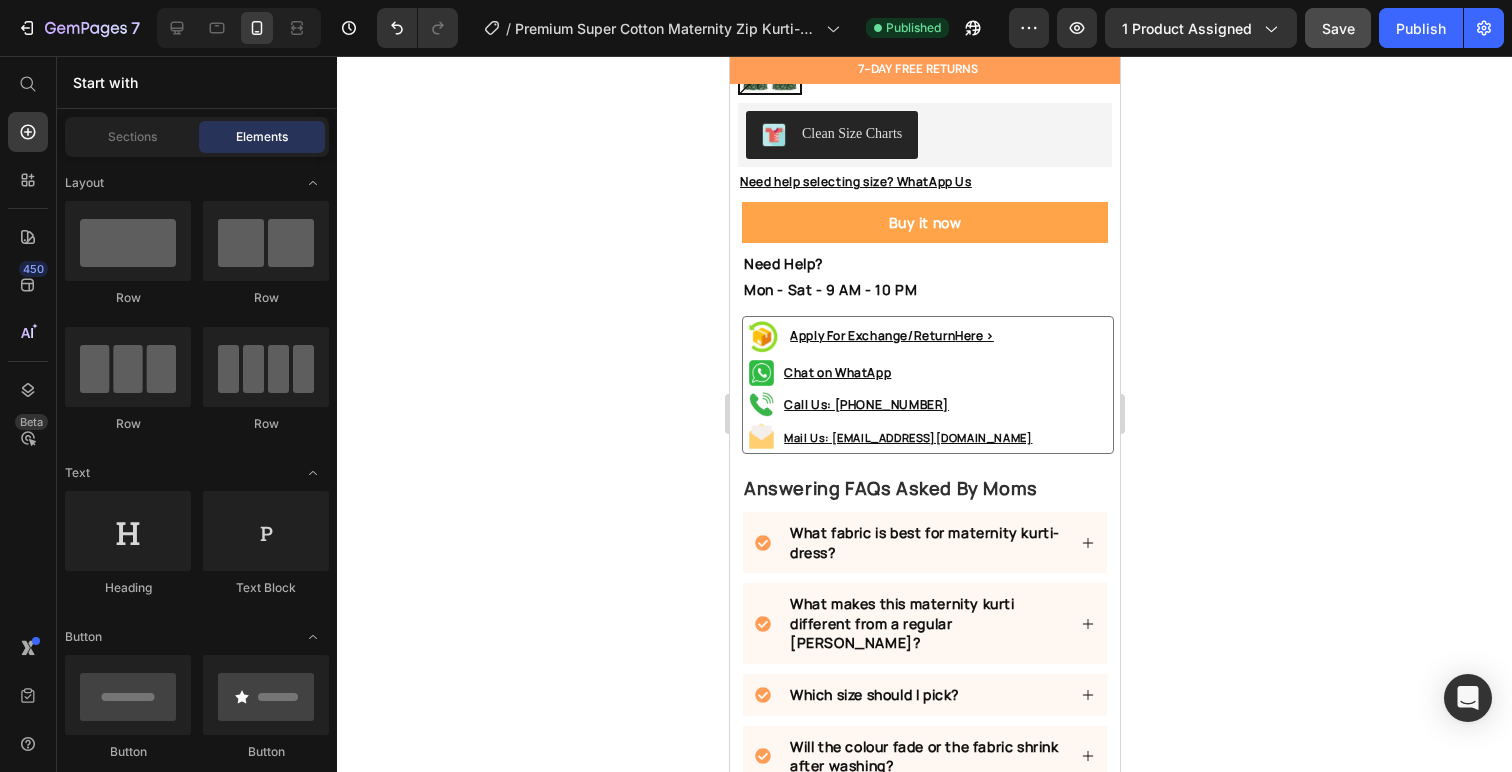 click 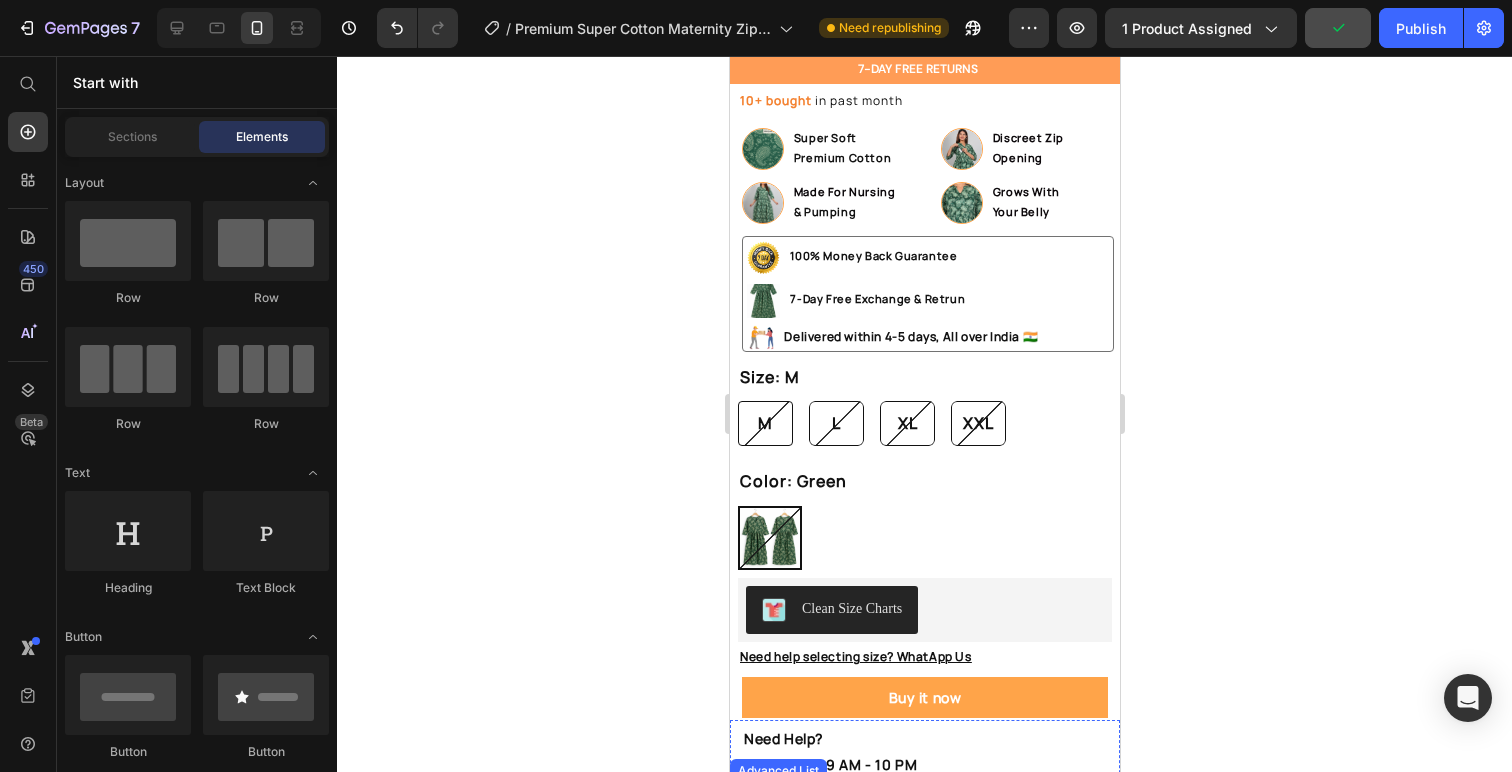 scroll, scrollTop: 801, scrollLeft: 0, axis: vertical 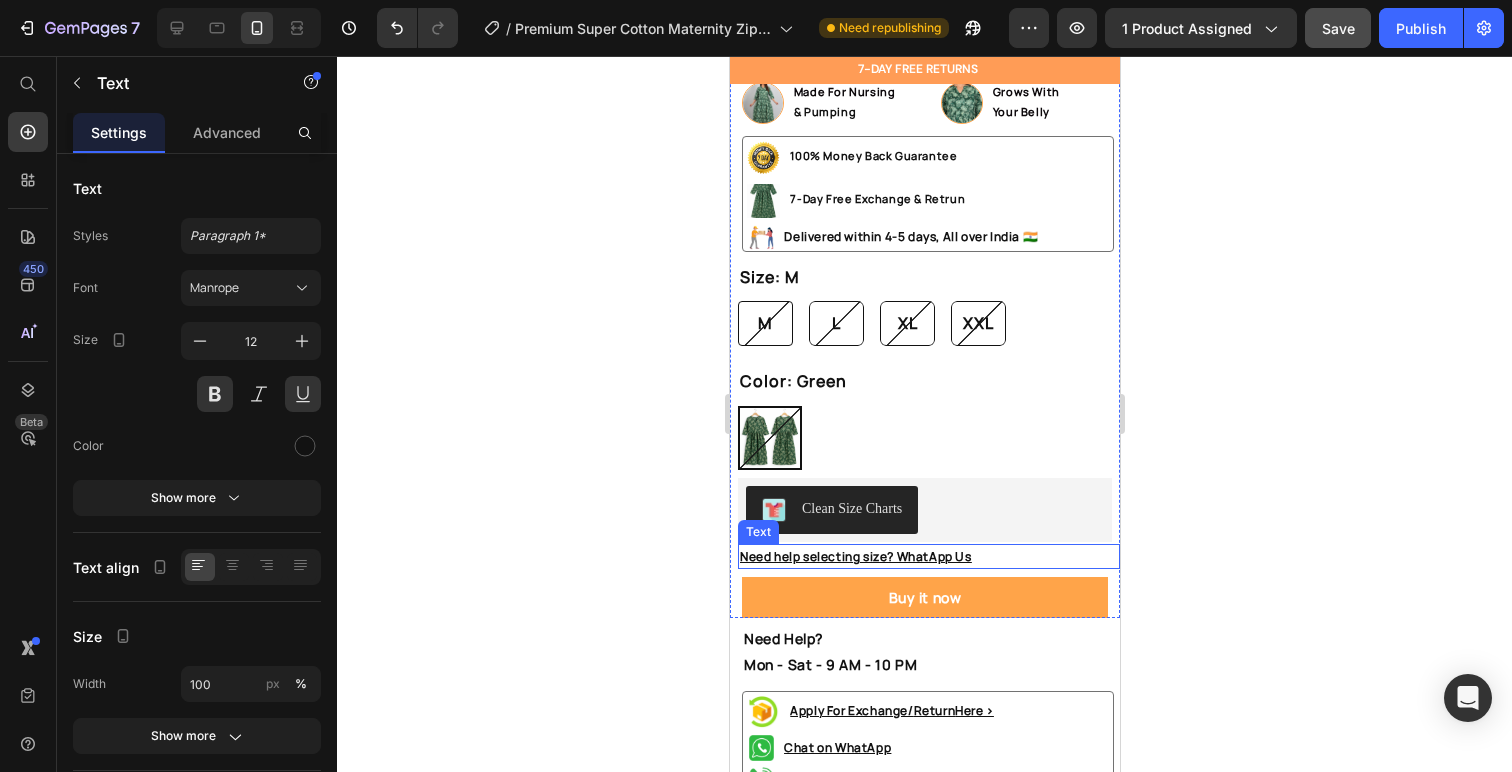 click on "Need help selecting size? WhatApp Us" at bounding box center (928, 557) 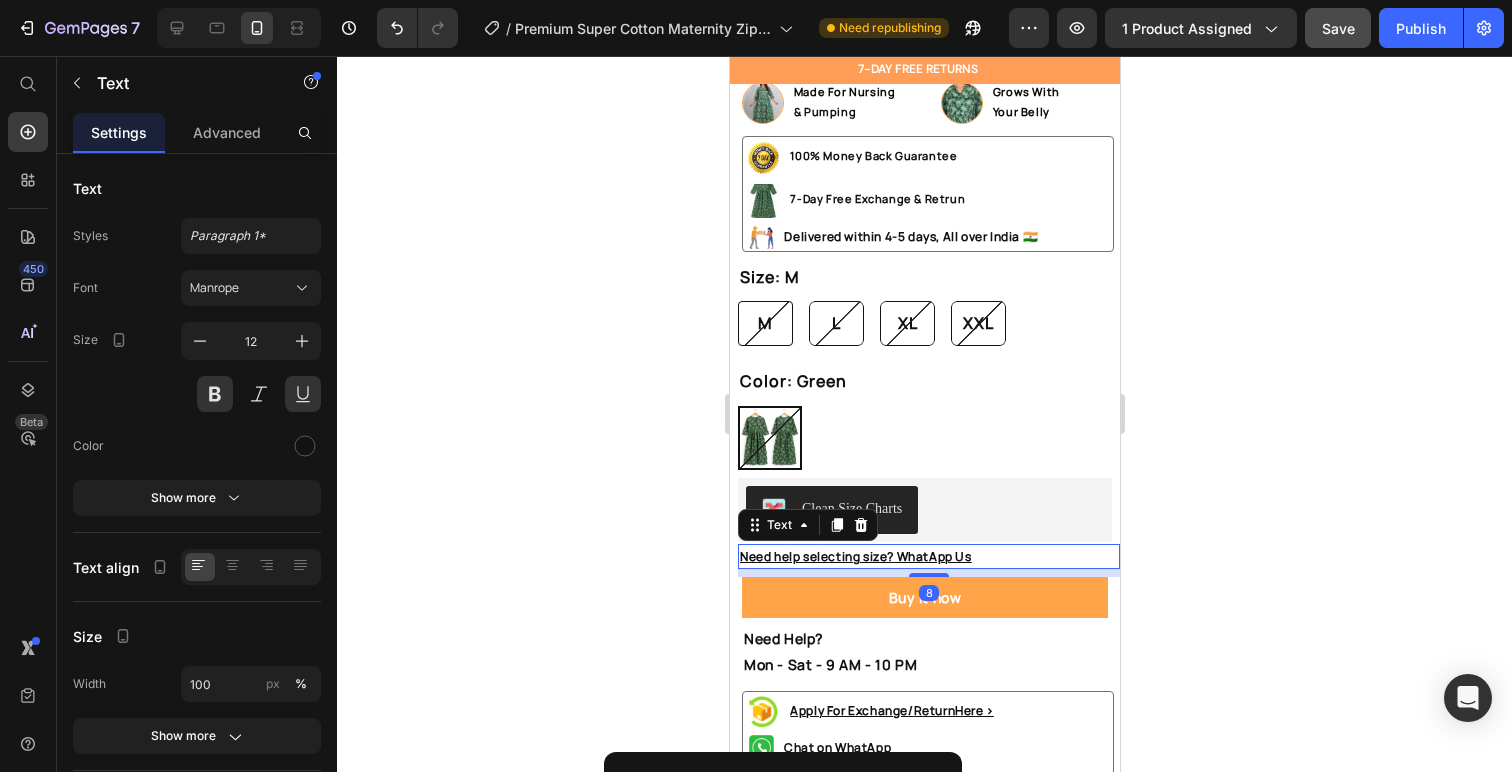 click on "Need help selecting size? WhatApp Us" at bounding box center [928, 557] 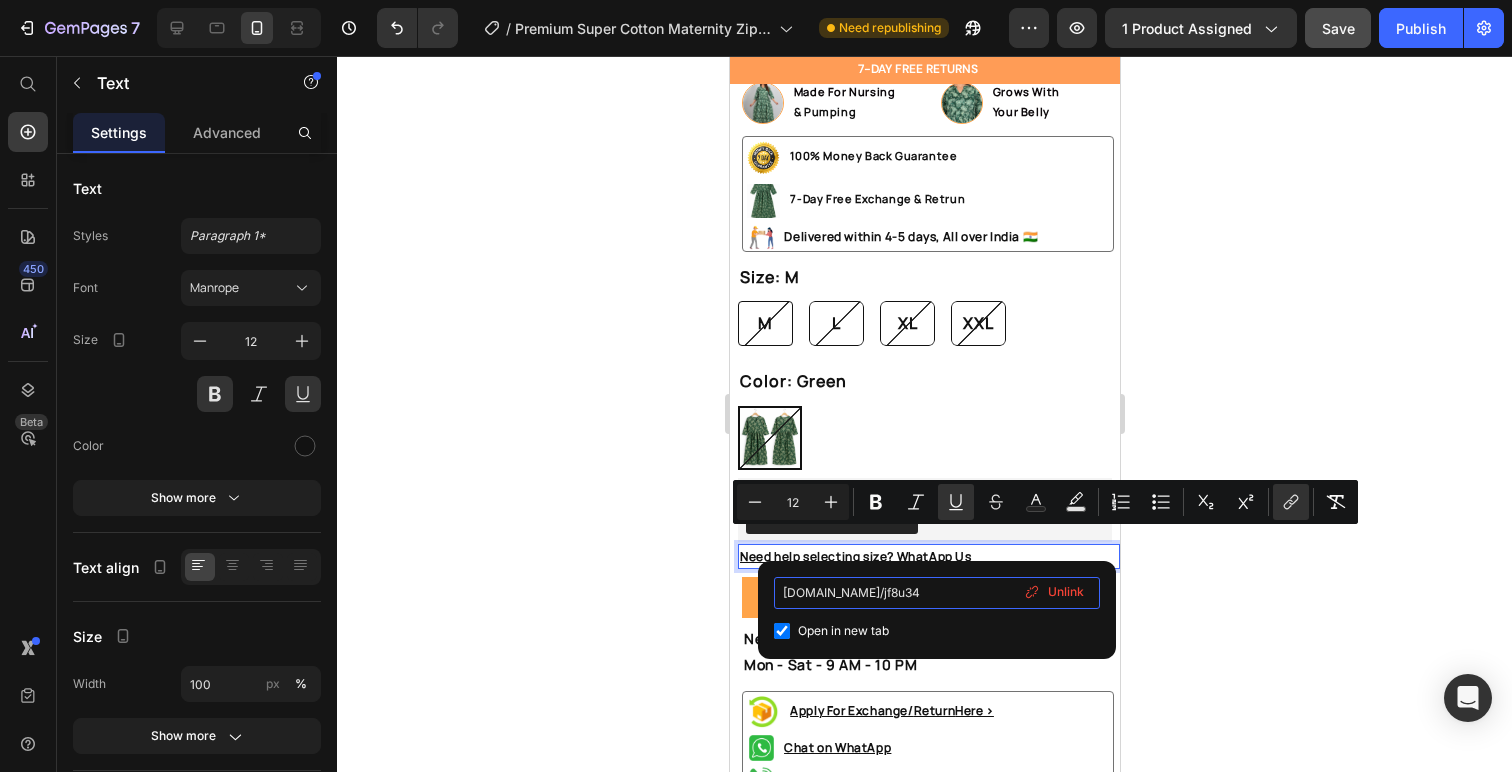 click on "[DOMAIN_NAME]/jf8u34" at bounding box center [937, 593] 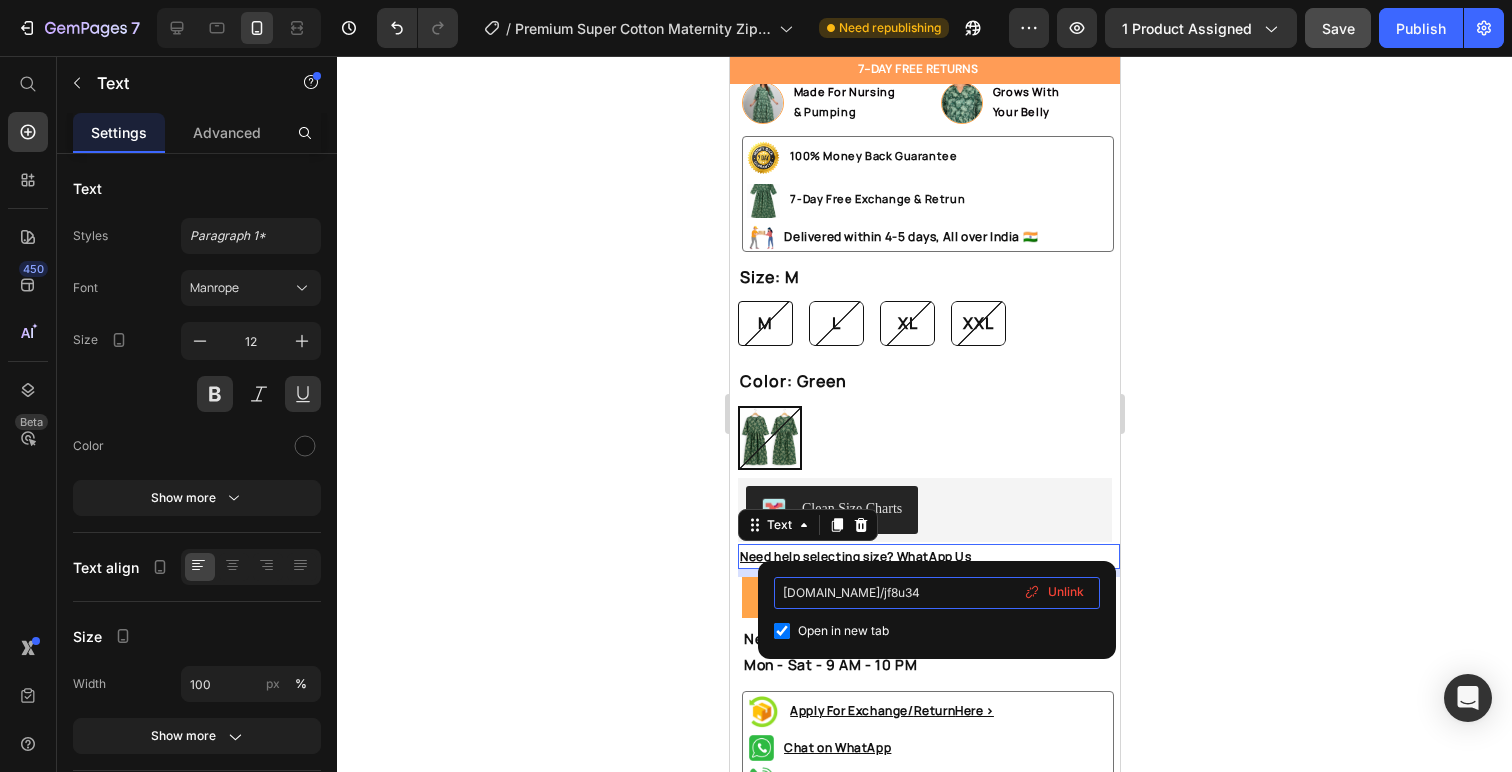 type on "[URL][DOMAIN_NAME]" 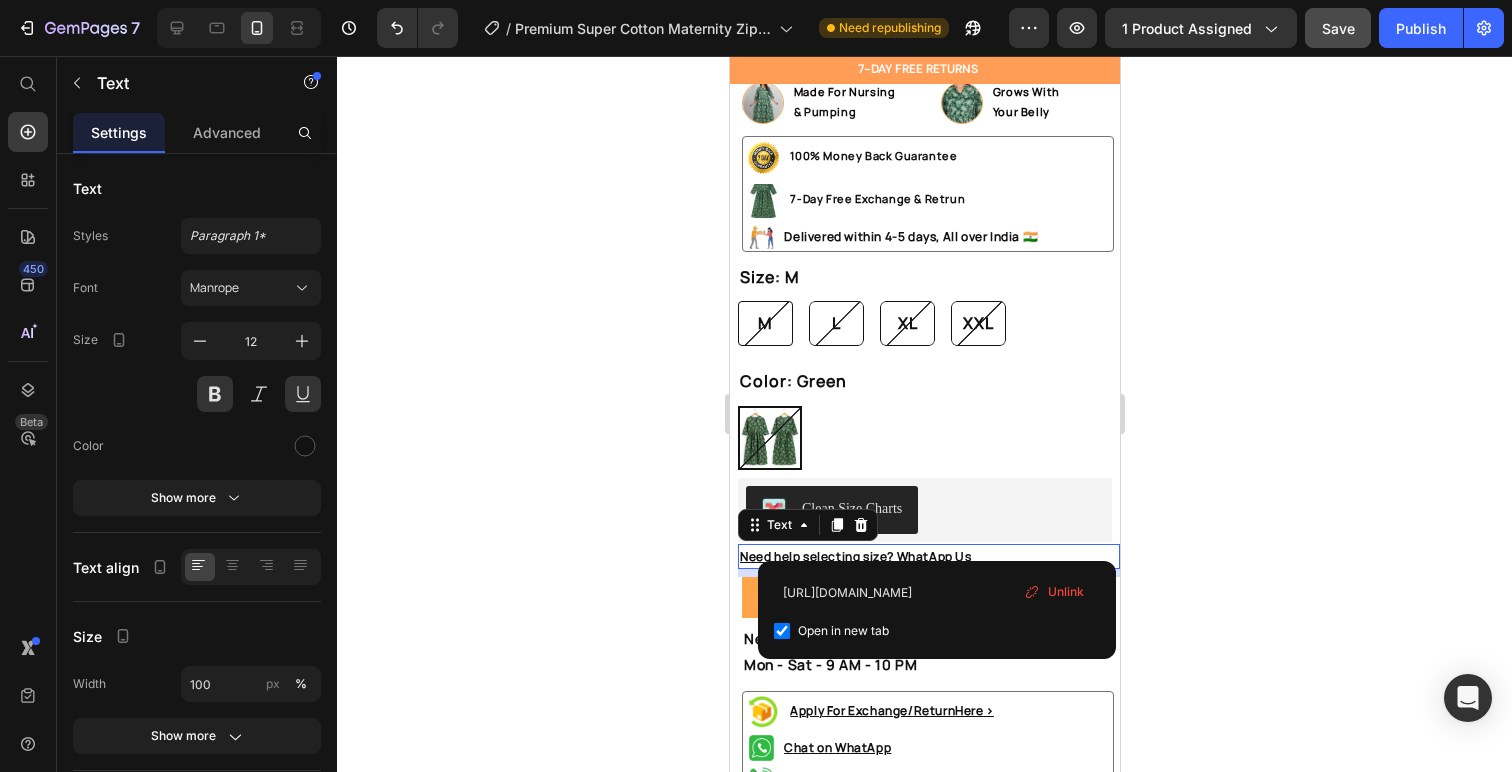 click on "7  Version history  /  Premium Super Cotton Maternity Zip Kurti-Dress Need republishing Preview 1 product assigned  Save   Publish  450 Beta Start with Sections Elements Hero Section Product Detail Brands Trusted Badges Guarantee Product Breakdown How to use Testimonials Compare Bundle FAQs Social Proof Brand Story Product List Collection Blog List Contact Sticky Add to Cart Custom Footer Browse Library 450 Layout
Row
Row
Row
Row Text
Heading
Text Block Button
Button
Button
Sticky Back to top Media" at bounding box center [756, 0] 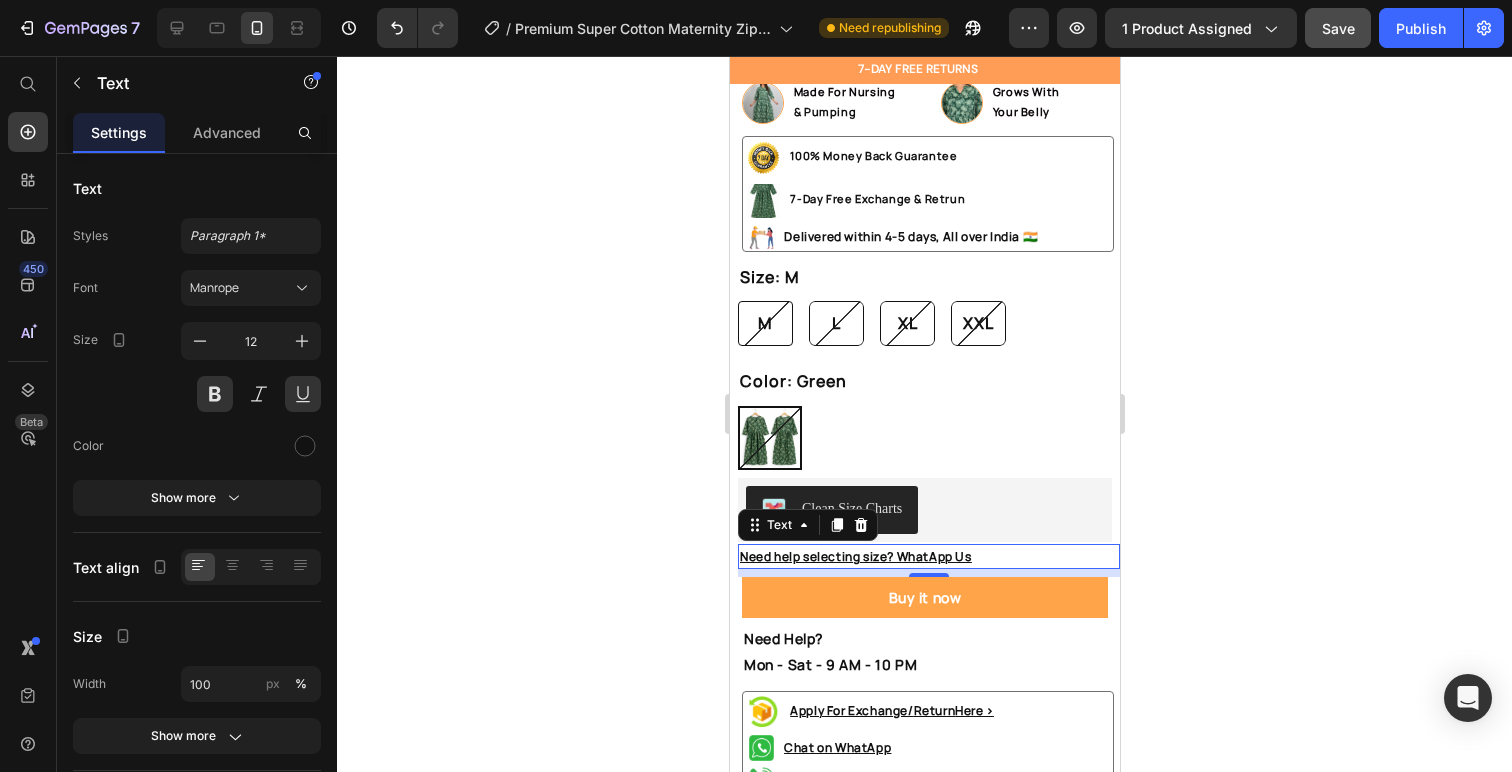 click on "Save" 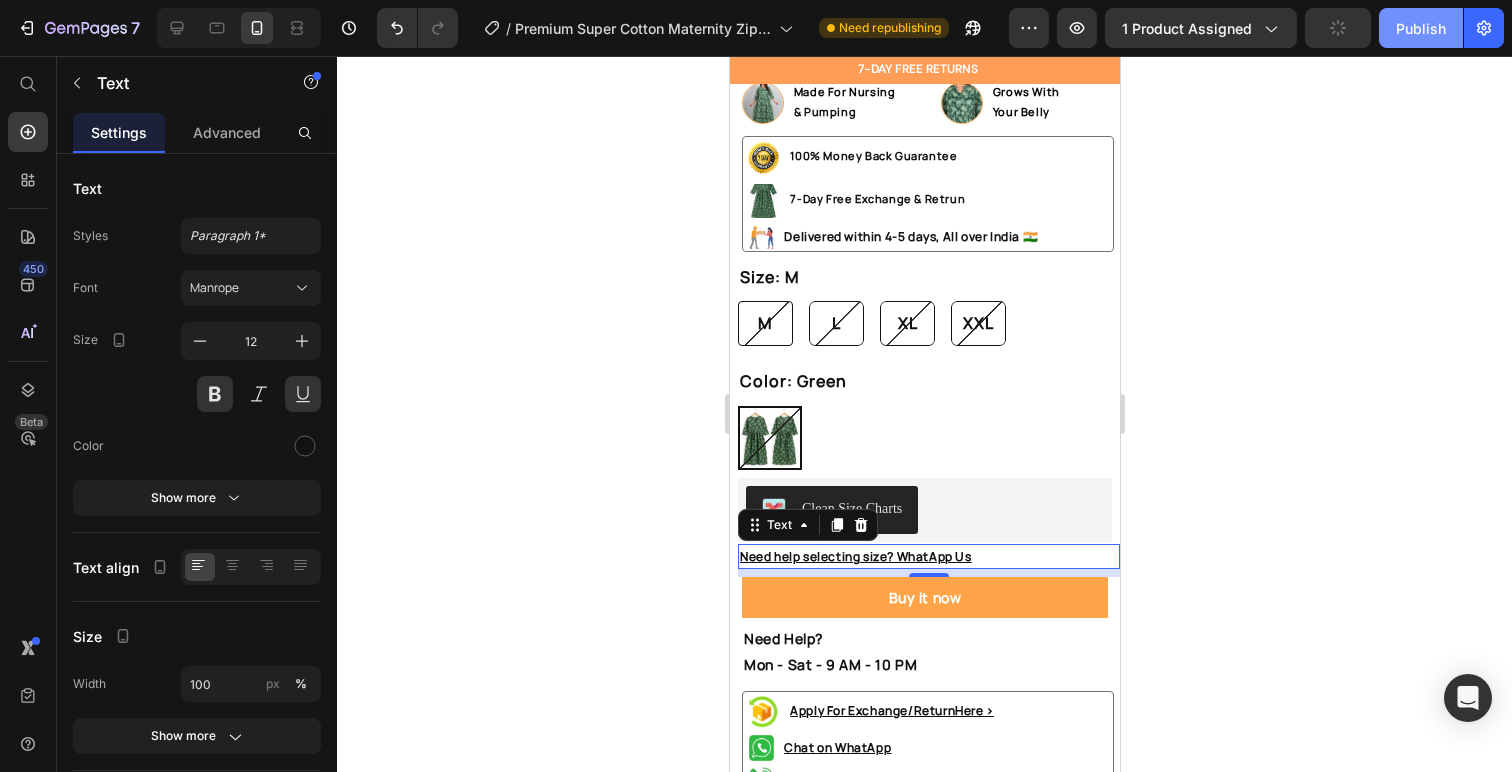 click on "Publish" 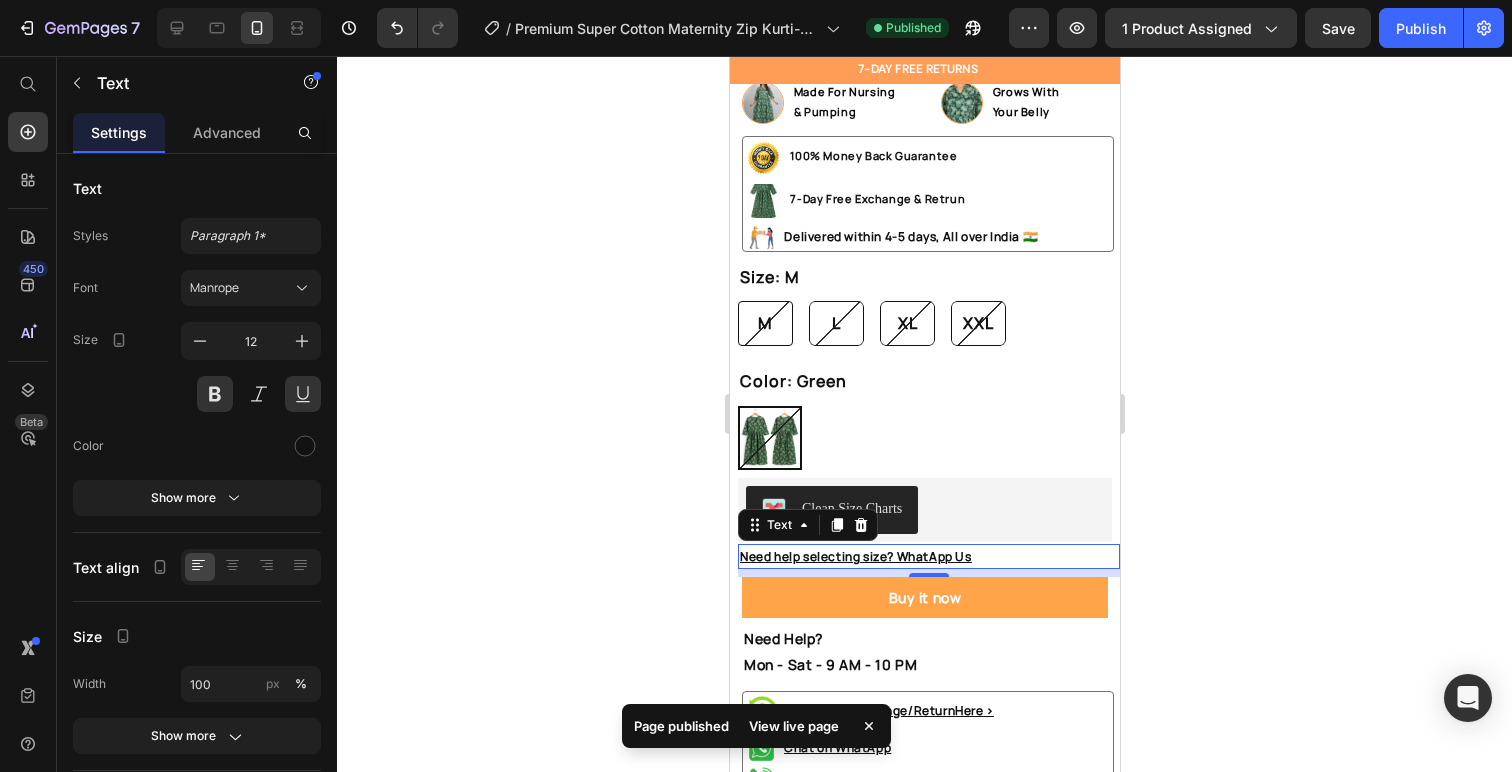 click on "7  Version history  /  Premium Super Cotton Maternity Zip Kurti-Dress Published Preview 1 product assigned  Save   Publish" 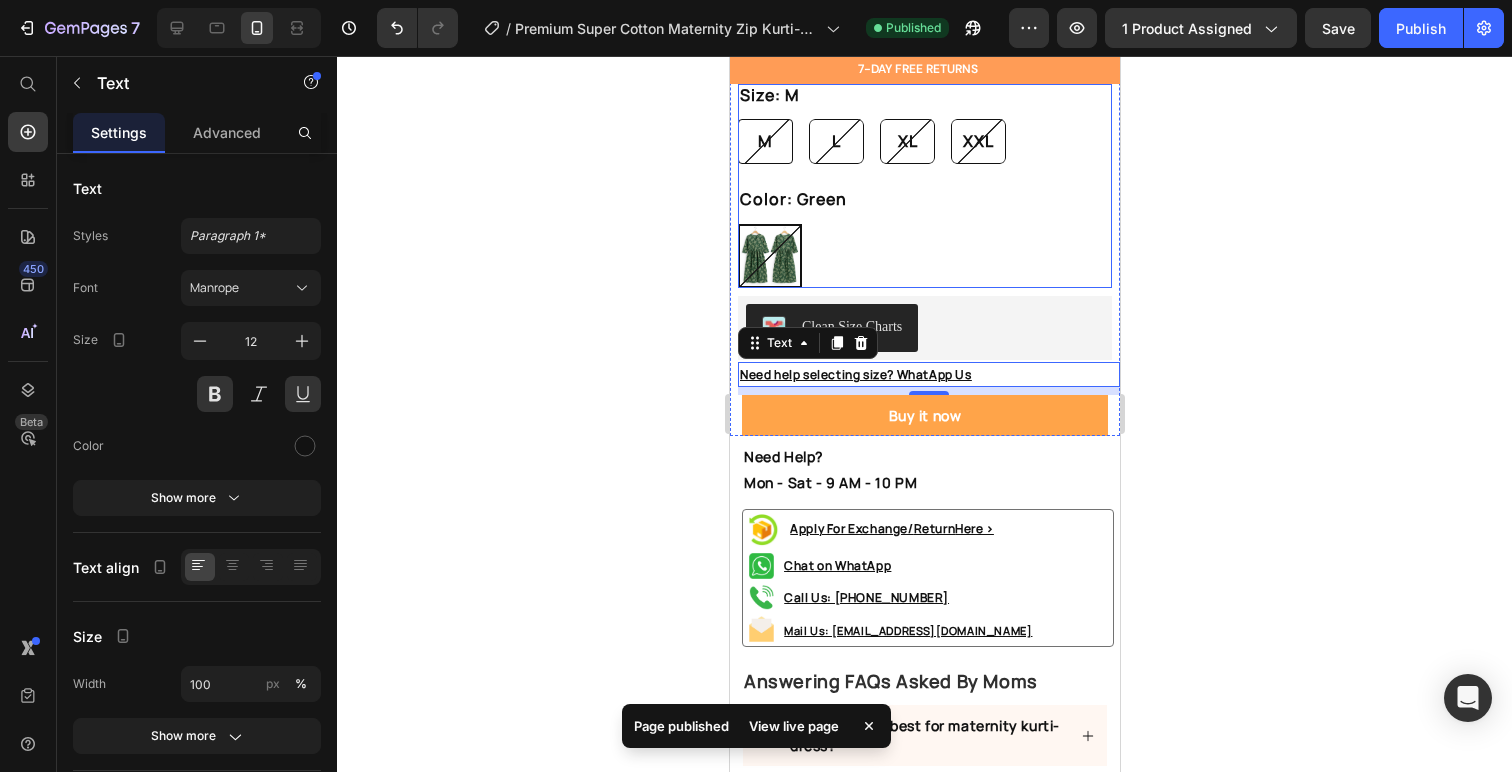 scroll, scrollTop: 984, scrollLeft: 0, axis: vertical 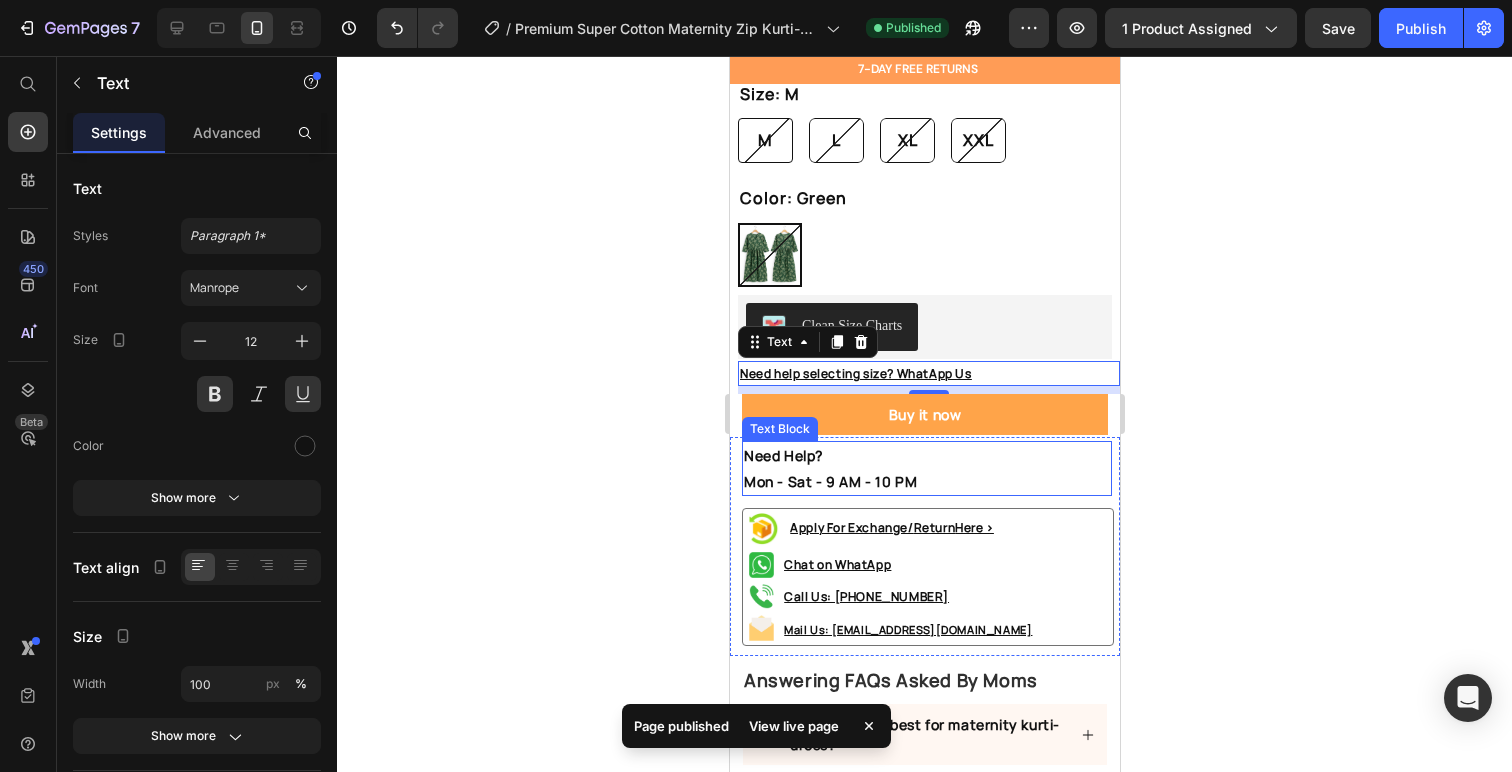 click 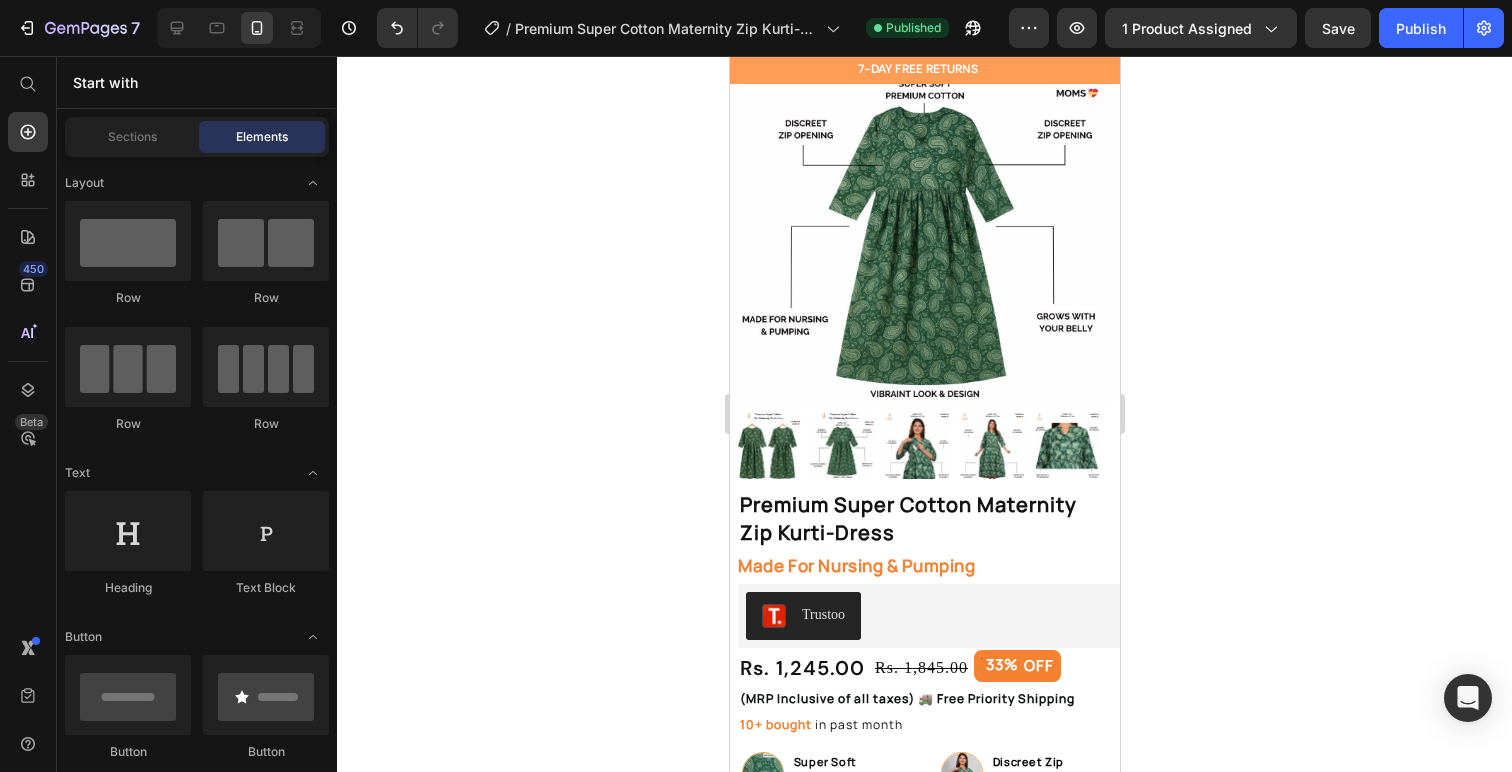 scroll, scrollTop: 0, scrollLeft: 0, axis: both 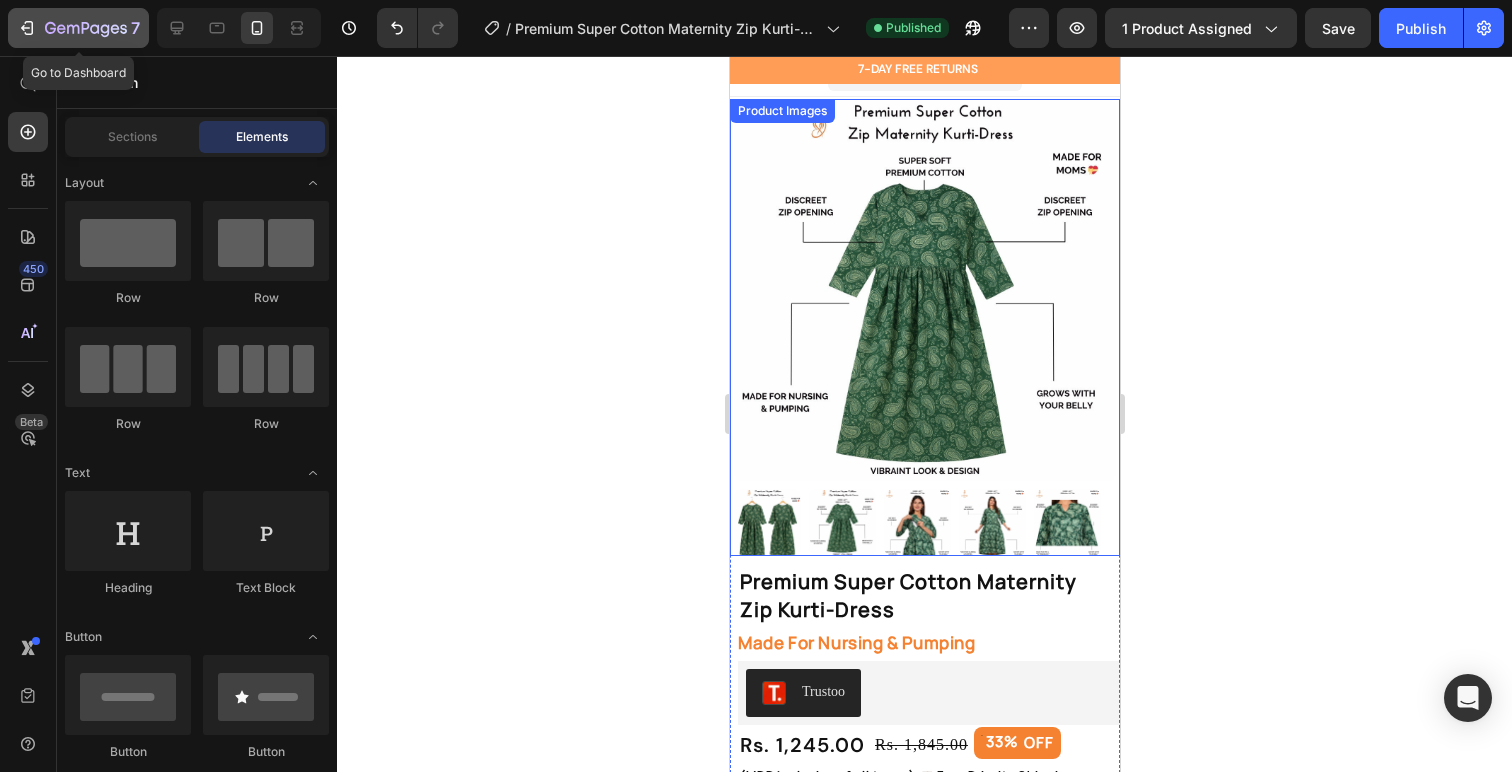 click 